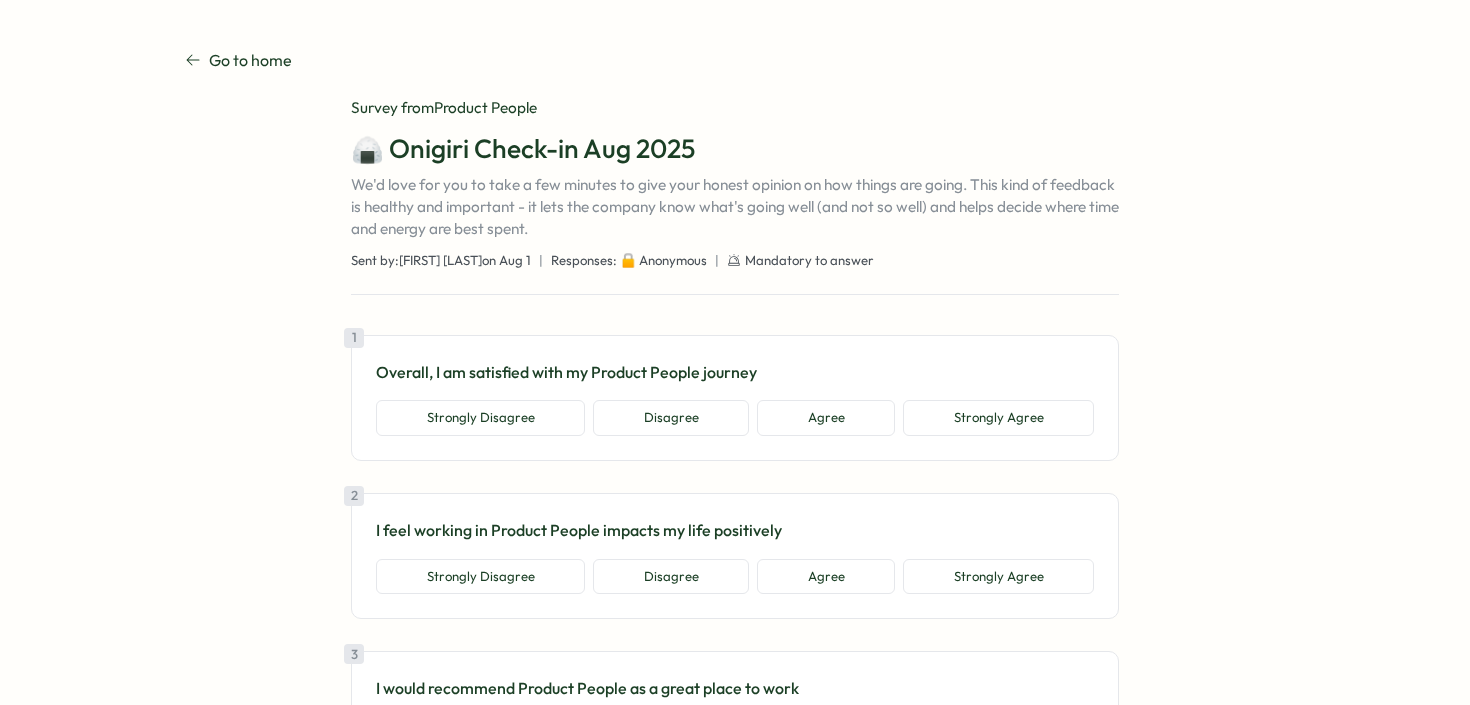 scroll, scrollTop: 0, scrollLeft: 0, axis: both 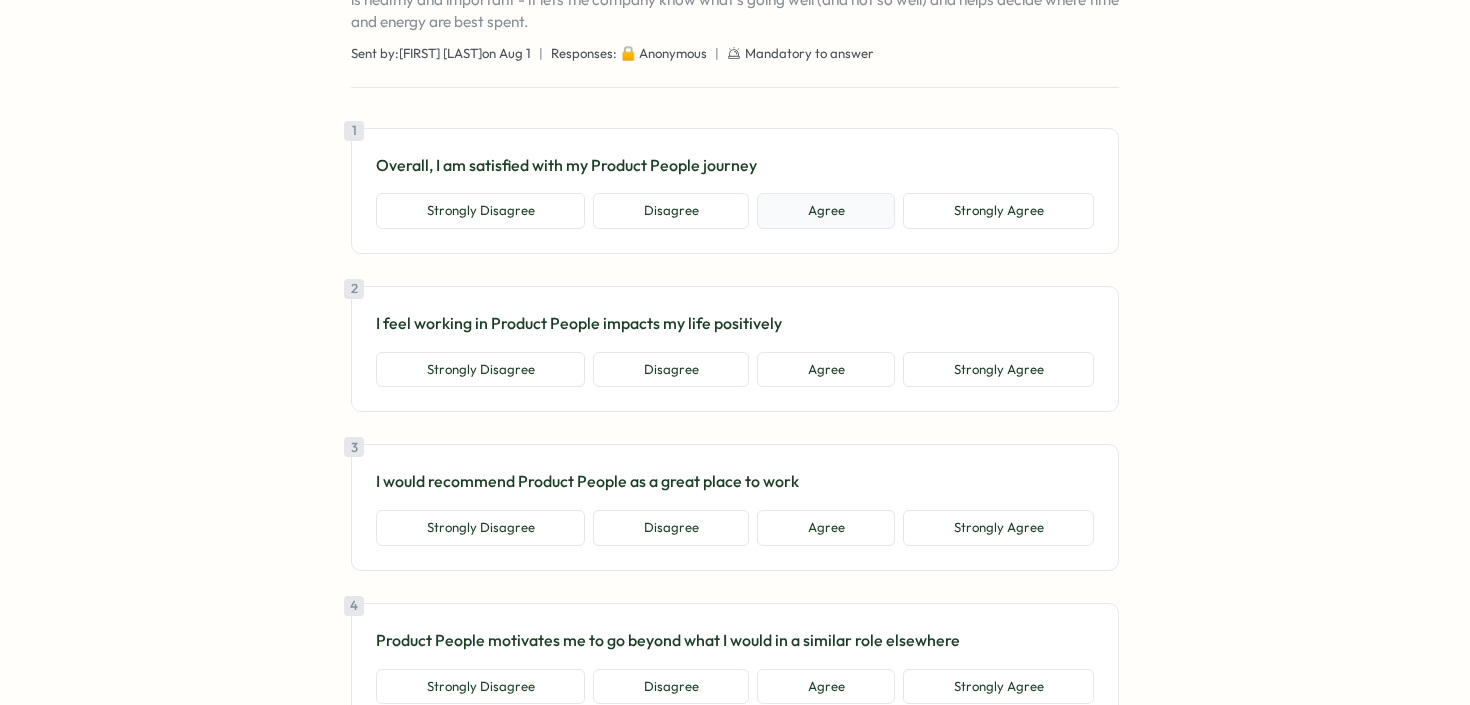 click on "Agree" at bounding box center (826, 211) 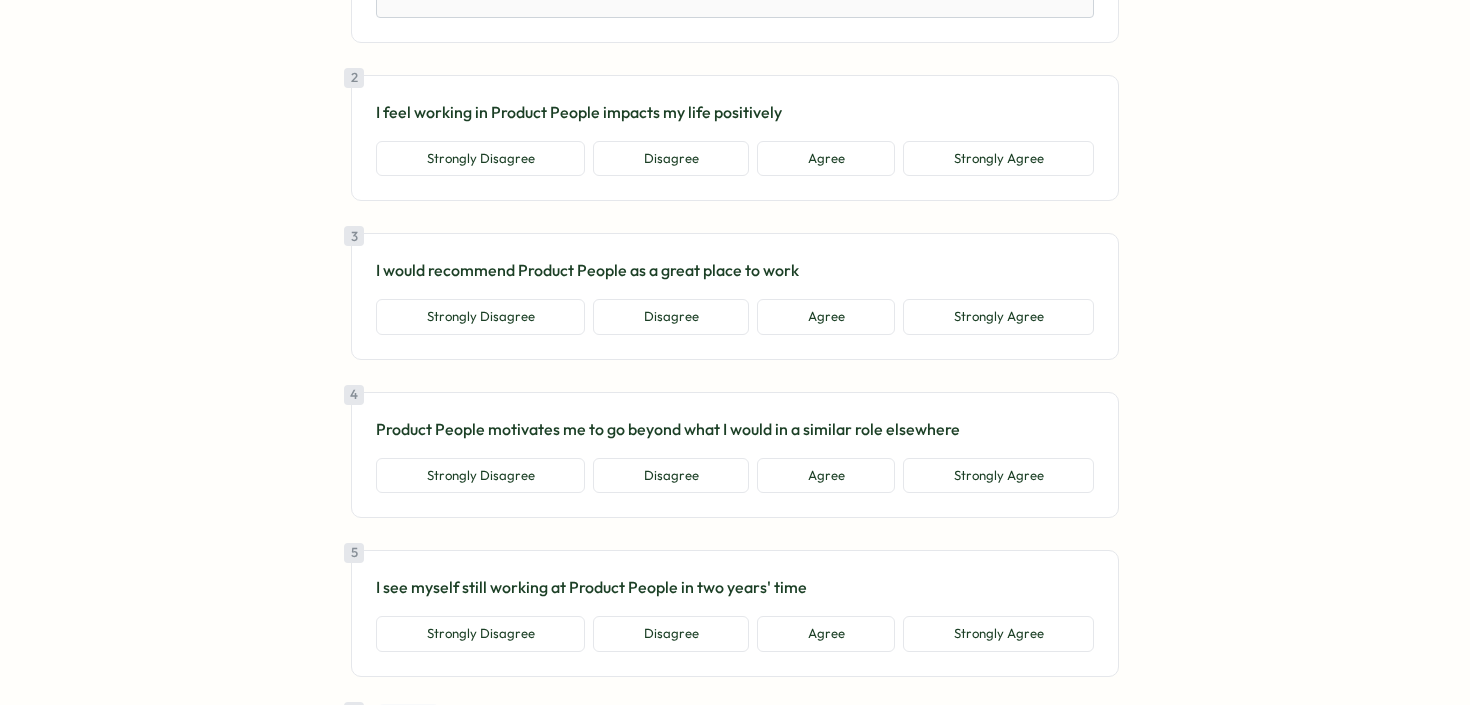 scroll, scrollTop: 537, scrollLeft: 0, axis: vertical 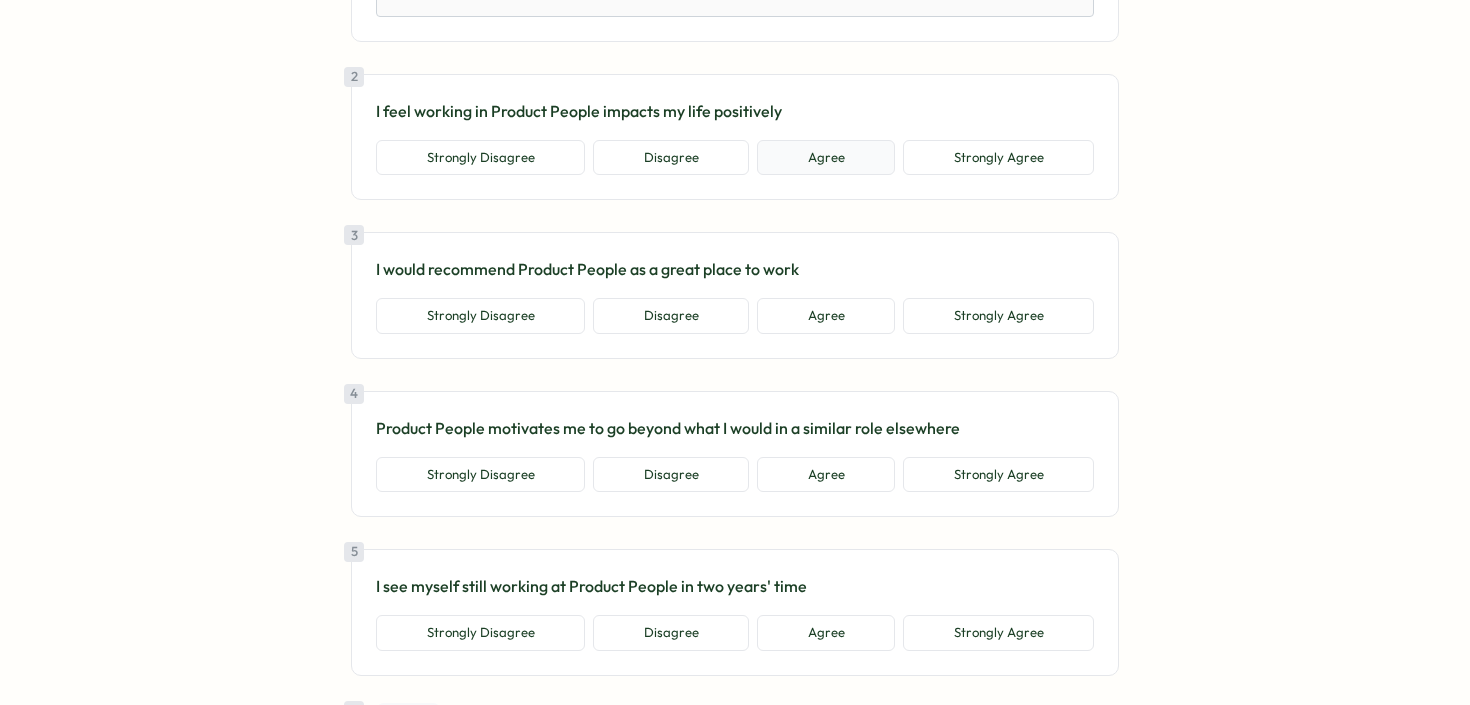 click on "Agree" at bounding box center (826, 158) 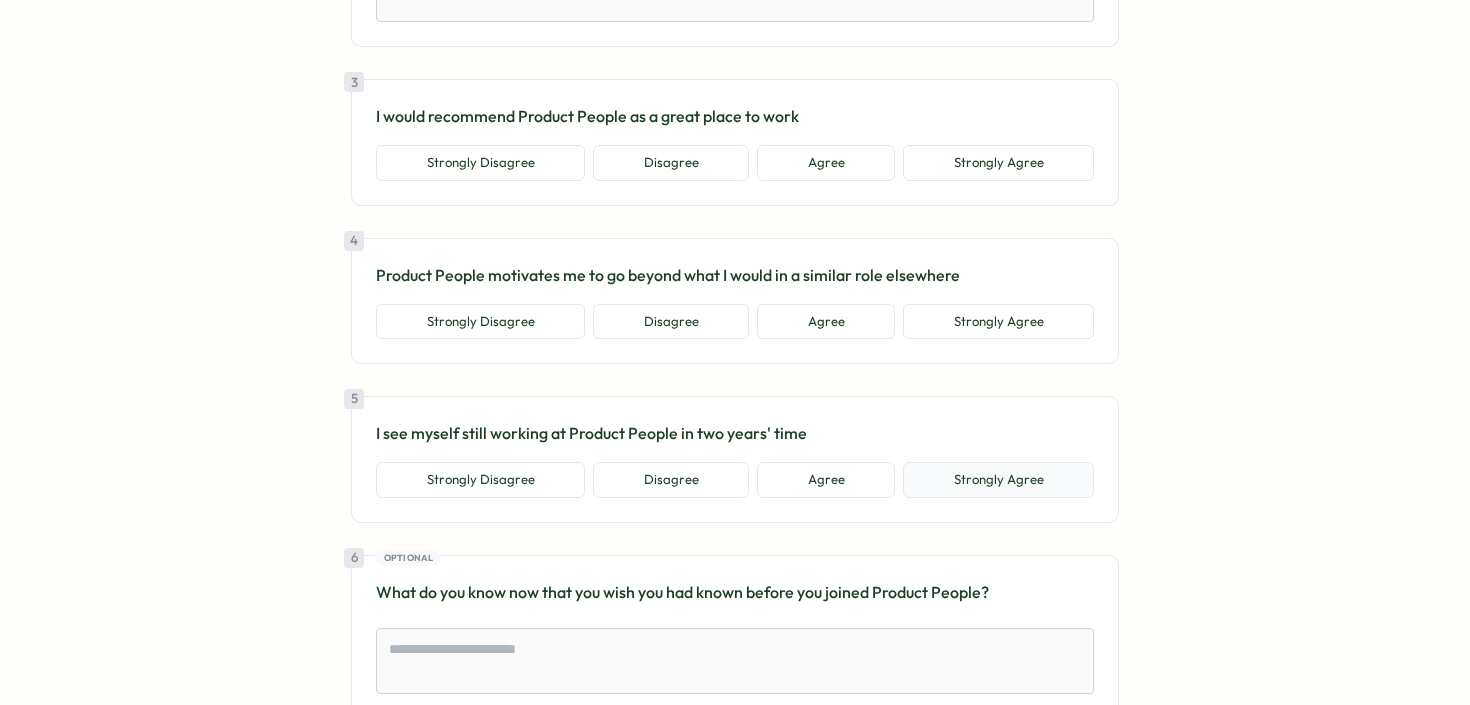 scroll, scrollTop: 802, scrollLeft: 0, axis: vertical 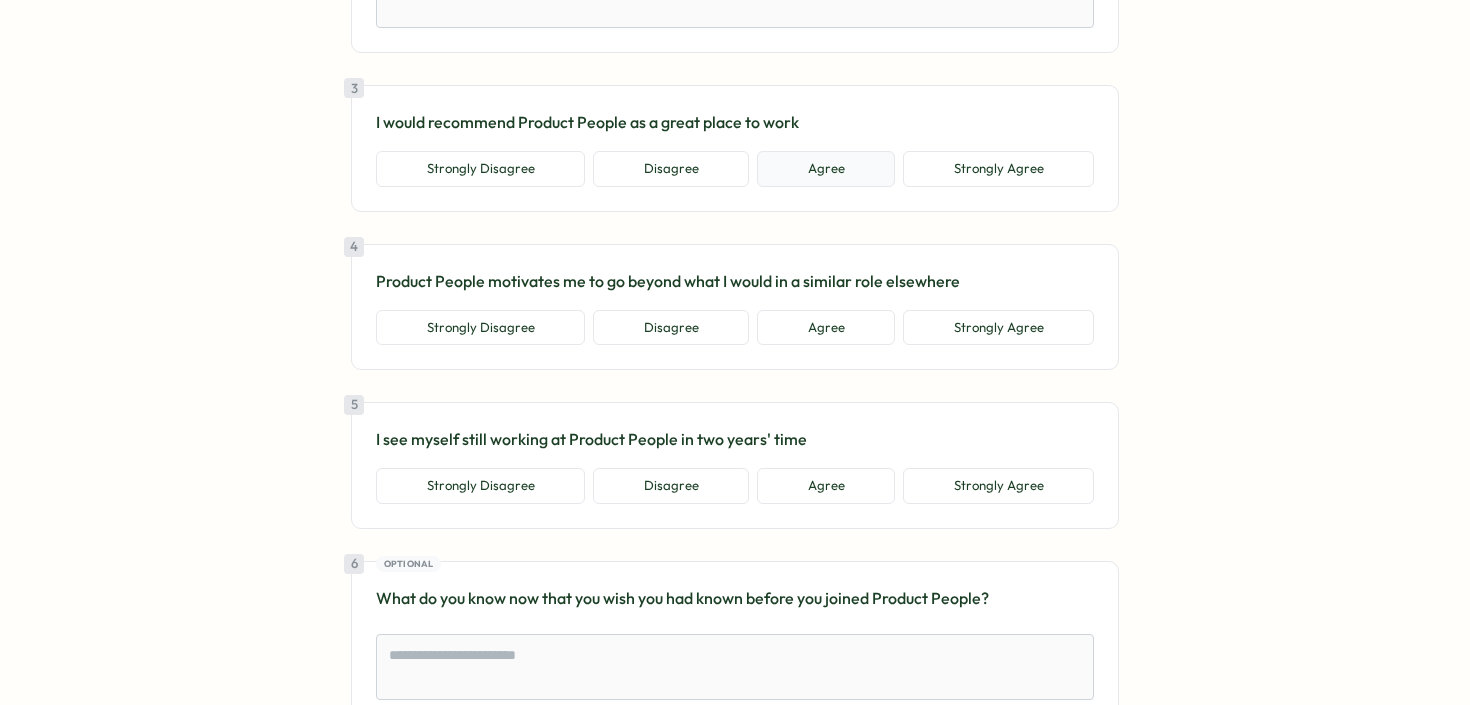 click on "Agree" at bounding box center (826, 169) 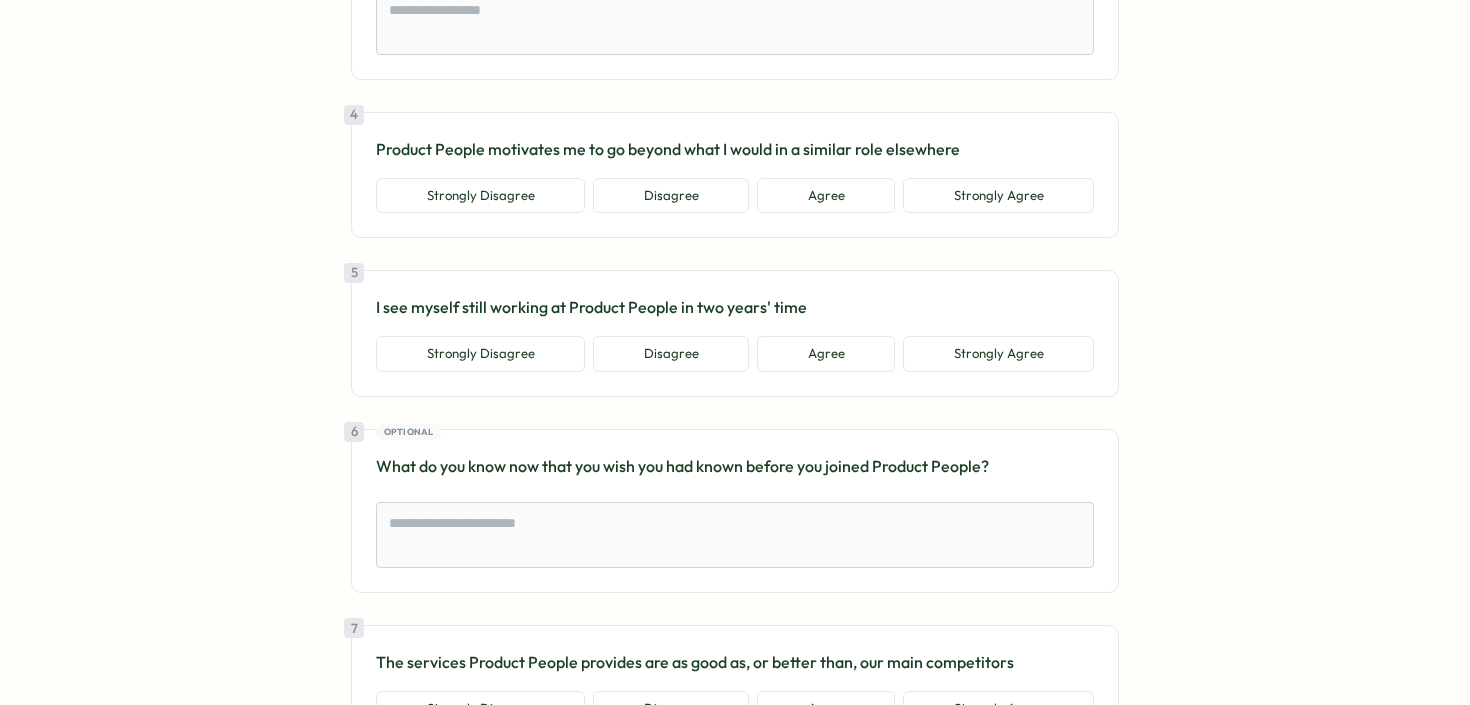 scroll, scrollTop: 1056, scrollLeft: 0, axis: vertical 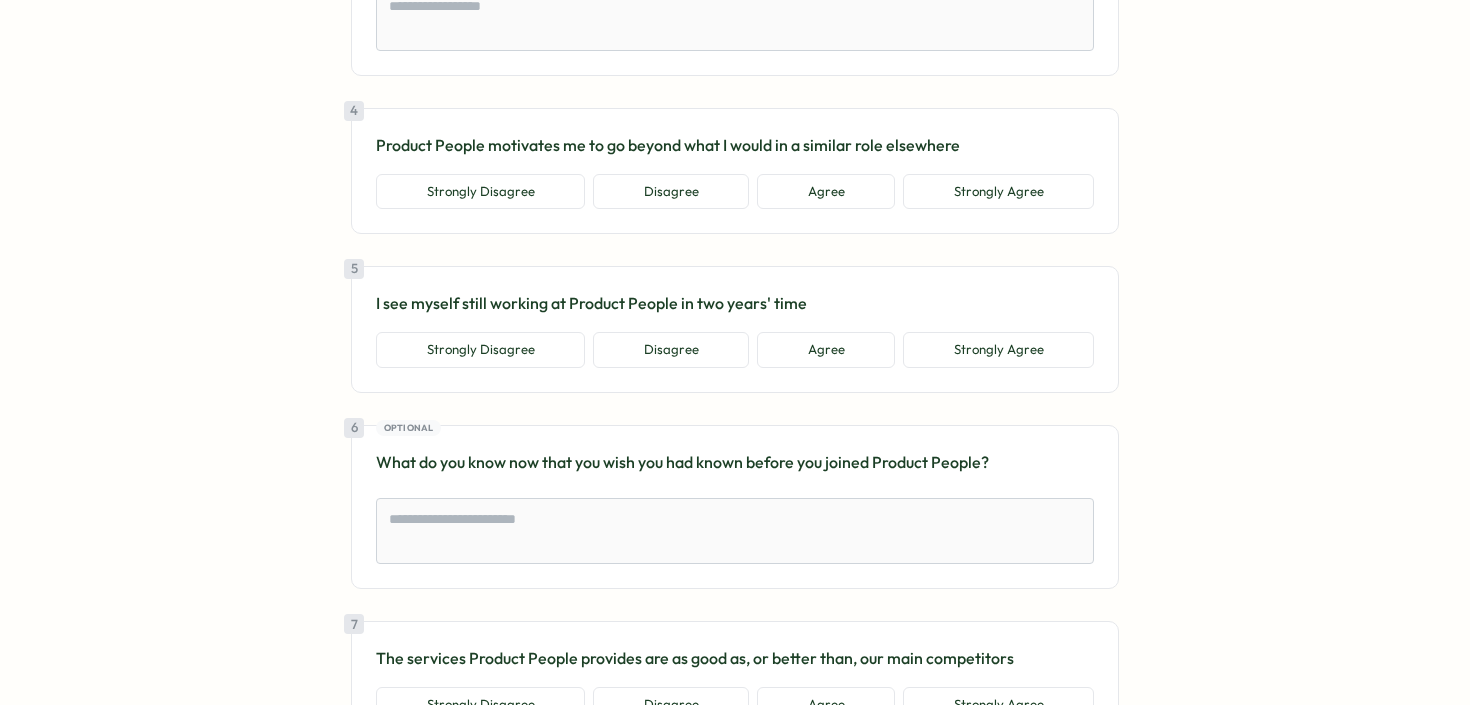 drag, startPoint x: 819, startPoint y: 196, endPoint x: 832, endPoint y: 224, distance: 30.870699 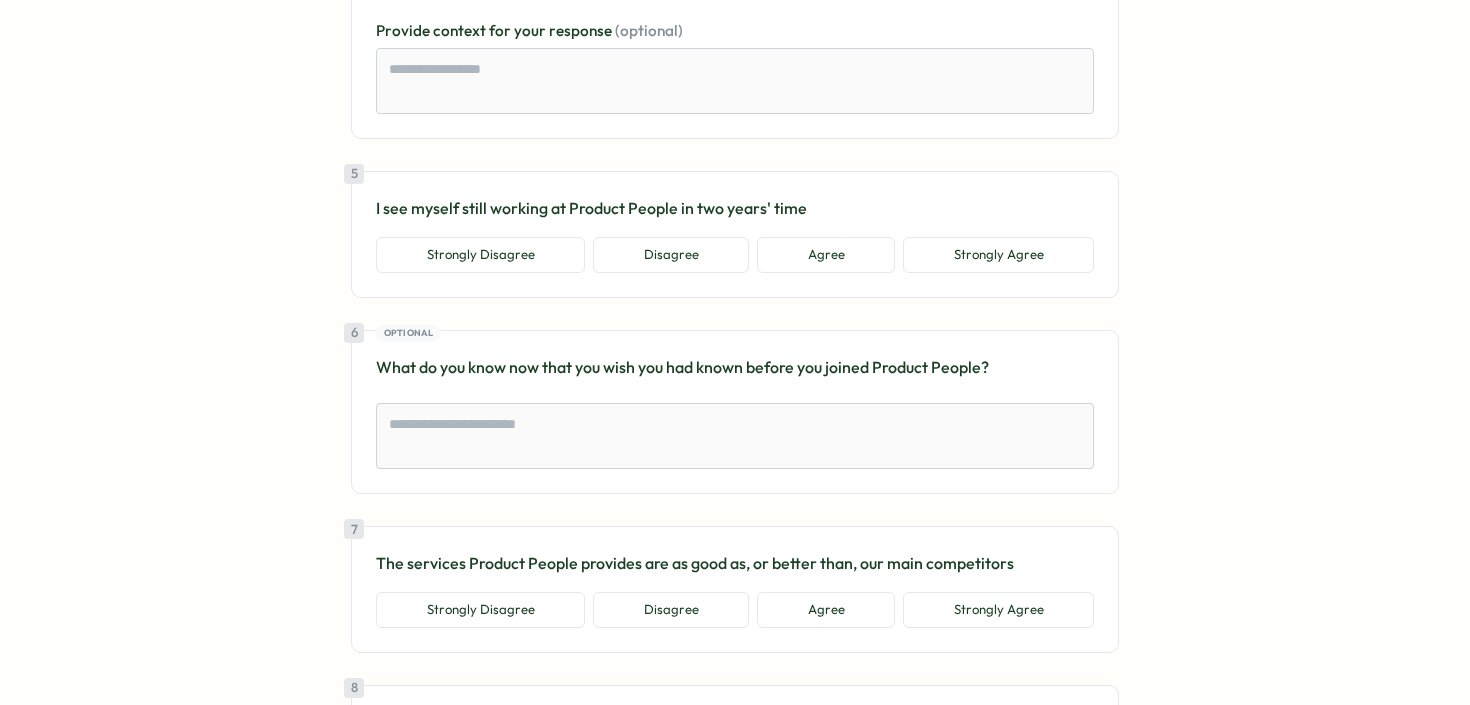 scroll, scrollTop: 1340, scrollLeft: 0, axis: vertical 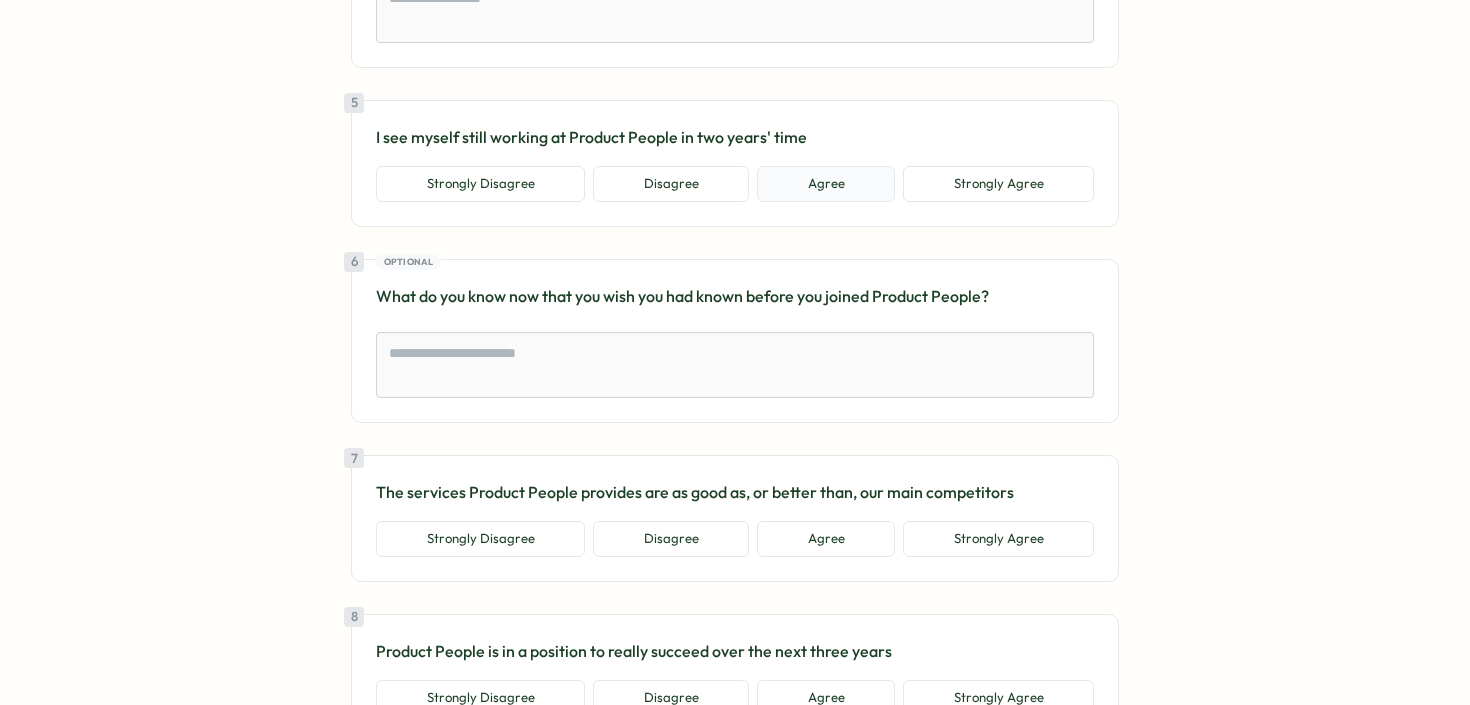 click on "Agree" at bounding box center (826, 184) 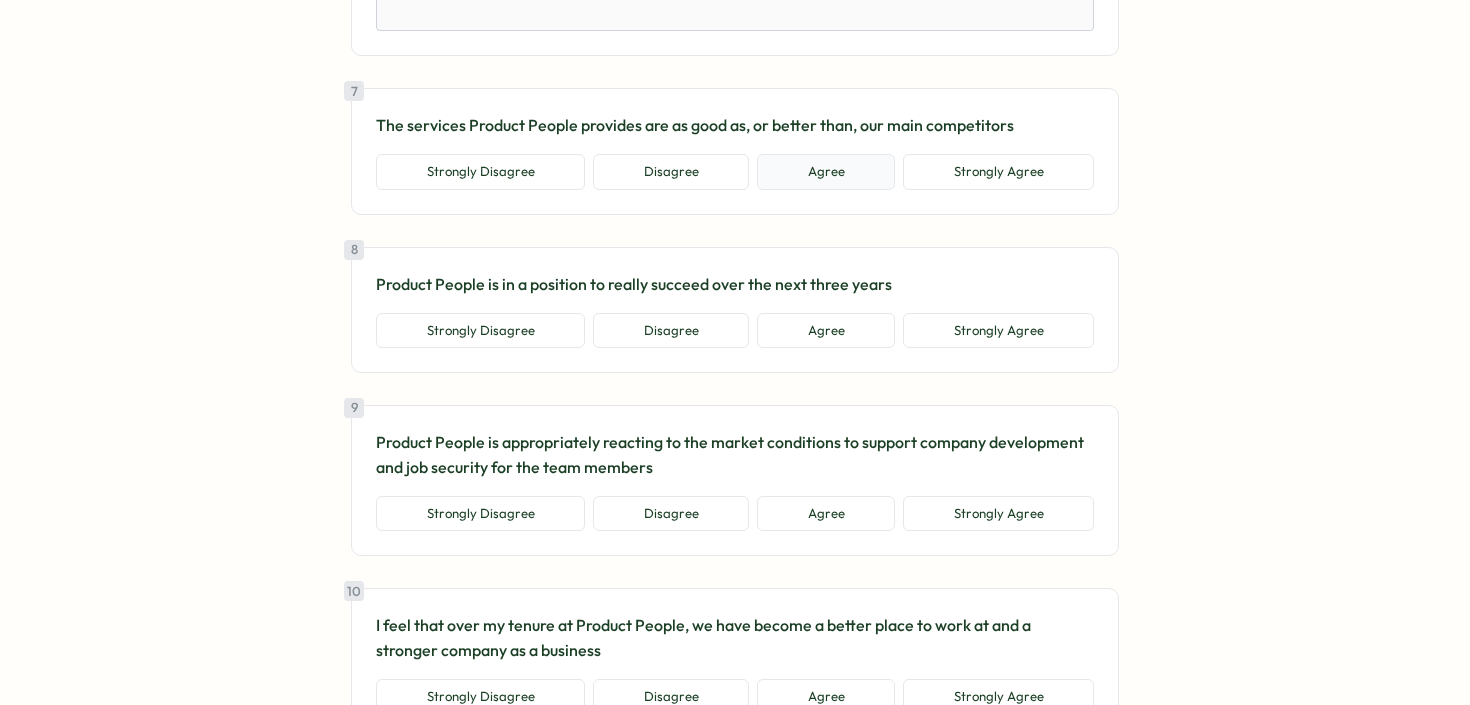 scroll, scrollTop: 1830, scrollLeft: 0, axis: vertical 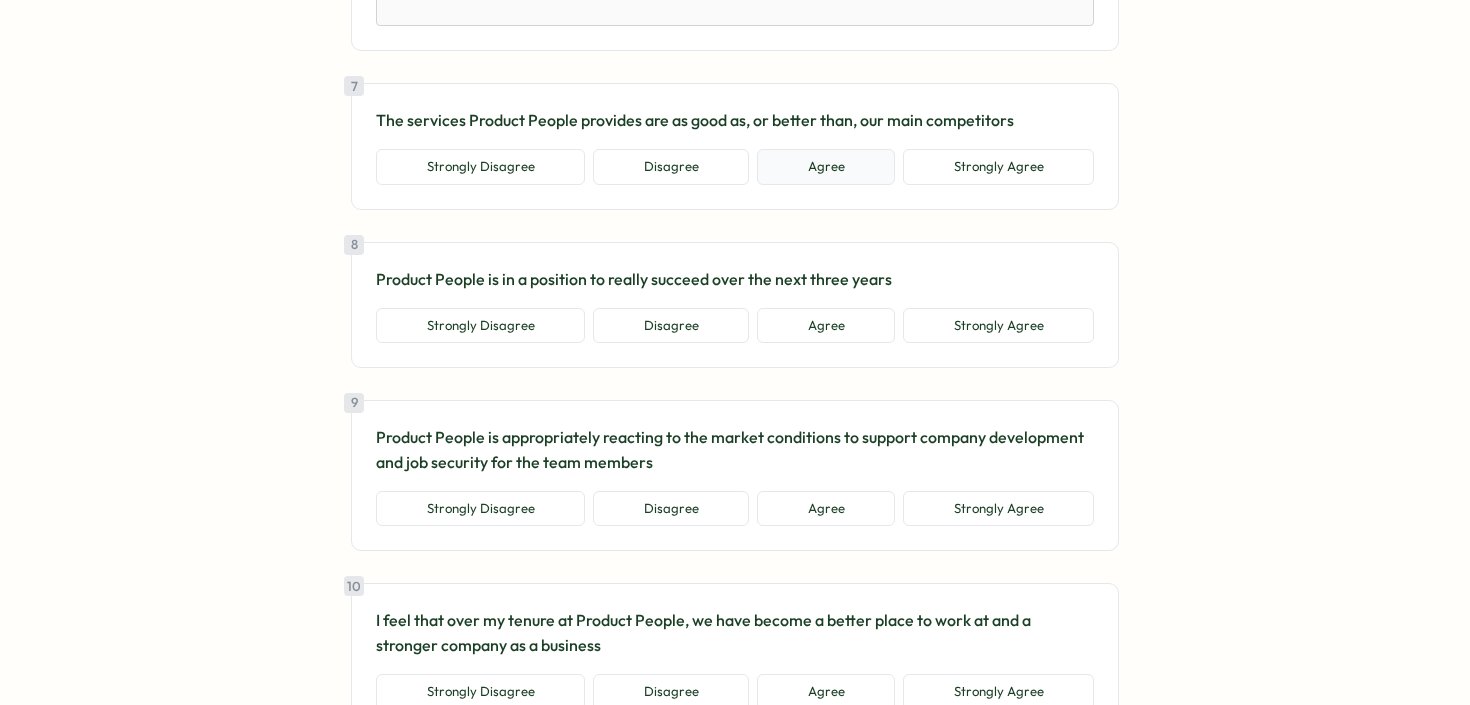 click on "Agree" at bounding box center (826, 167) 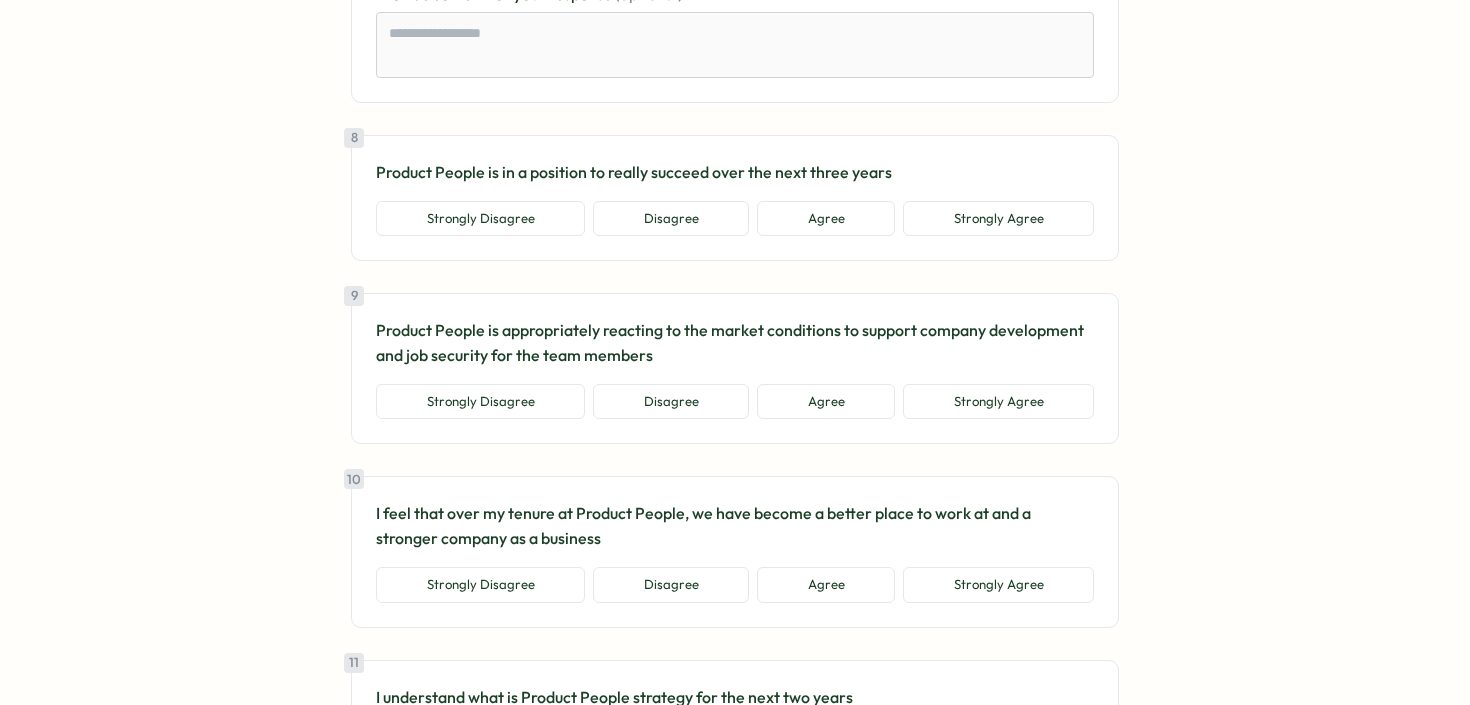 scroll, scrollTop: 2071, scrollLeft: 0, axis: vertical 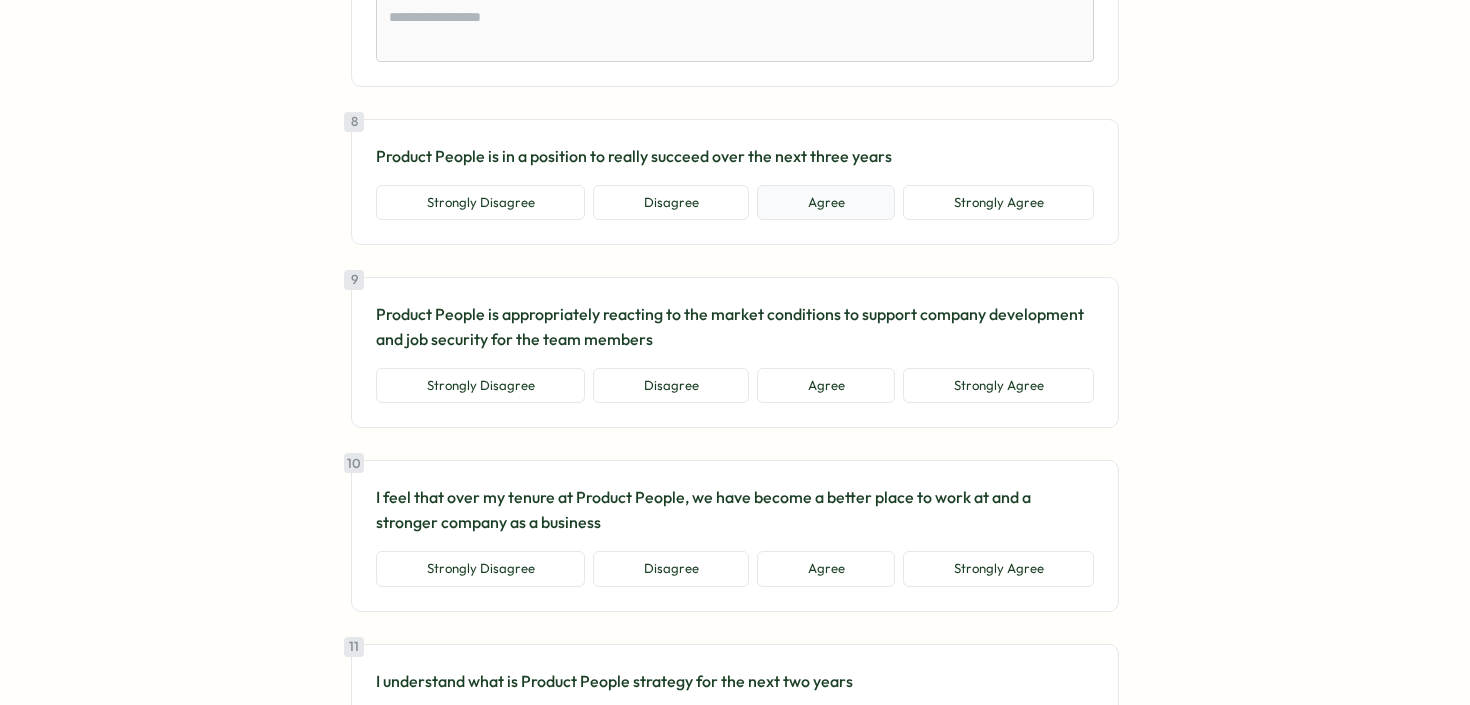click on "Agree" at bounding box center [826, 203] 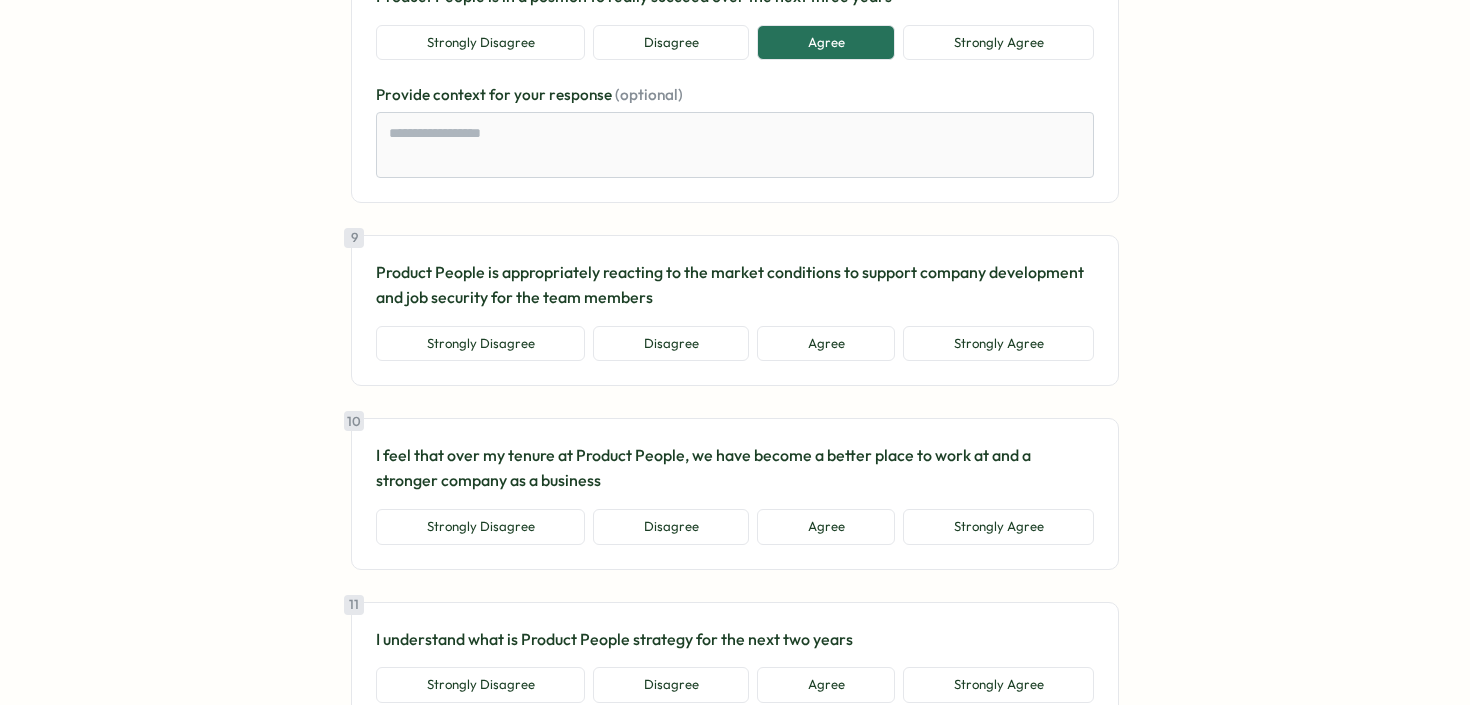 scroll, scrollTop: 2365, scrollLeft: 0, axis: vertical 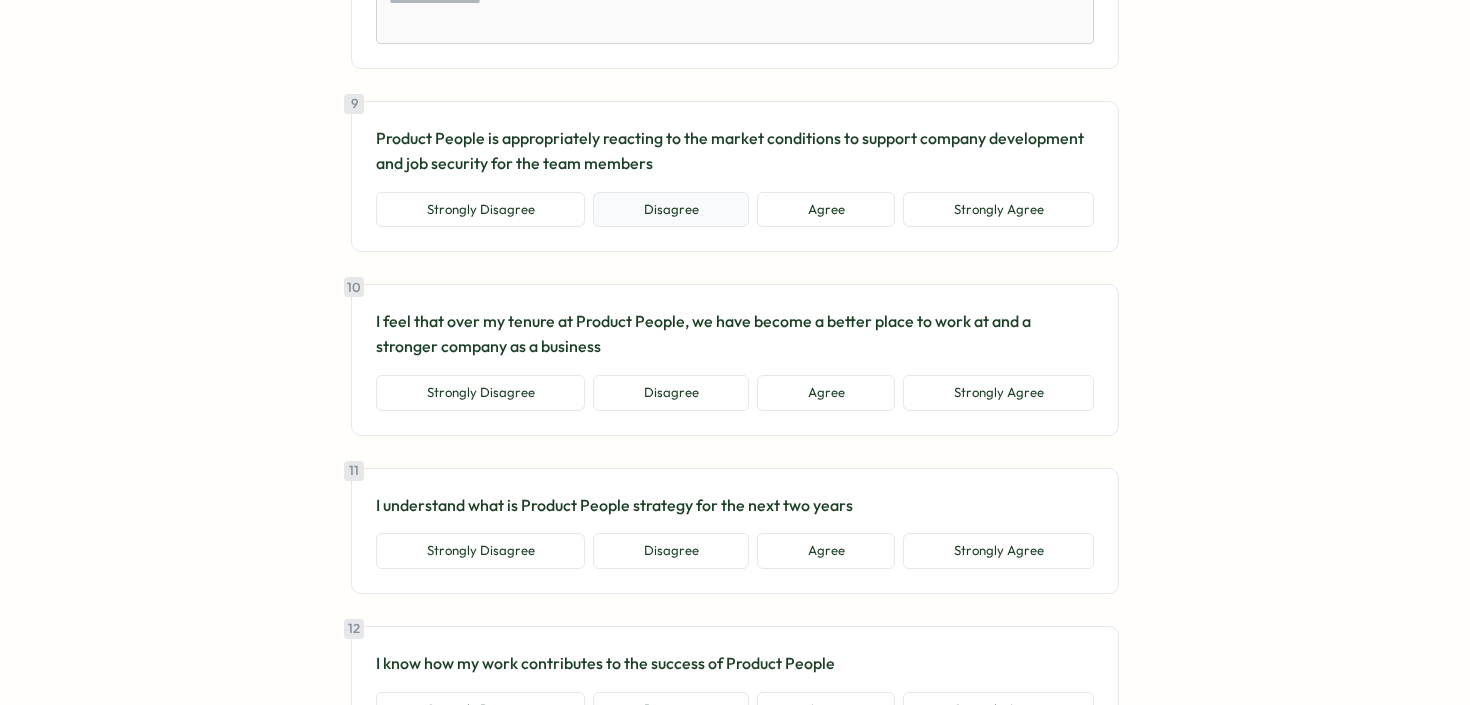 click on "Disagree" at bounding box center [671, 210] 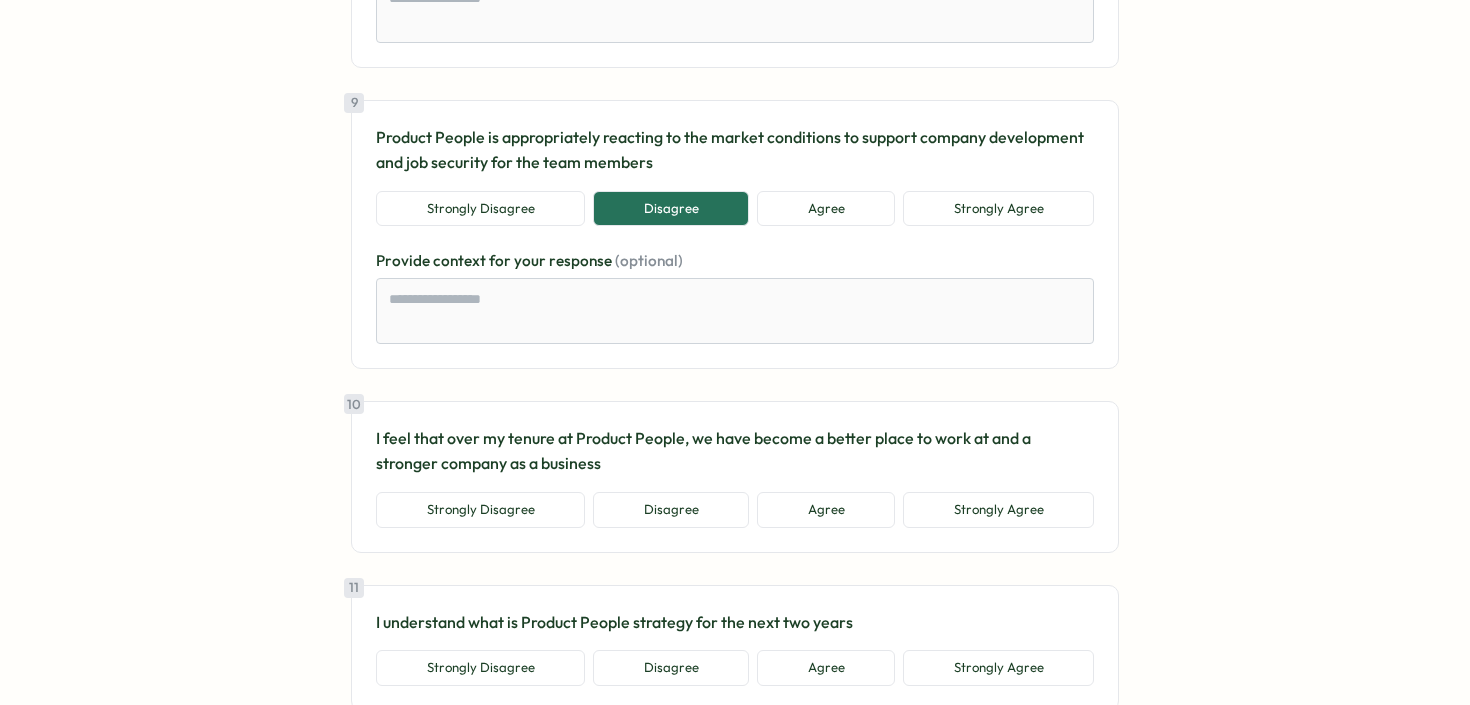 scroll, scrollTop: 2361, scrollLeft: 0, axis: vertical 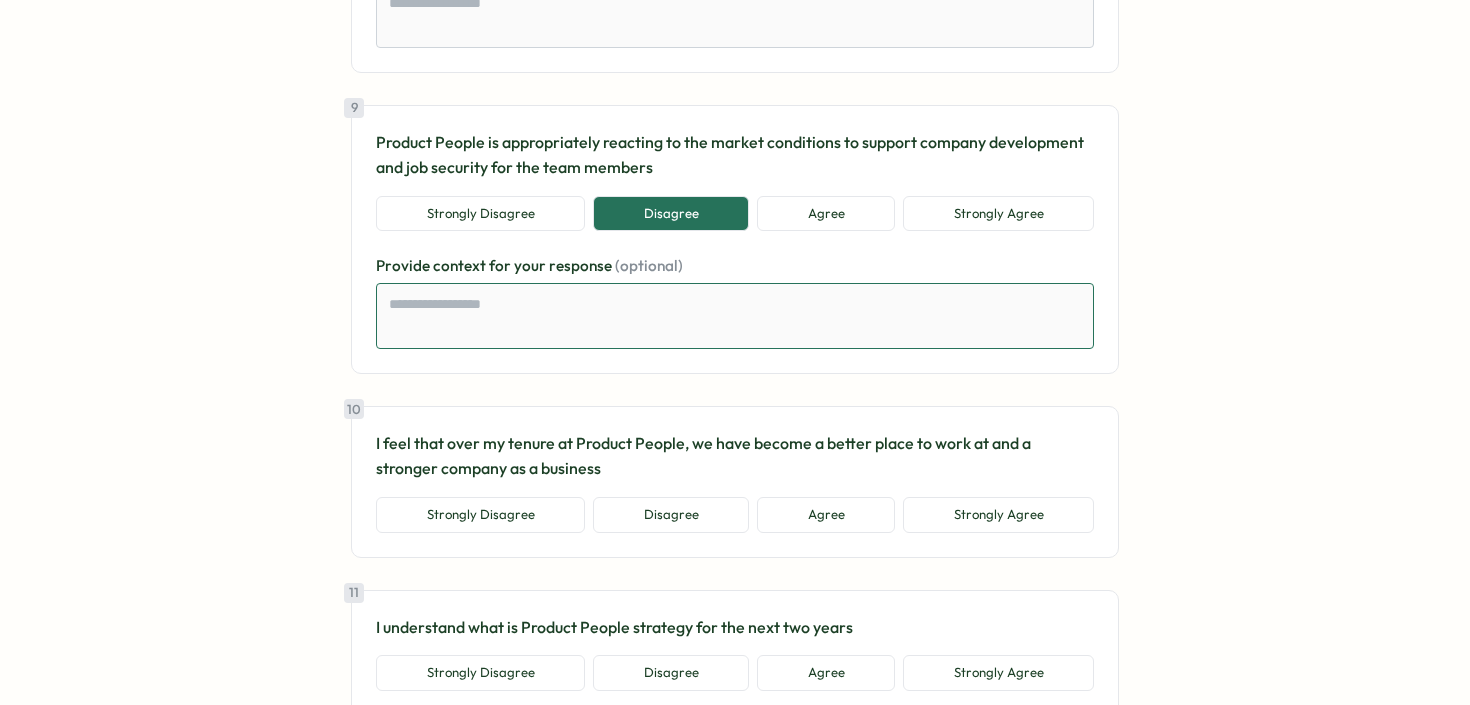 click at bounding box center (735, 316) 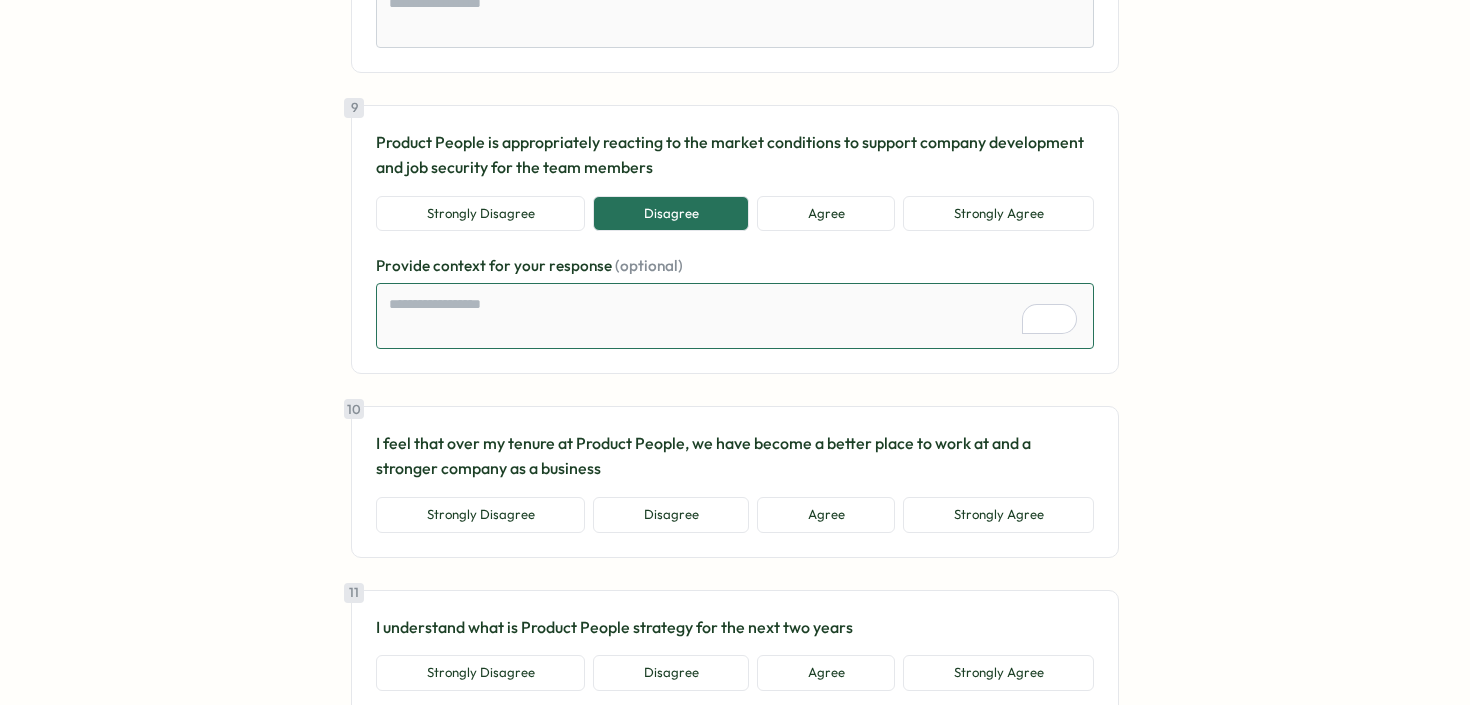 type on "*" 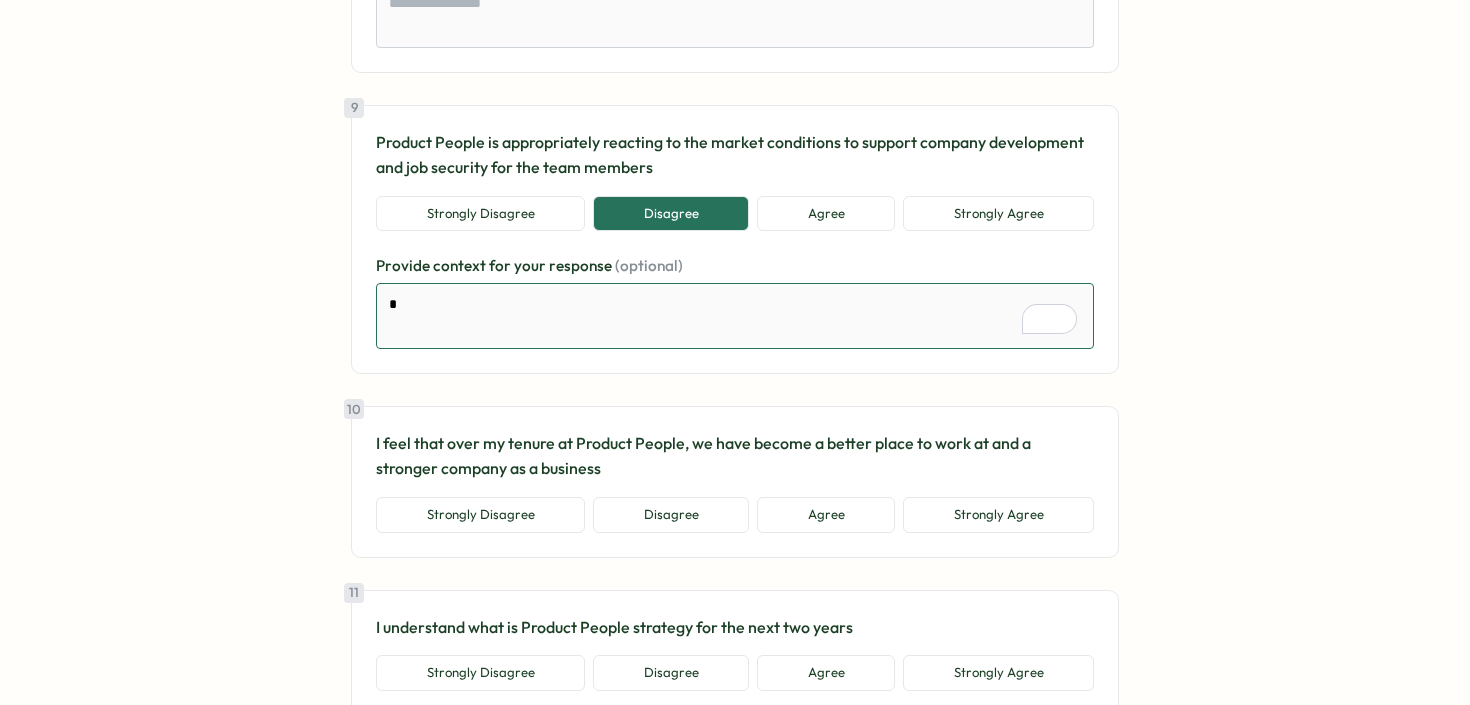 type on "*" 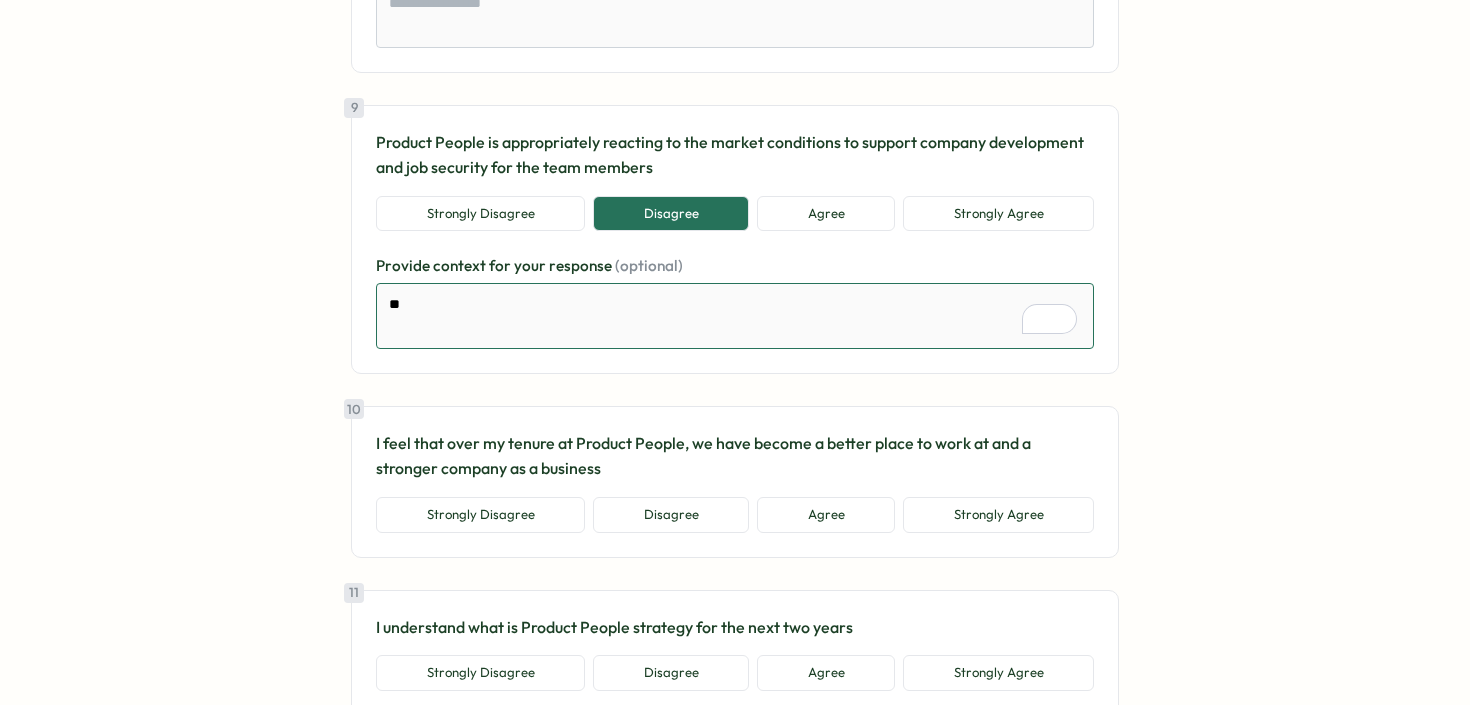 type on "*" 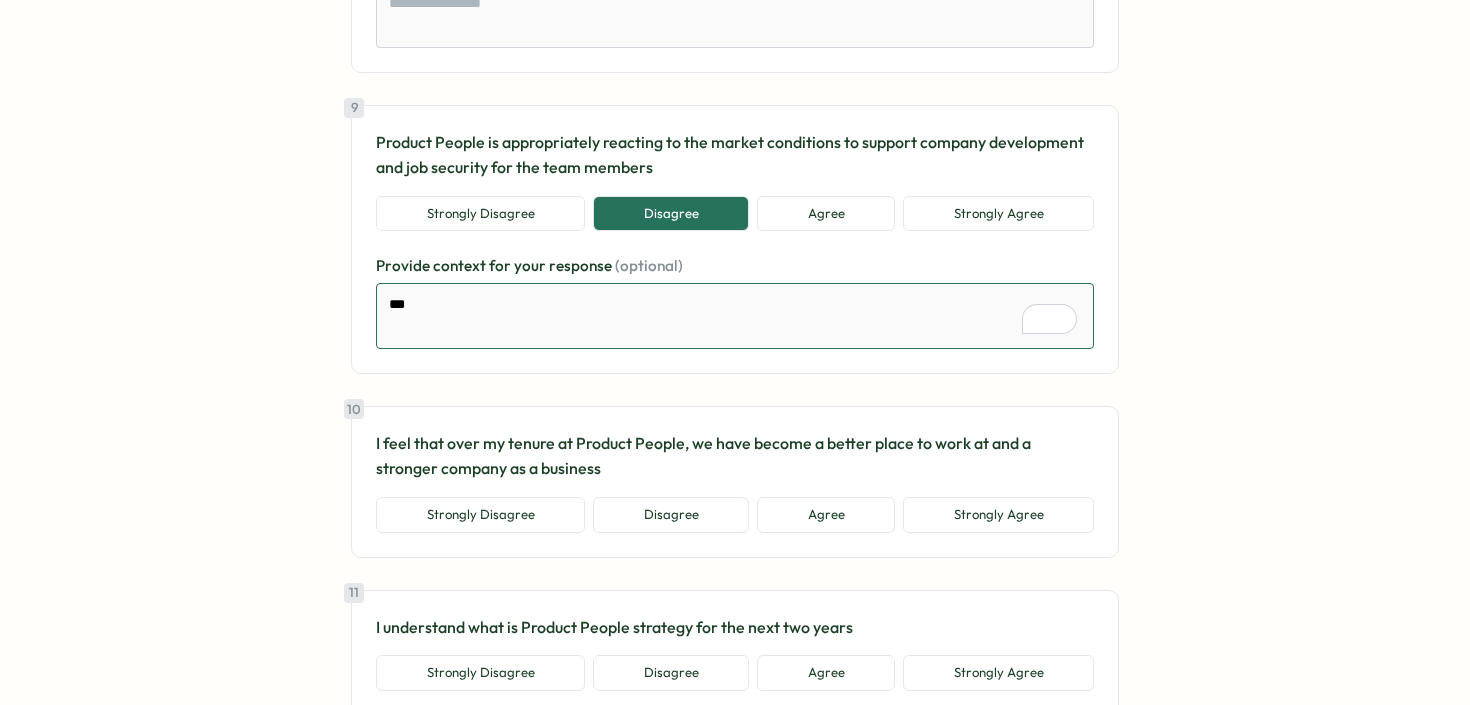 type on "*" 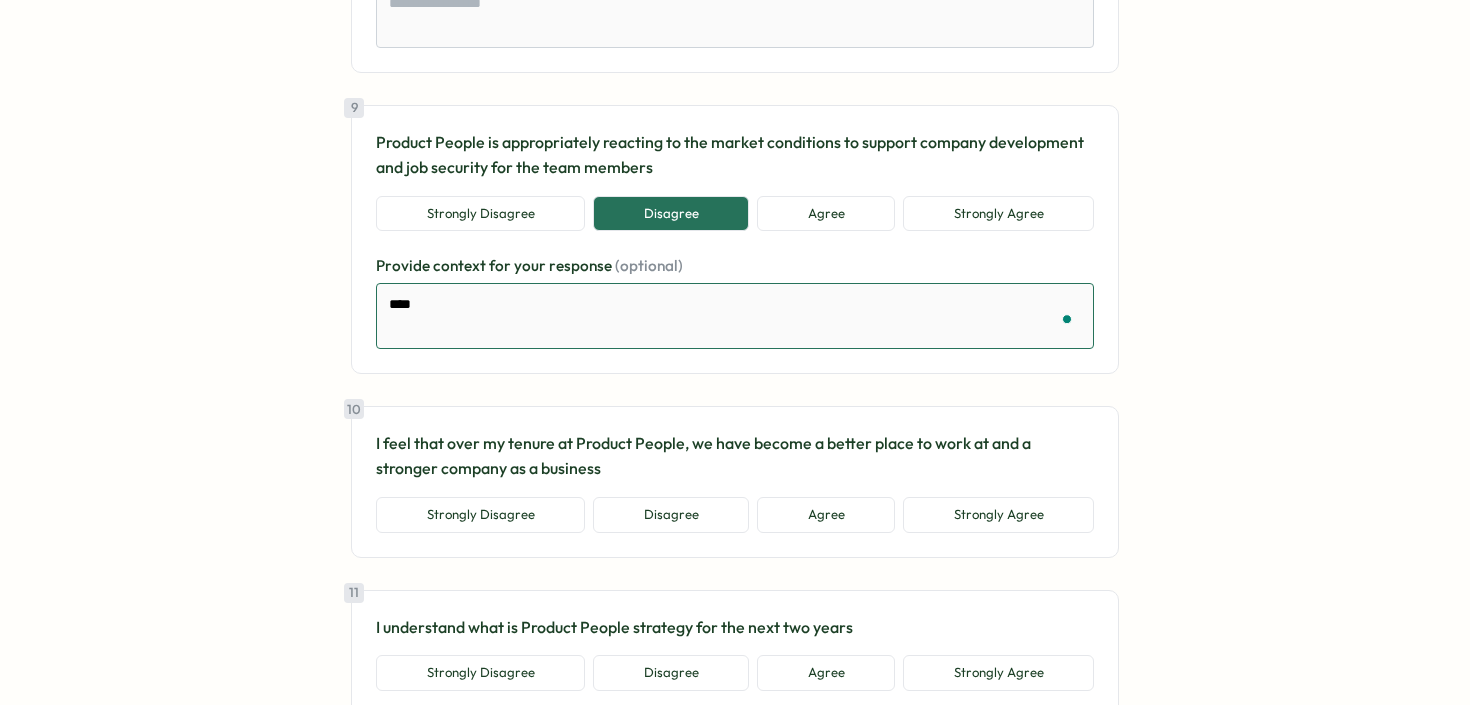 type on "*" 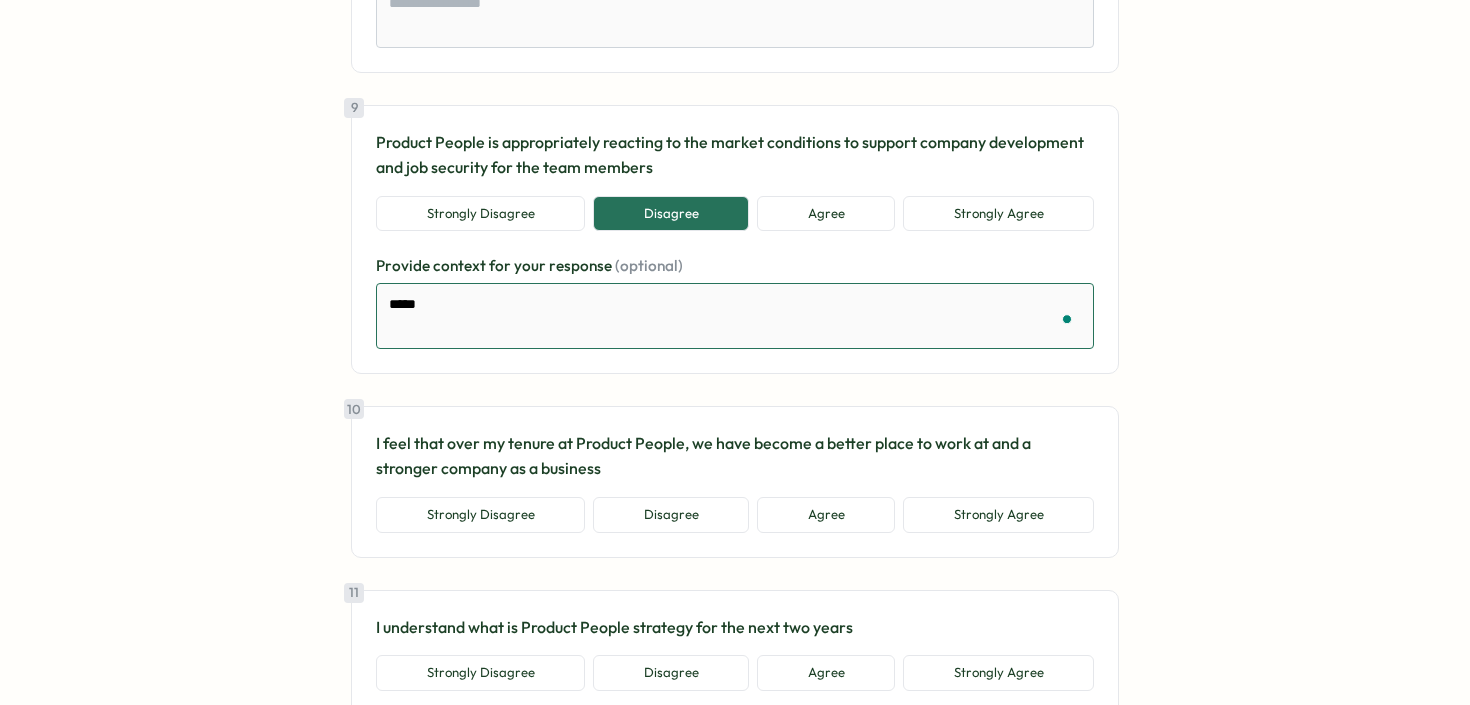 type on "*" 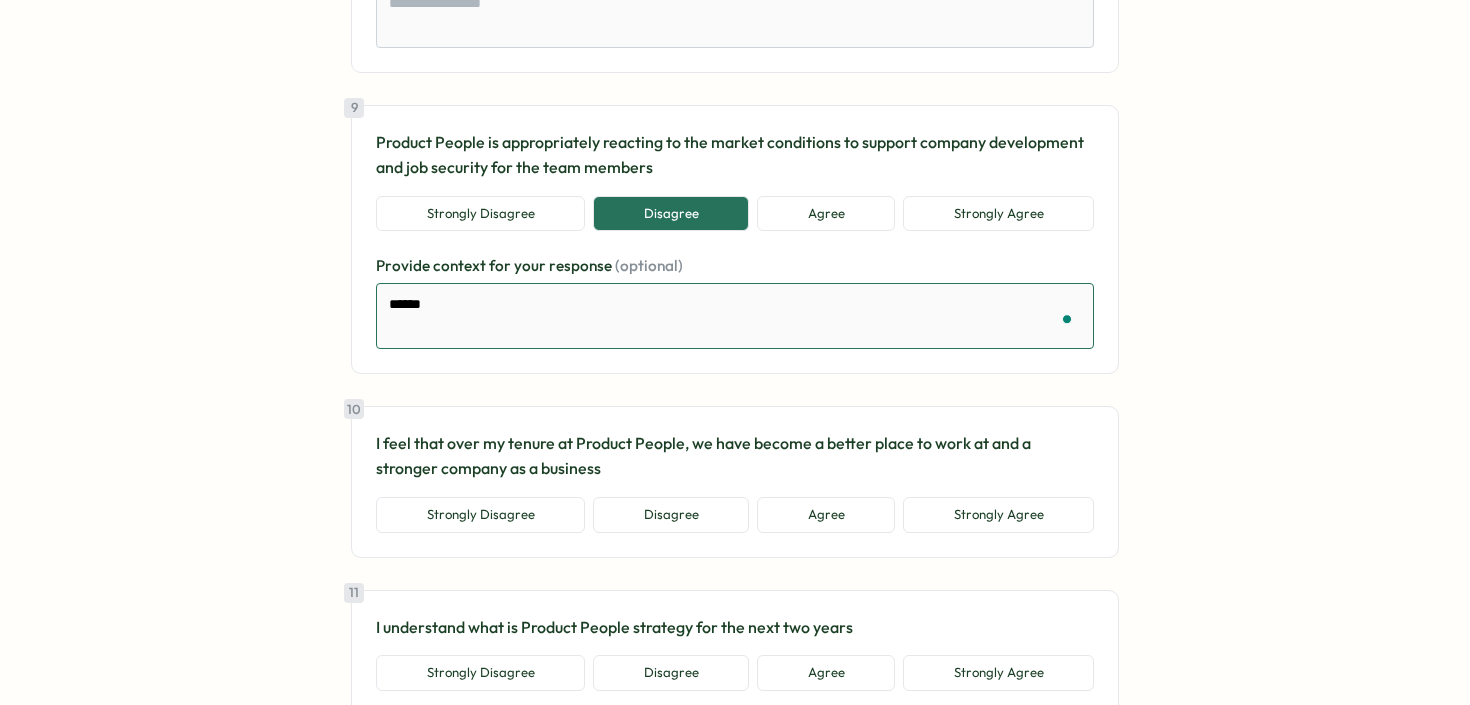 type on "*******" 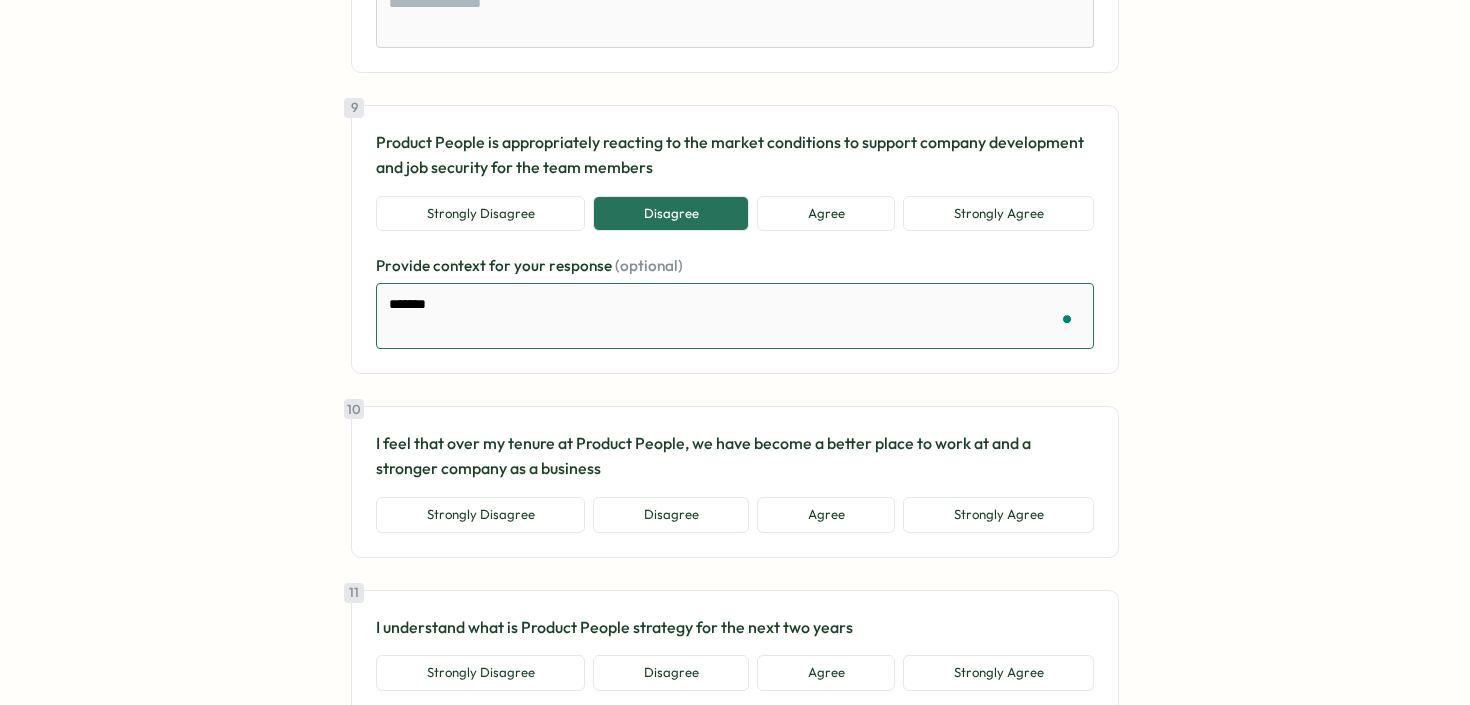 type on "*" 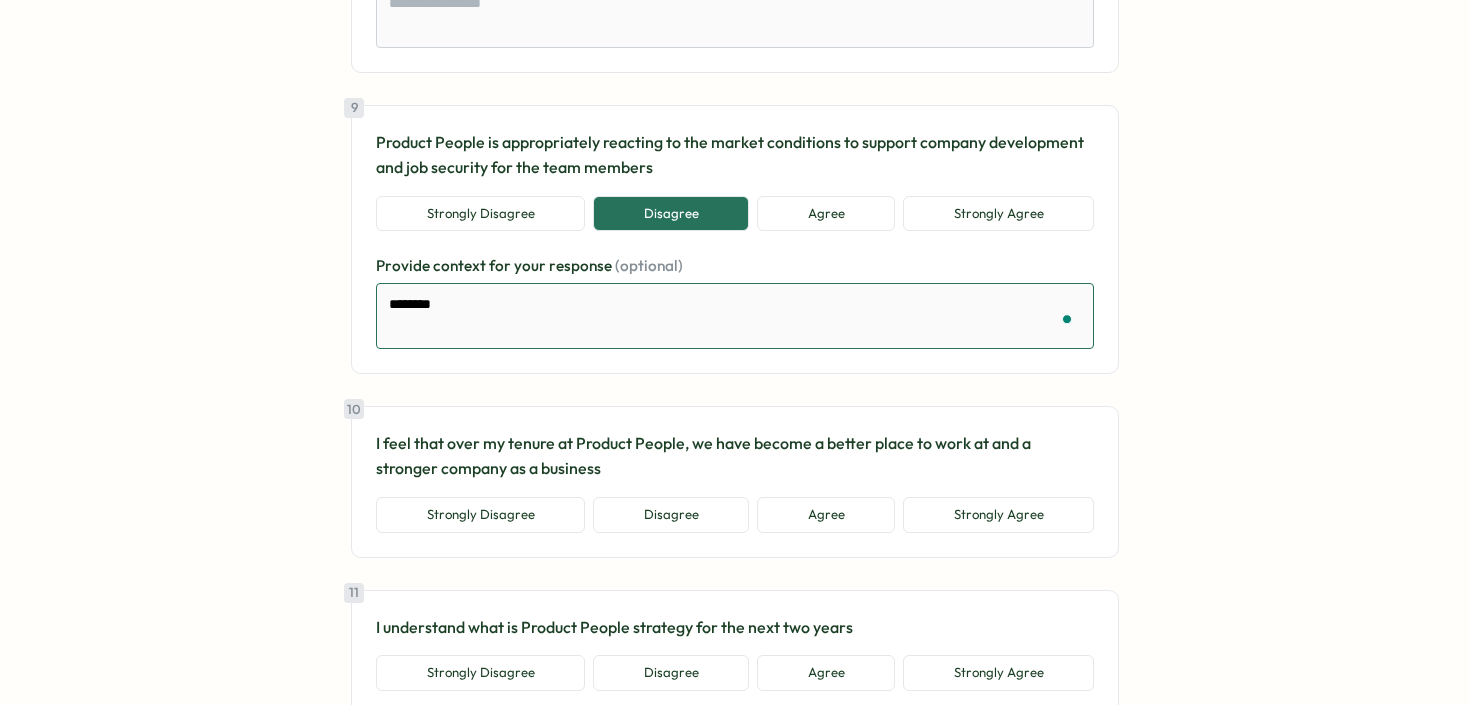 type on "*" 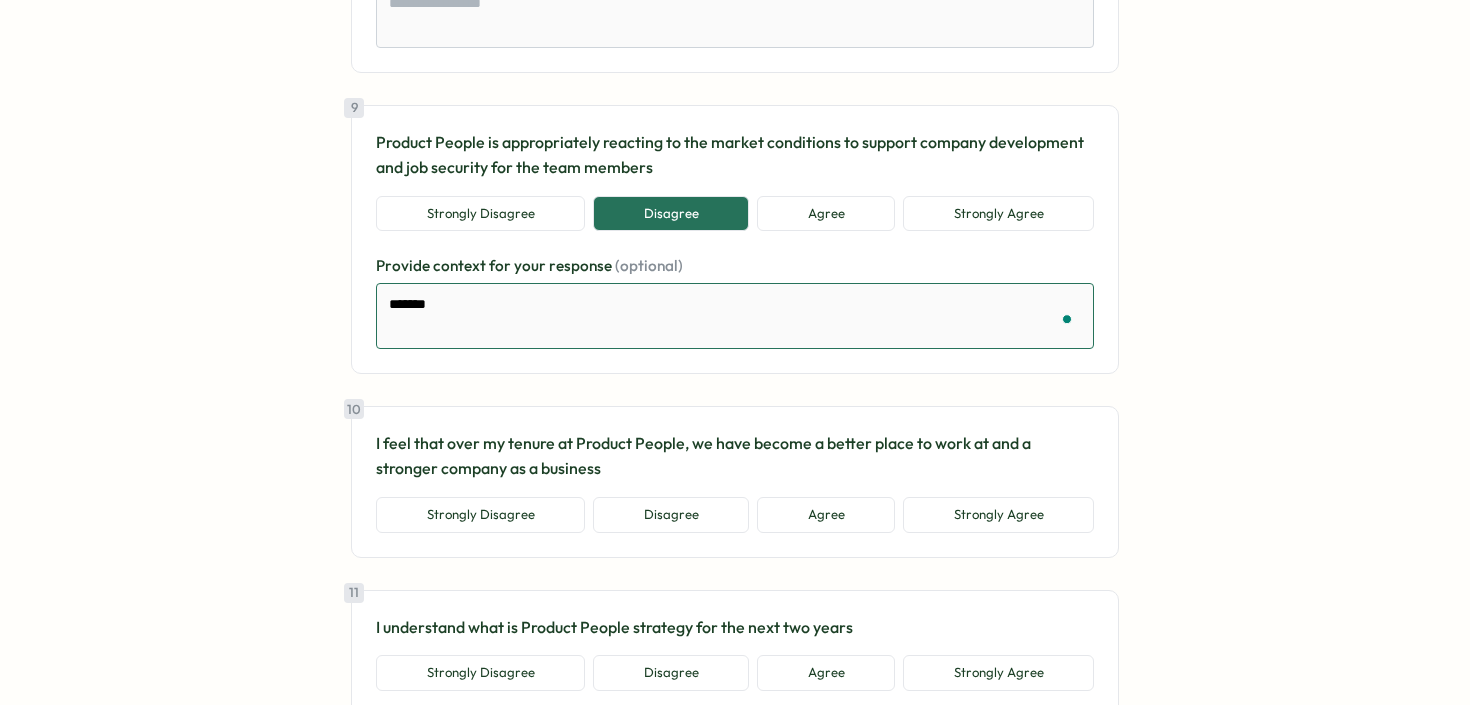type on "*" 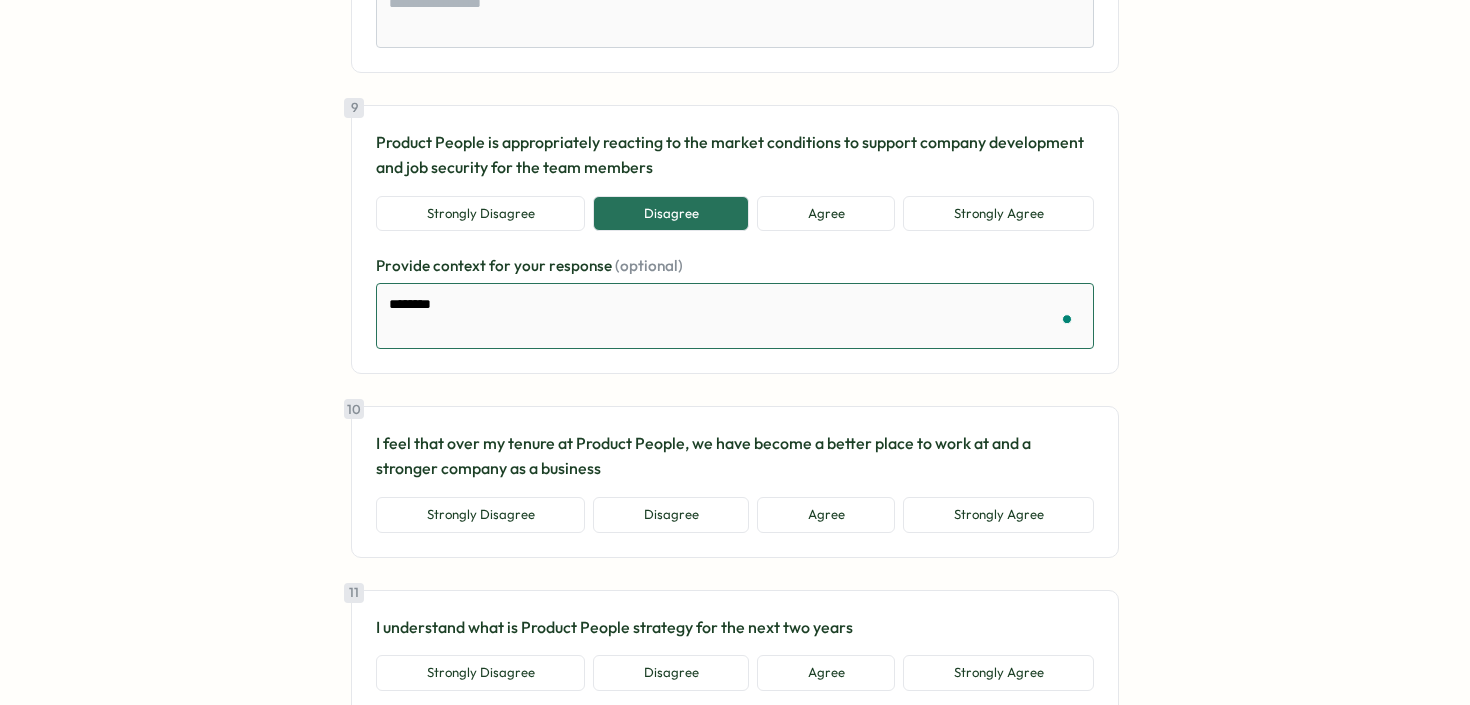 type on "*" 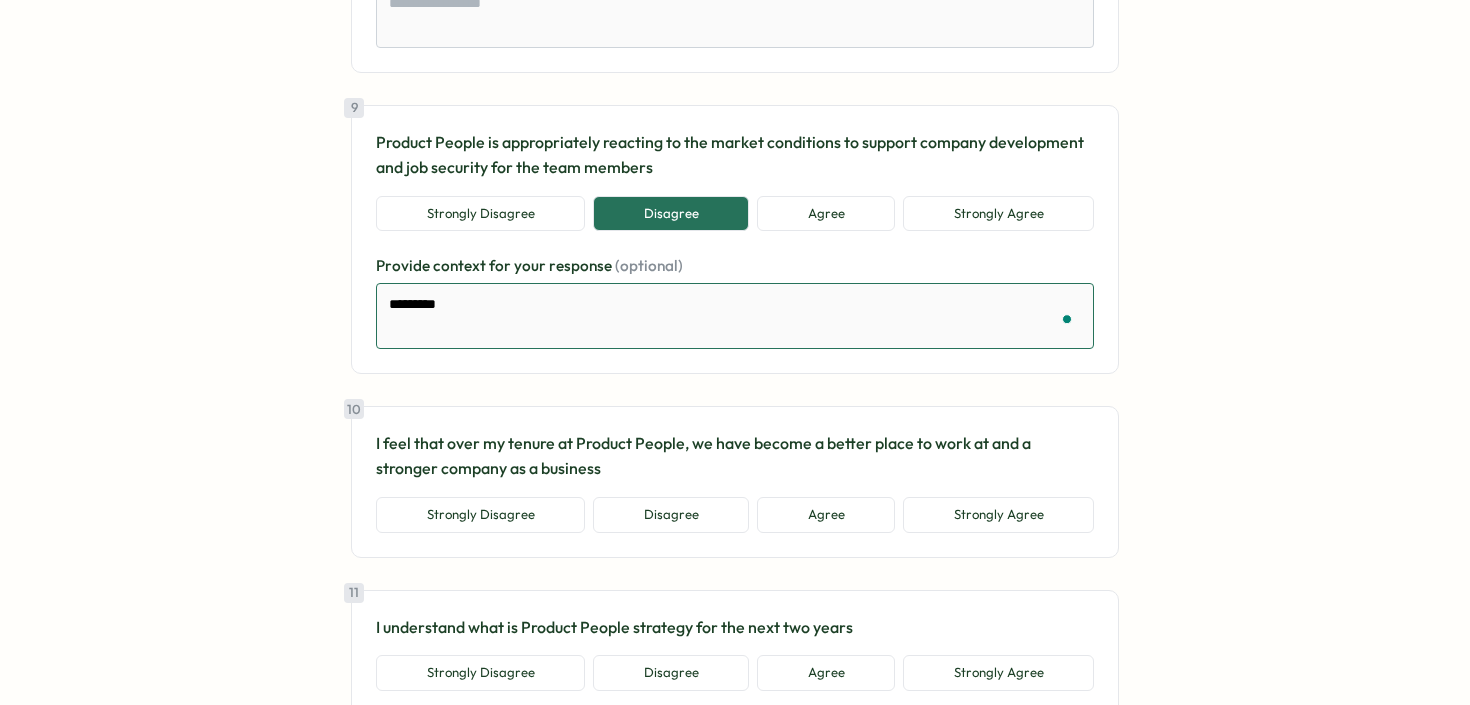 type on "*" 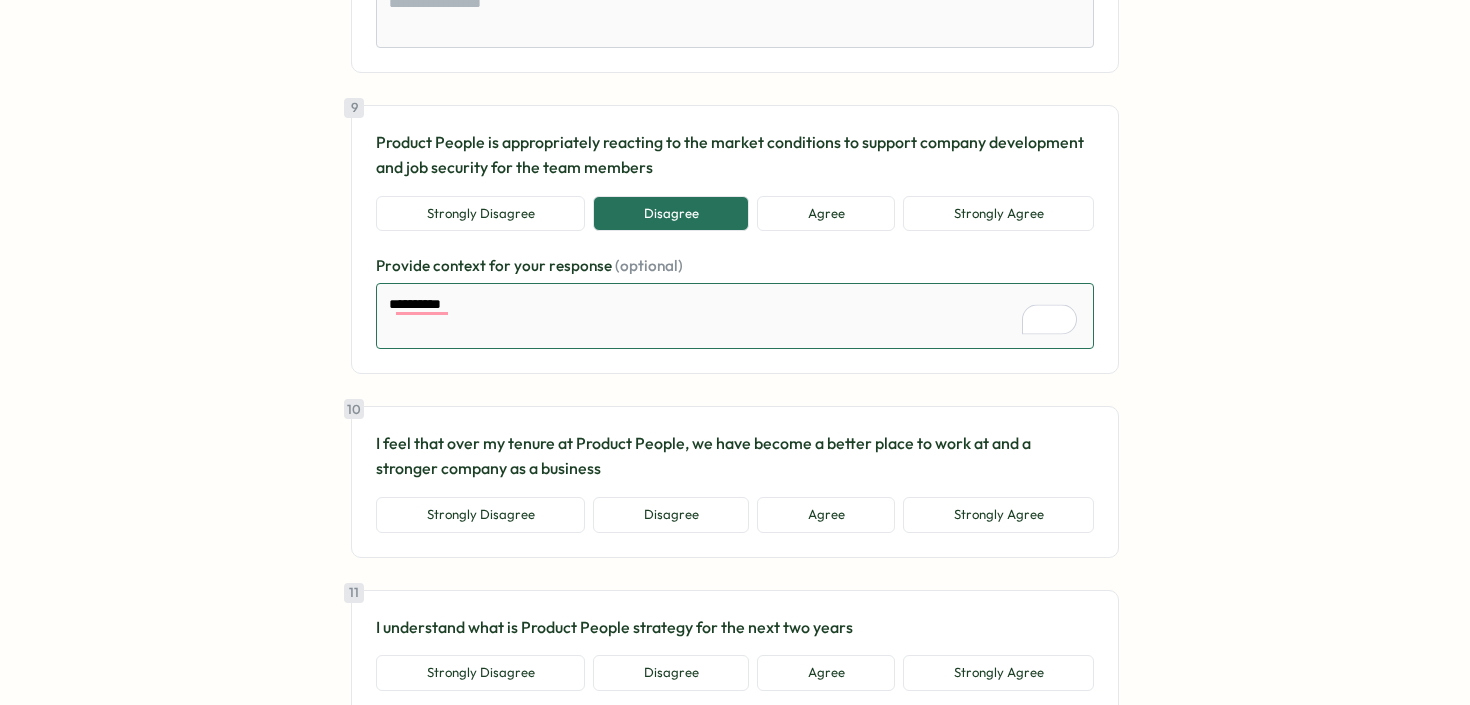 type on "*" 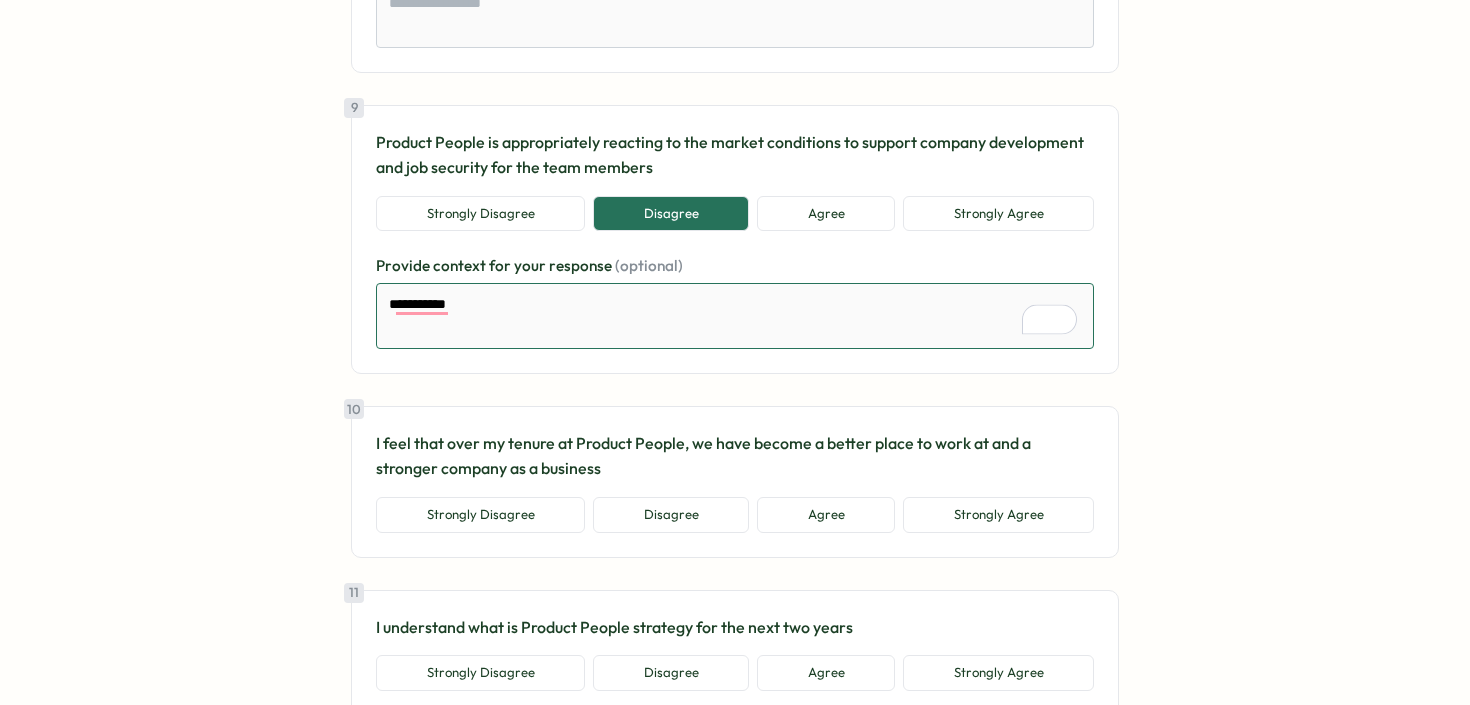 type on "*" 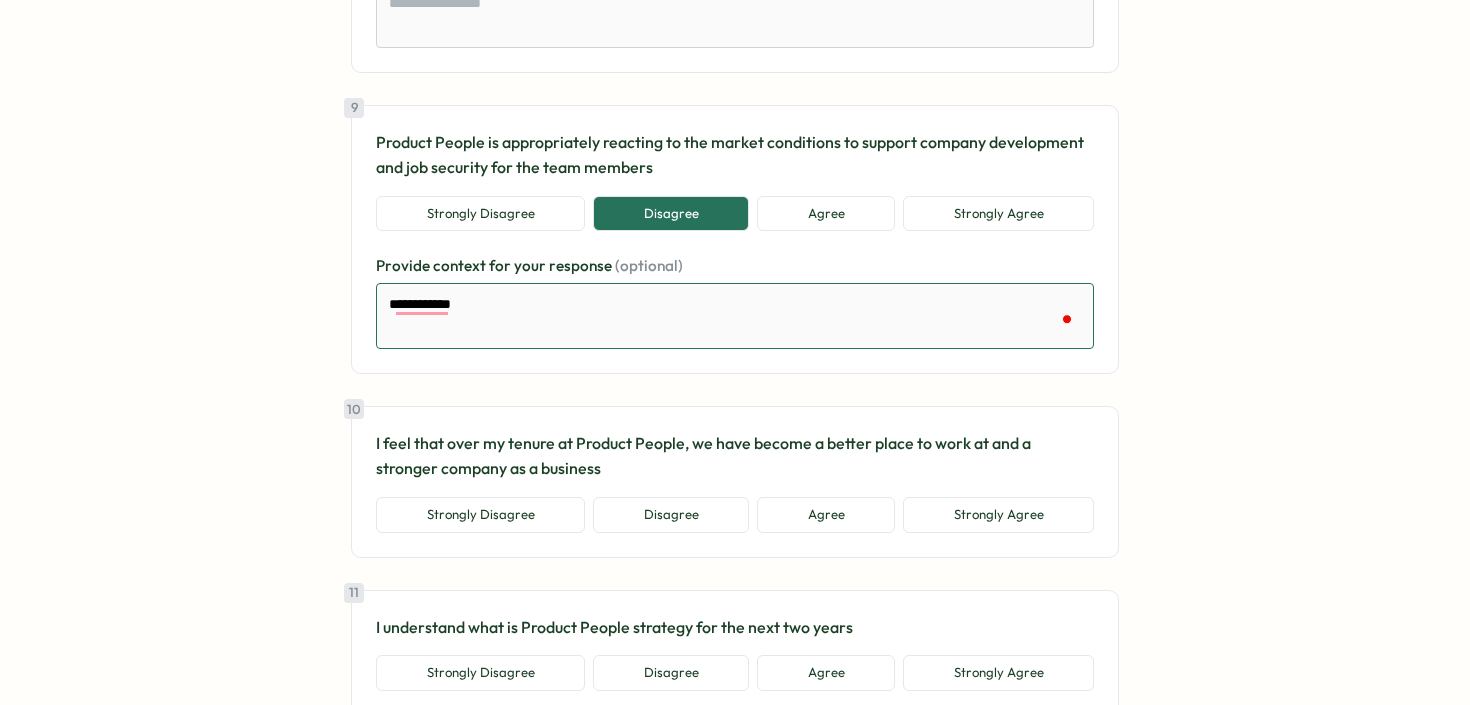type on "*" 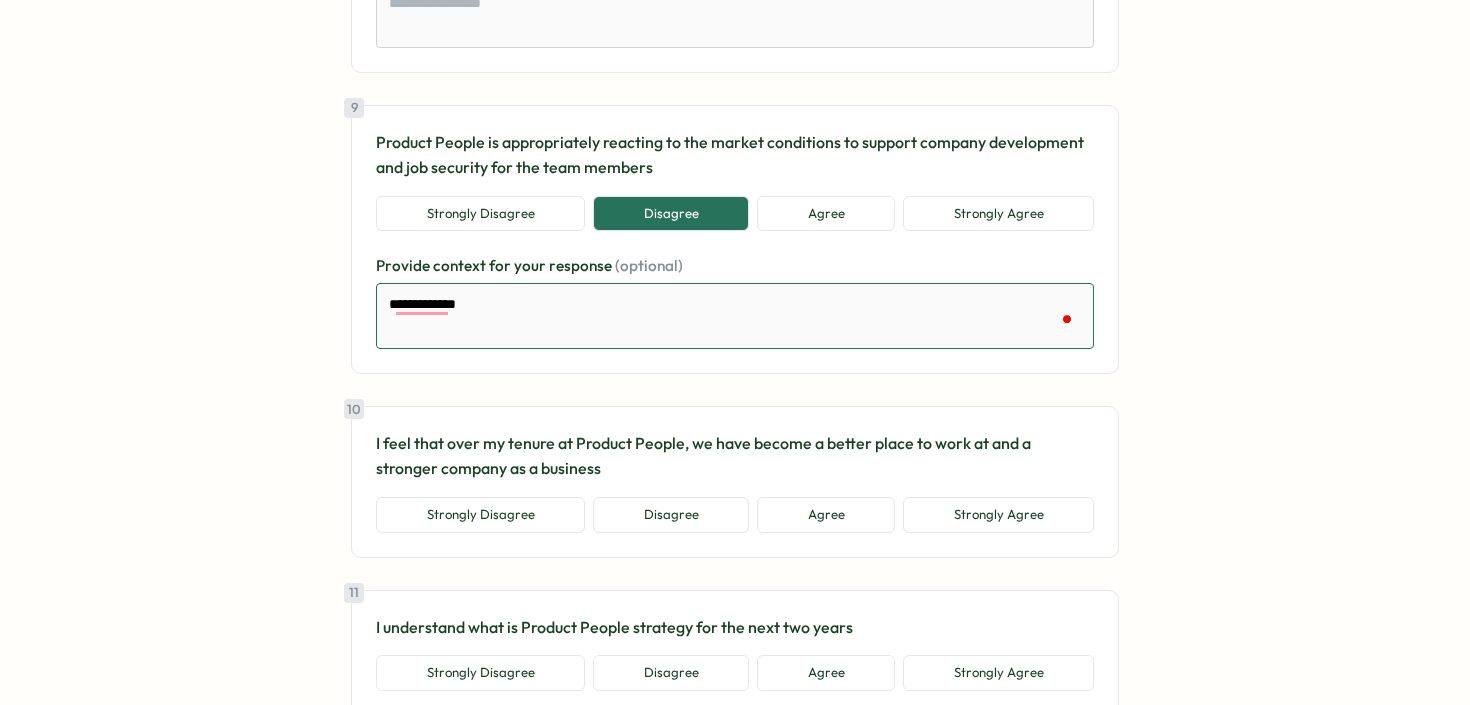type on "*" 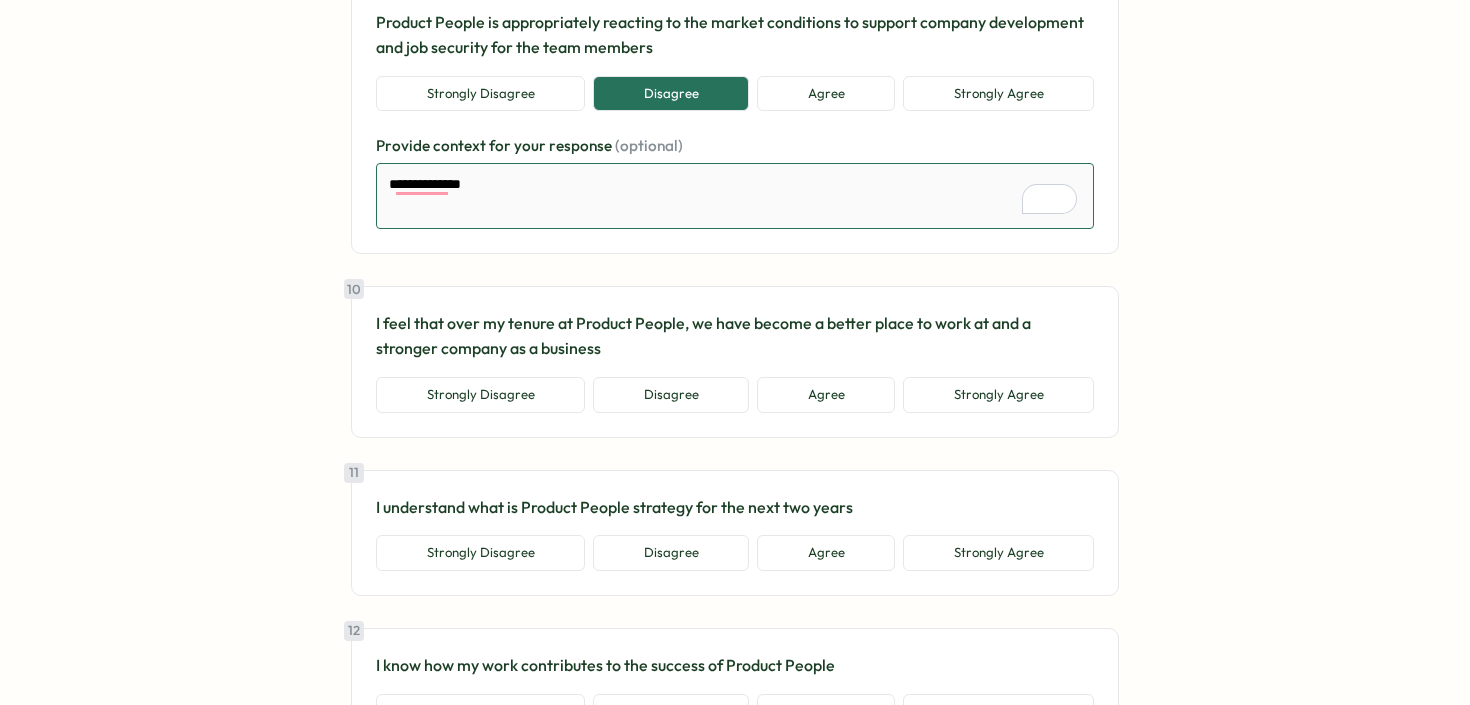 scroll, scrollTop: 2527, scrollLeft: 0, axis: vertical 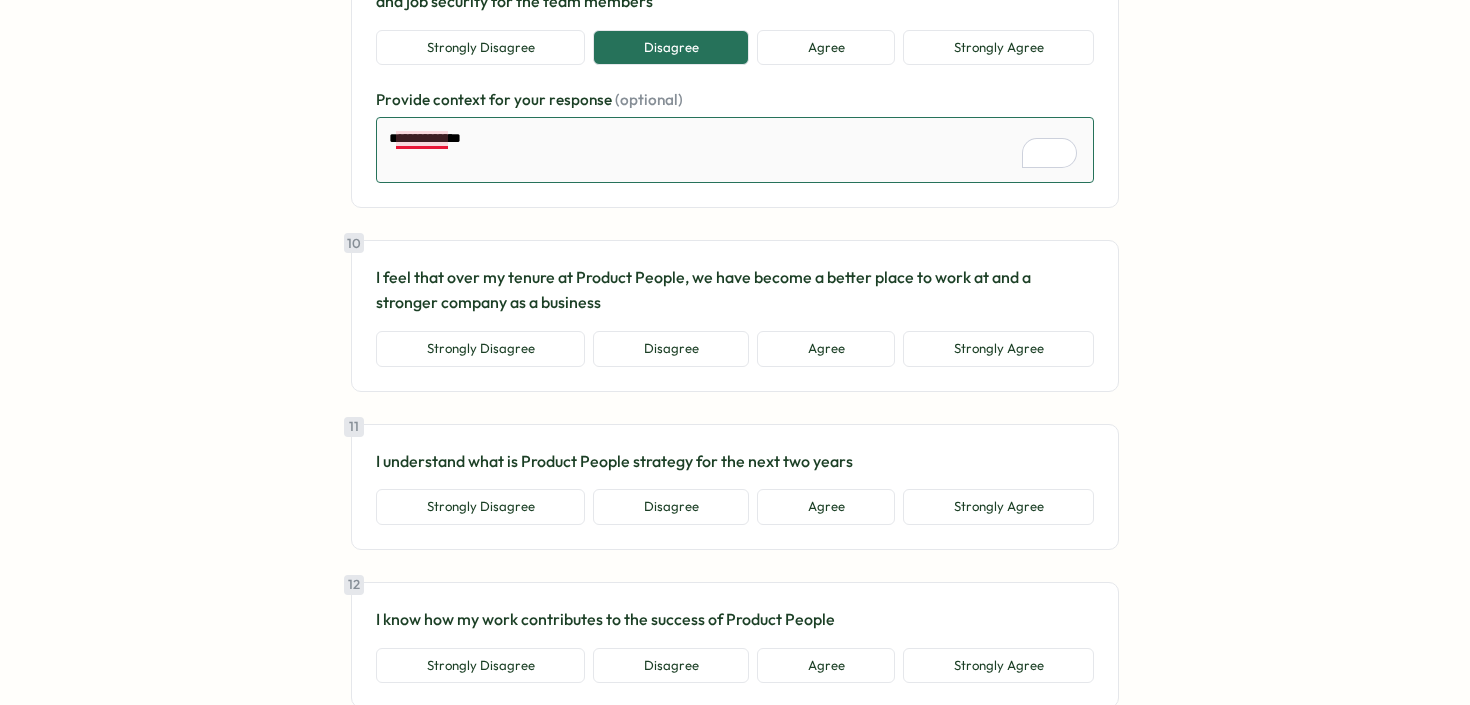 drag, startPoint x: 440, startPoint y: 137, endPoint x: 427, endPoint y: 138, distance: 13.038404 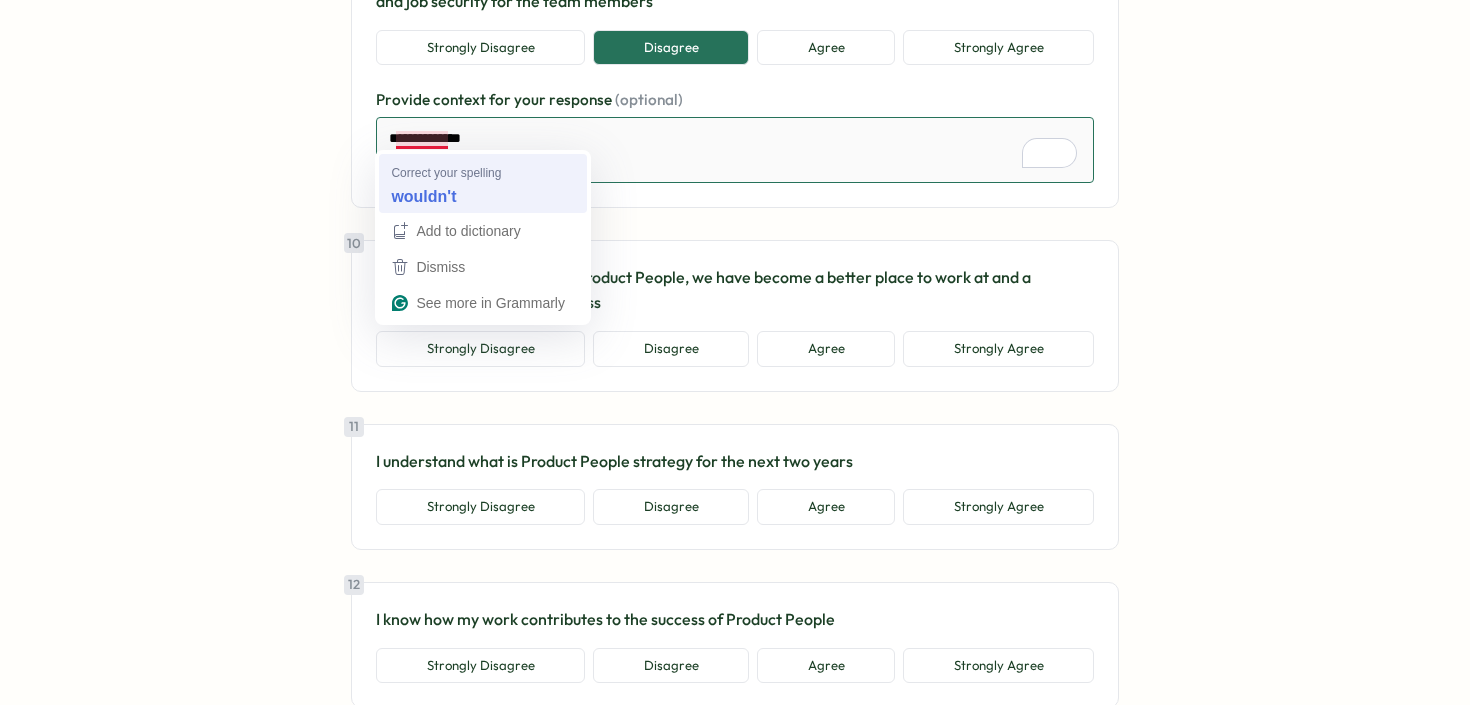 type on "**********" 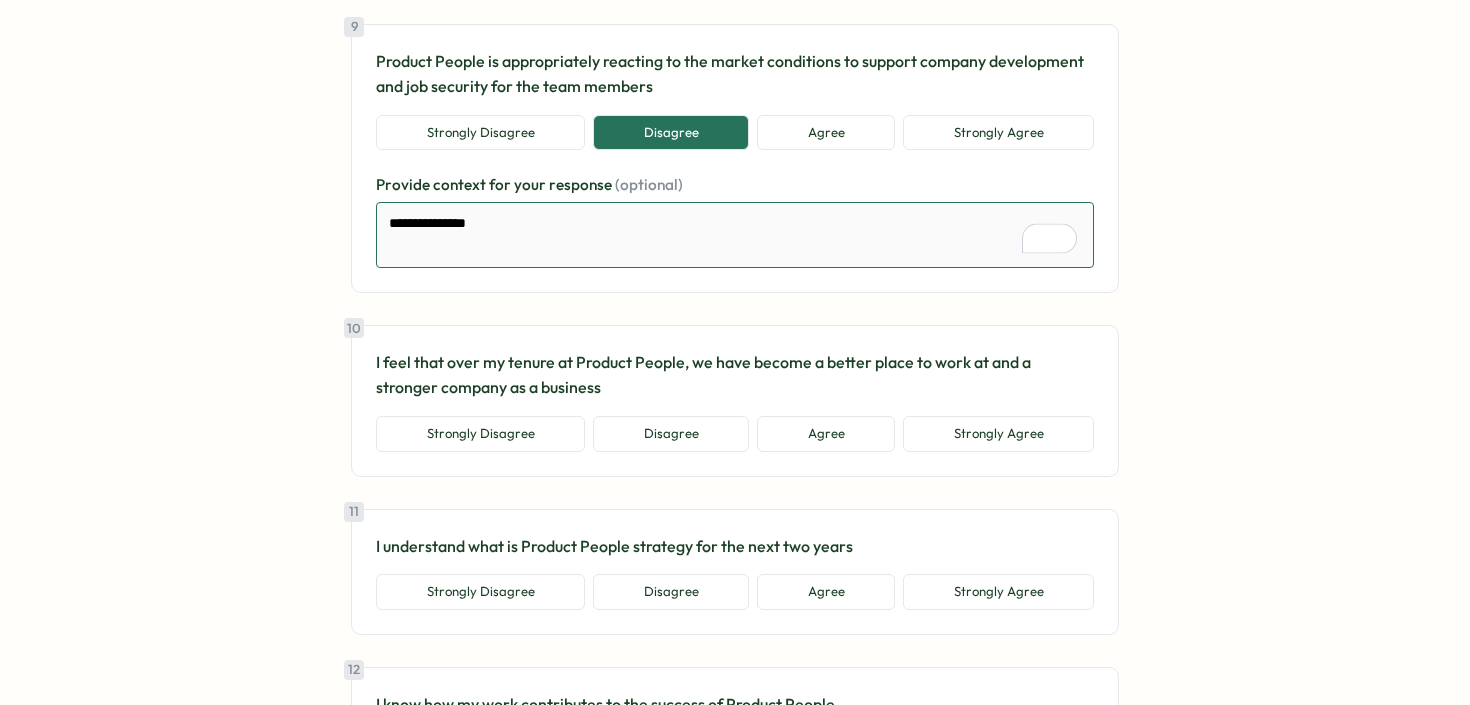 scroll, scrollTop: 2451, scrollLeft: 0, axis: vertical 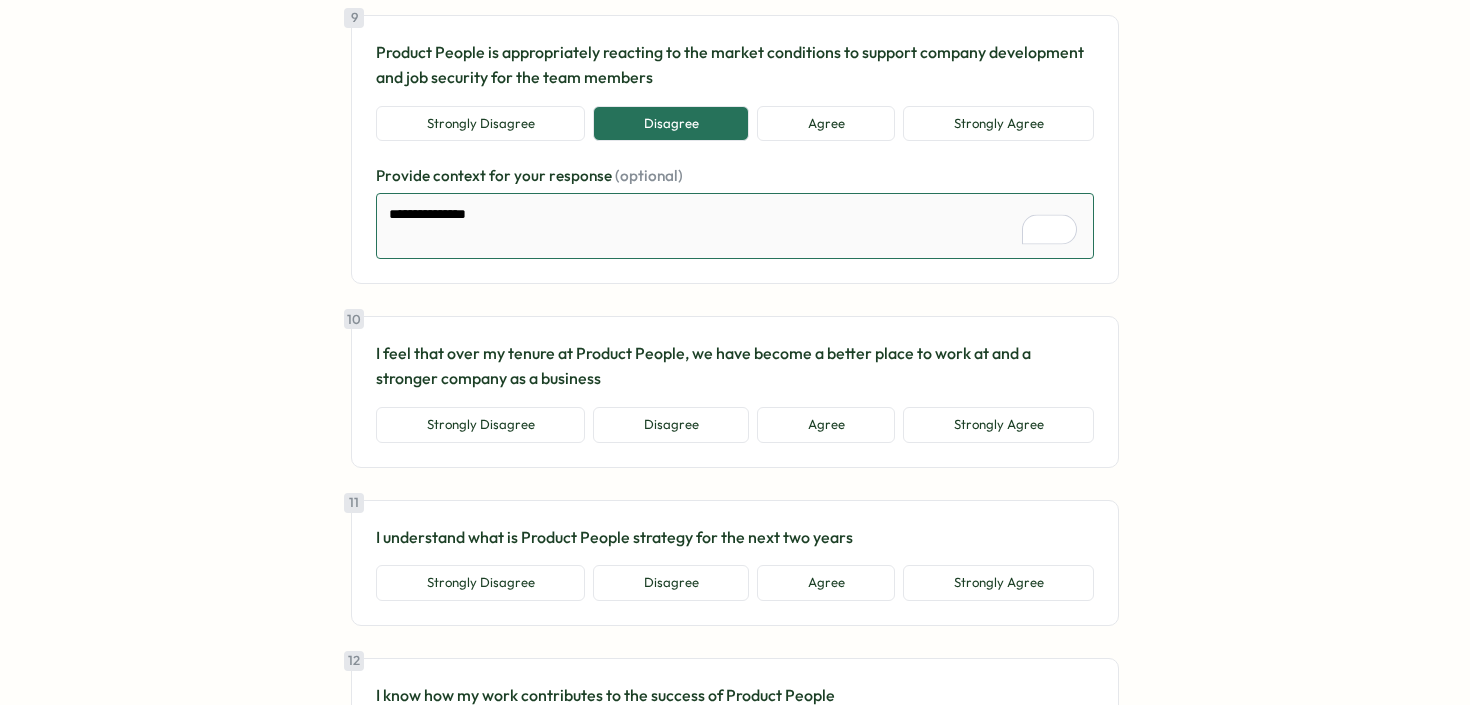 click on "**********" at bounding box center (735, 226) 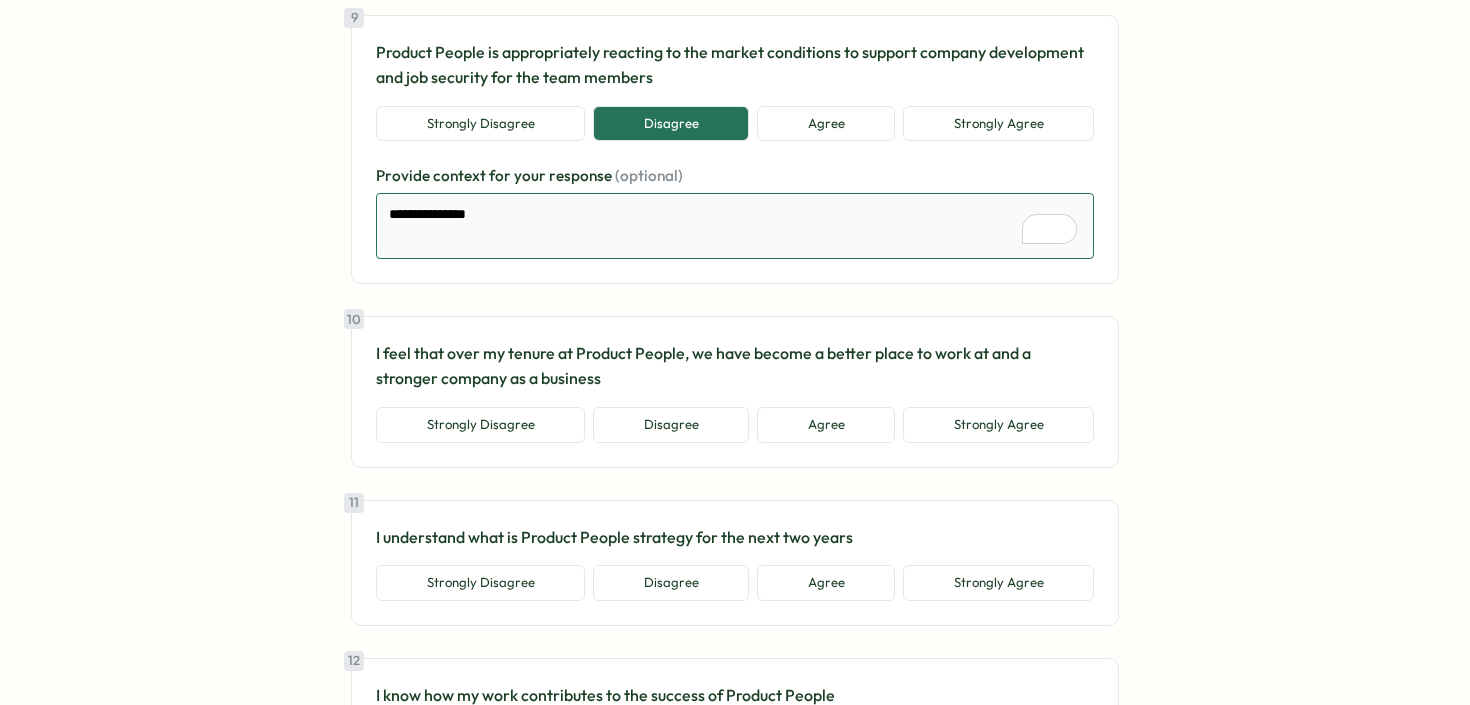 type on "*" 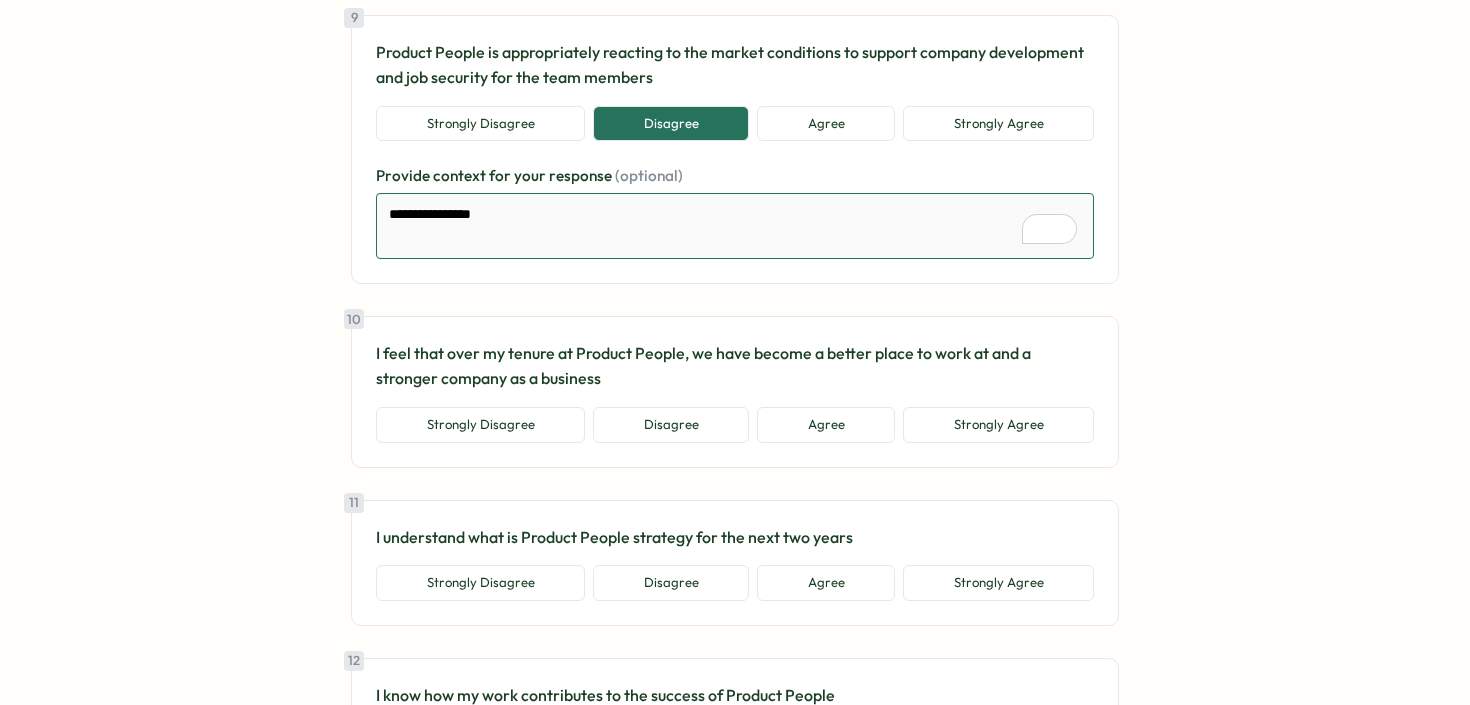 type on "*" 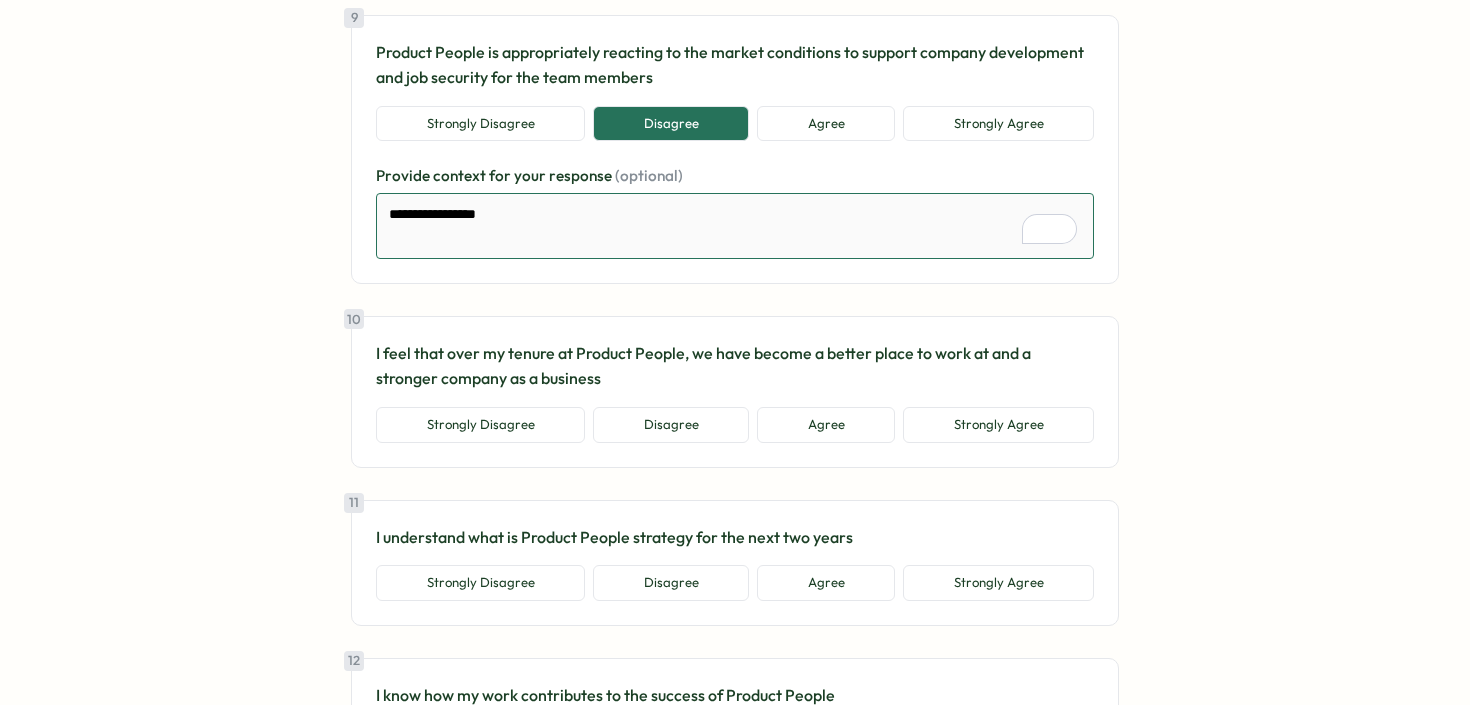 type on "*" 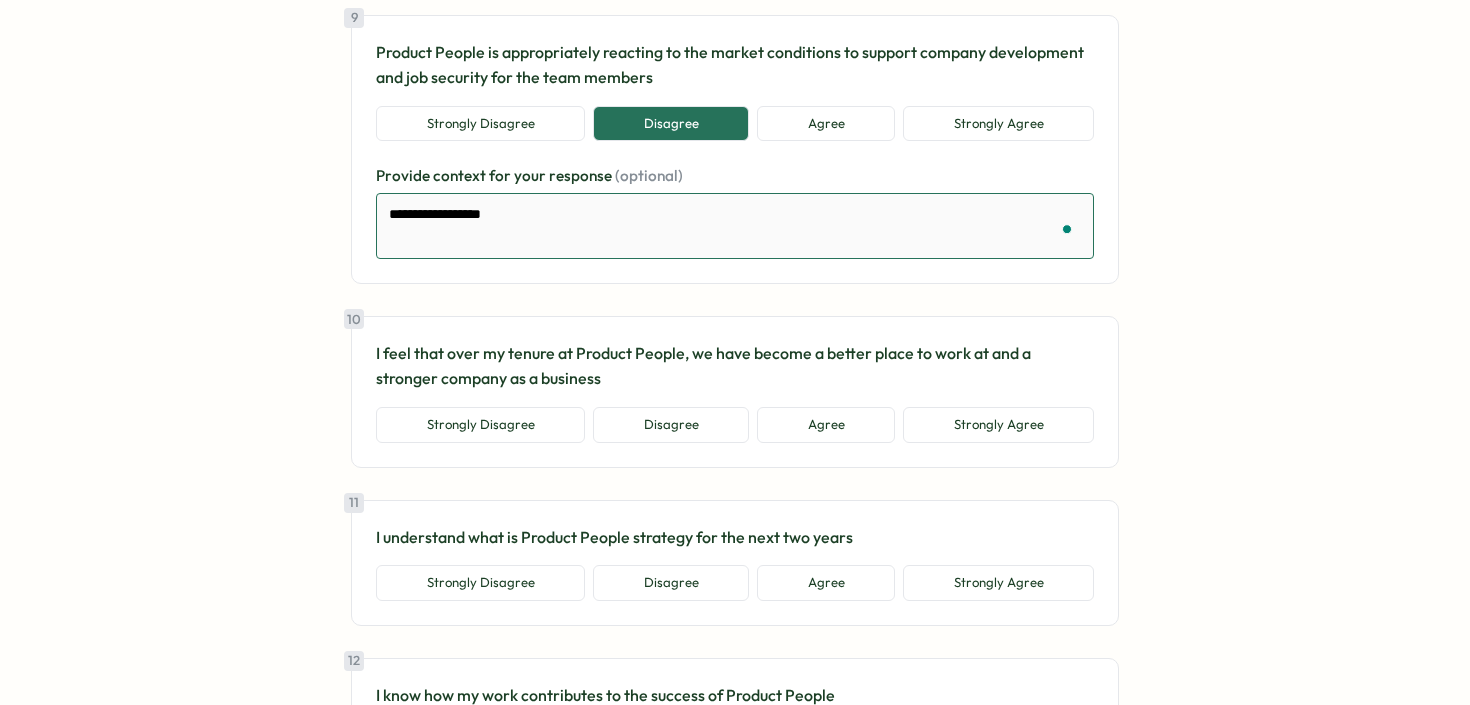 type on "*" 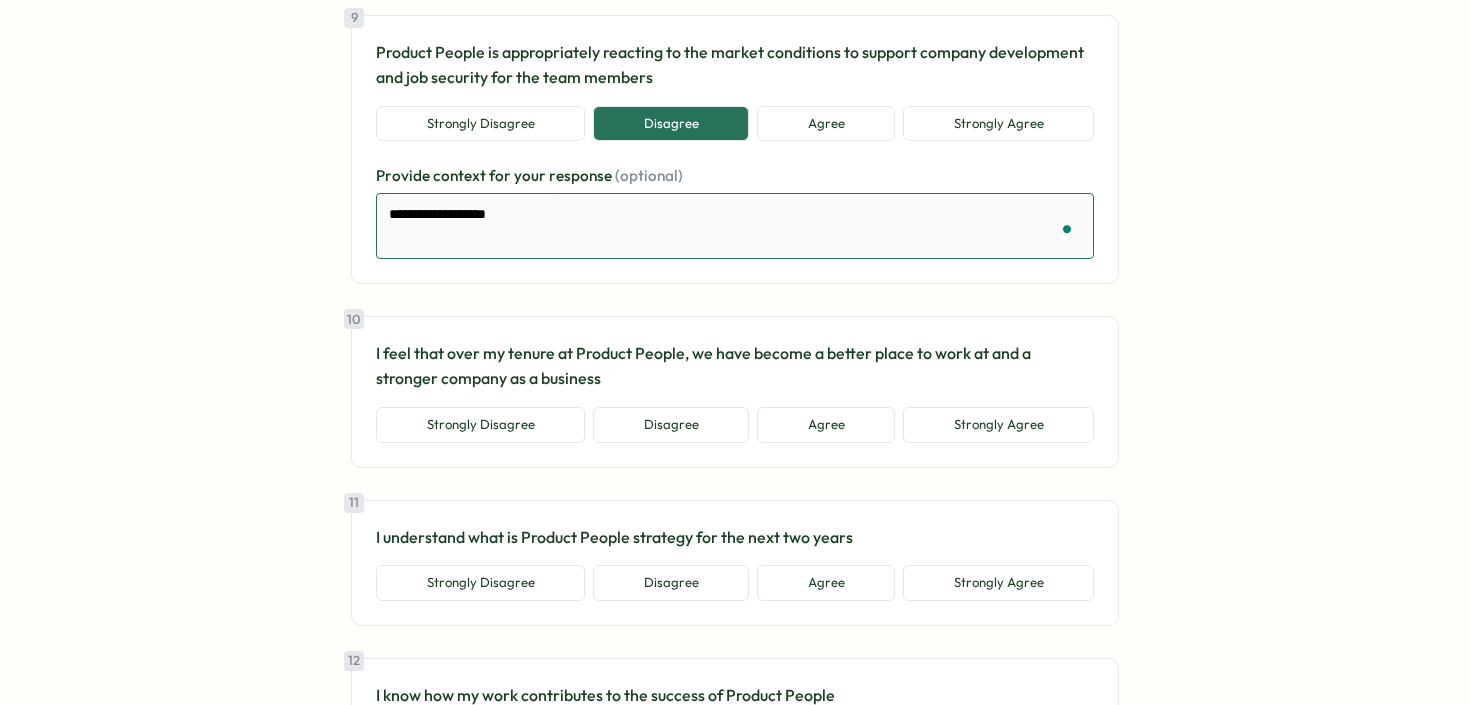 type on "*" 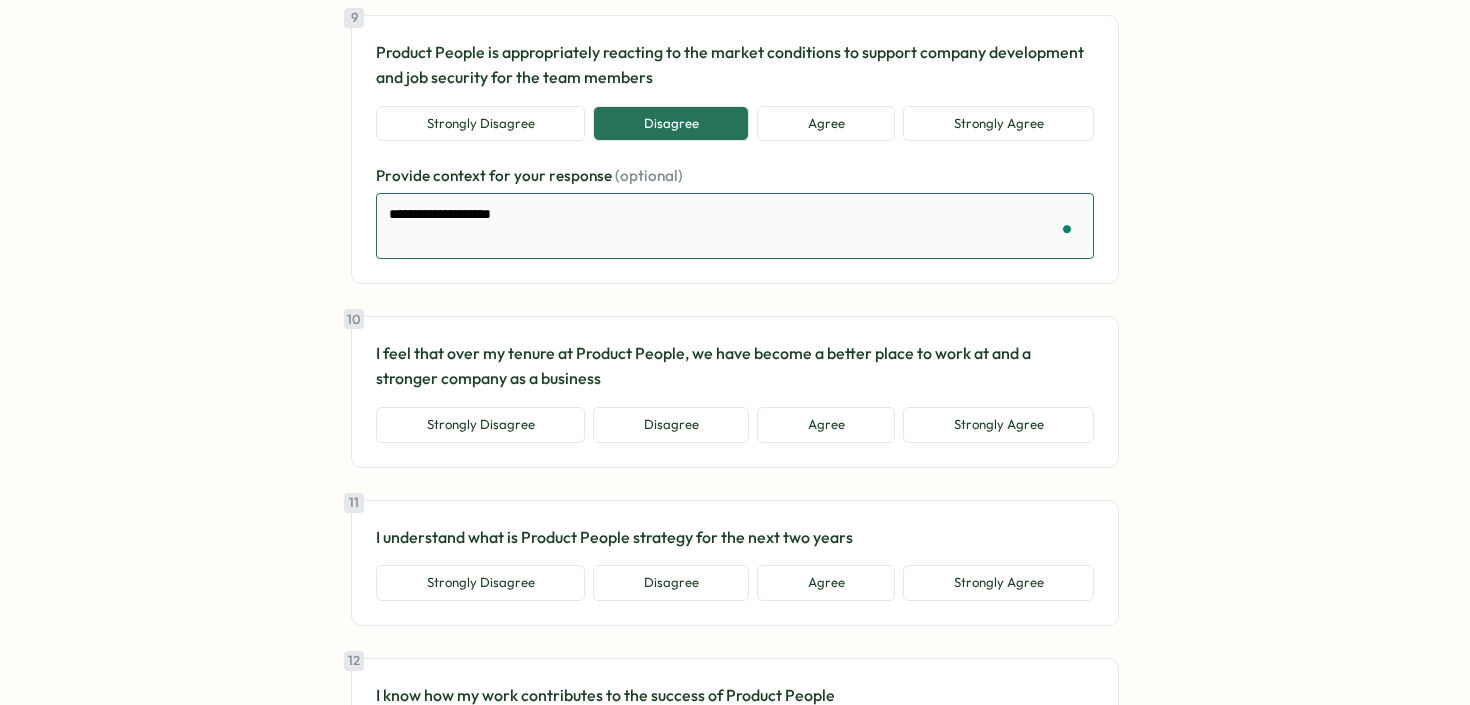 type on "*" 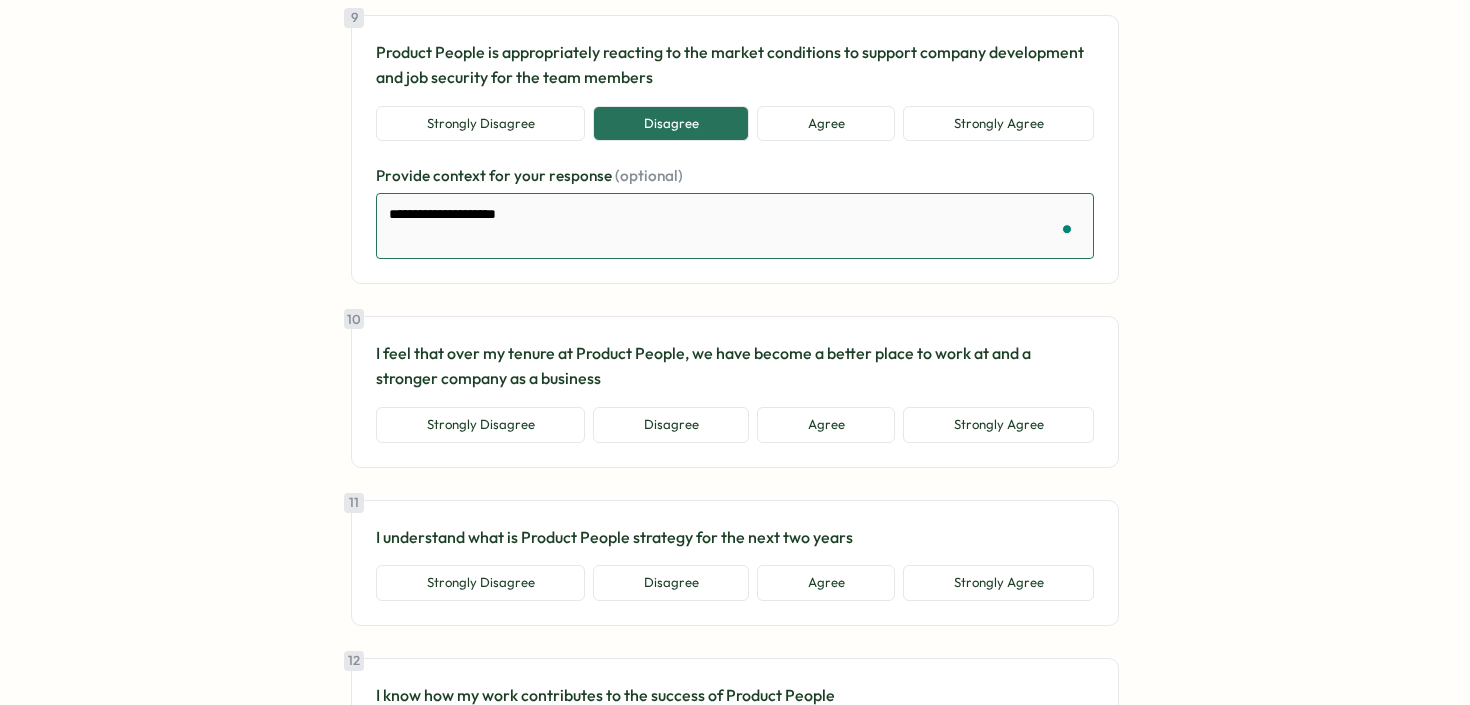 type on "**********" 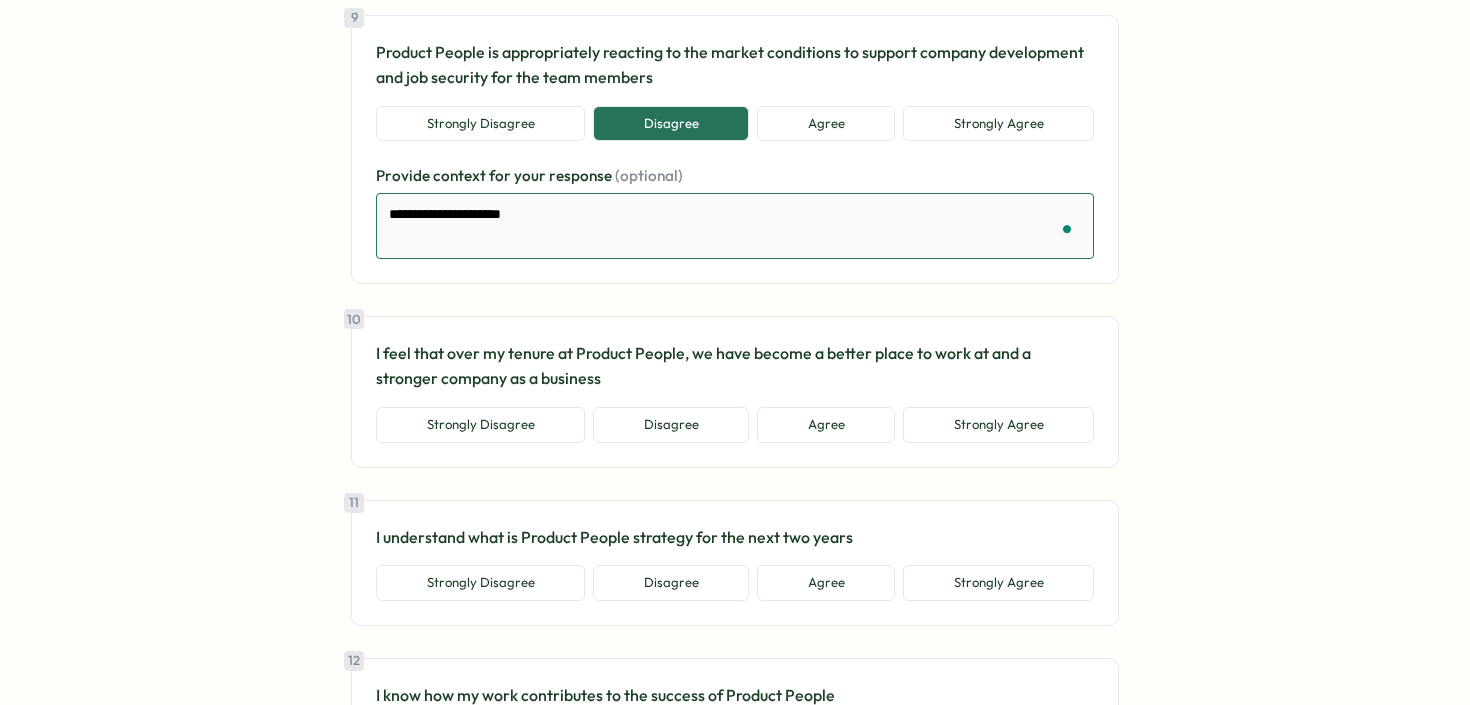 type on "*" 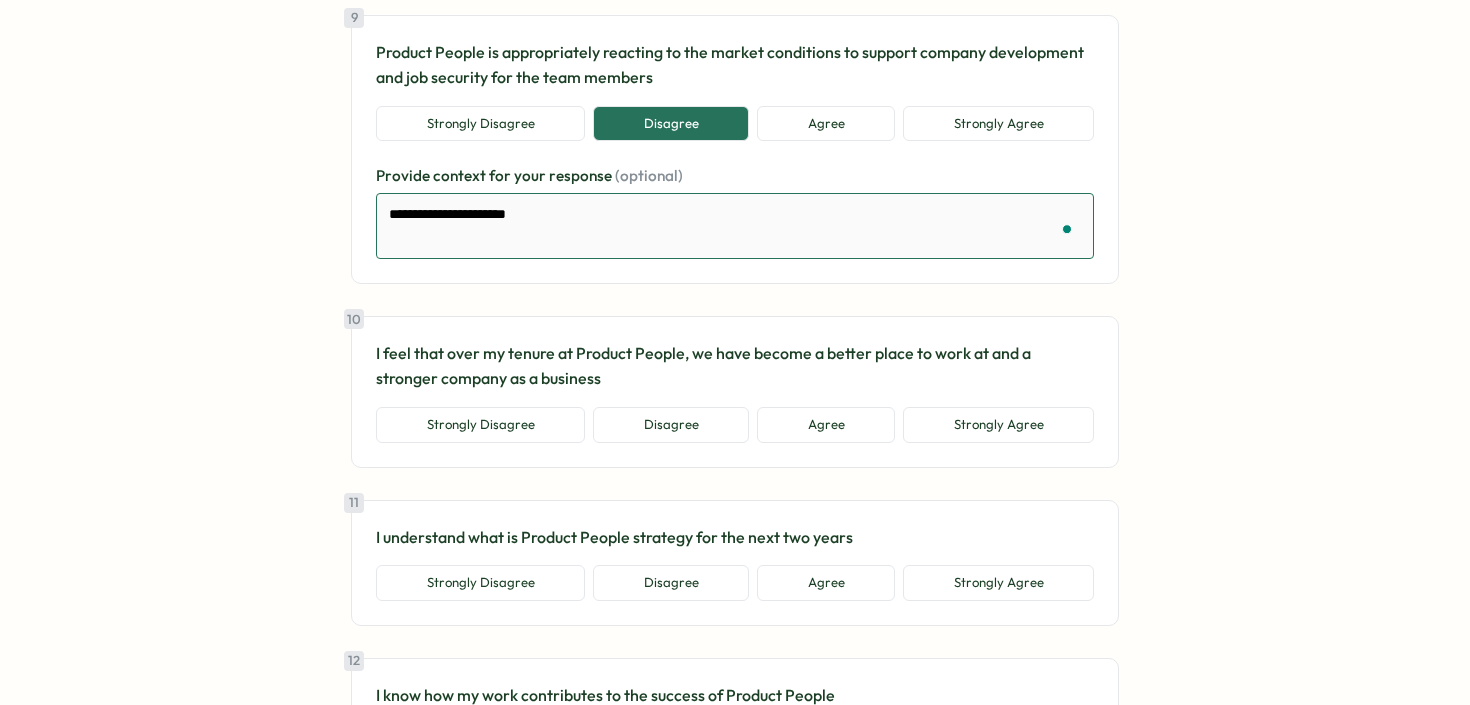 type on "*" 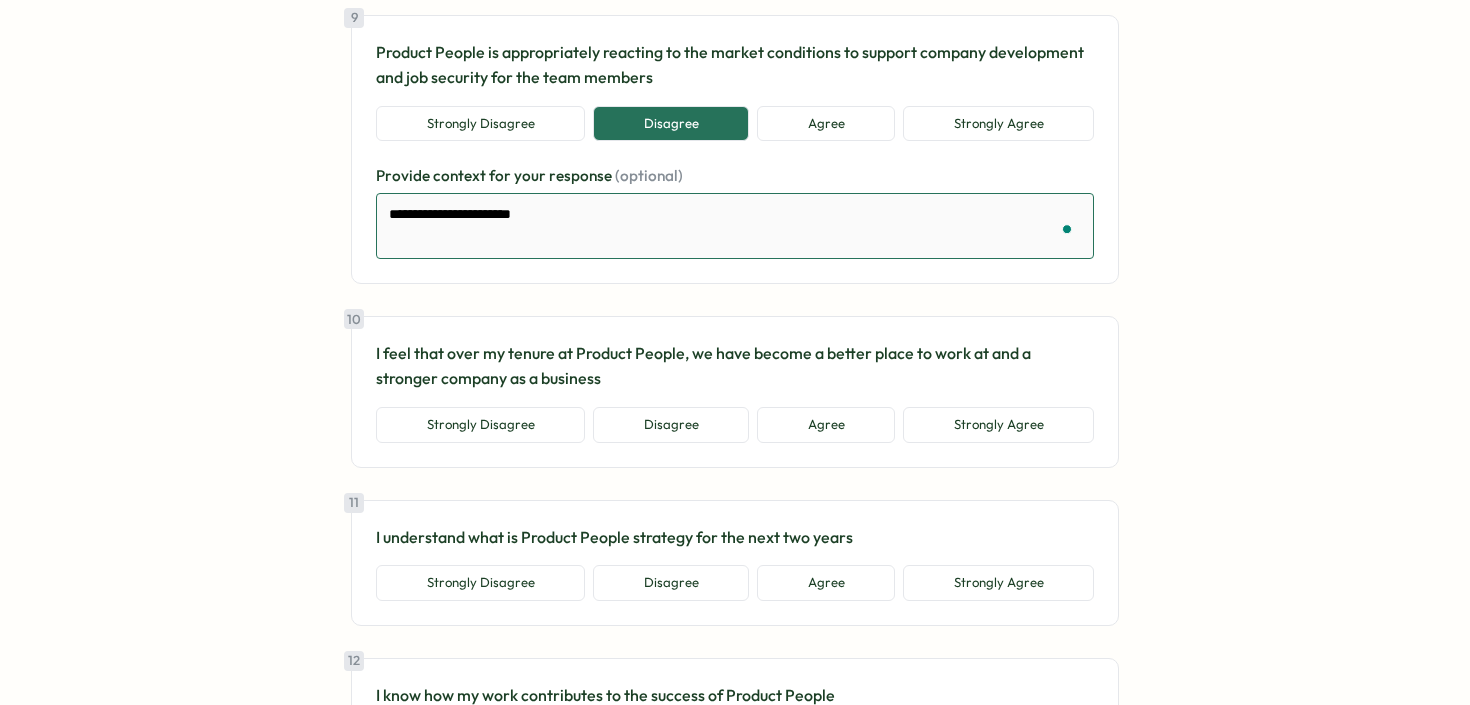 type on "*" 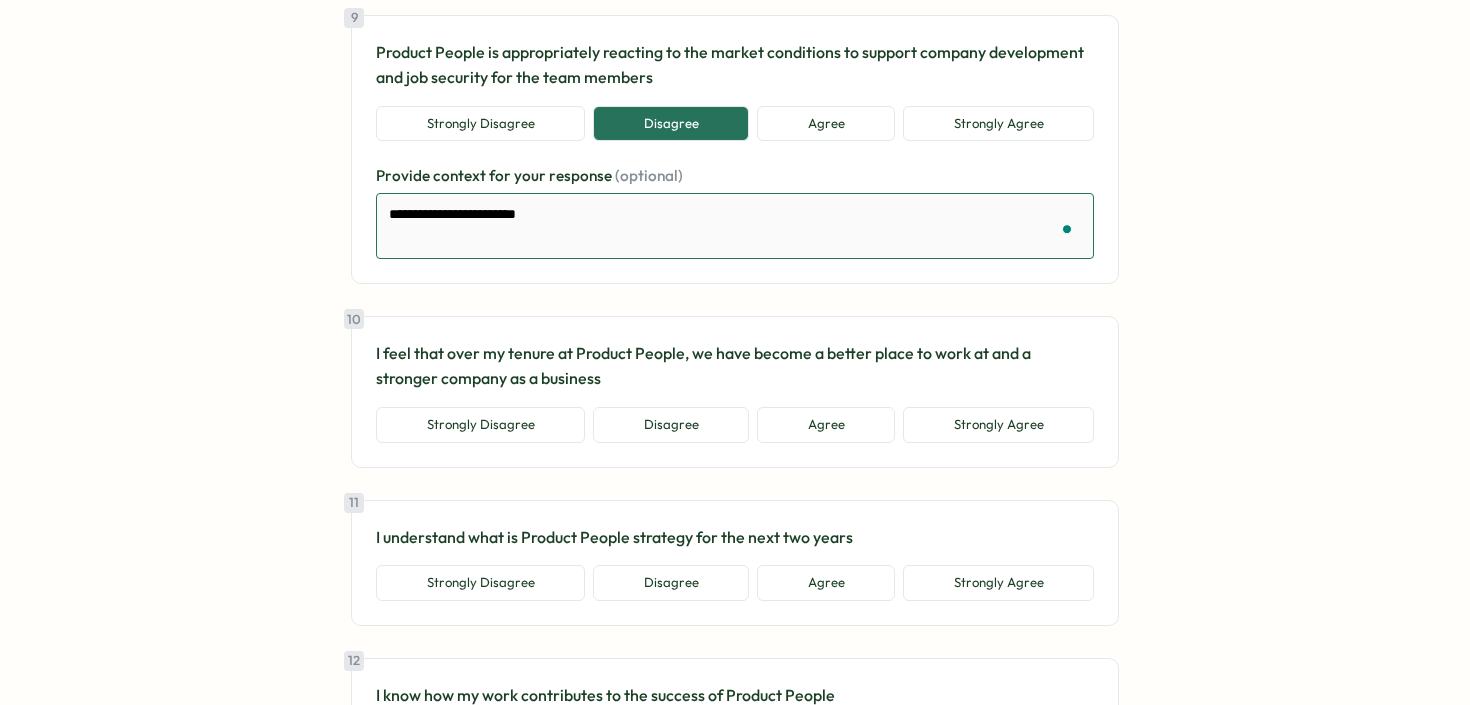 type on "*" 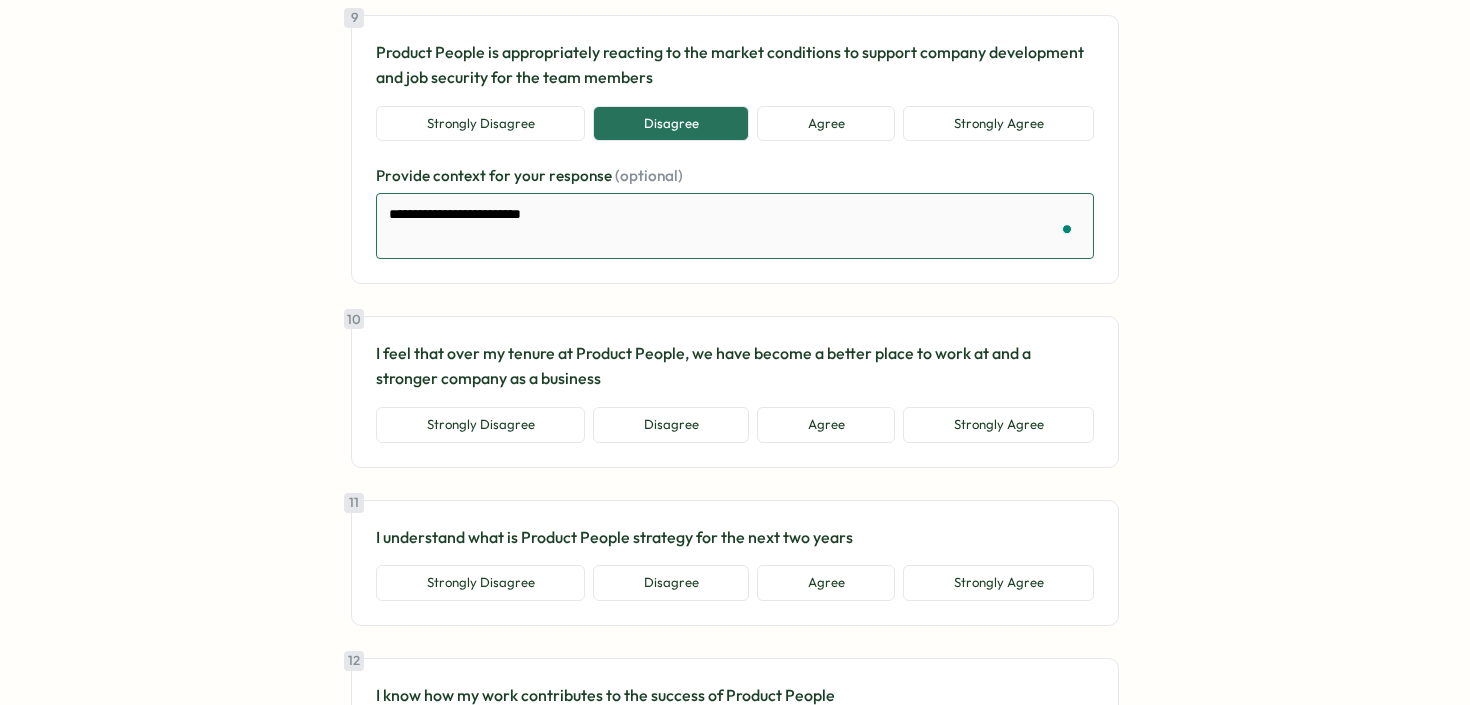 type on "*" 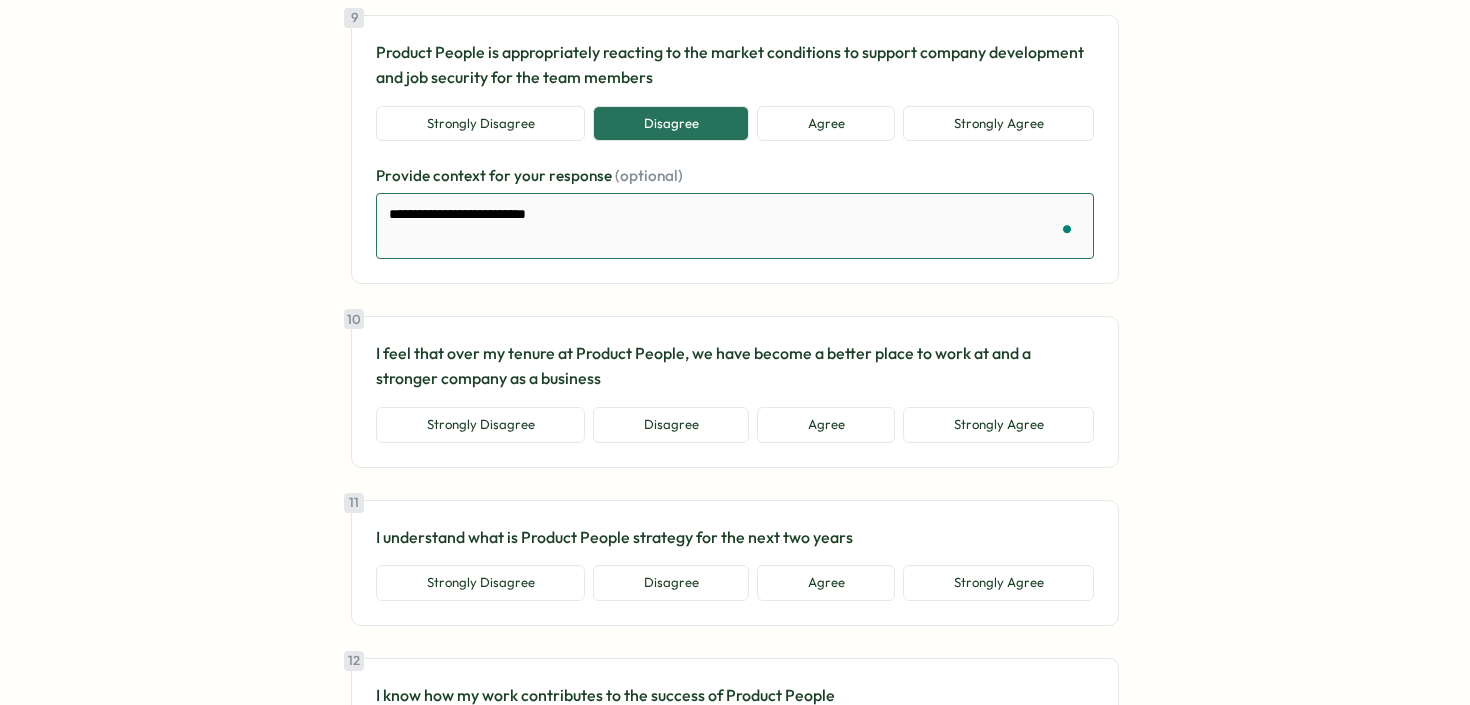 type on "*" 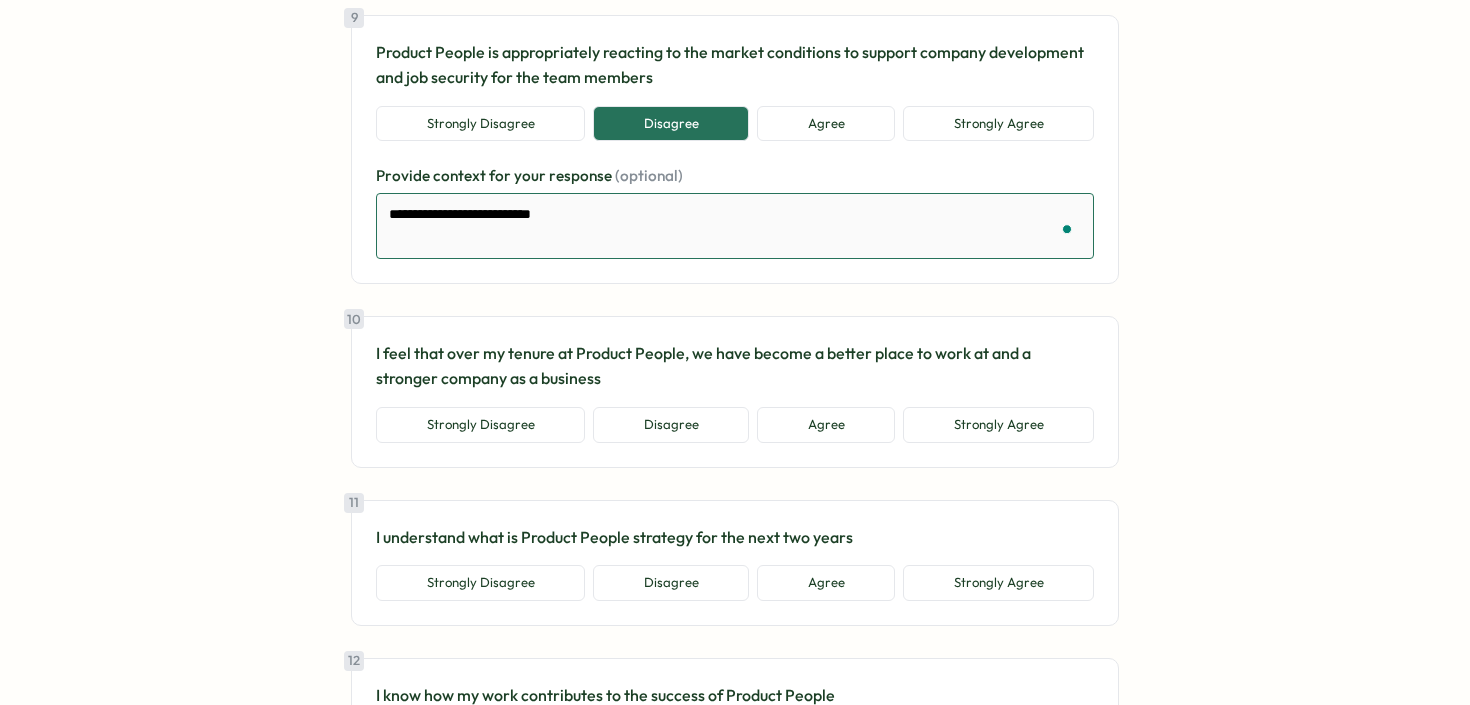 type on "*" 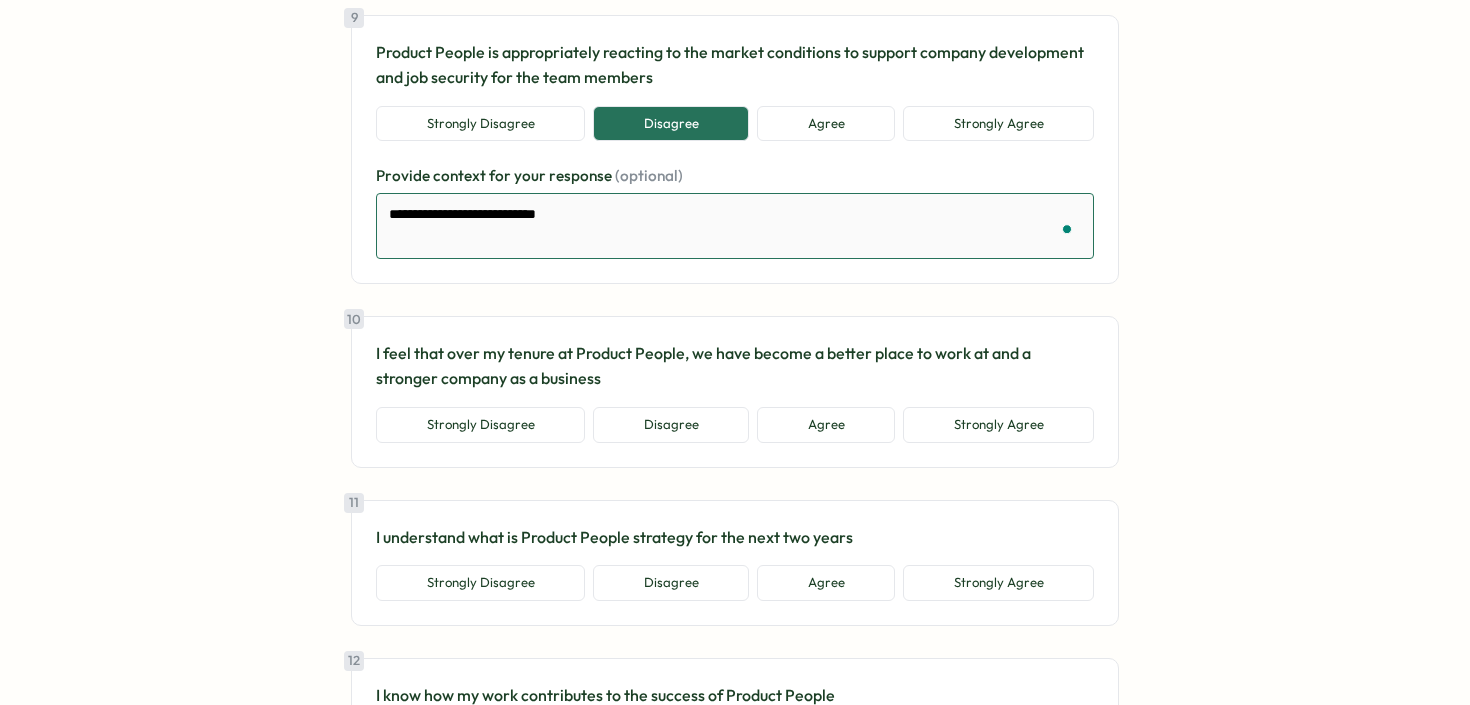type on "*" 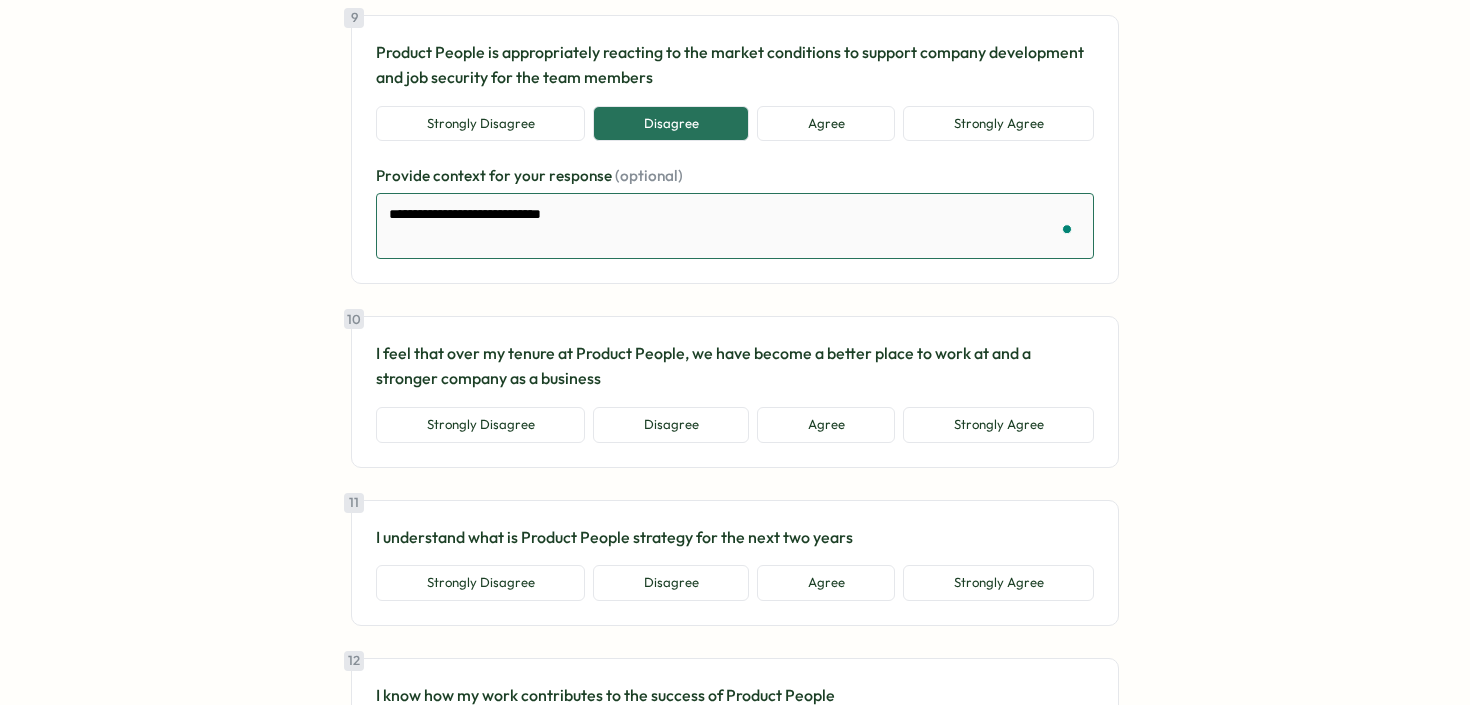 type on "*" 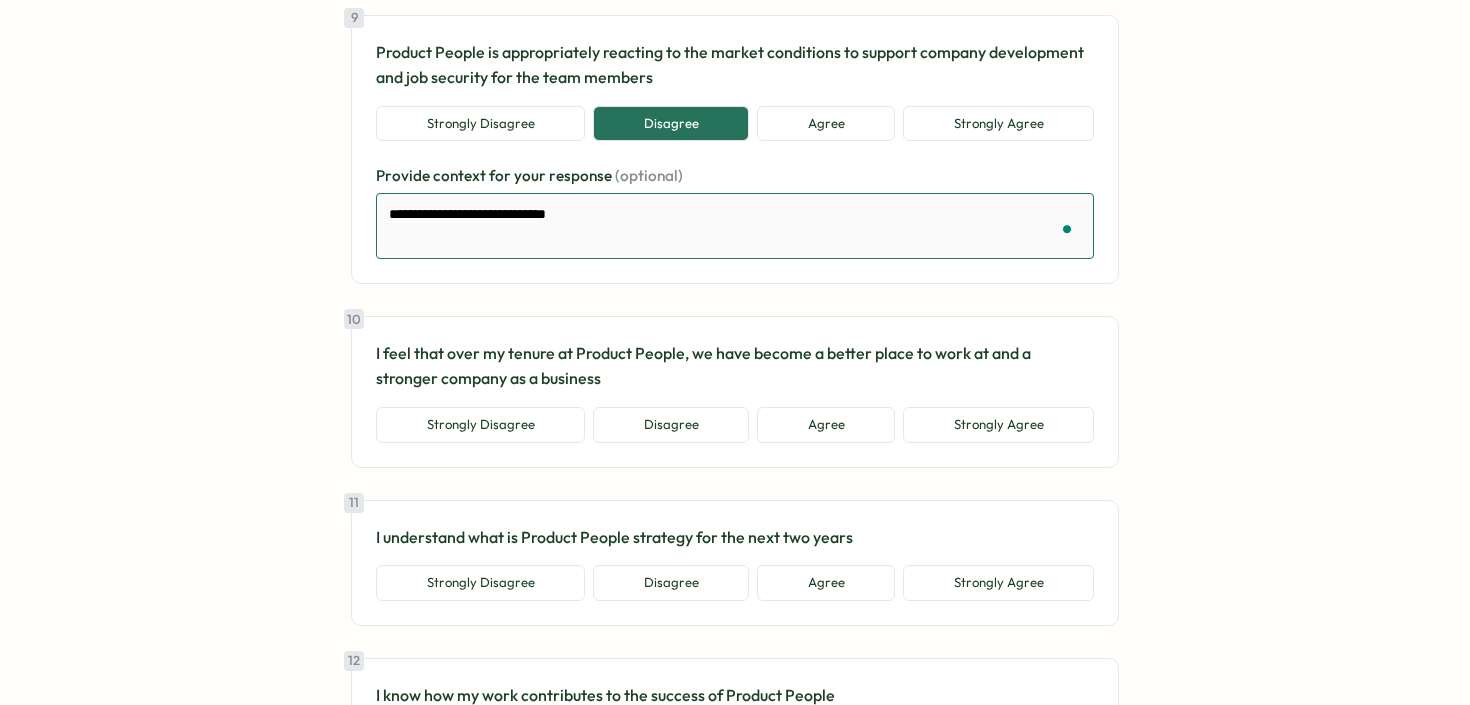 type on "*" 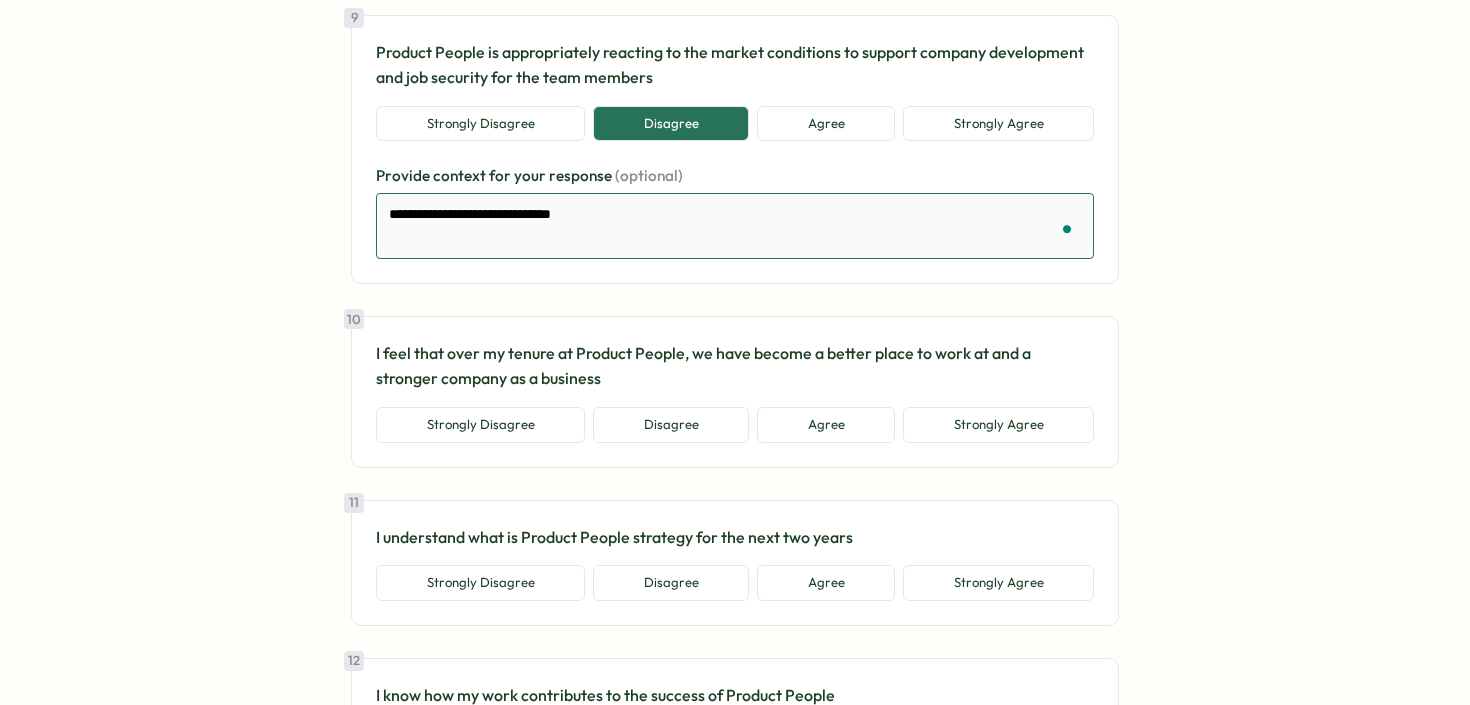 type on "*" 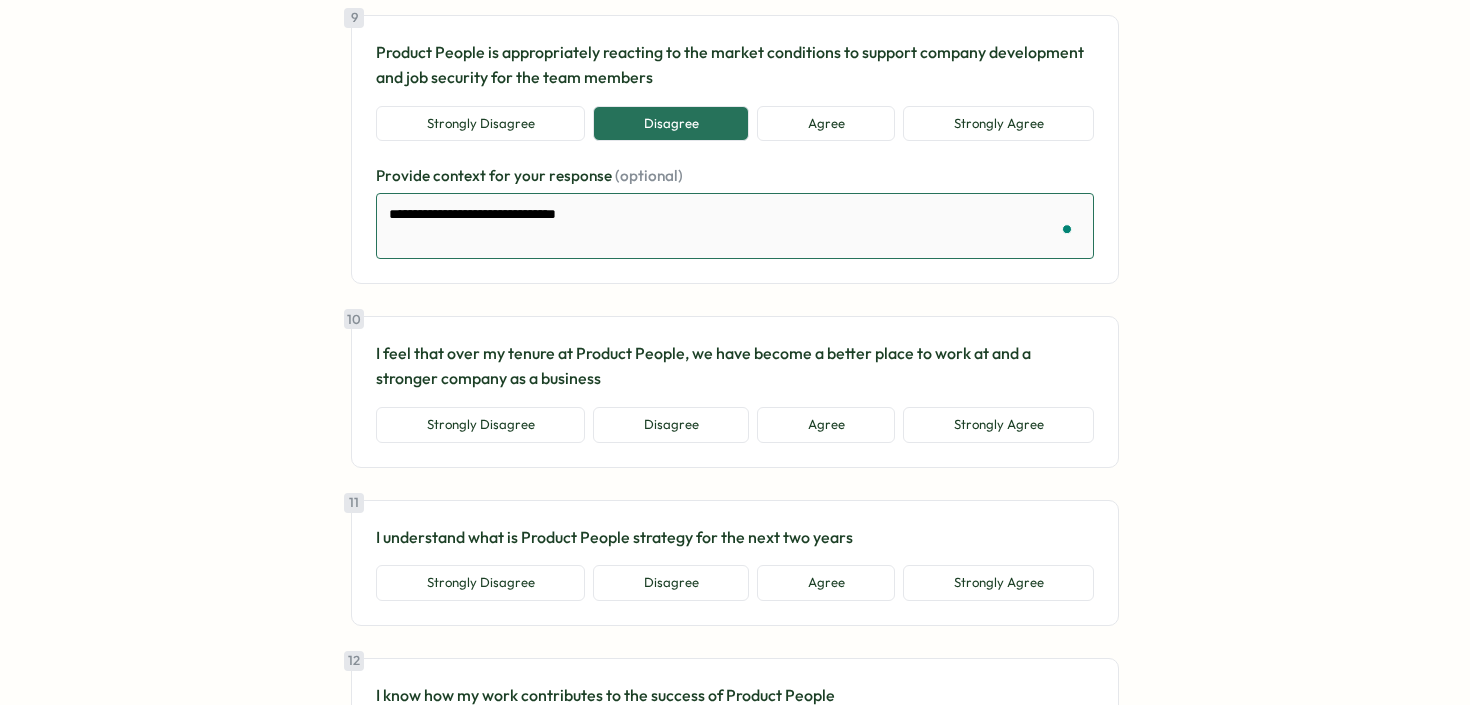 type on "*" 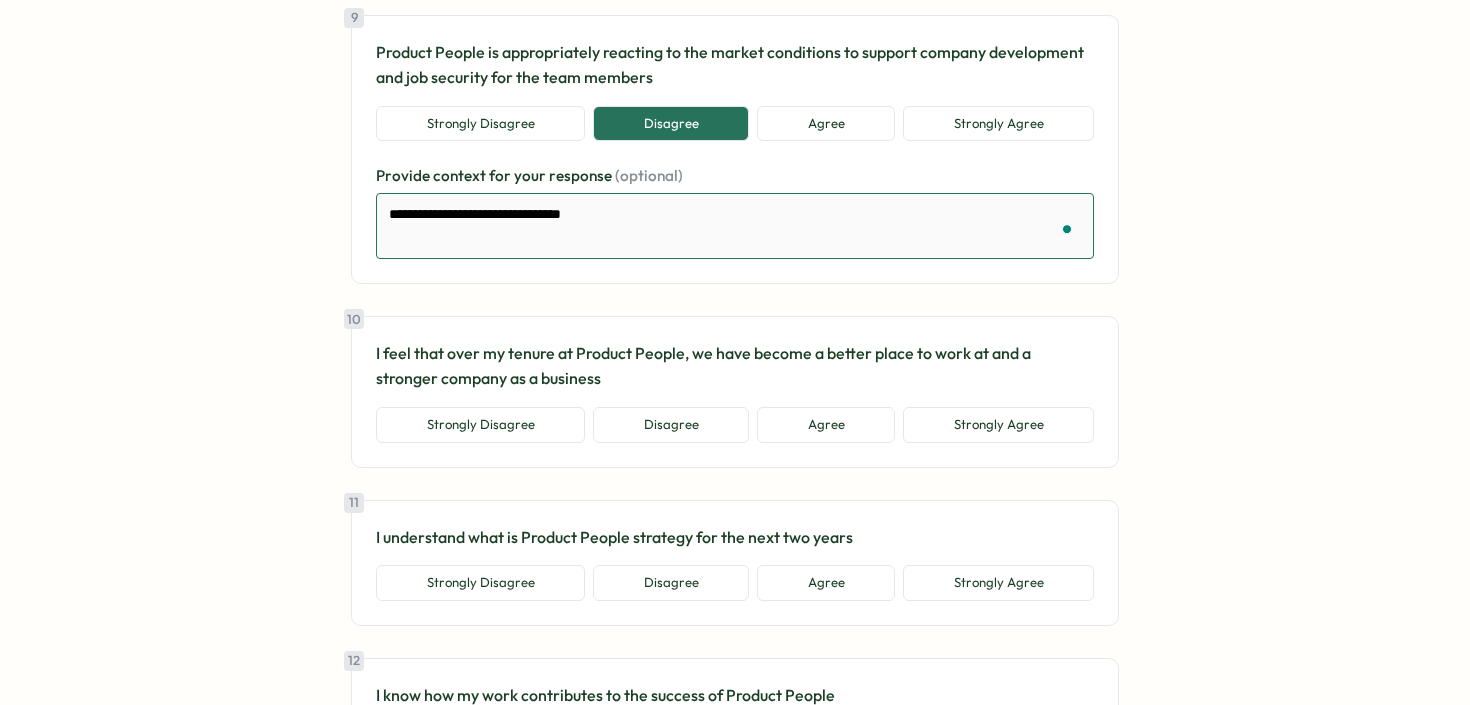 type on "*" 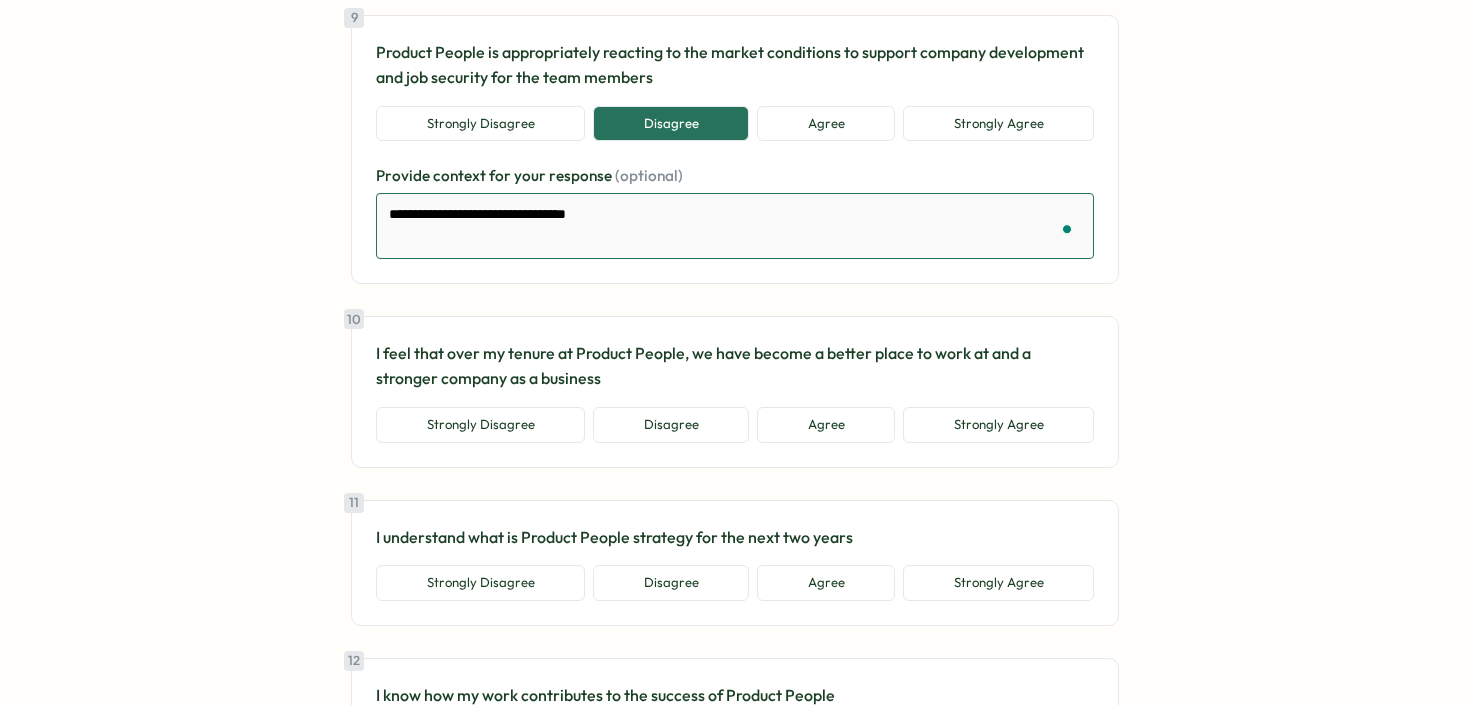 type on "*" 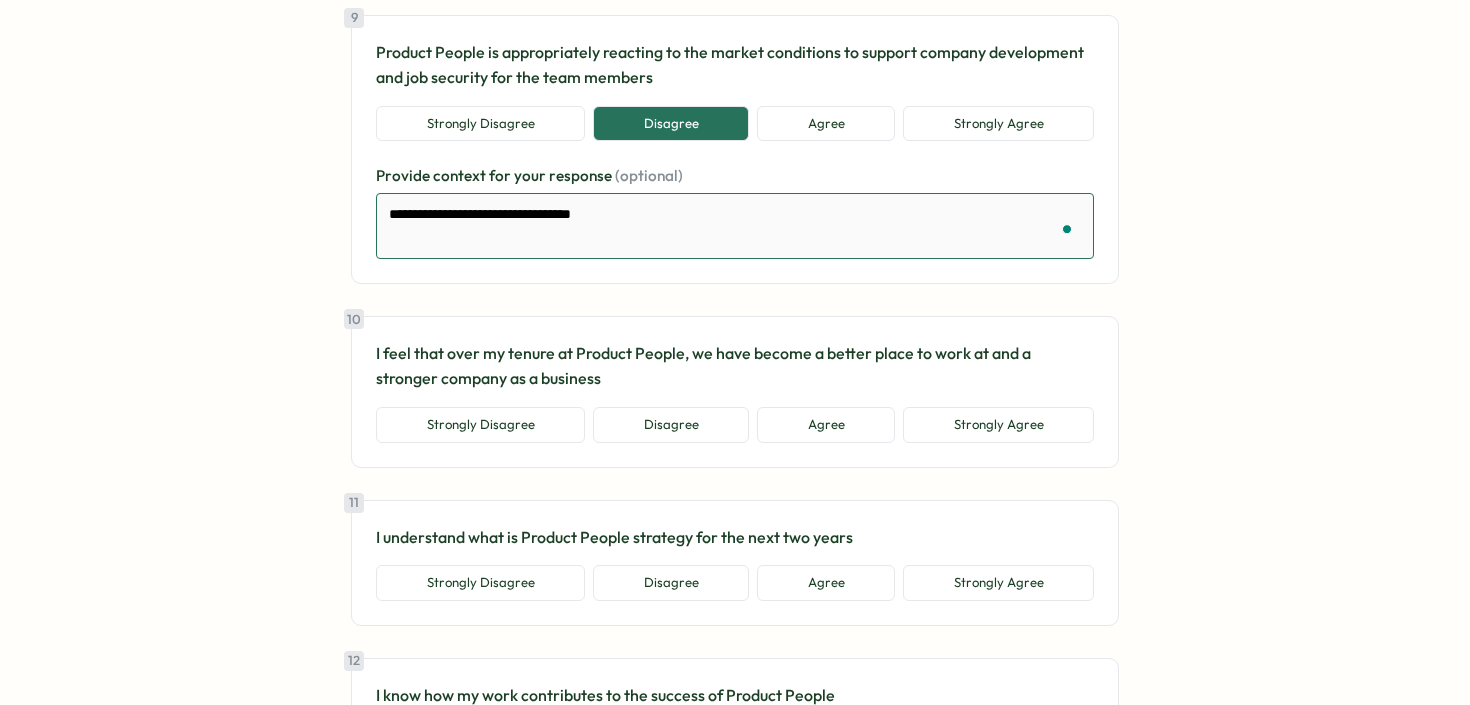 type on "*" 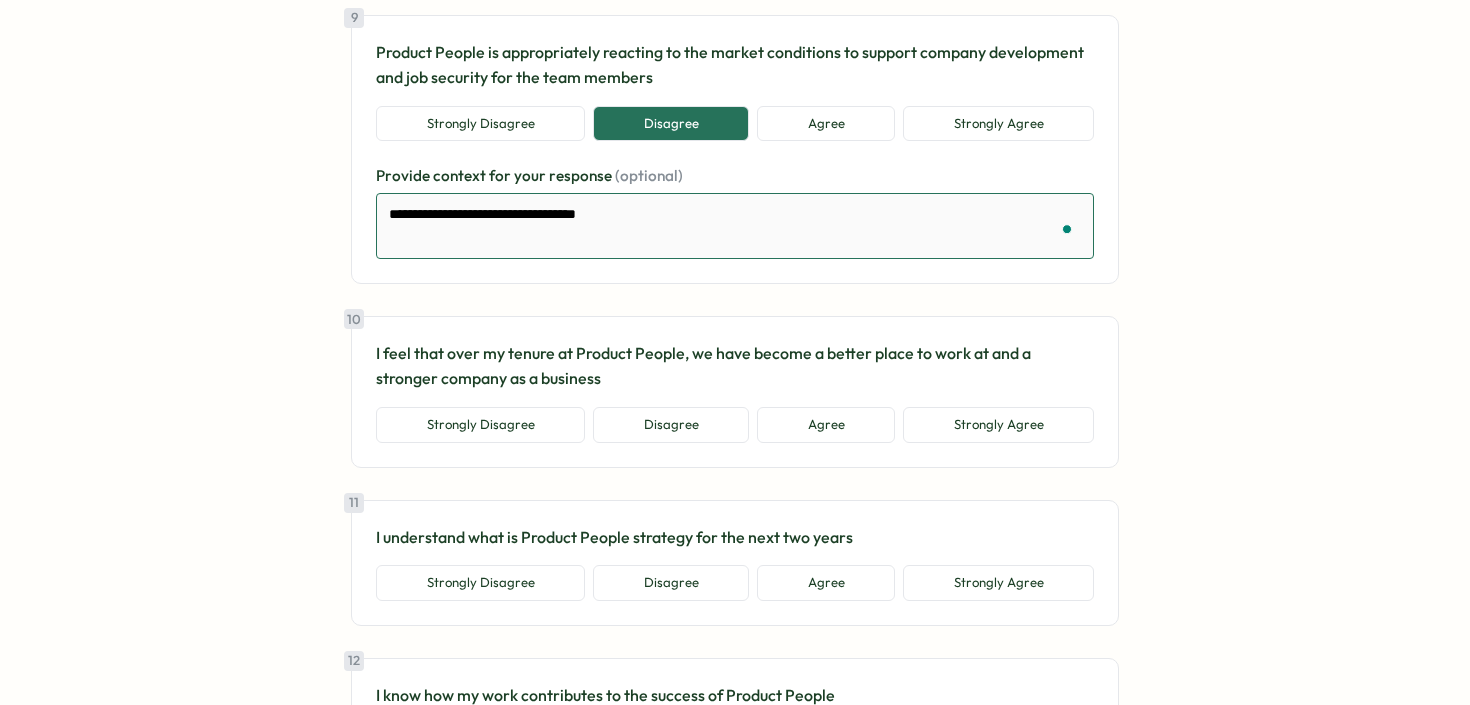 type on "*" 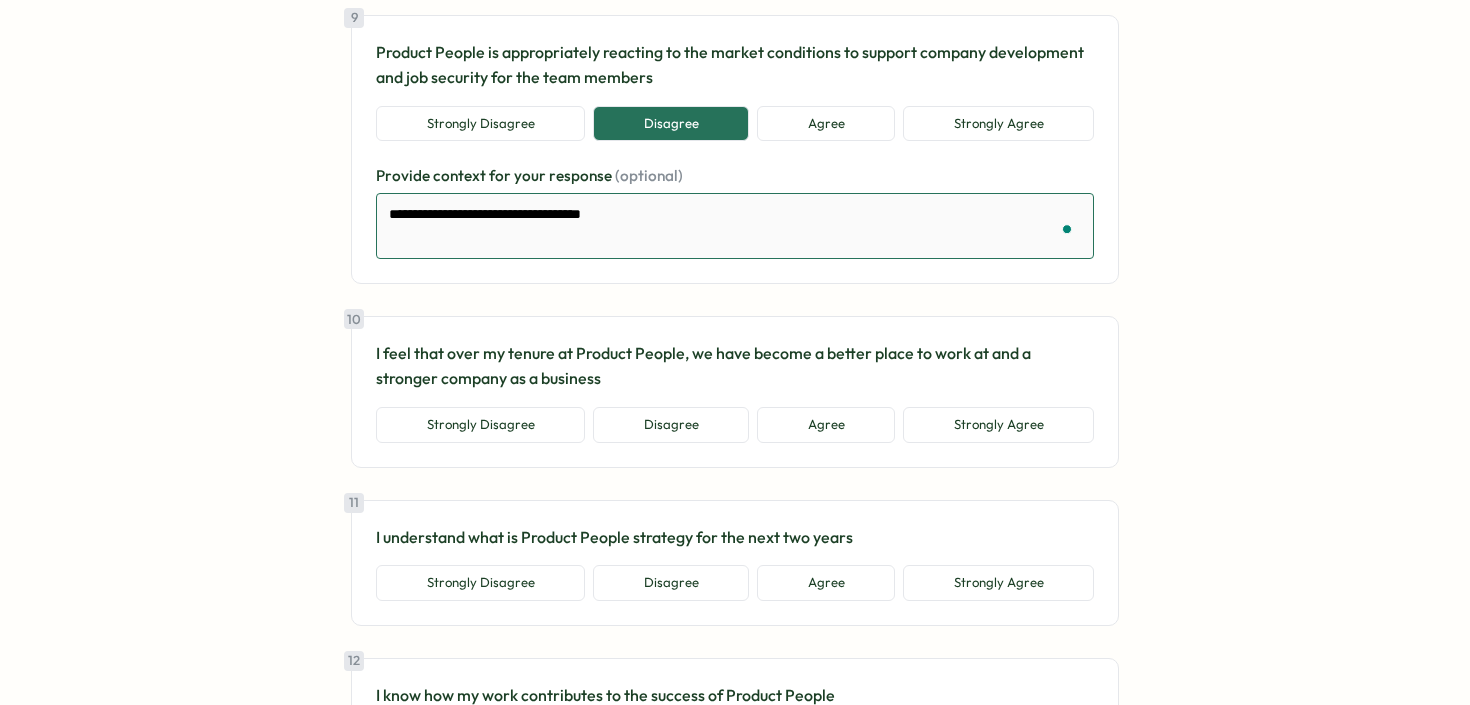 type on "*" 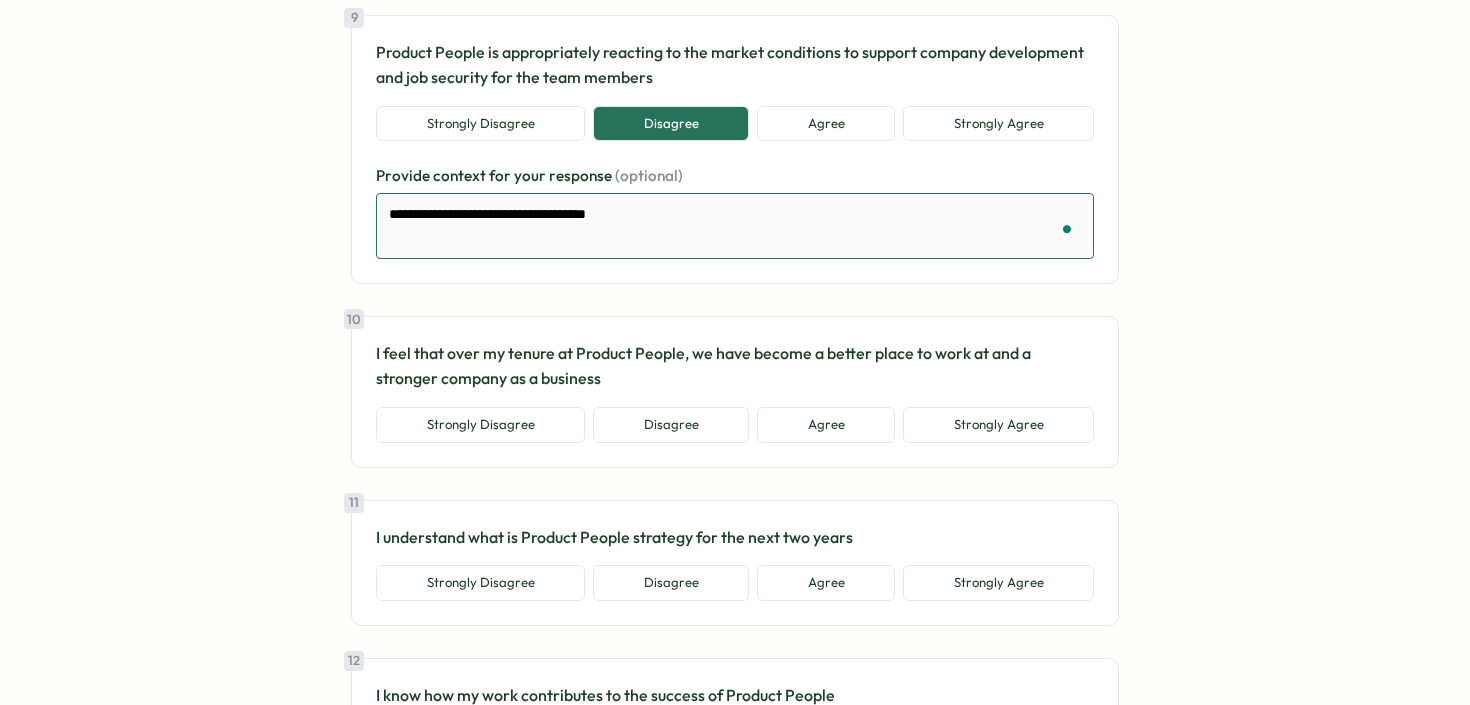 type on "*" 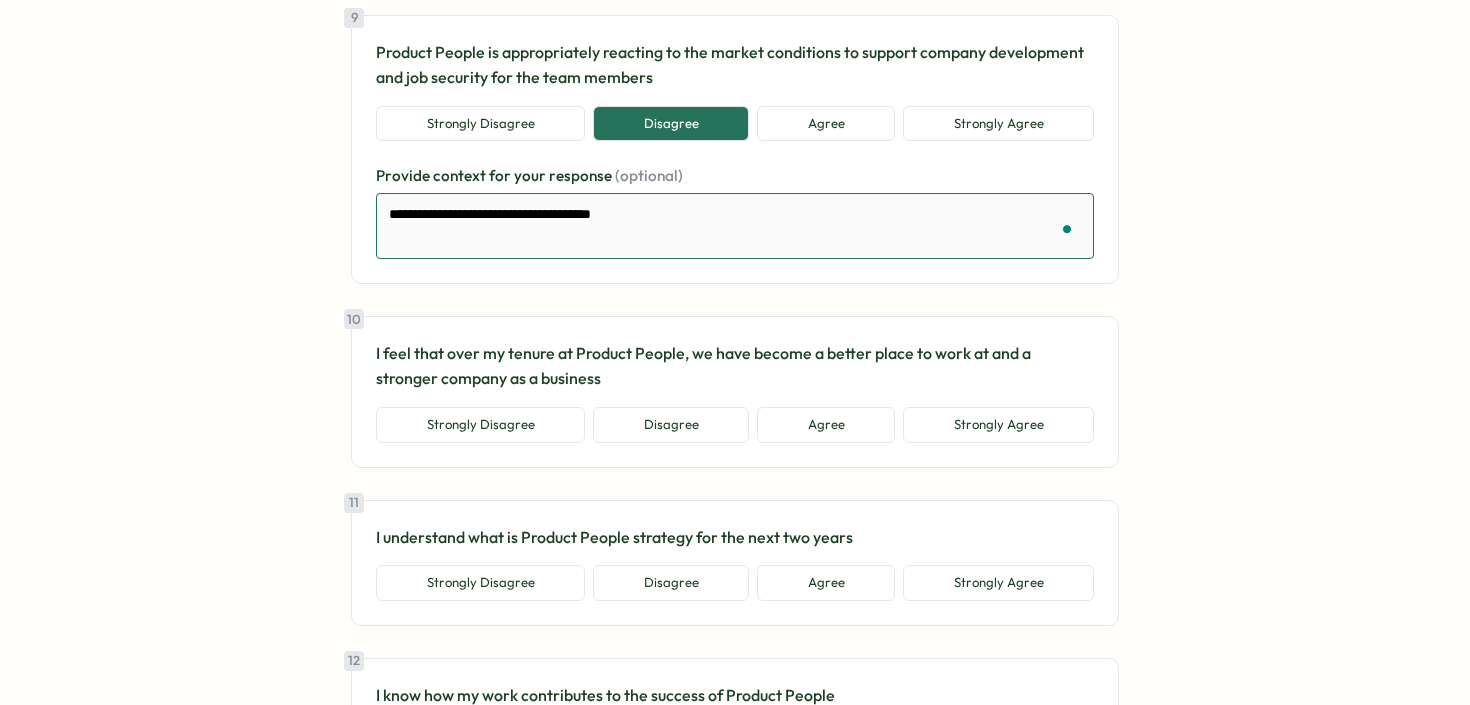 type on "*" 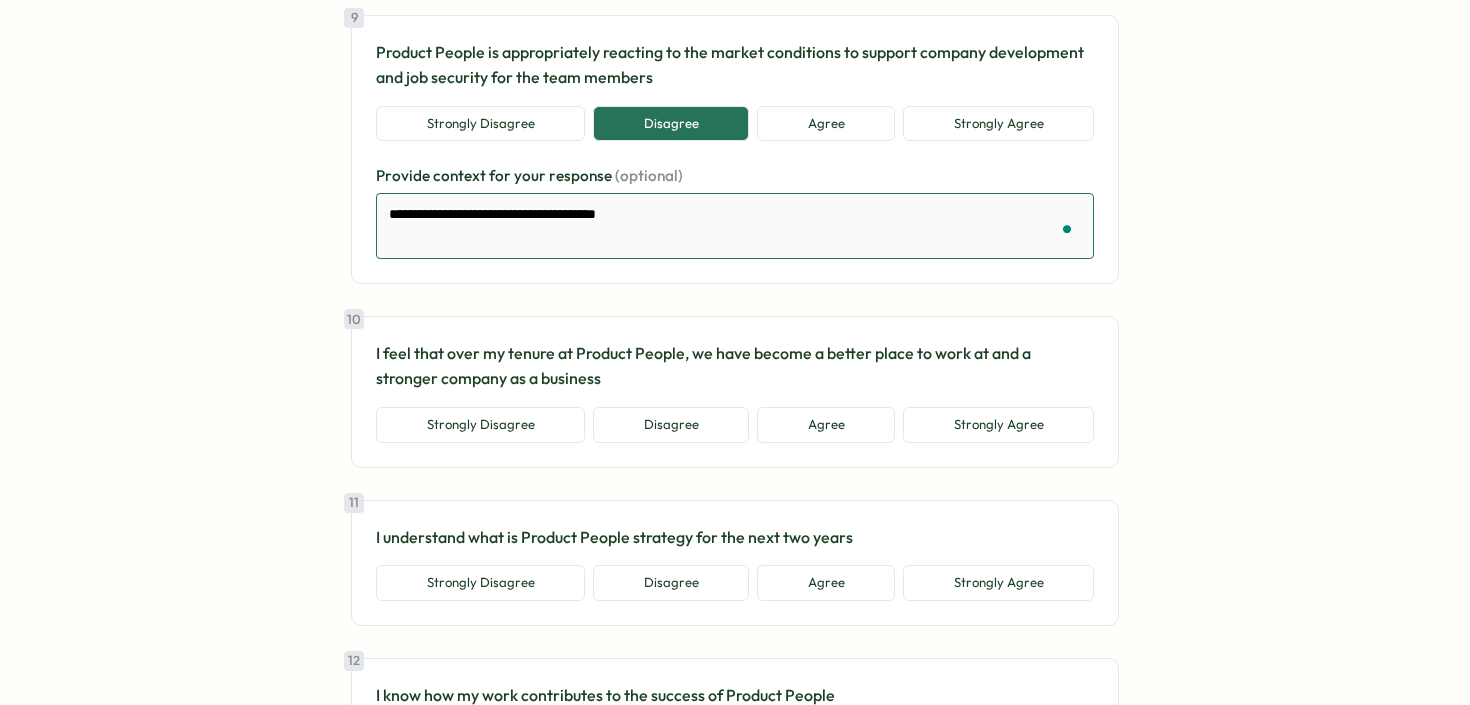 type on "**********" 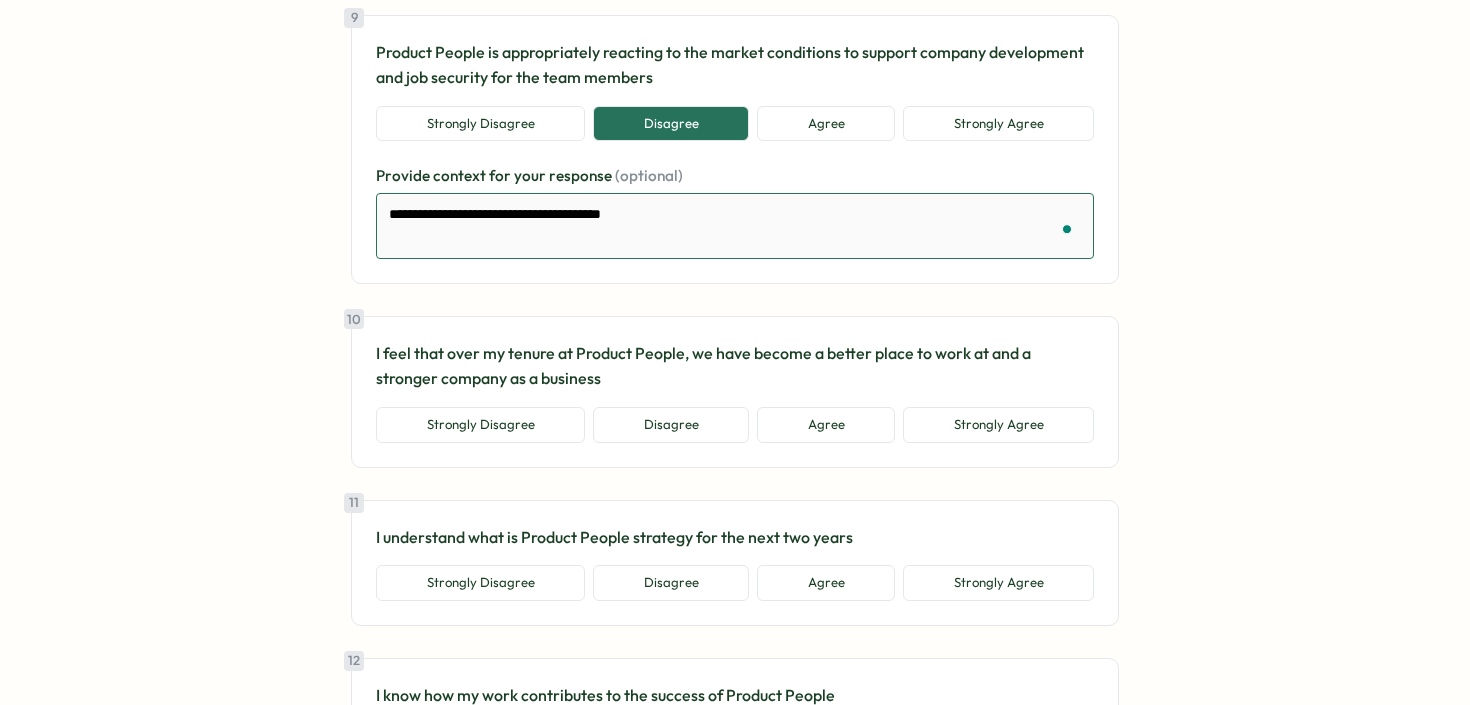 type on "*" 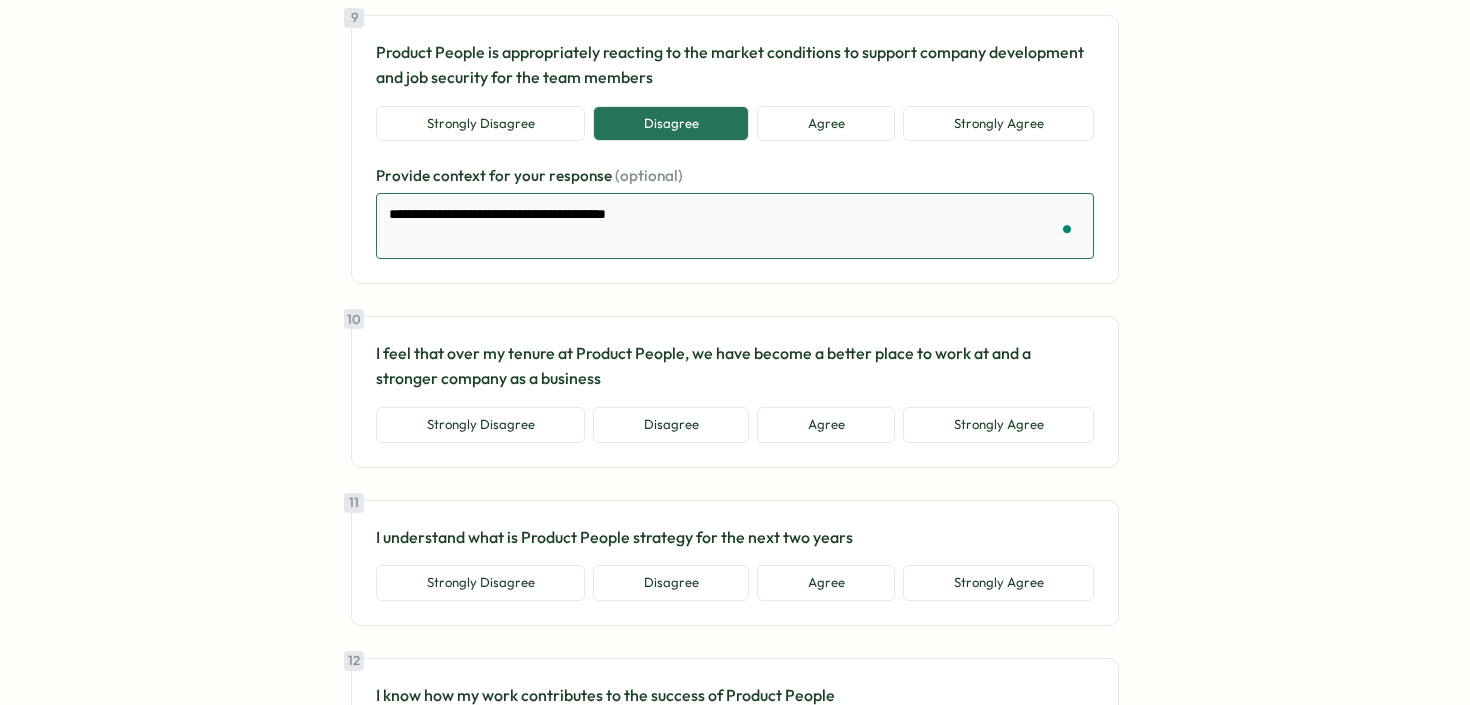 type on "**********" 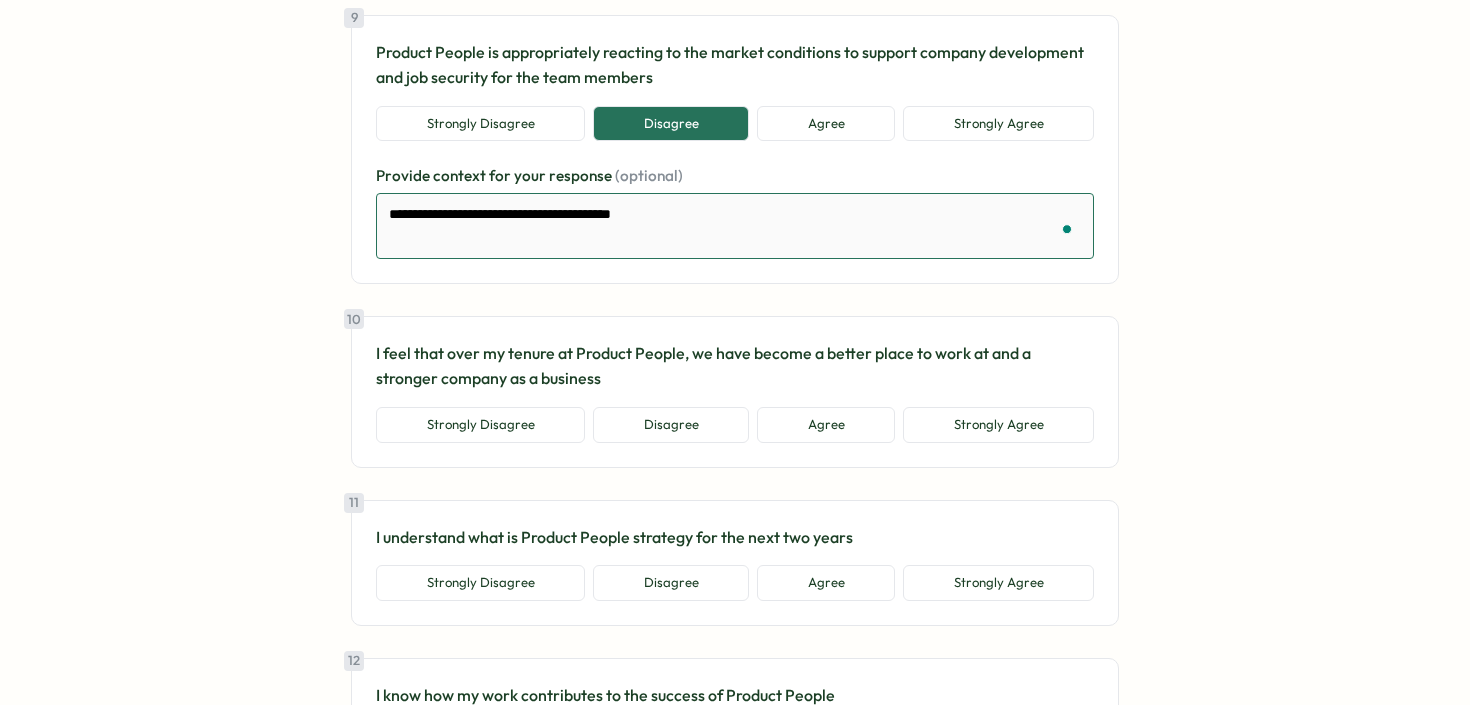 type on "*" 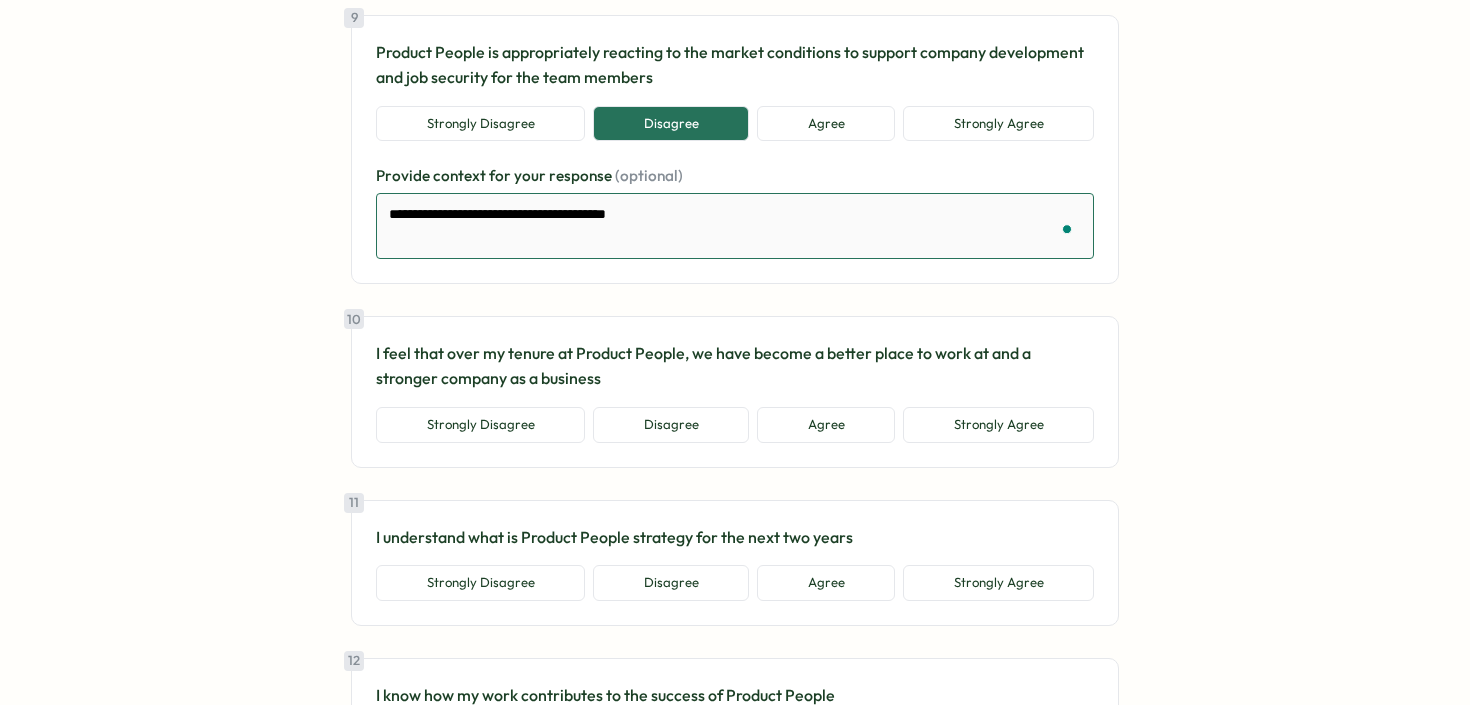 type on "*" 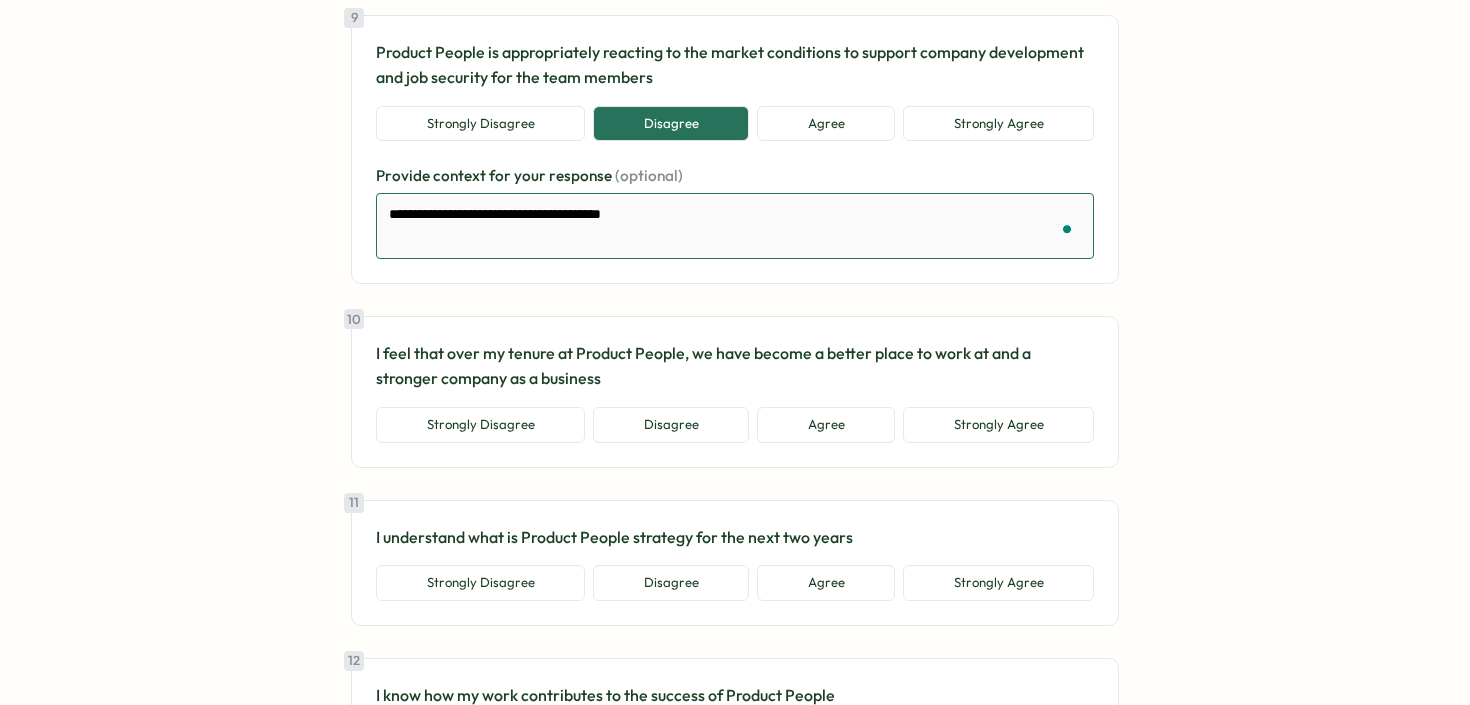 type on "*" 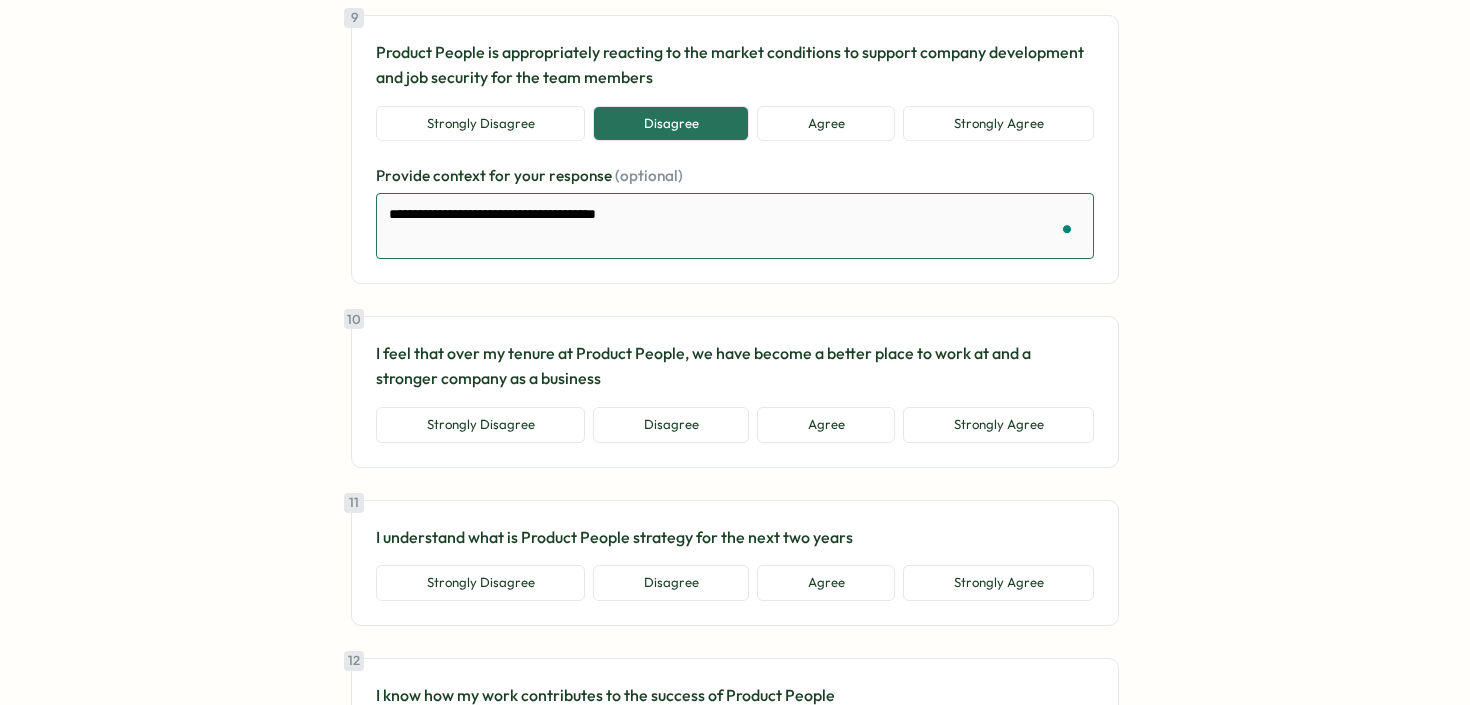 type on "*" 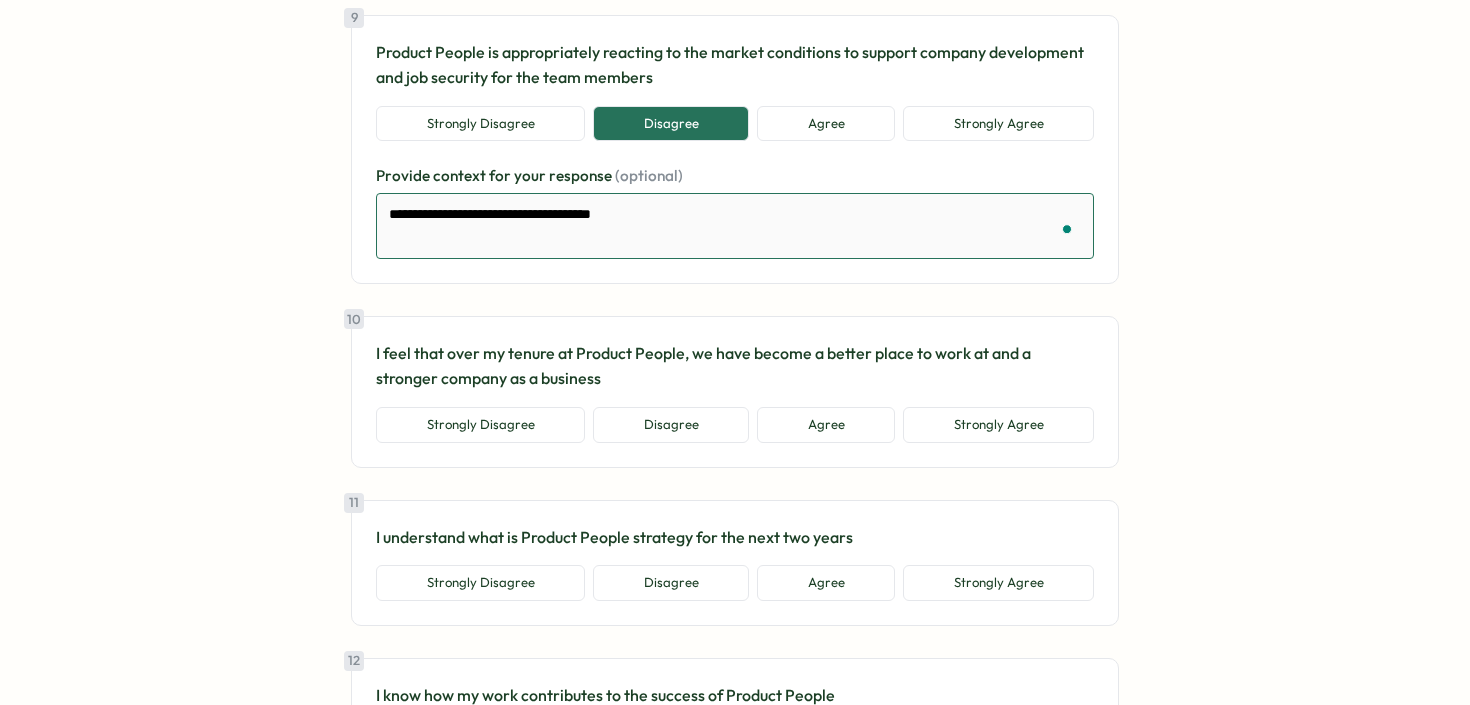 type on "*" 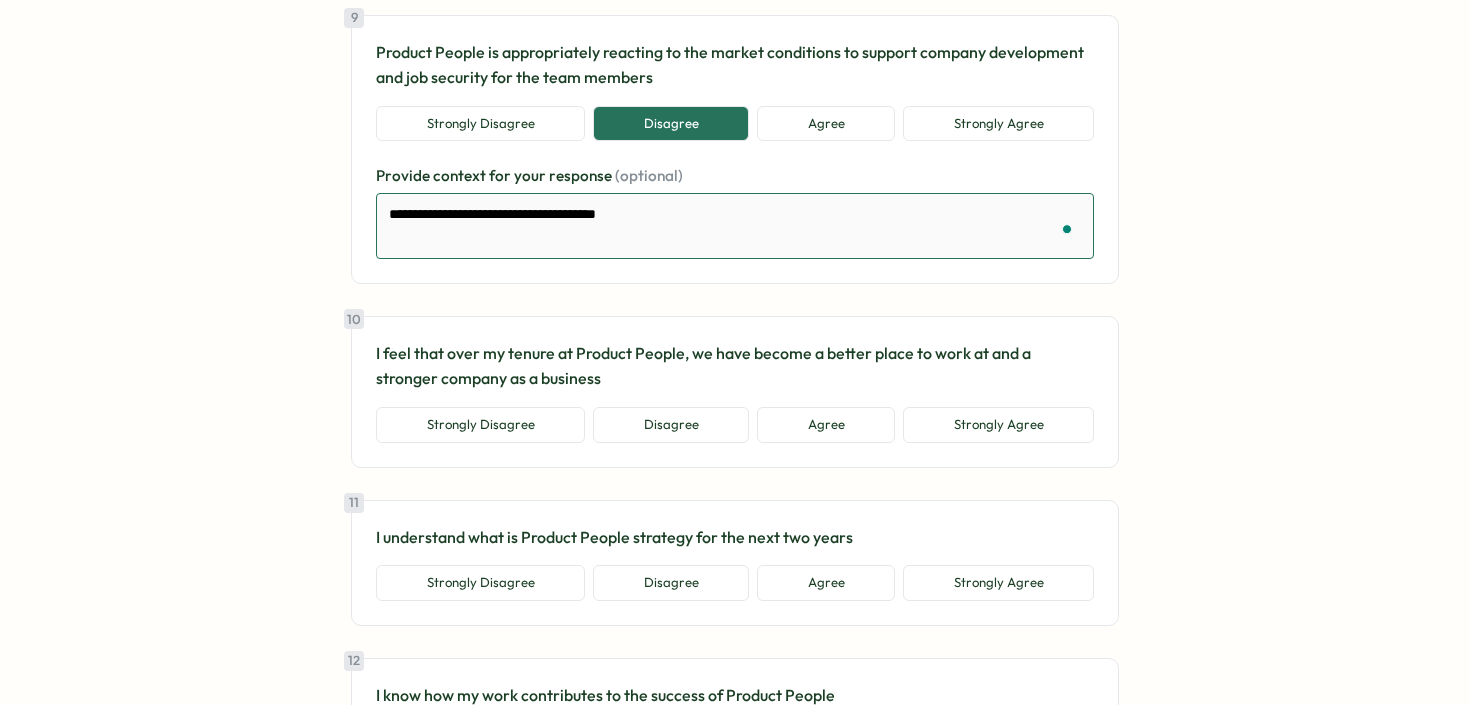 type on "**********" 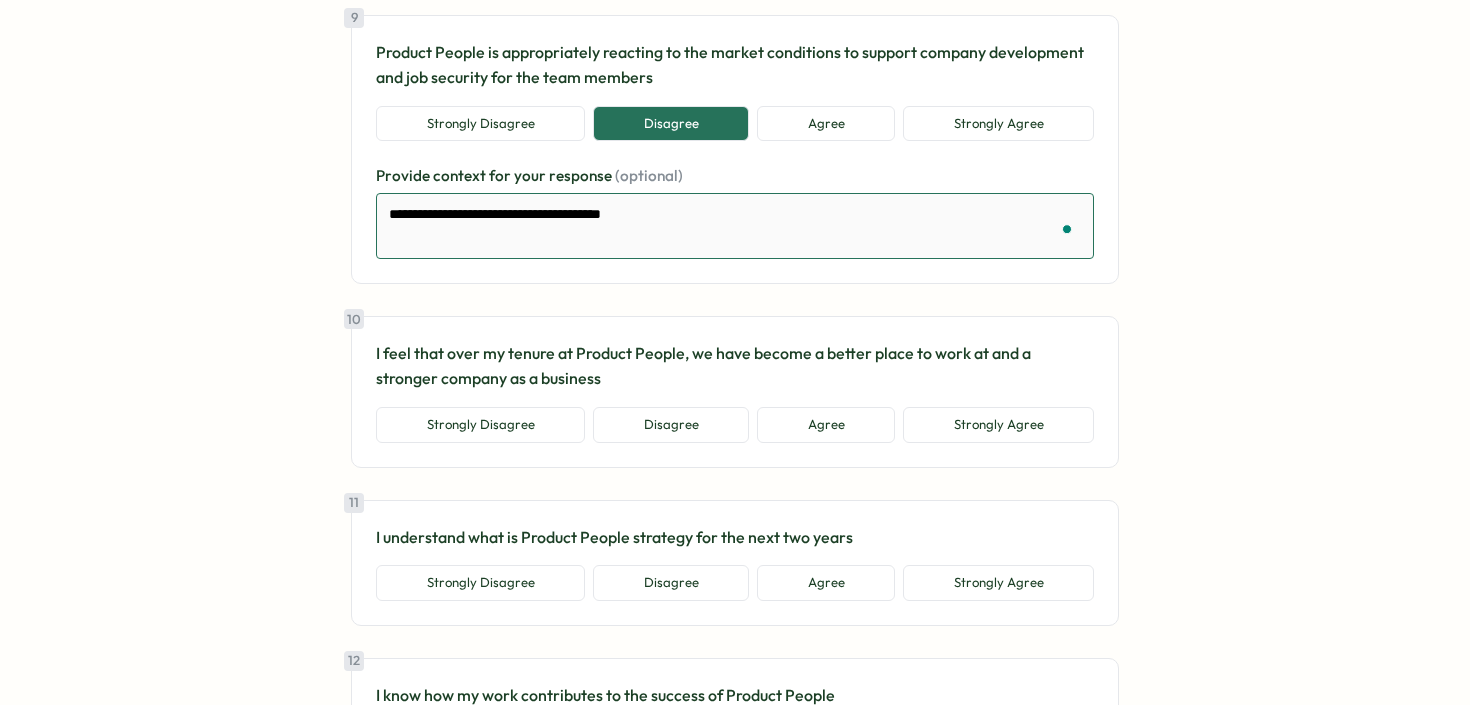 type on "*" 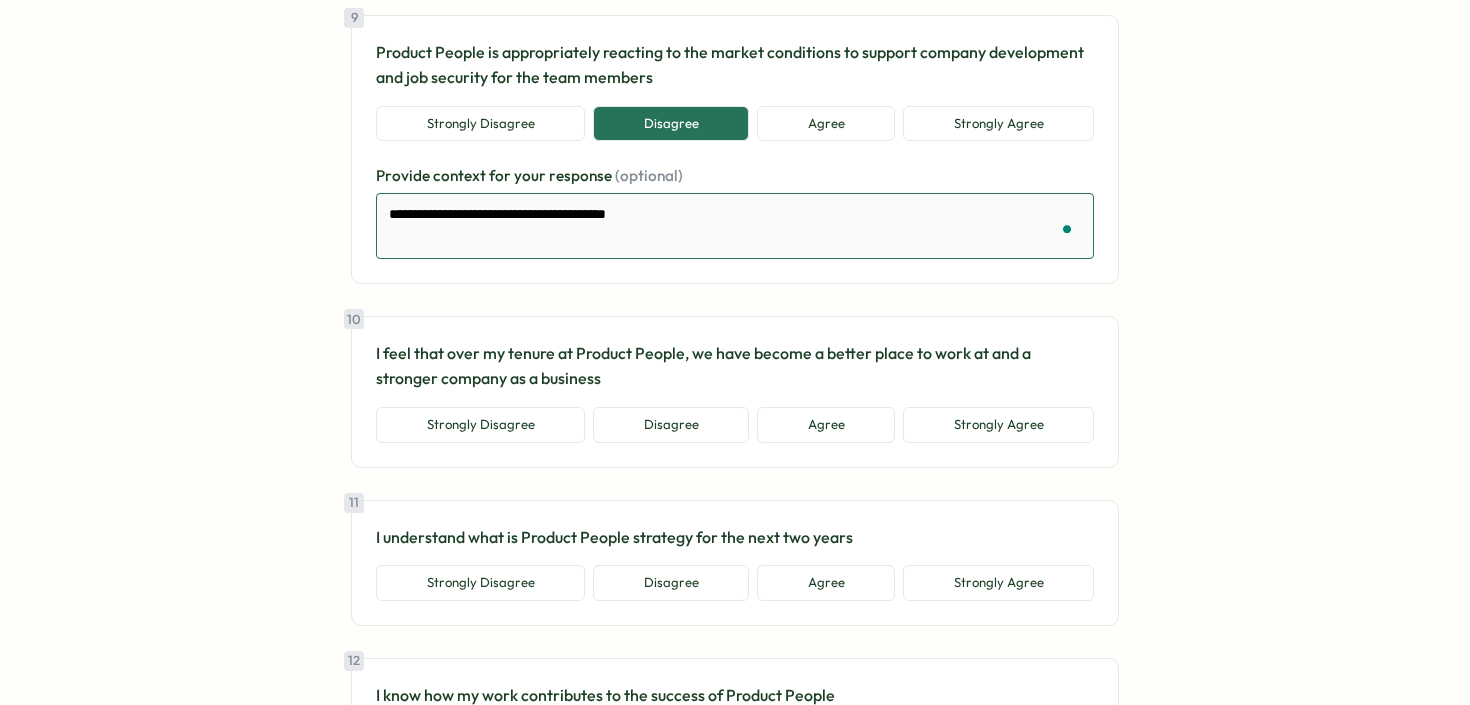 type on "*" 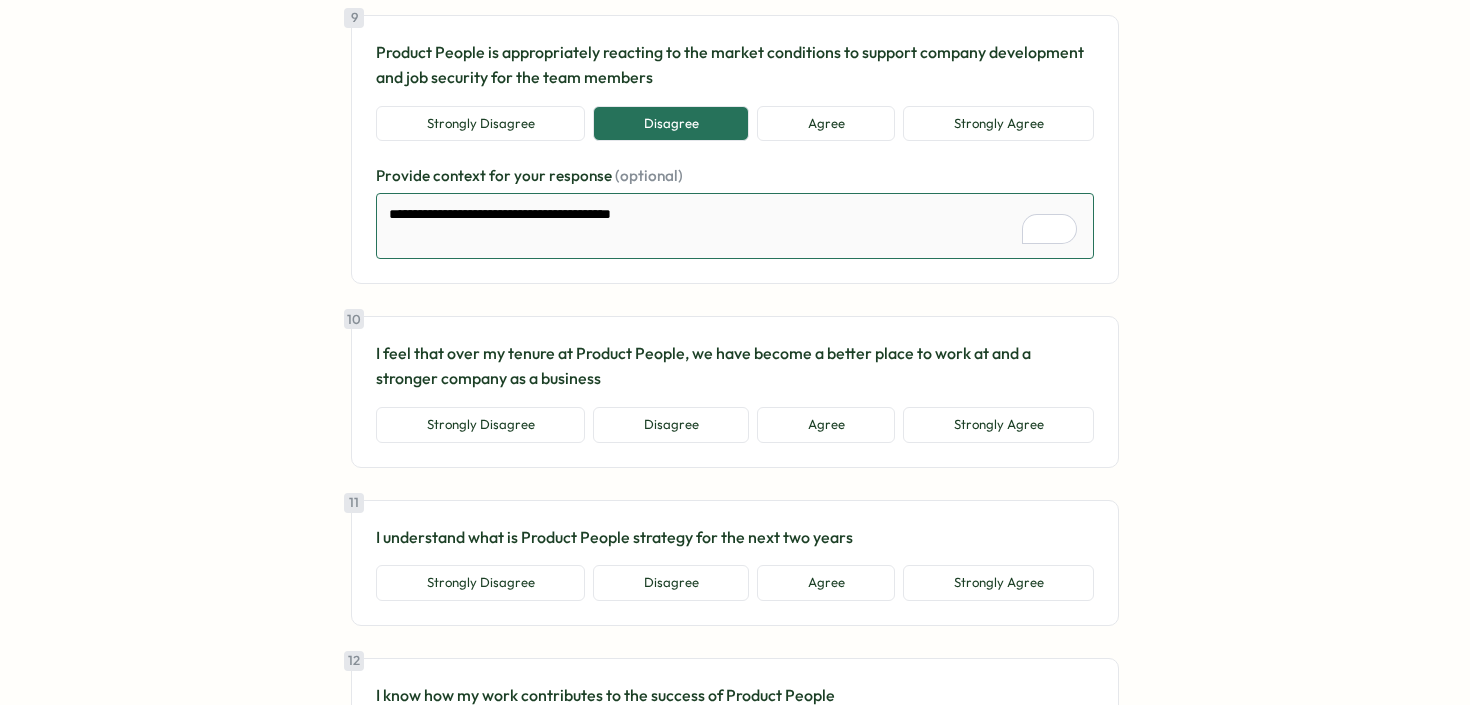 click on "**********" at bounding box center [735, 226] 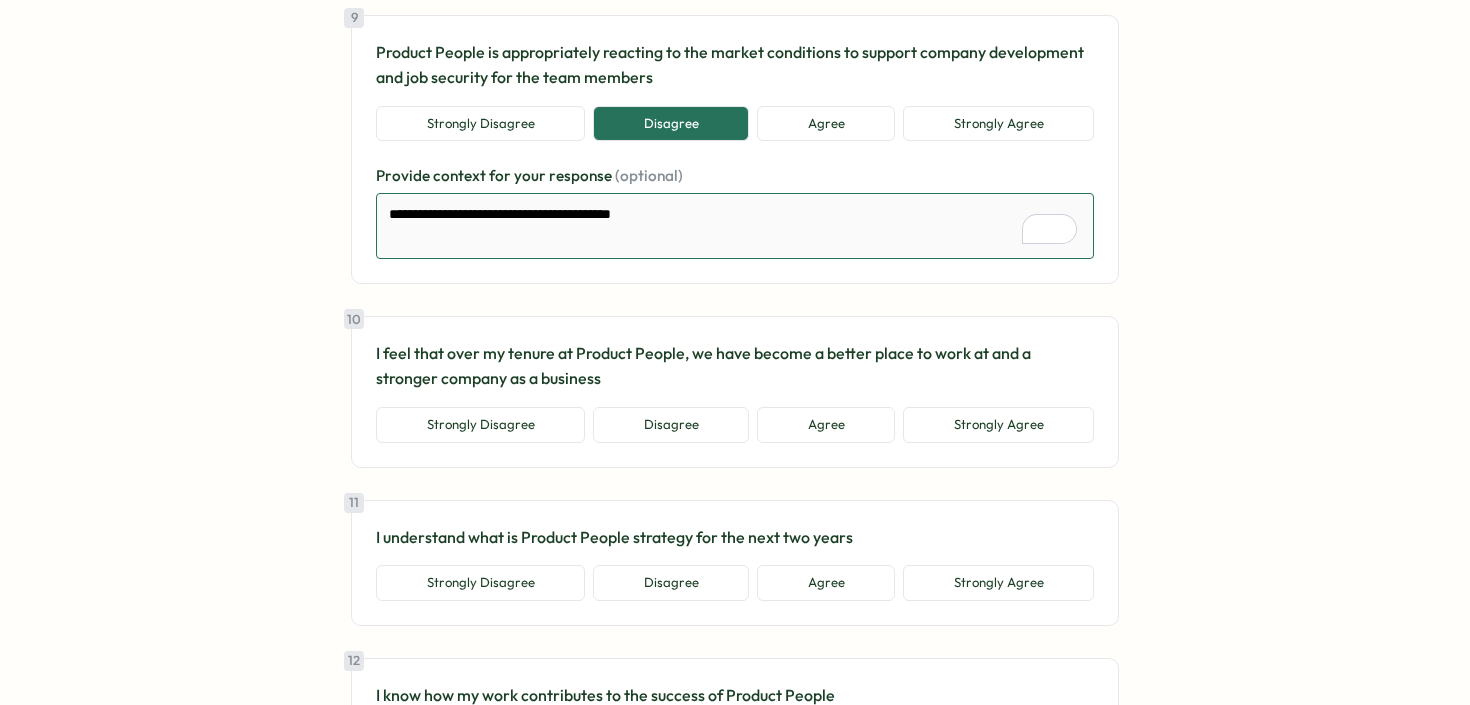 drag, startPoint x: 578, startPoint y: 213, endPoint x: 665, endPoint y: 214, distance: 87.005745 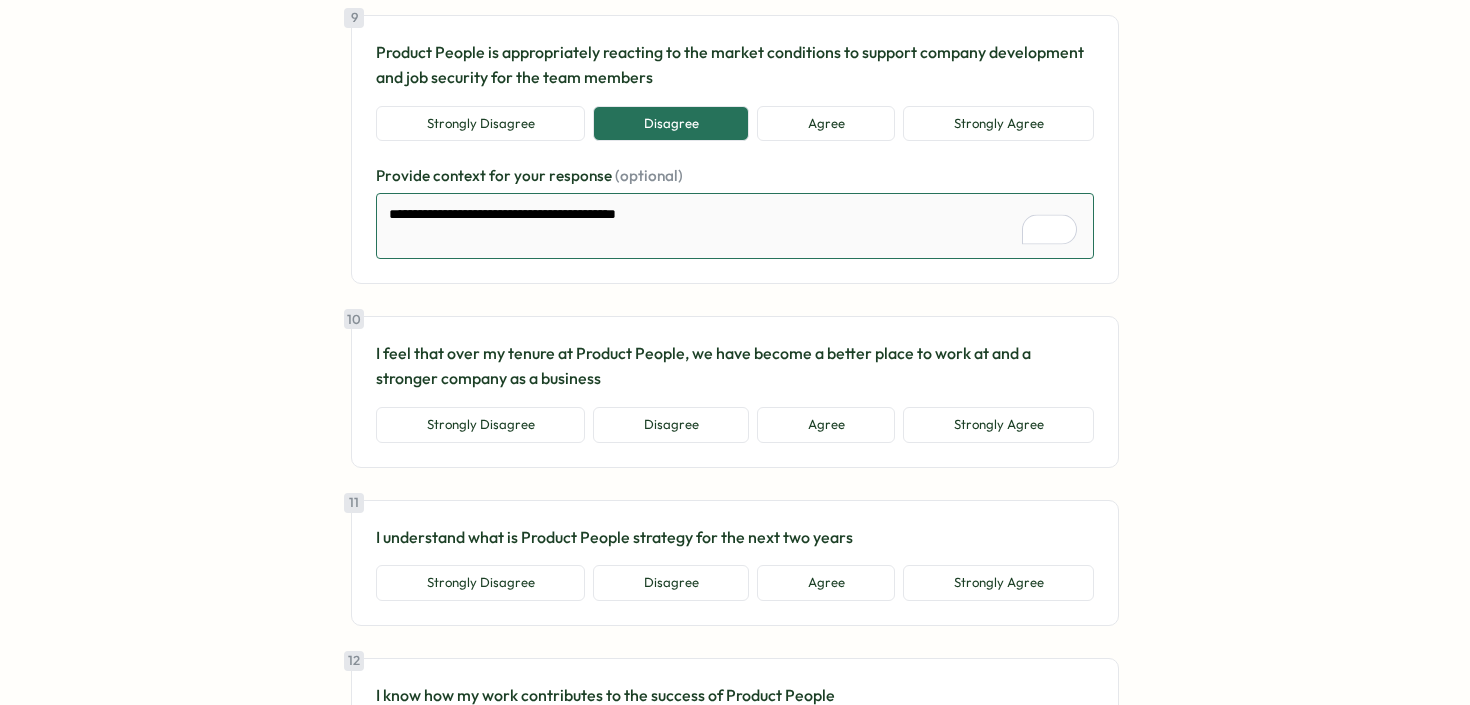 click on "**********" at bounding box center [735, 226] 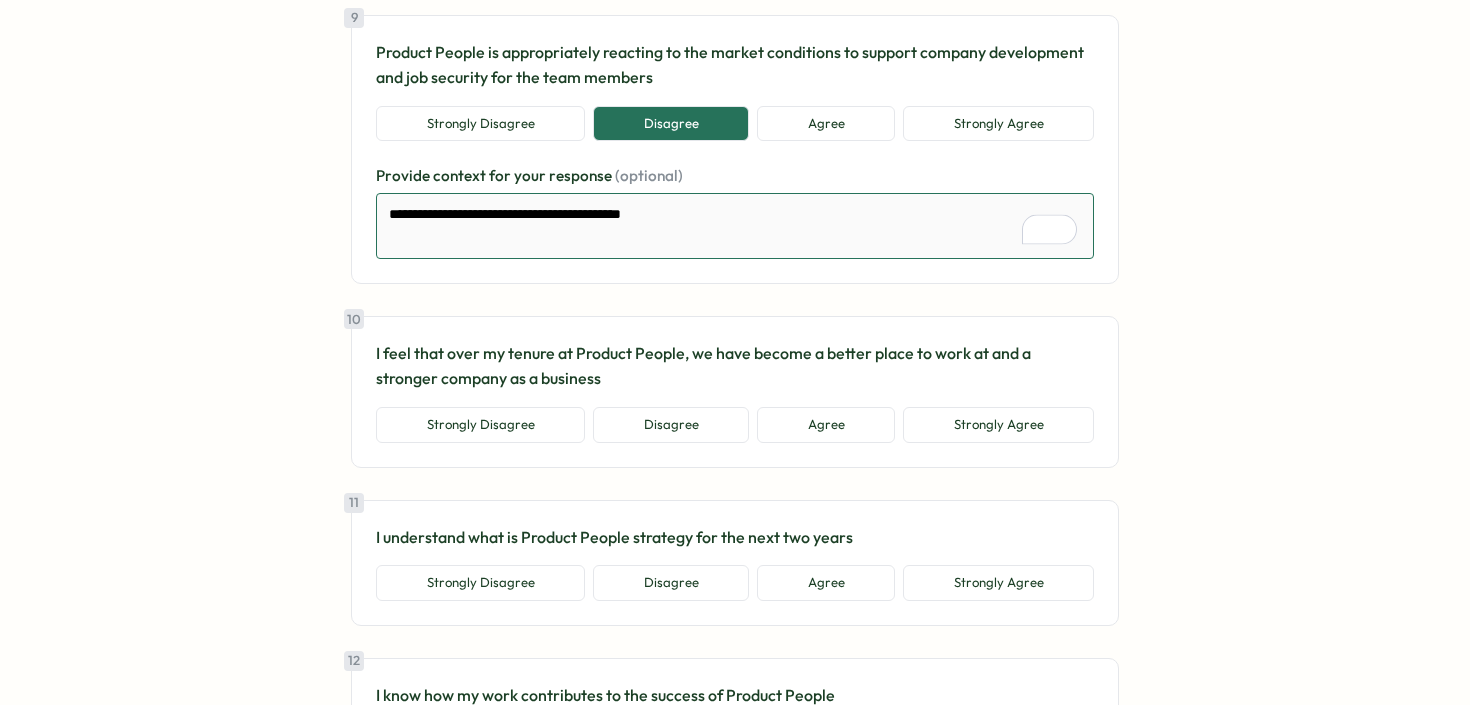 type on "**********" 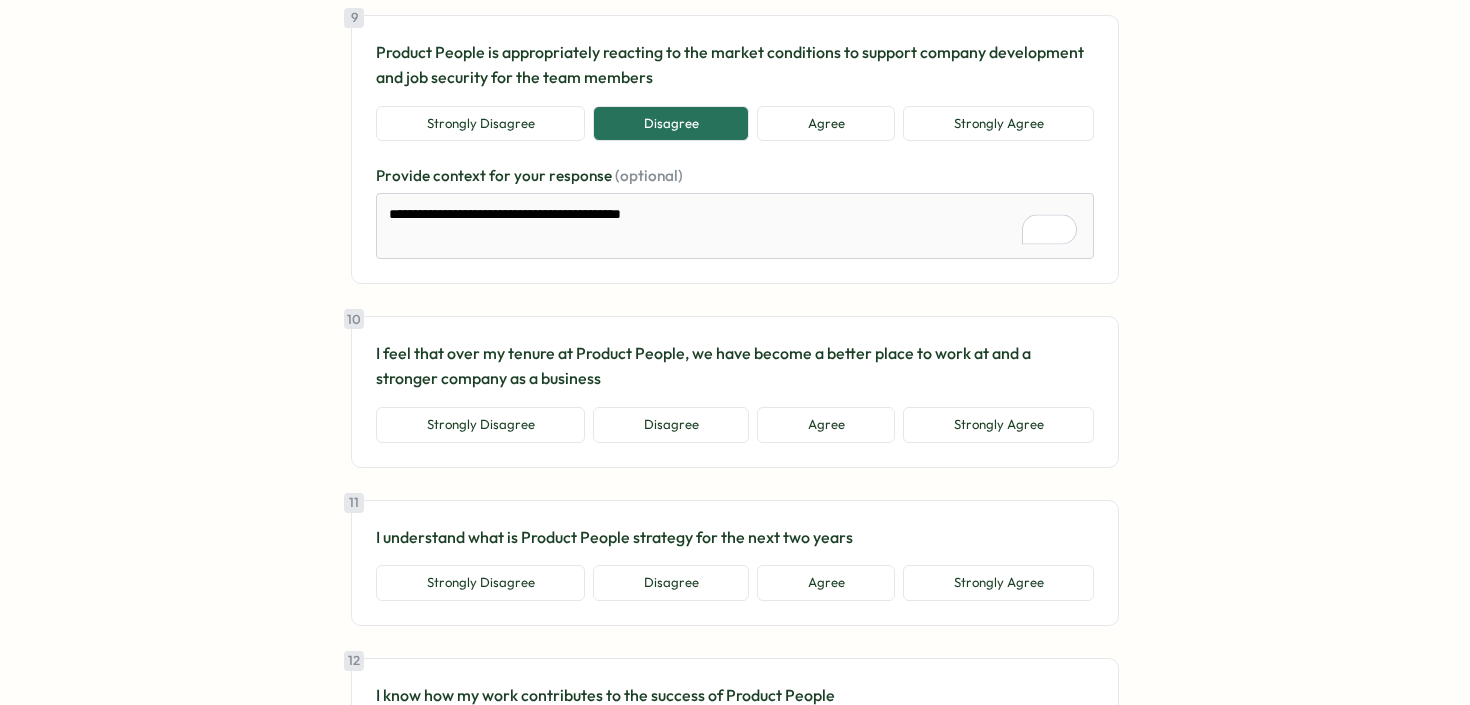 click on "Go to home Go to home Survey from  Product People 🍙 Onigiri Check-in Aug 2025 We'd love for you to take a few minutes to give your honest opinion on how things are going. This kind of feedback is healthy and important - it lets the company know what's going well (and not so well) and helps decide where time and energy are best spent. Sent by:  Elena Ladushyna  on   Aug 1 | Responses: 🔒 Anonymous | Mandatory to answer 1 Overall, I am satisfied with my Product People journey Strongly Disagree Disagree Agree Strongly Agree Provide   context   for   your   response   (optional) 2 I feel working in Product People impacts my life positively Strongly Disagree Disagree Agree Strongly Agree Provide   context   for   your   response   (optional) 3 I would recommend Product People as a great place to work Strongly Disagree Disagree Agree Strongly Agree Provide   context   for   your   response   (optional) 4 Product People motivates me to go beyond what I would in a similar role elsewhere Strongly Disagree Agree" at bounding box center (735, 4568) 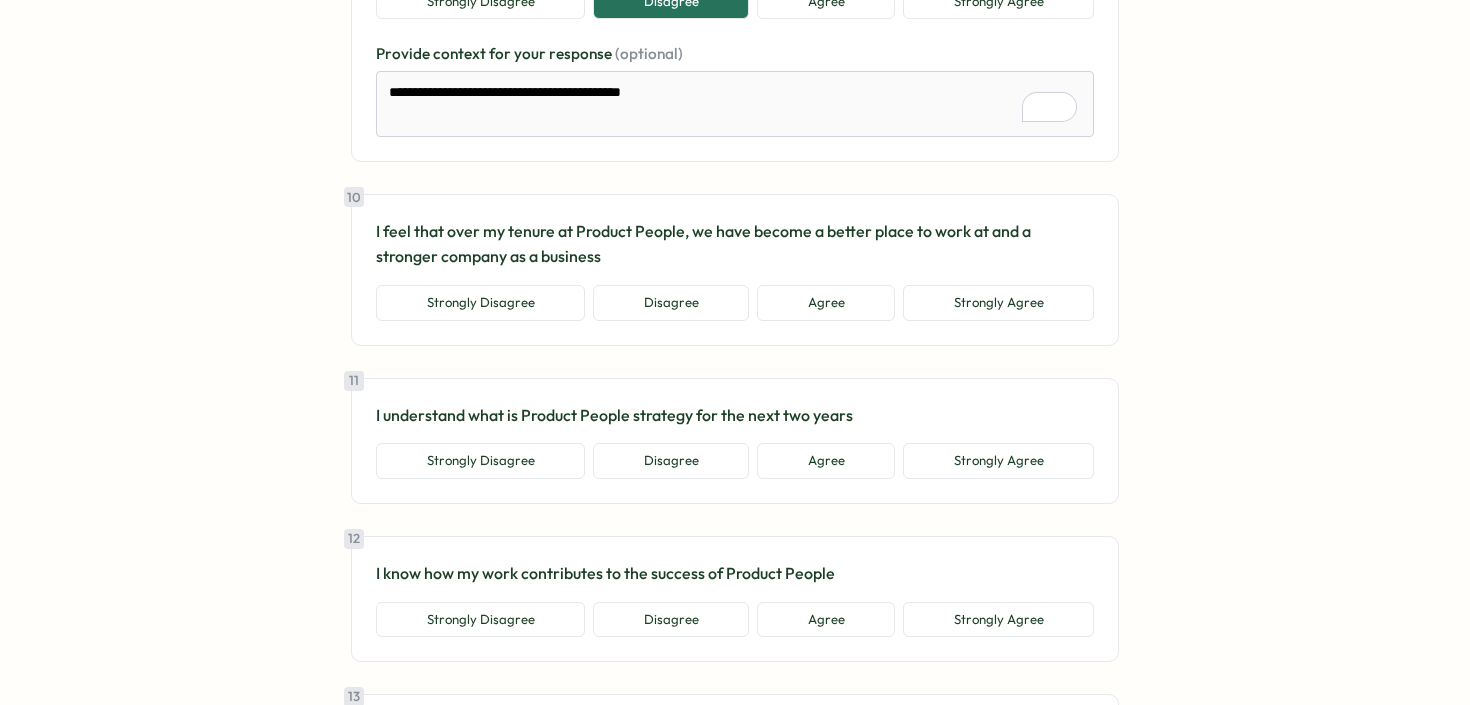 scroll, scrollTop: 2574, scrollLeft: 0, axis: vertical 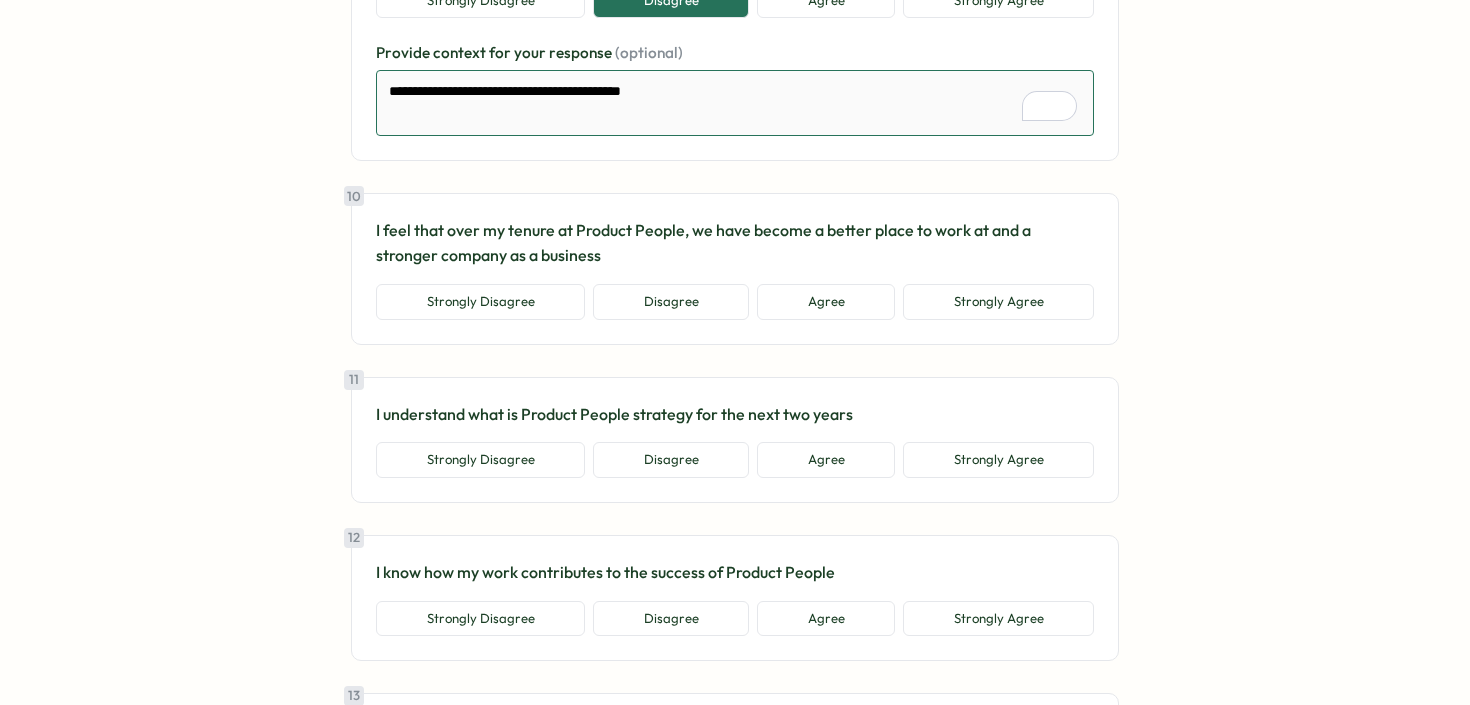 click on "**********" at bounding box center (735, 103) 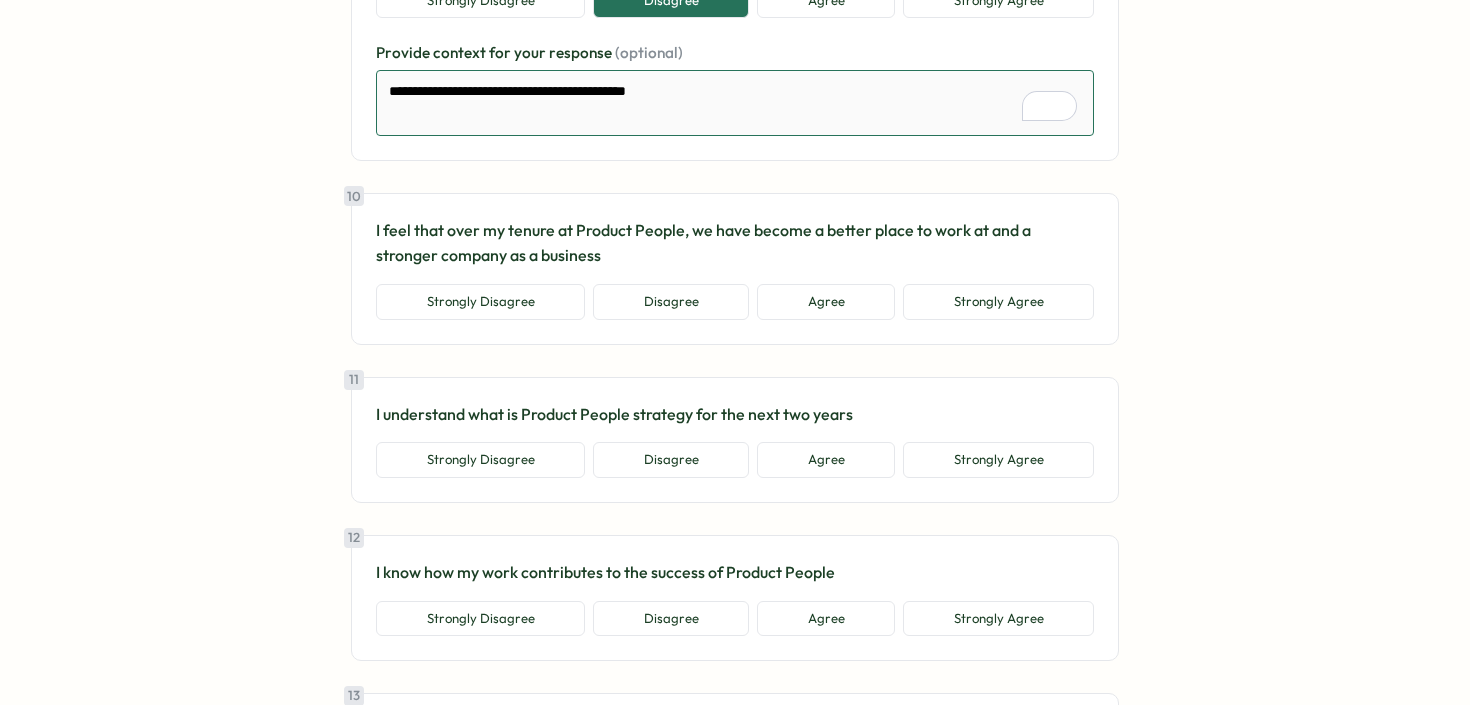 type on "**********" 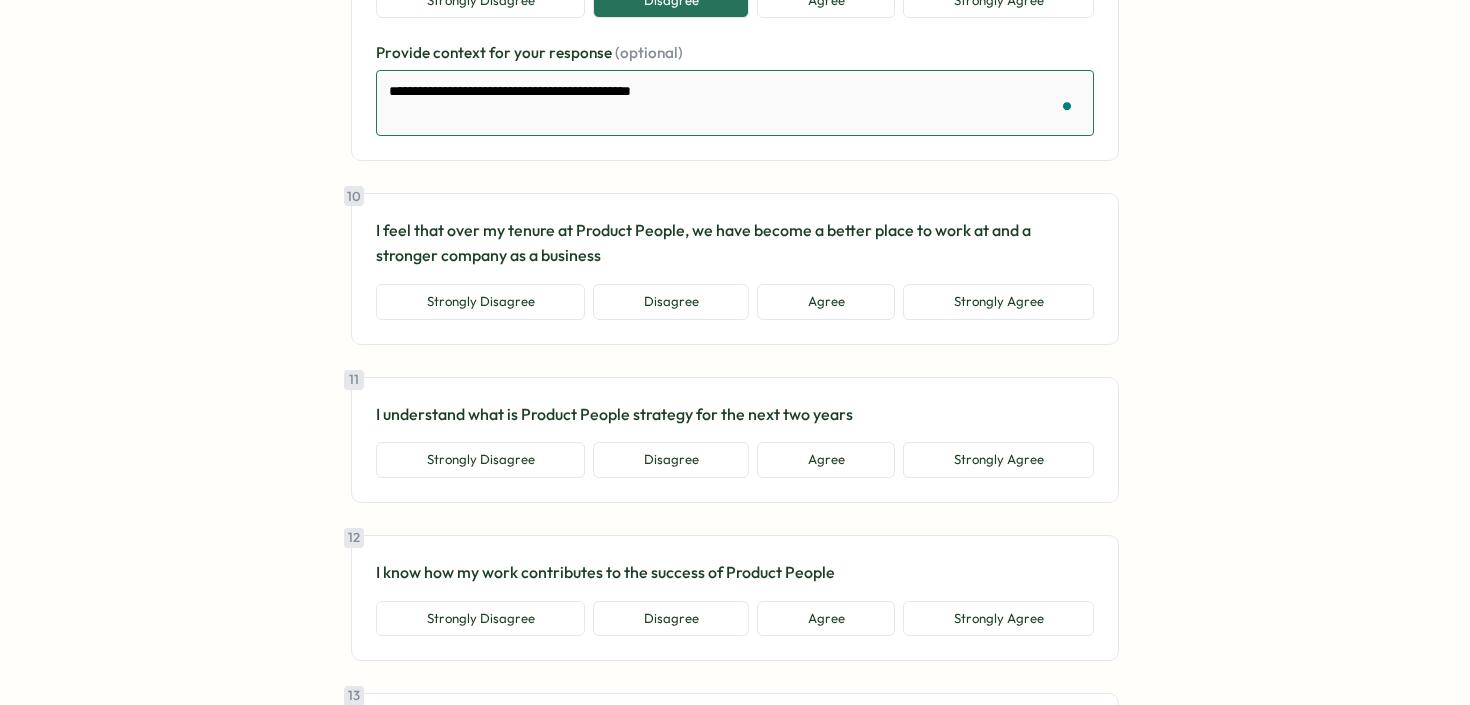 type on "*" 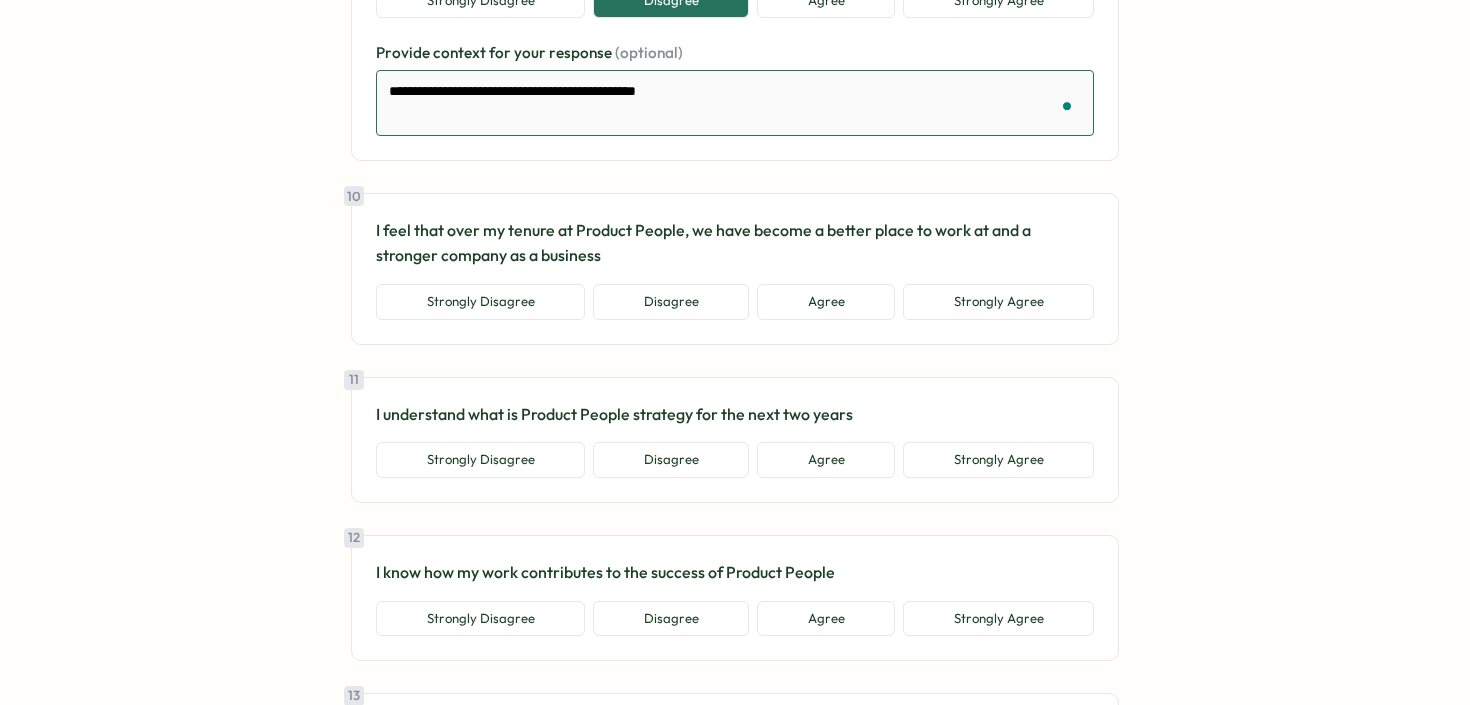 type on "*" 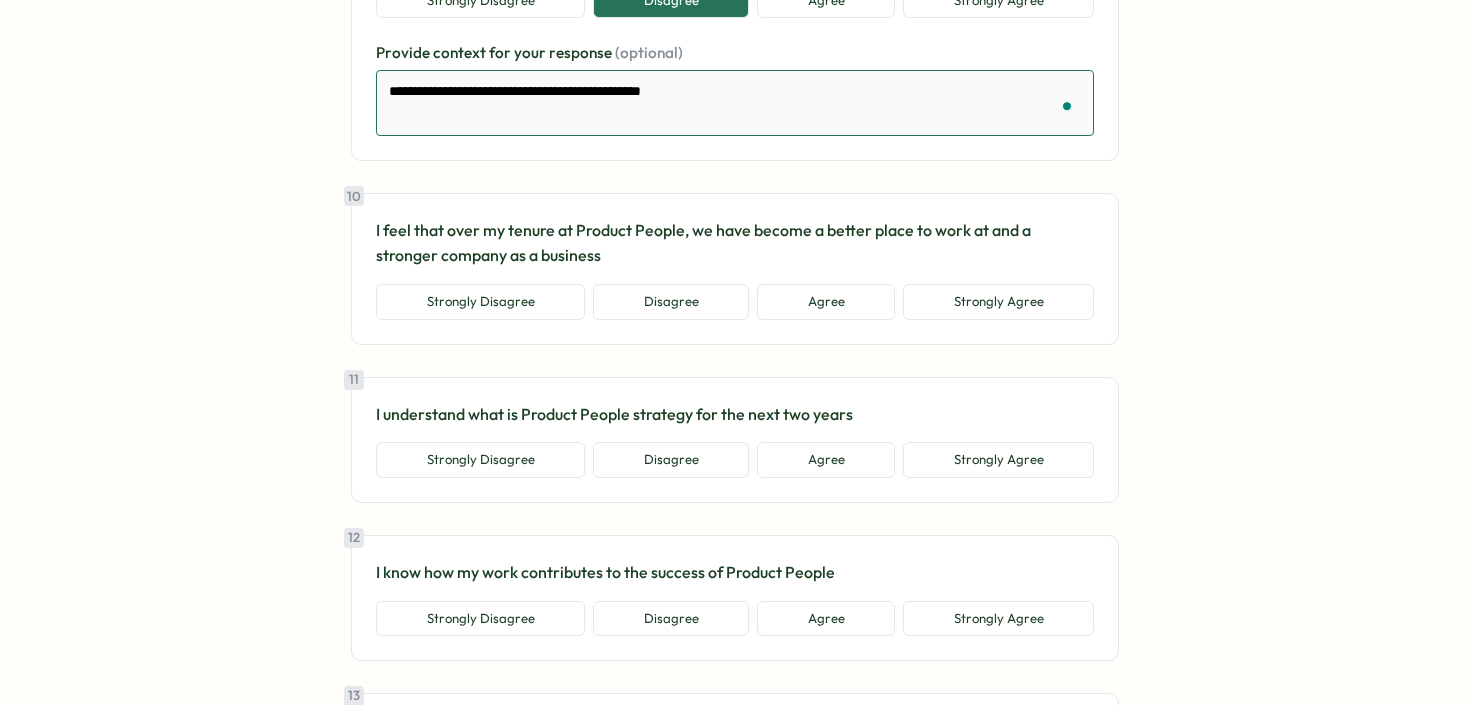 type on "*" 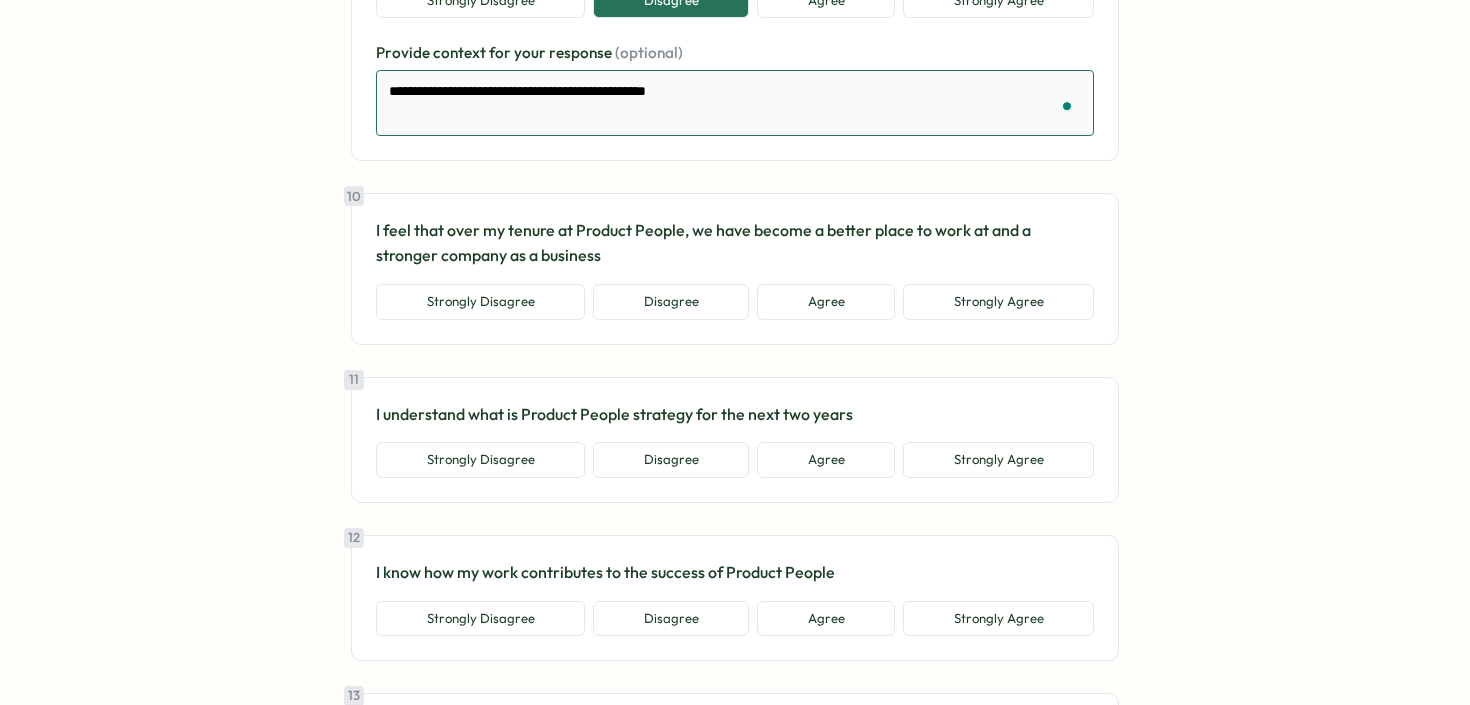 type on "*" 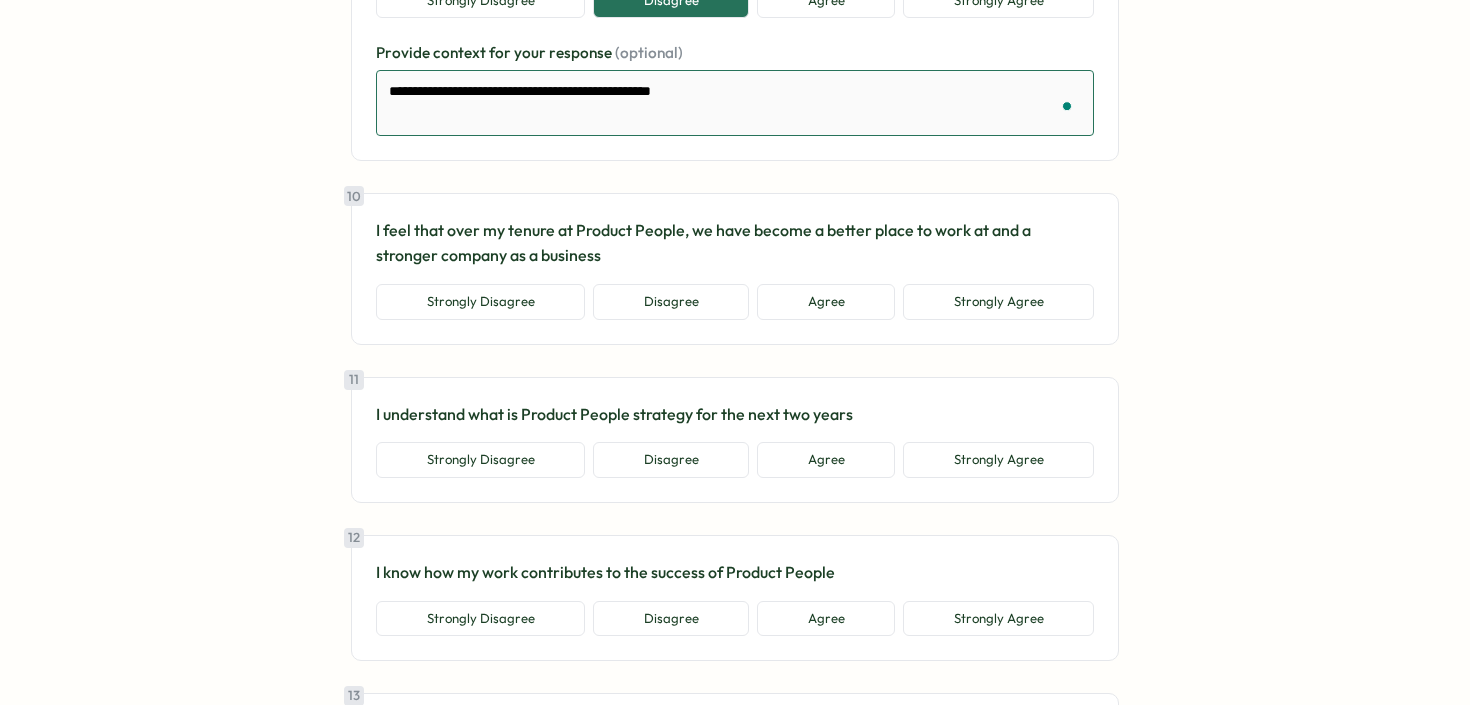 type on "*" 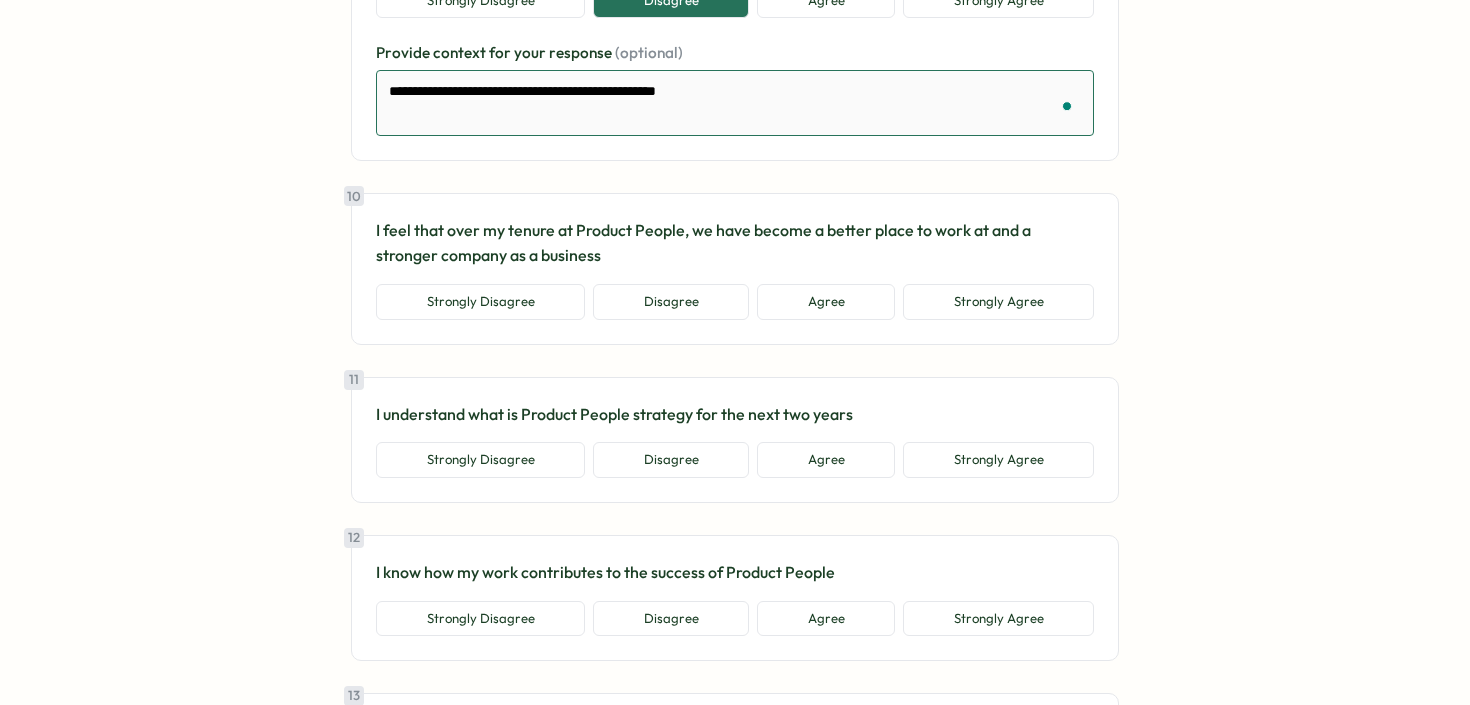 type on "*" 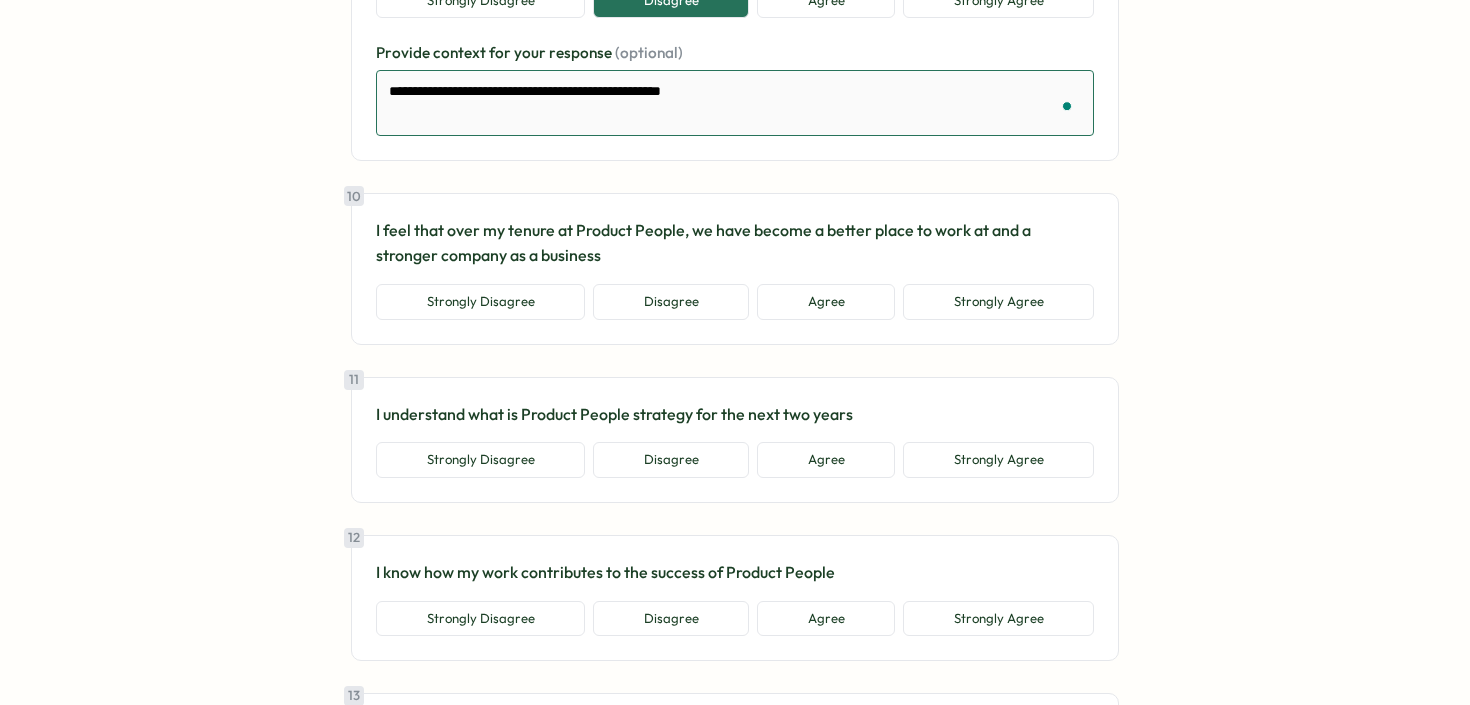 type on "**********" 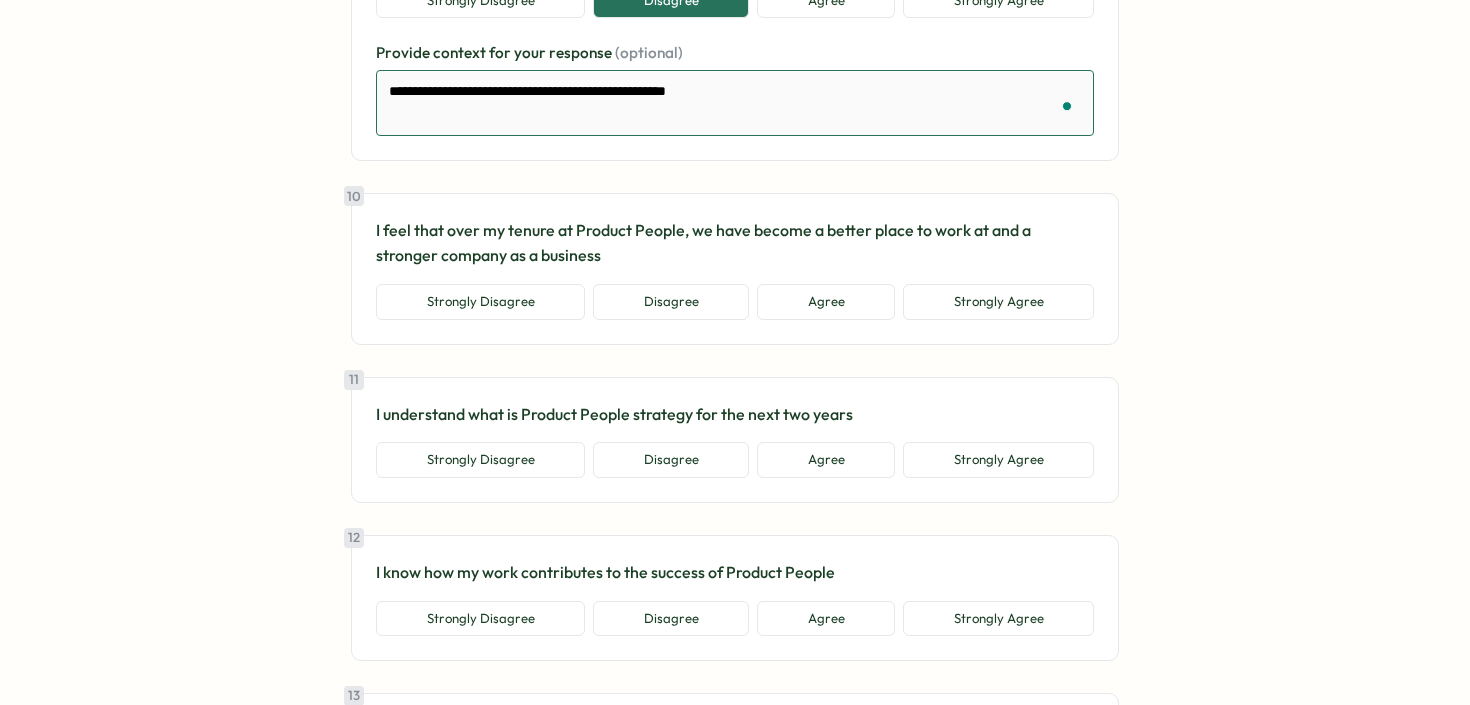 type on "*" 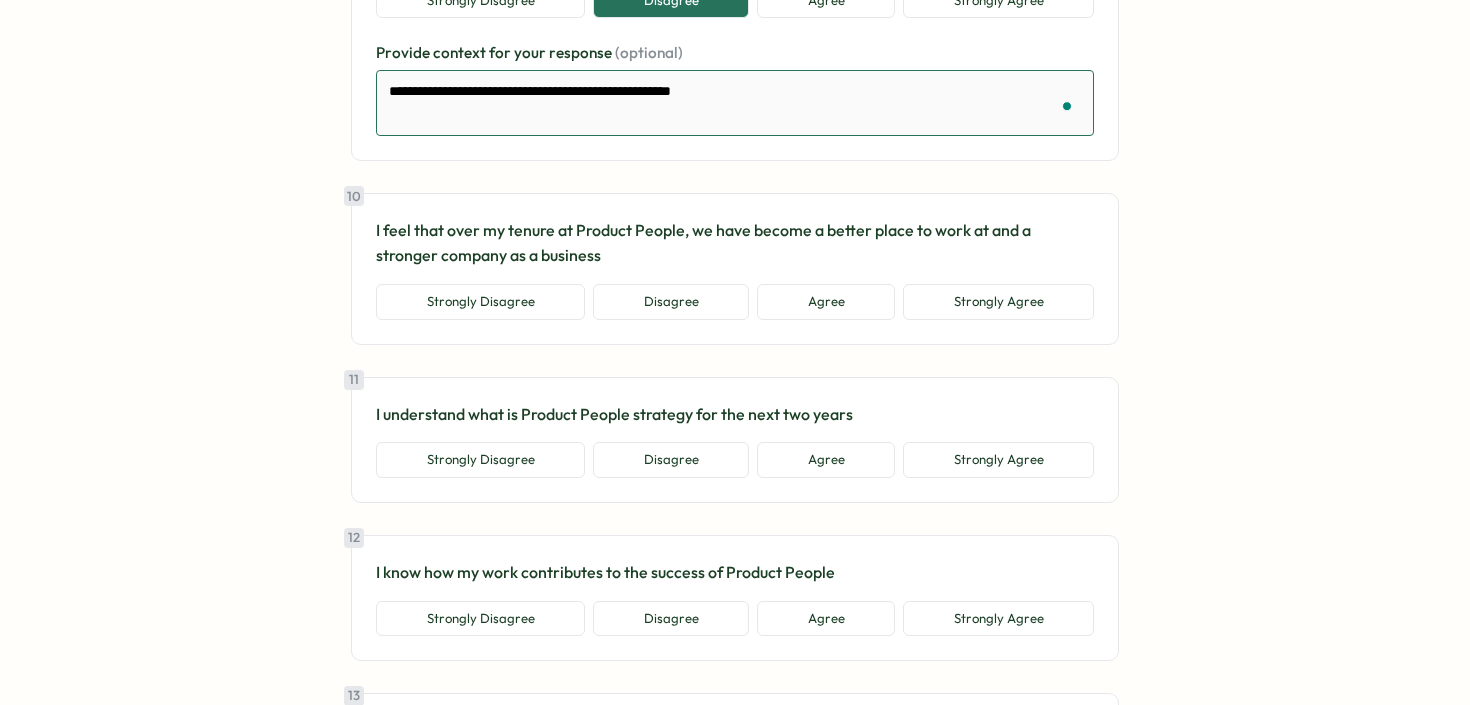 type on "*" 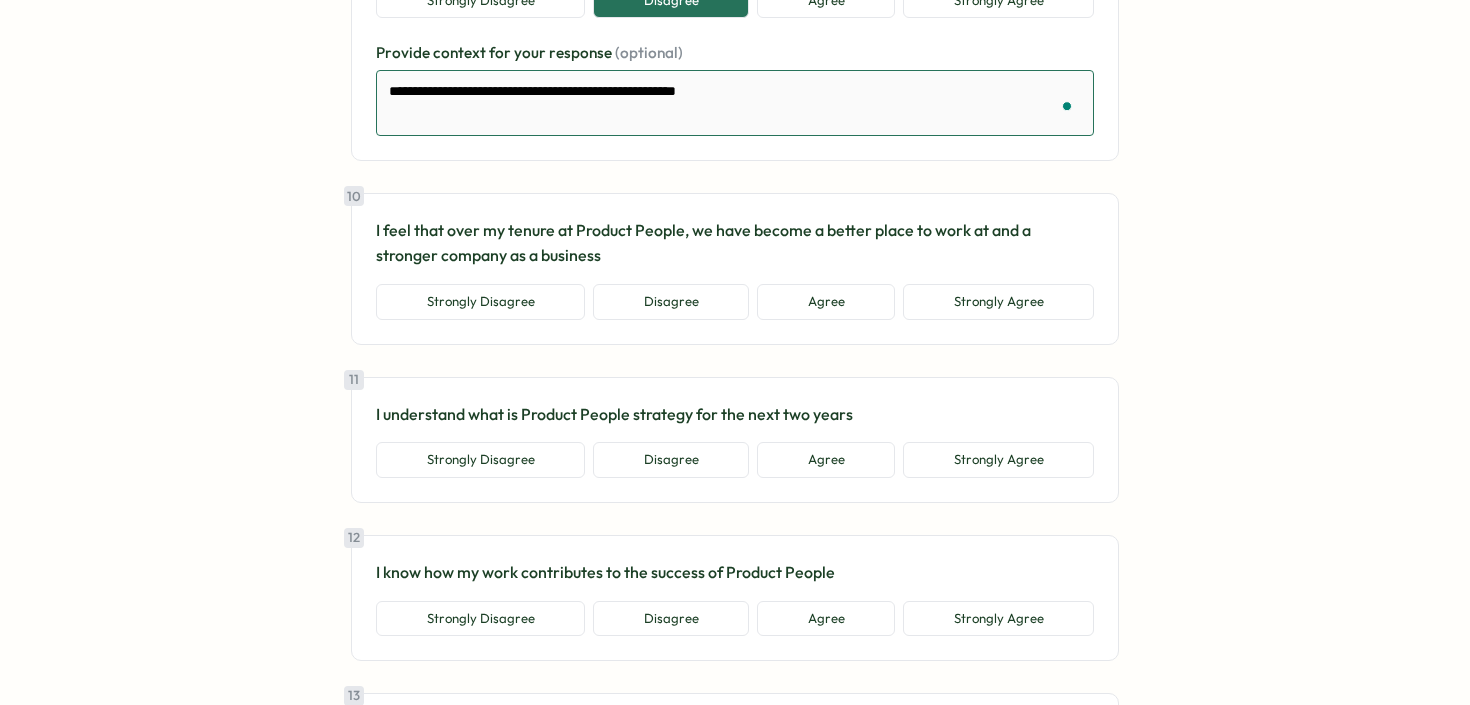 type on "*" 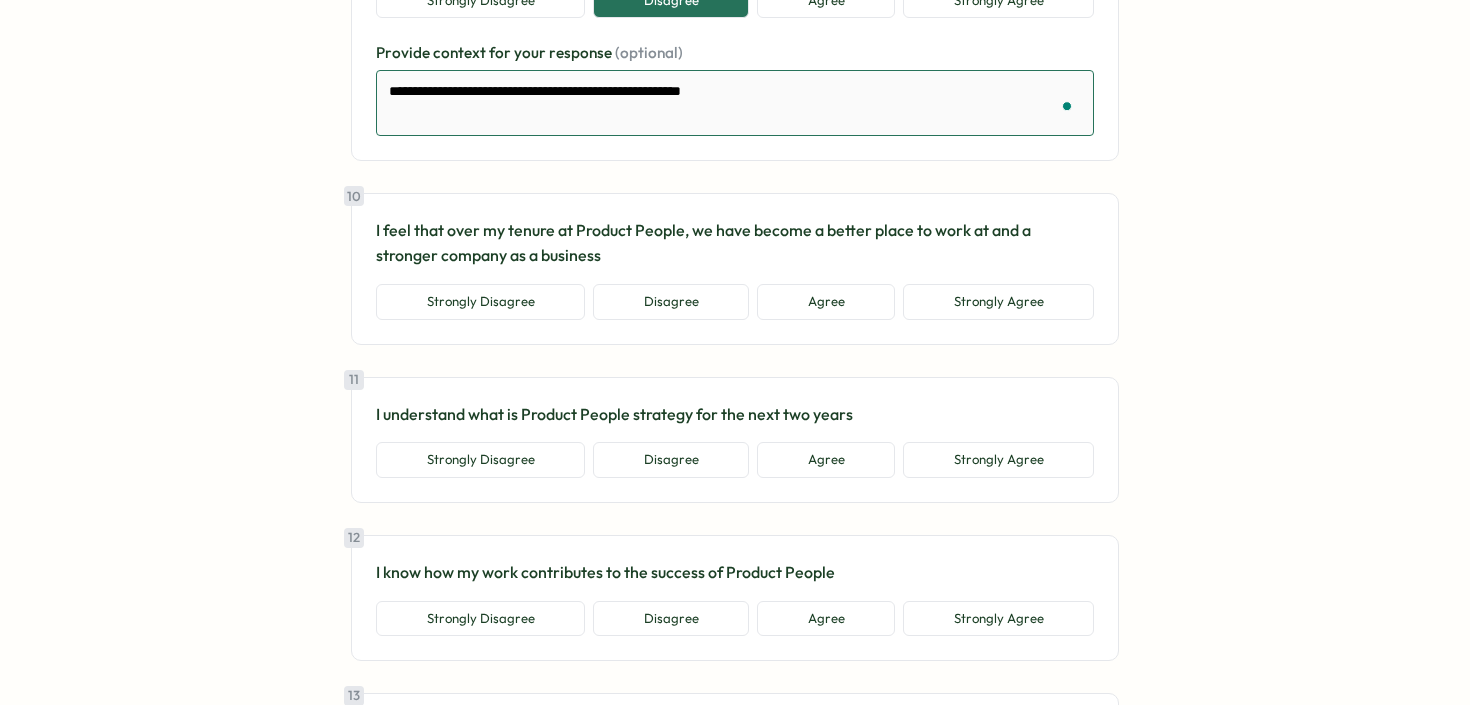 type on "*" 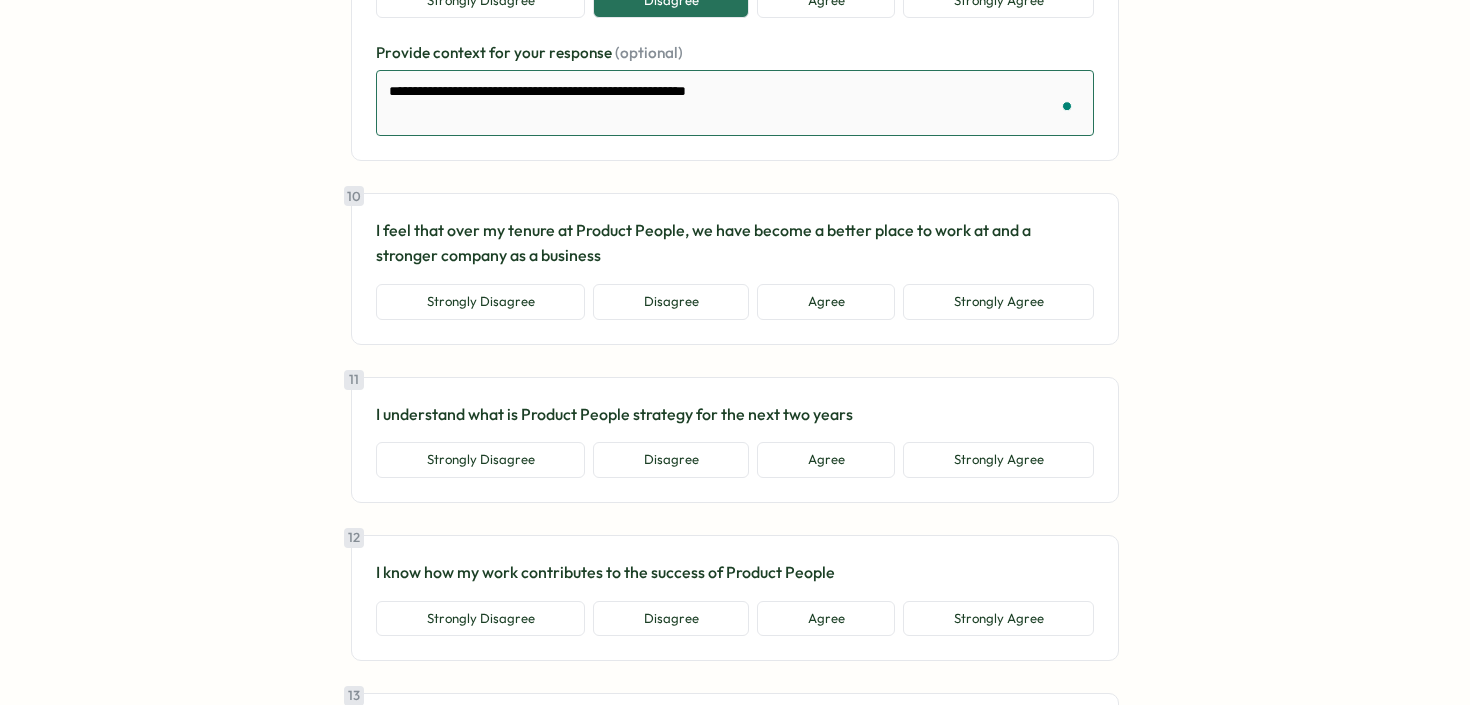 type on "*" 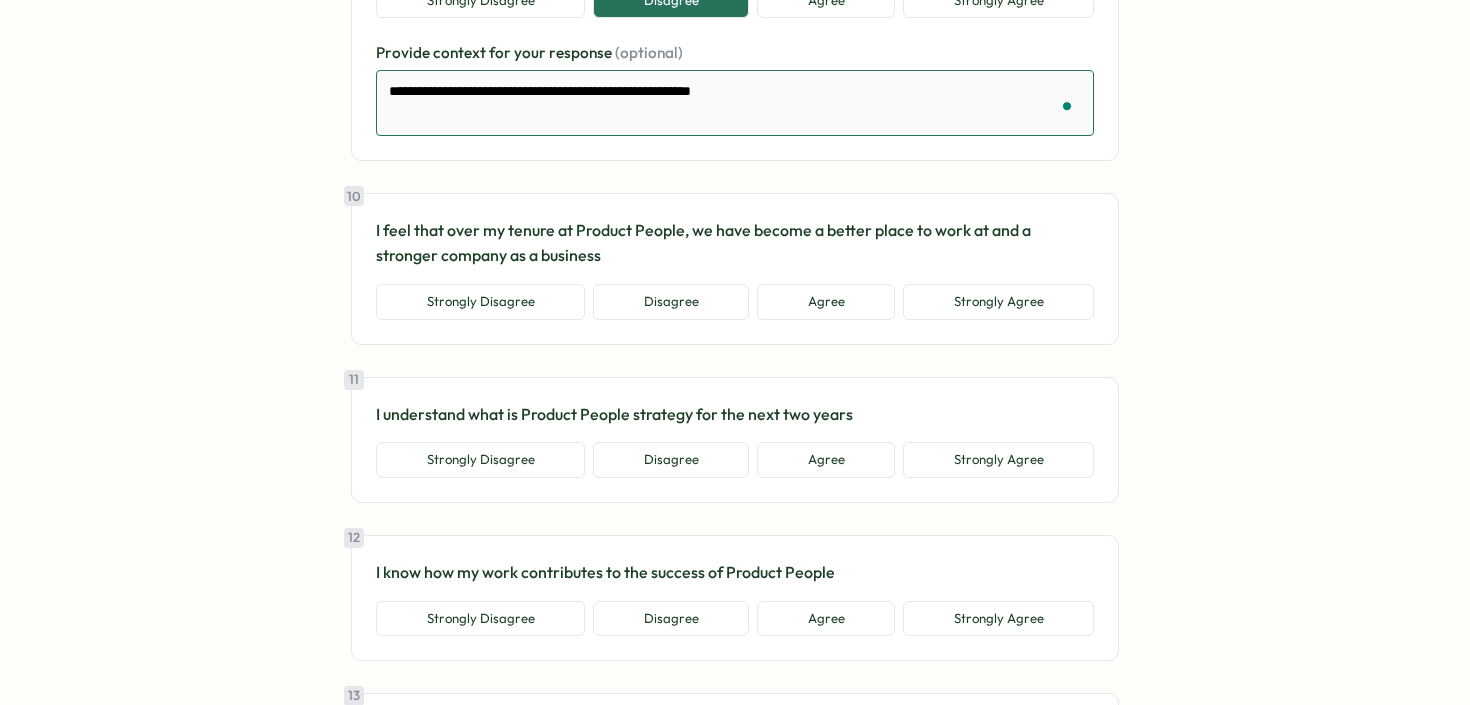 type on "*" 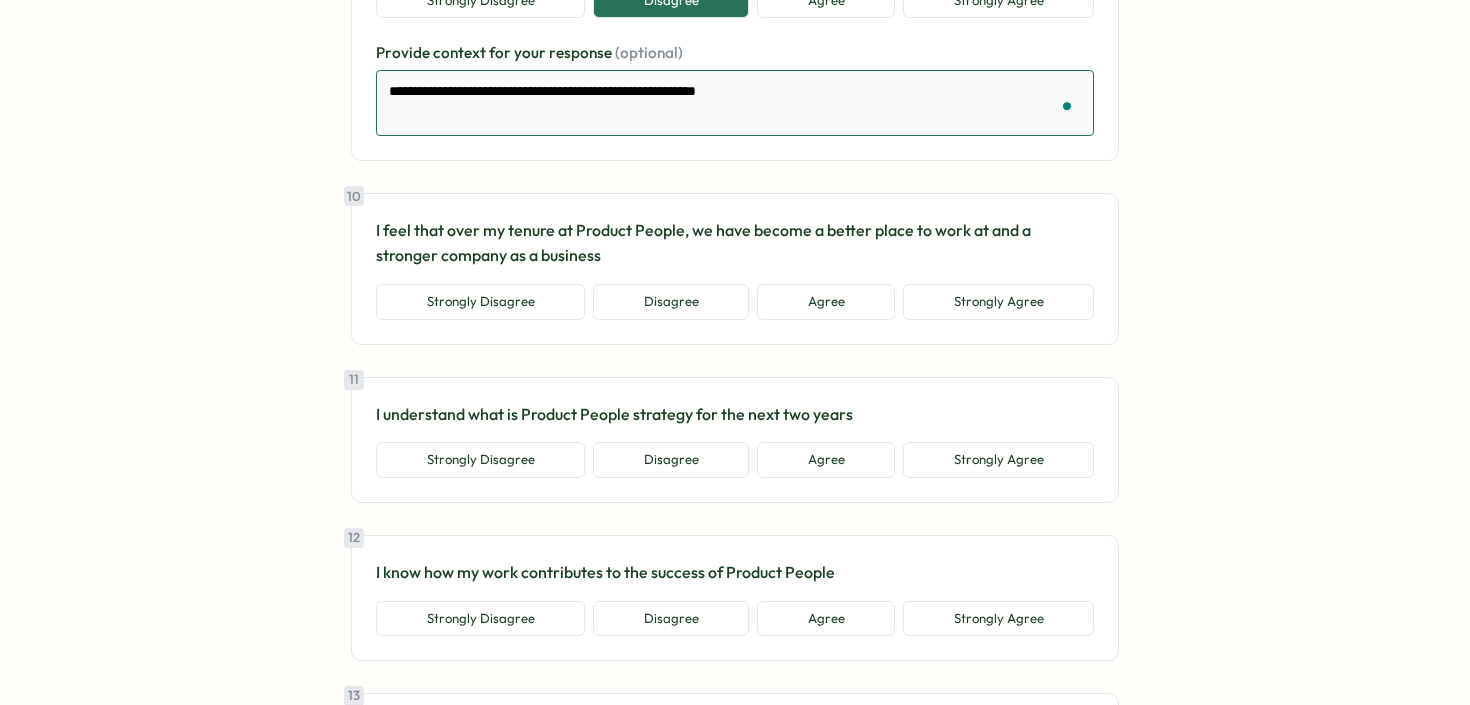 type on "*" 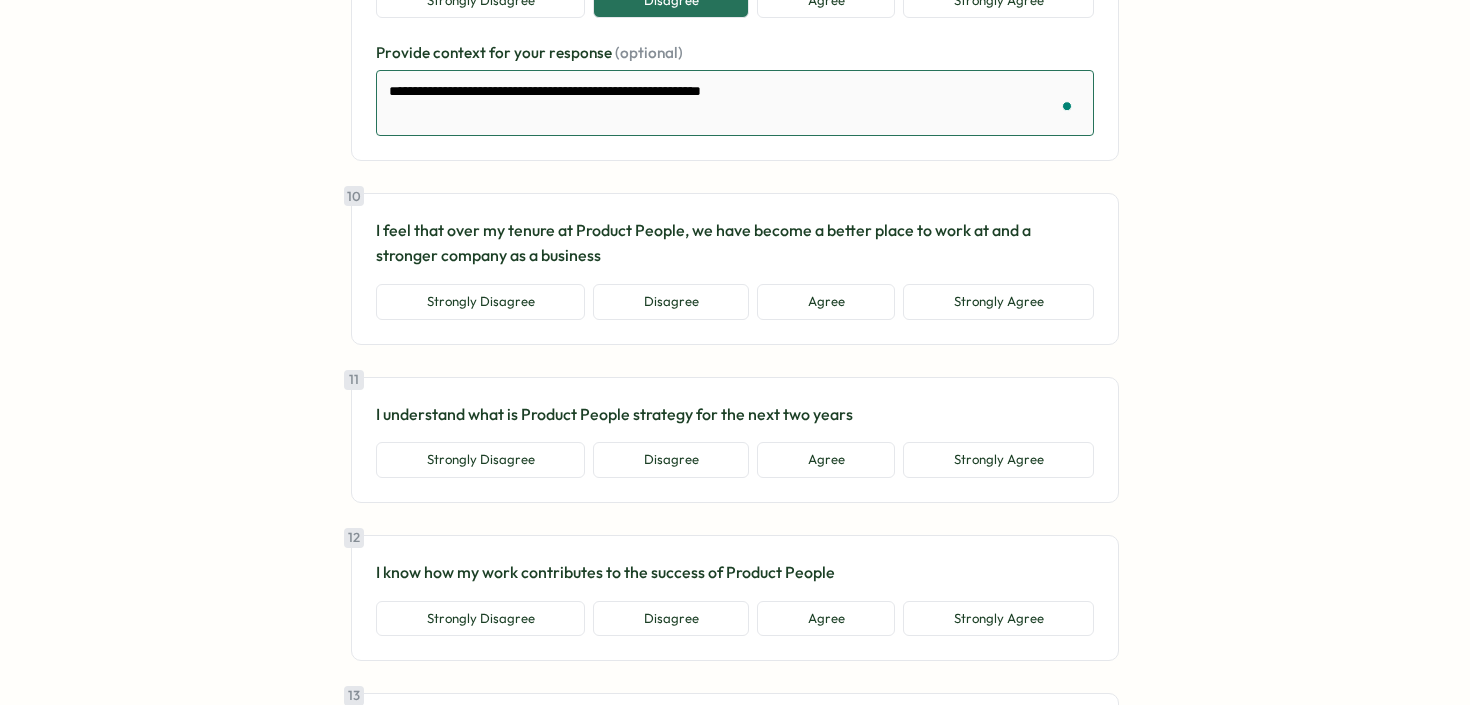 type on "**********" 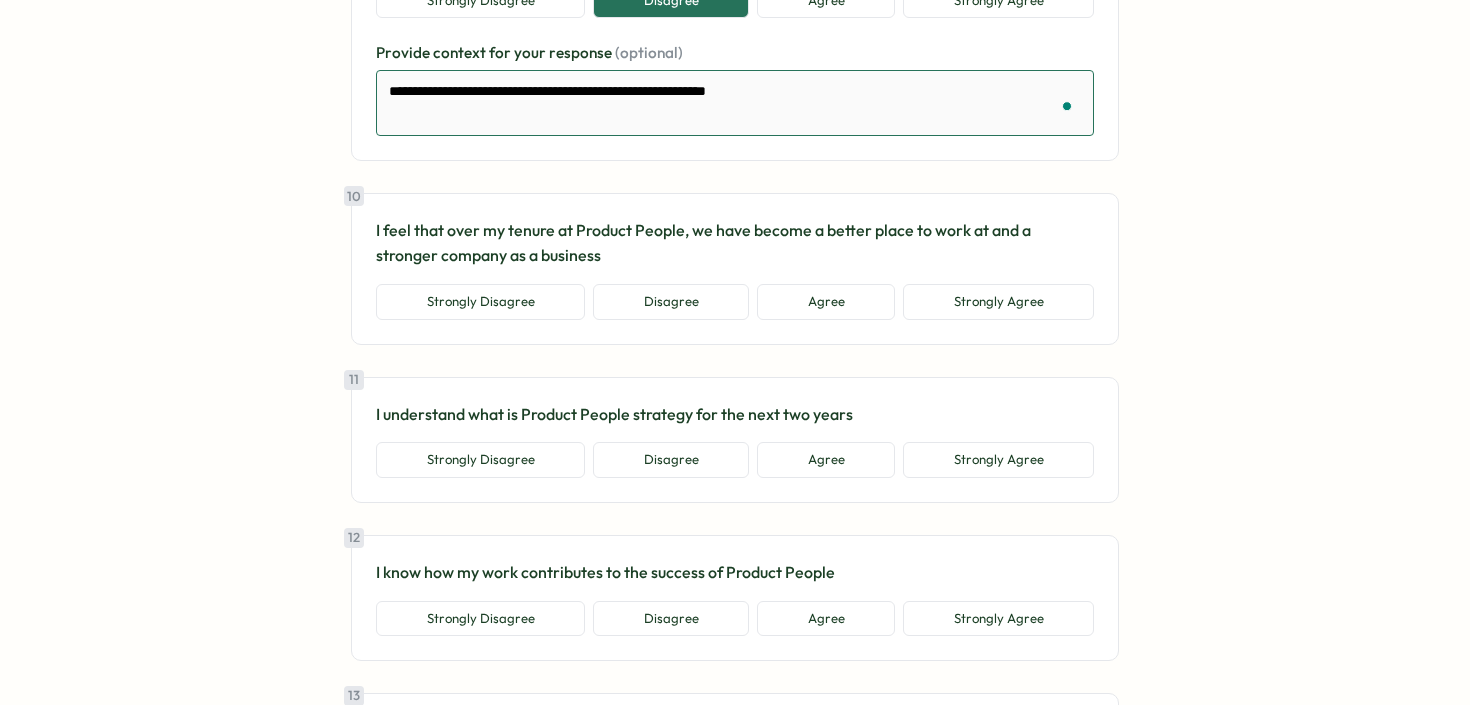 type on "*" 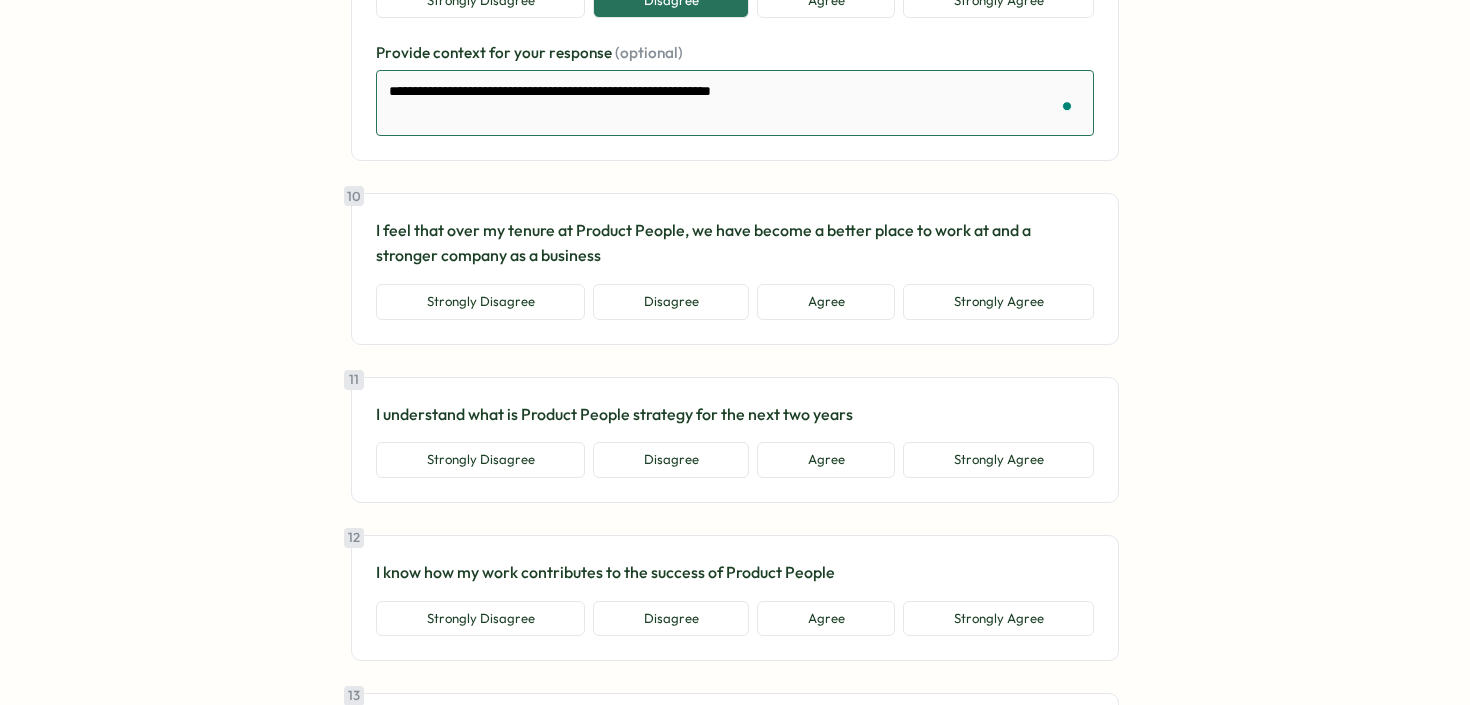 type on "*" 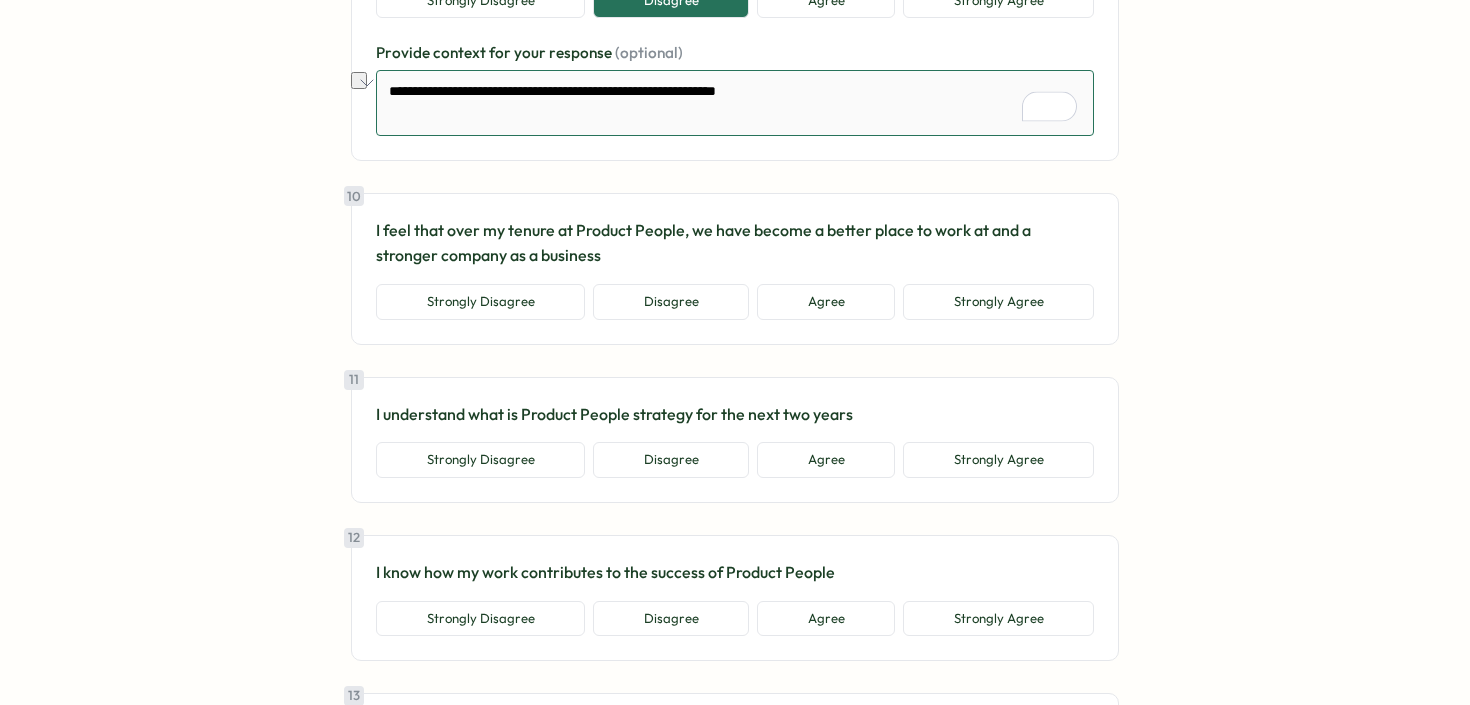drag, startPoint x: 837, startPoint y: 97, endPoint x: 677, endPoint y: 95, distance: 160.0125 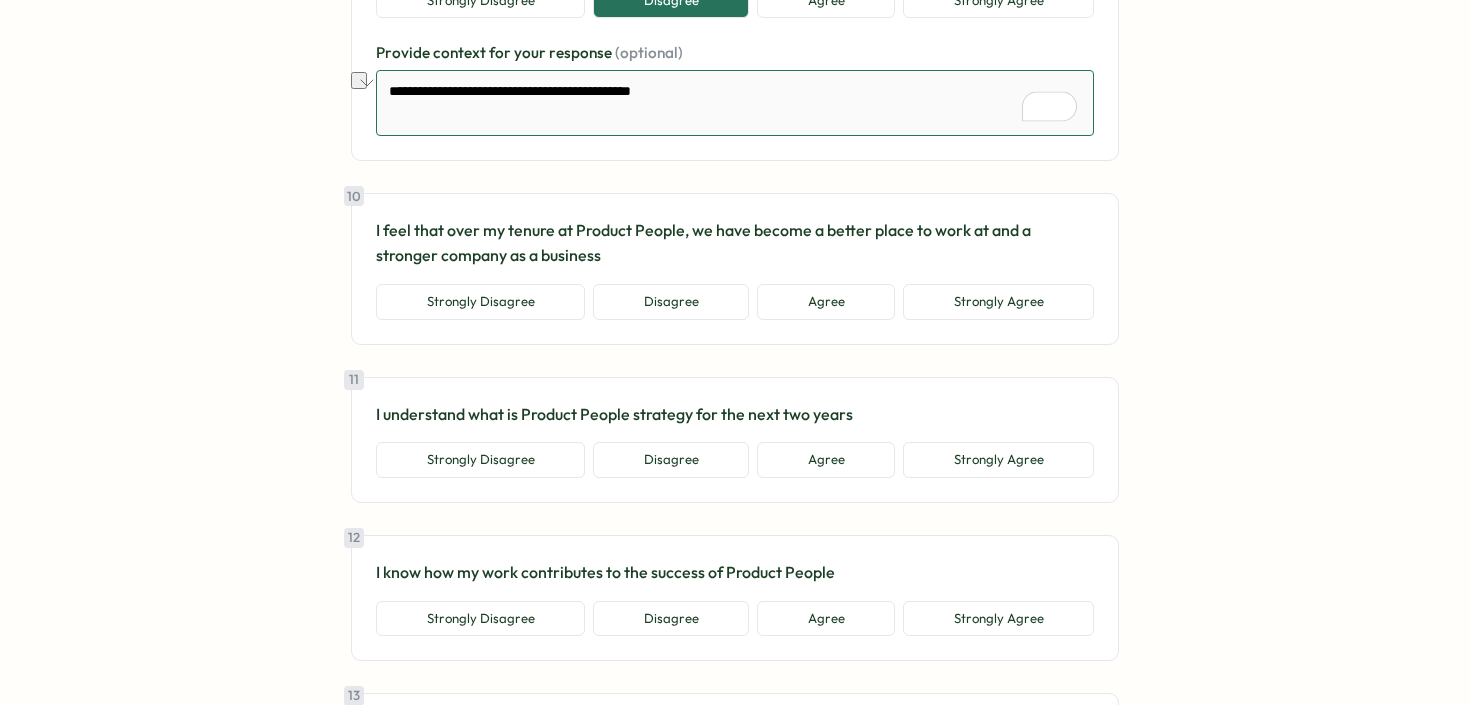 type on "*" 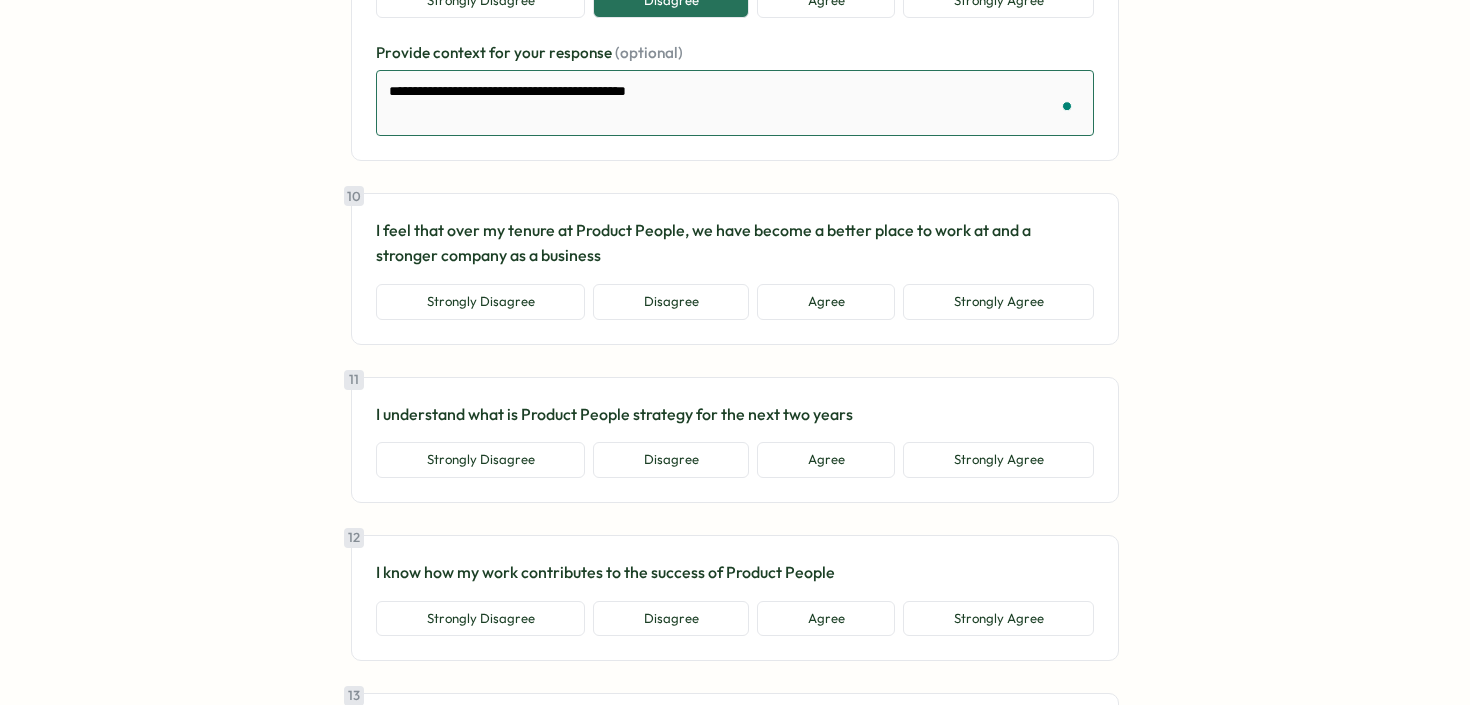 type on "*" 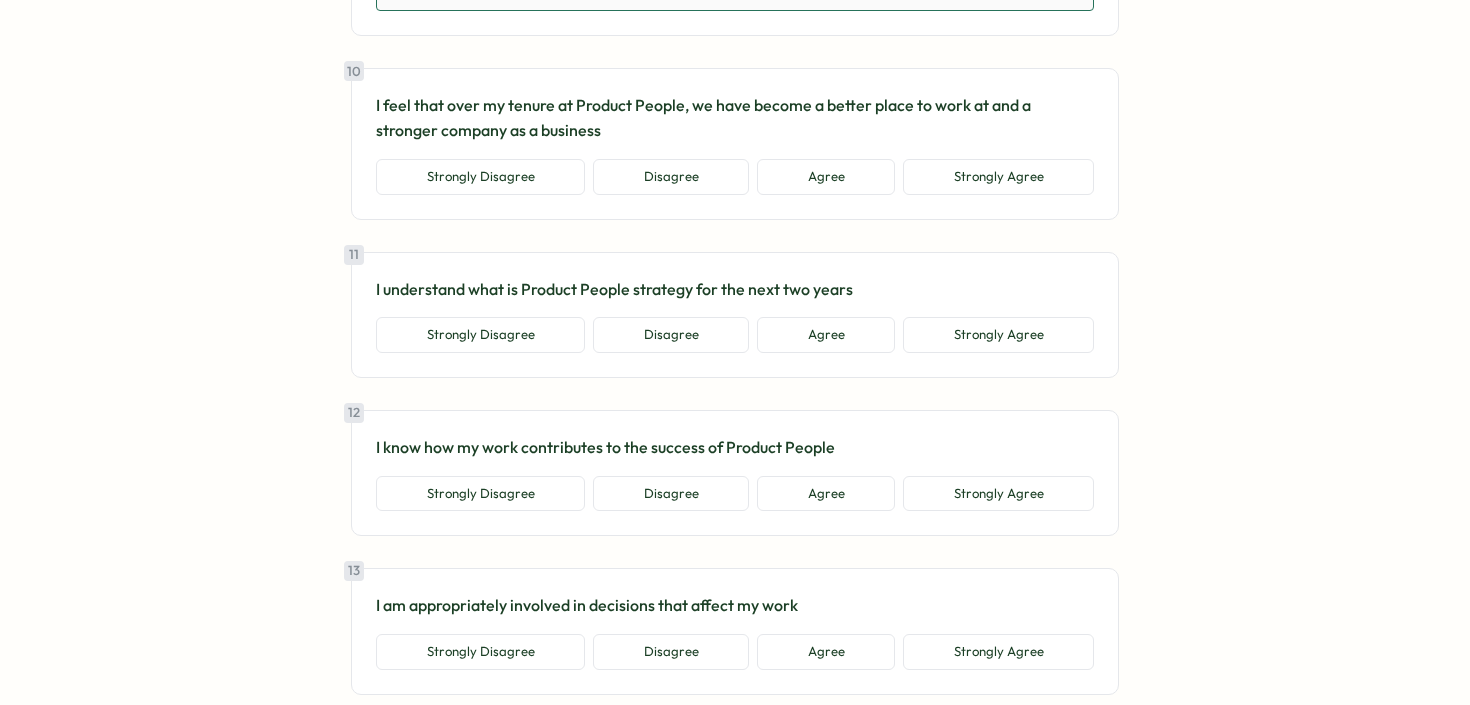 scroll, scrollTop: 2720, scrollLeft: 0, axis: vertical 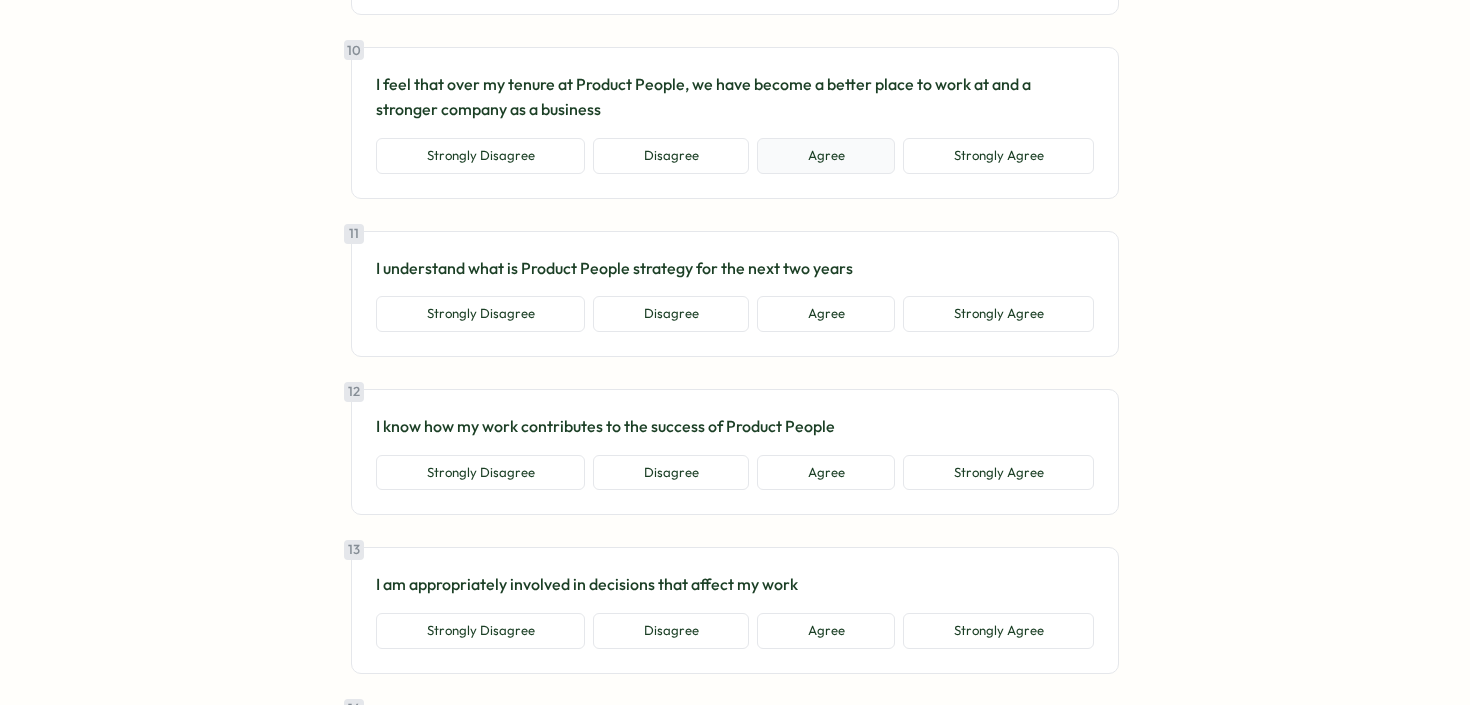 click on "Agree" at bounding box center [826, 156] 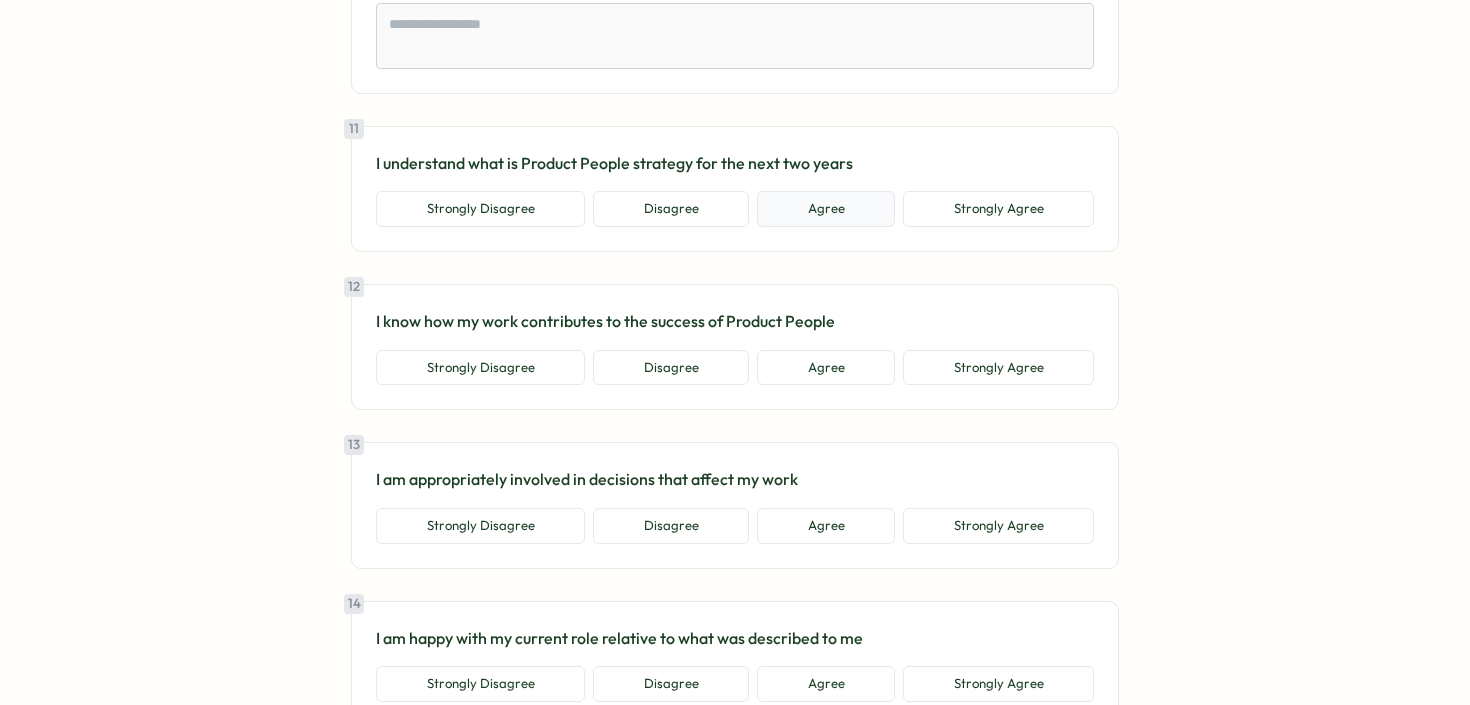scroll, scrollTop: 2944, scrollLeft: 0, axis: vertical 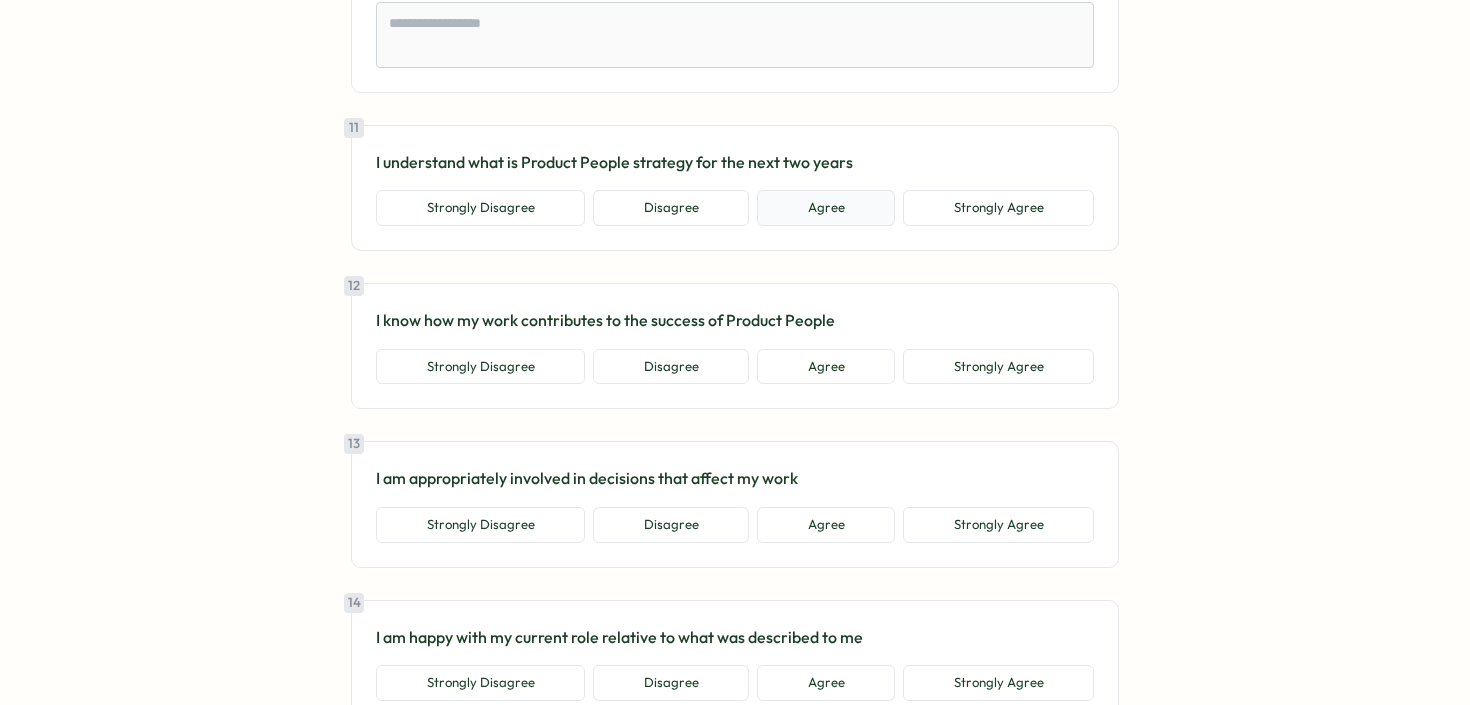 click on "Agree" at bounding box center [826, 208] 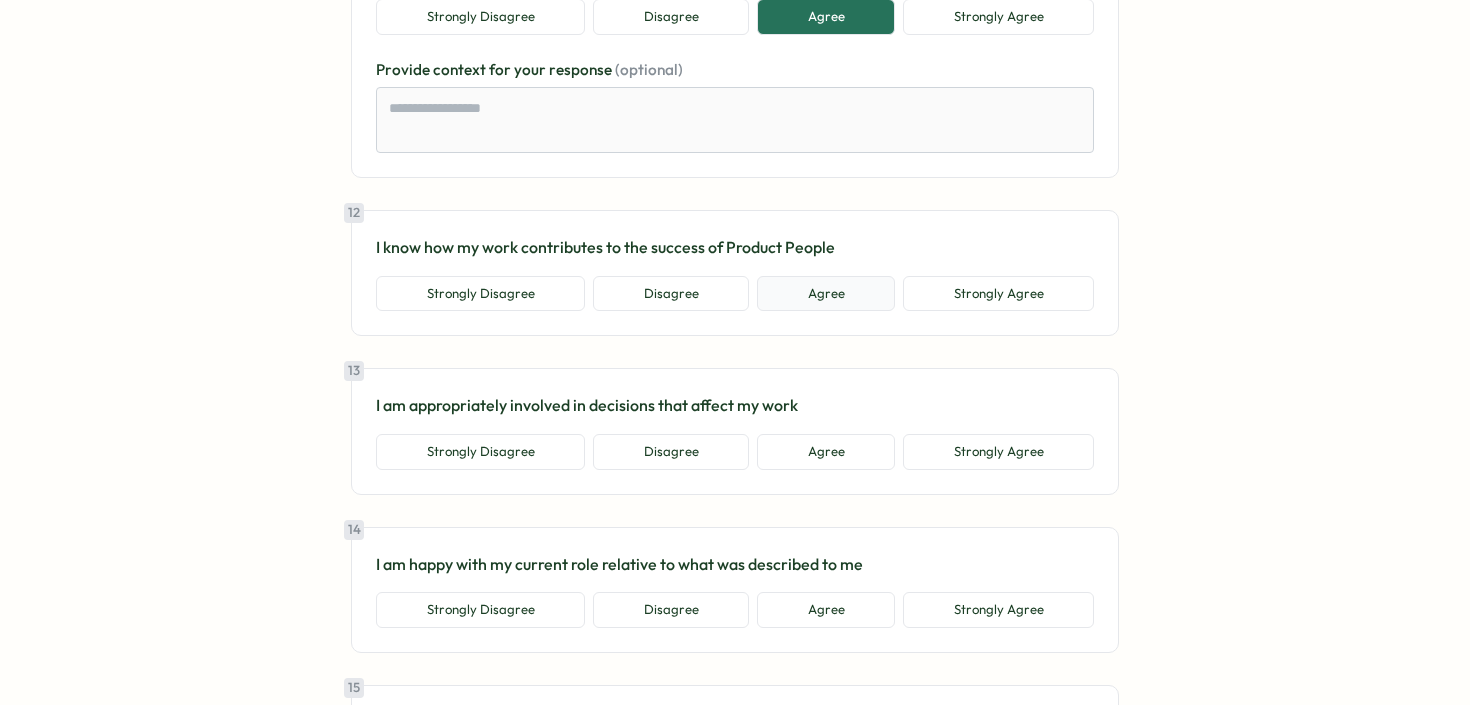 click on "Agree" at bounding box center (826, 294) 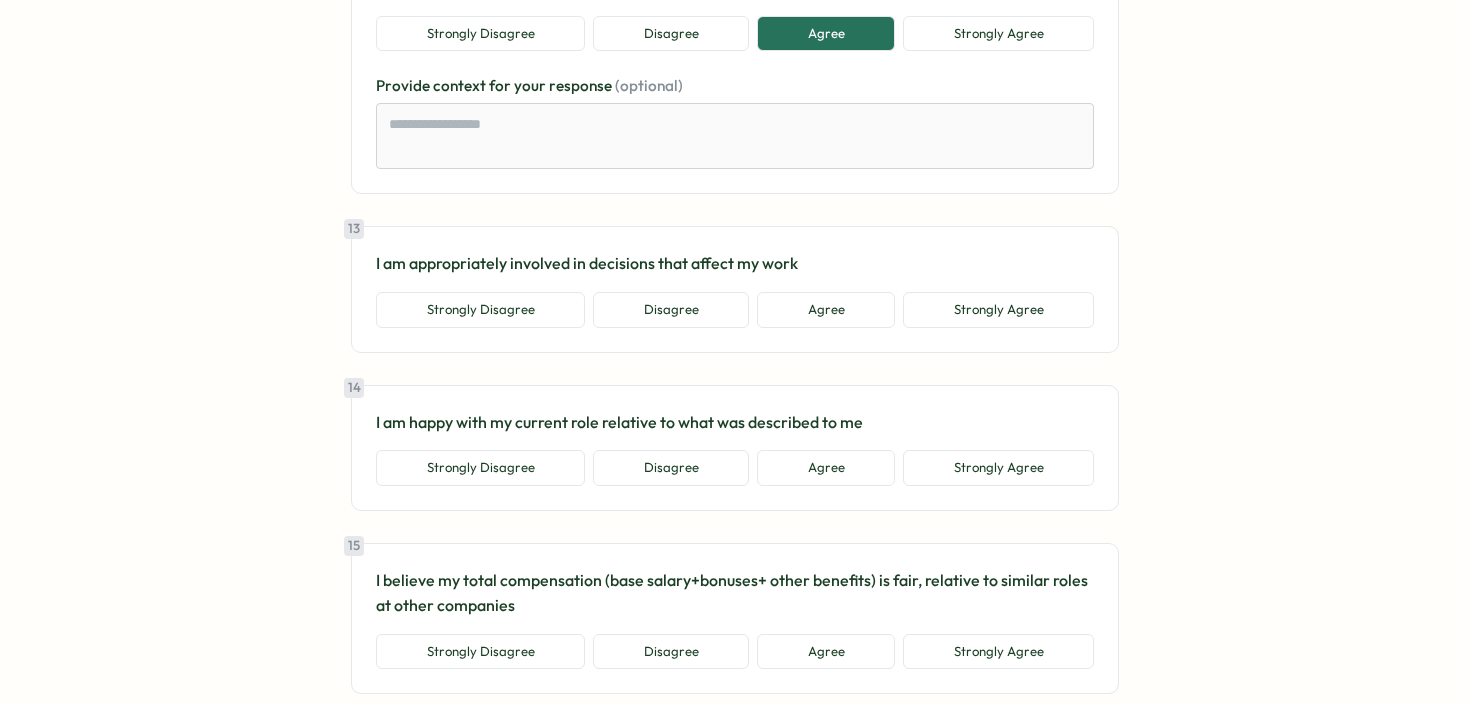 scroll, scrollTop: 3401, scrollLeft: 0, axis: vertical 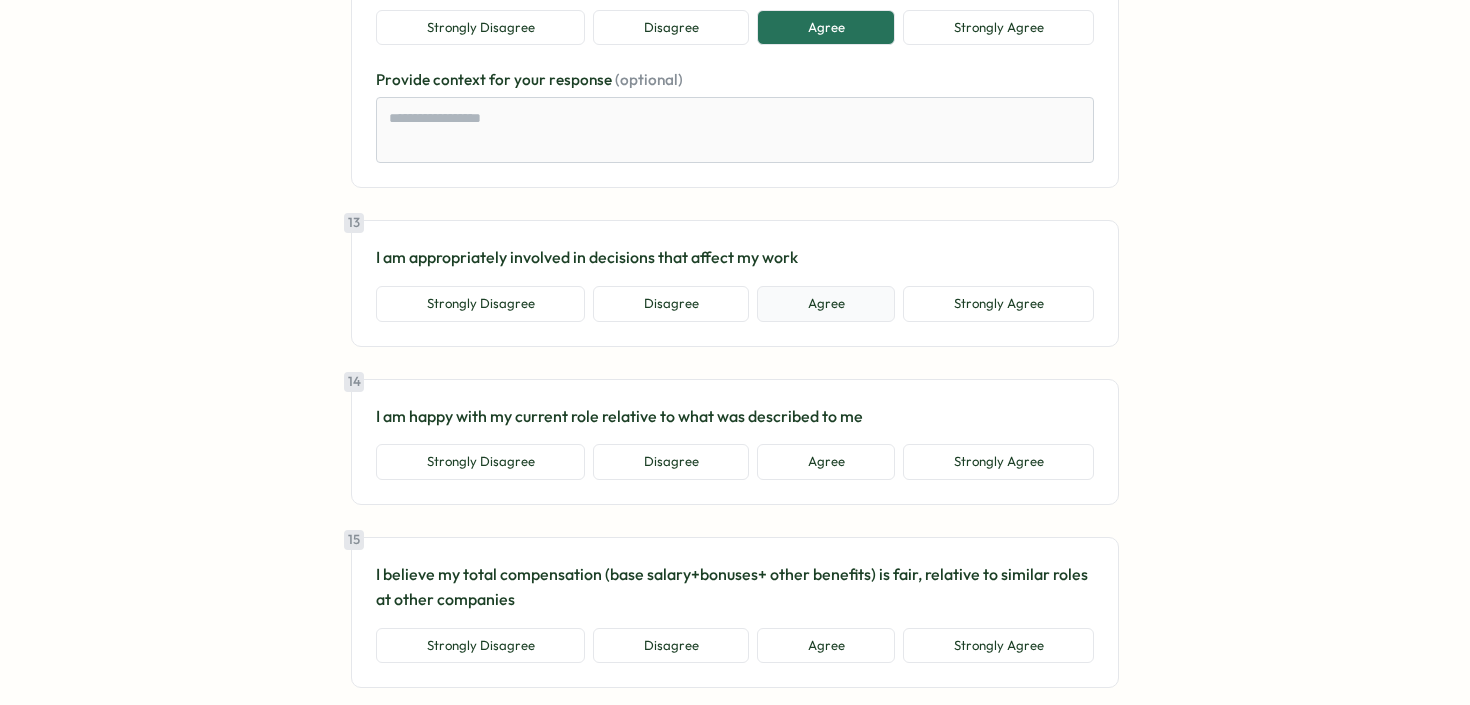 click on "Agree" at bounding box center [826, 304] 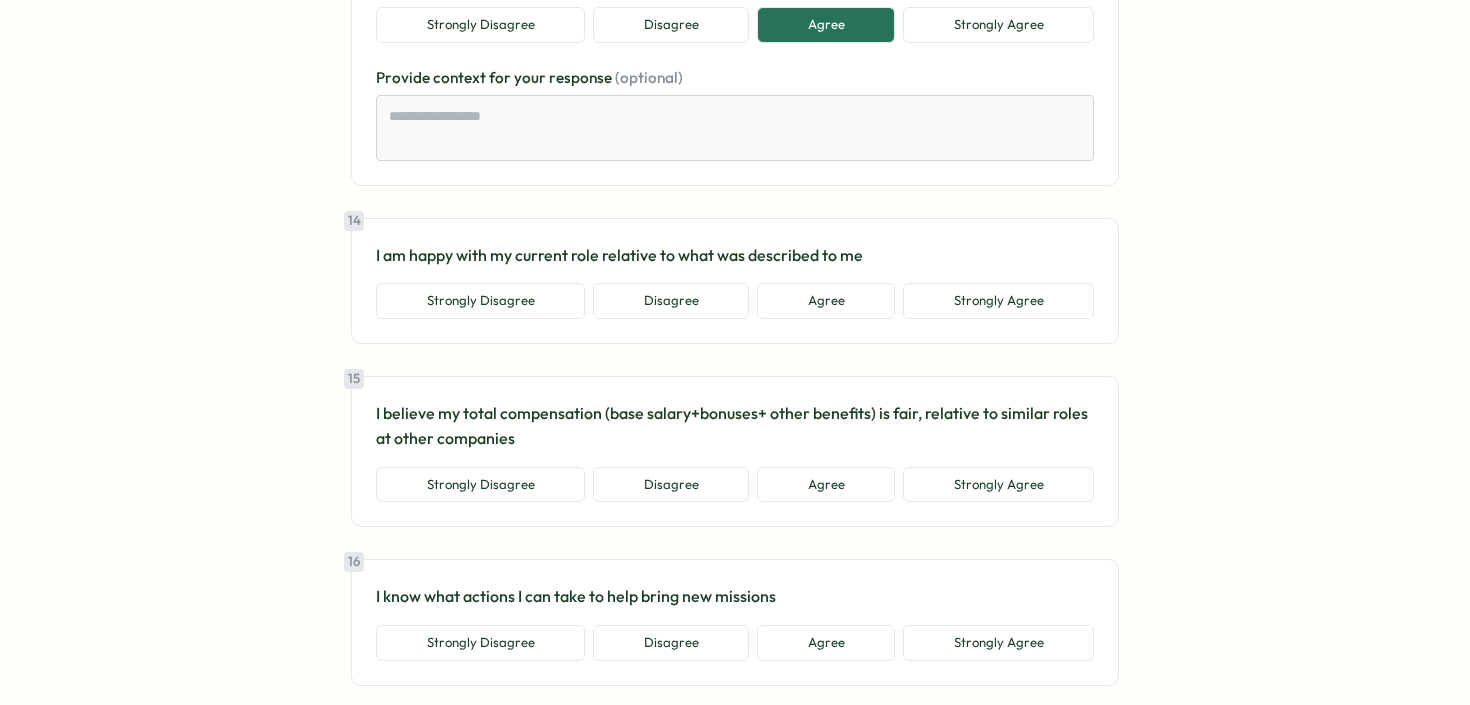 scroll, scrollTop: 3695, scrollLeft: 0, axis: vertical 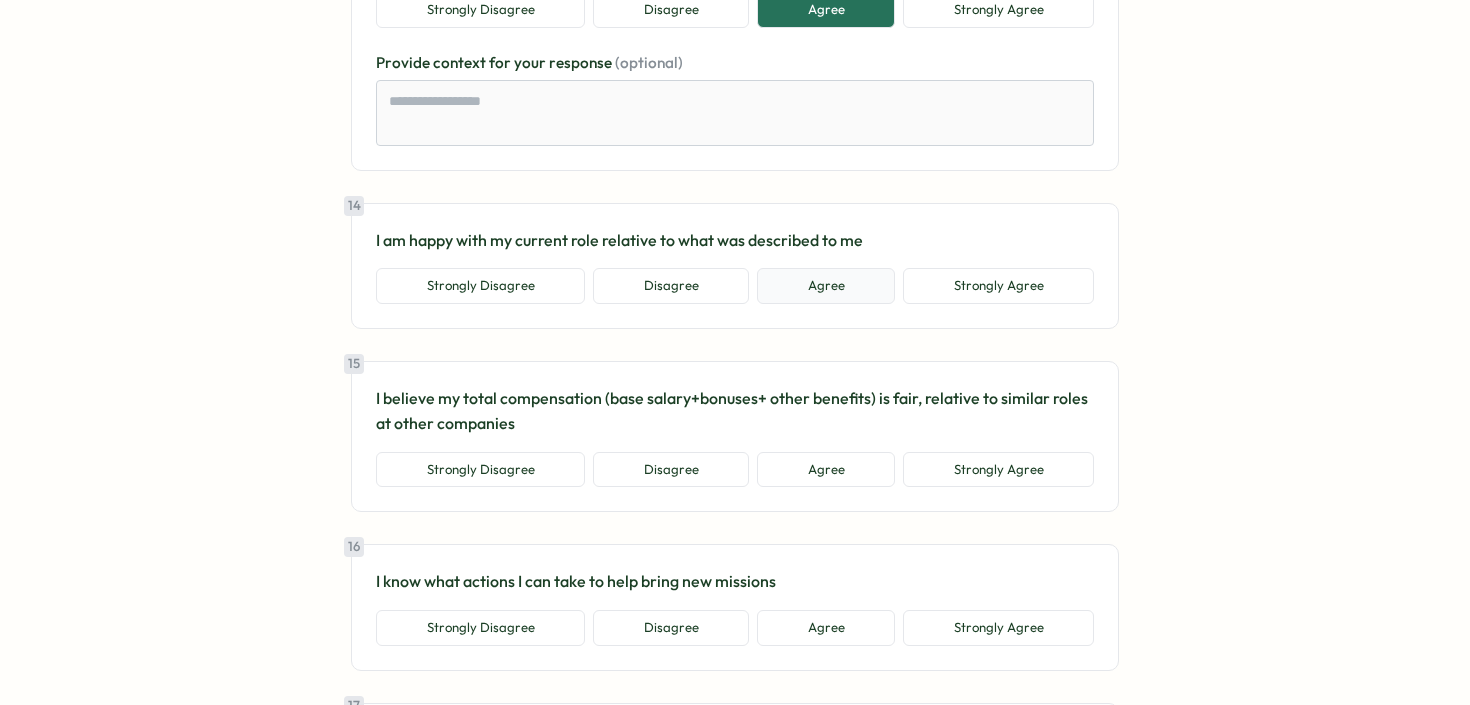 click on "Agree" at bounding box center [826, 286] 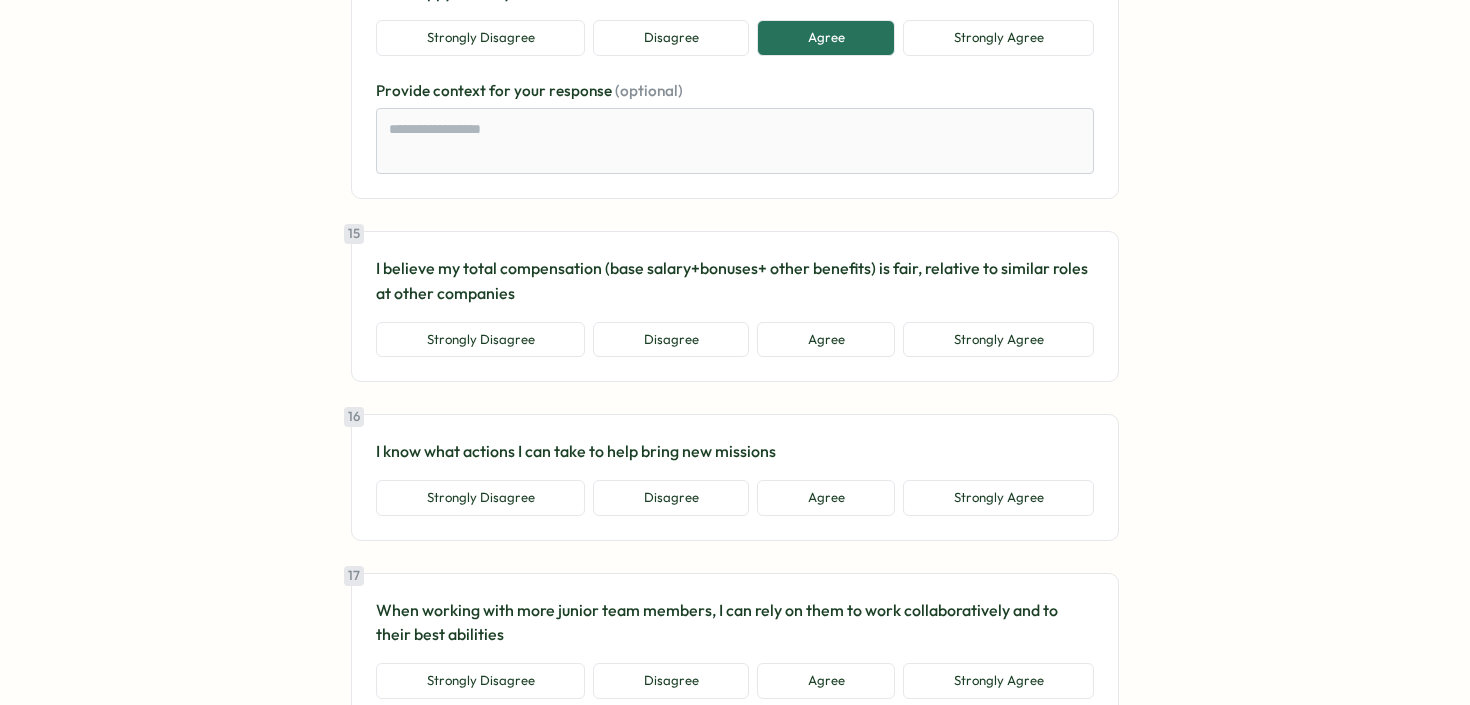 scroll, scrollTop: 3946, scrollLeft: 0, axis: vertical 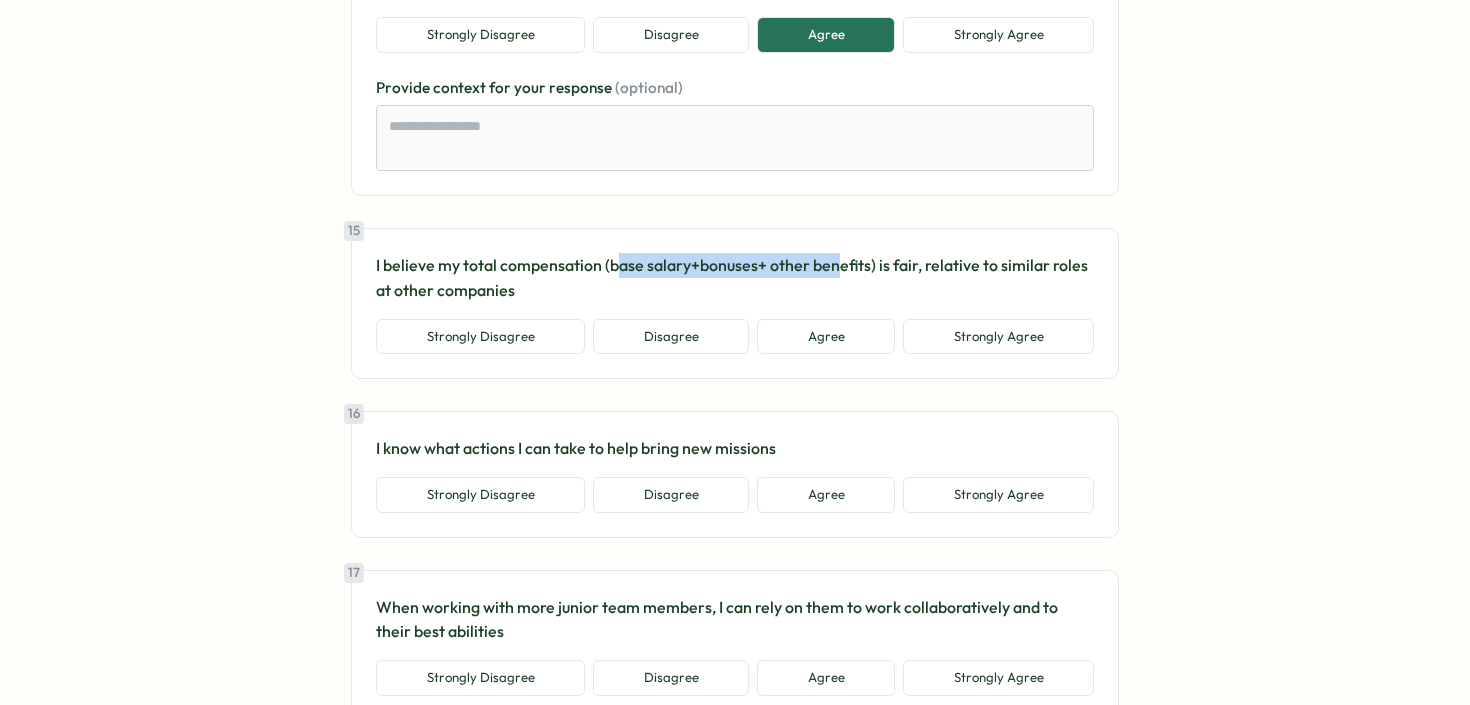 drag, startPoint x: 633, startPoint y: 267, endPoint x: 845, endPoint y: 276, distance: 212.19095 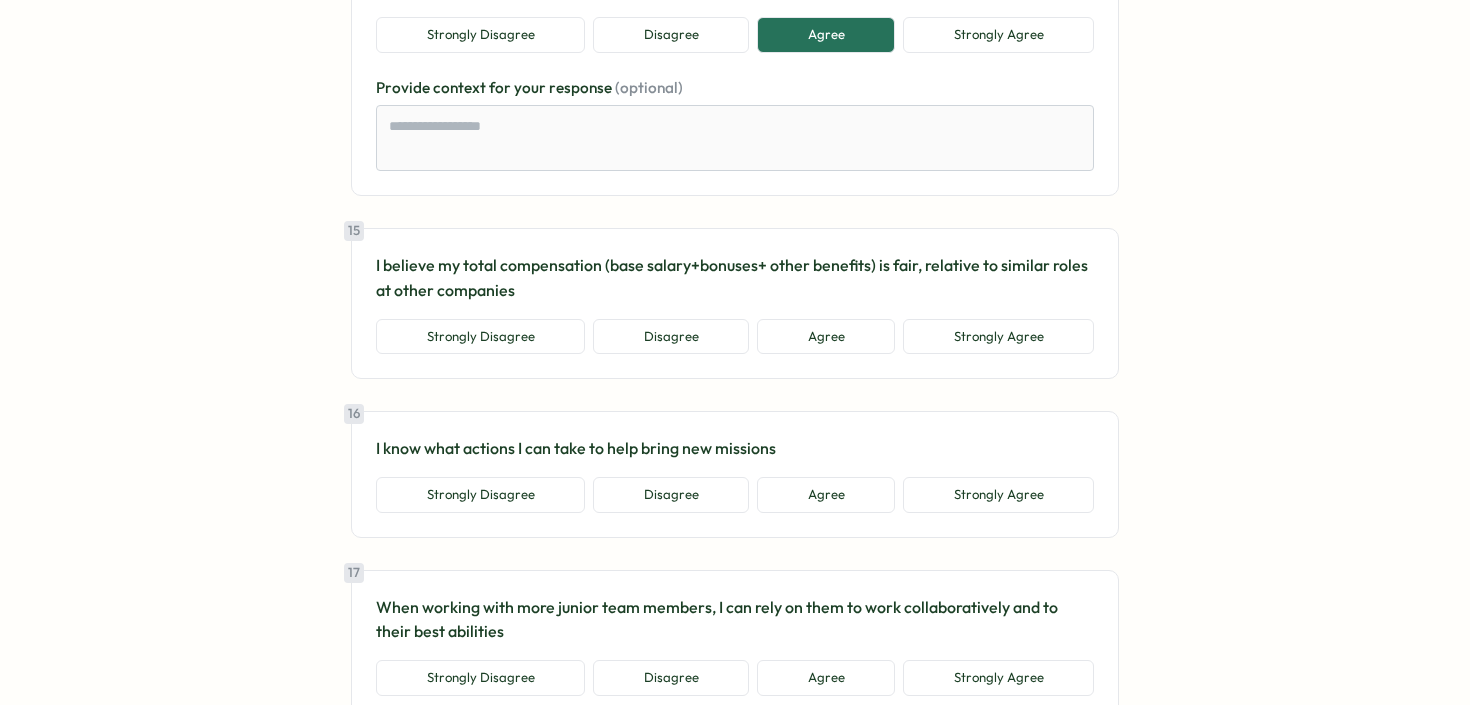 click on "I believe my total compensation (base salary+bonuses+ other benefits) is fair, relative to similar roles at other companies" at bounding box center (735, 278) 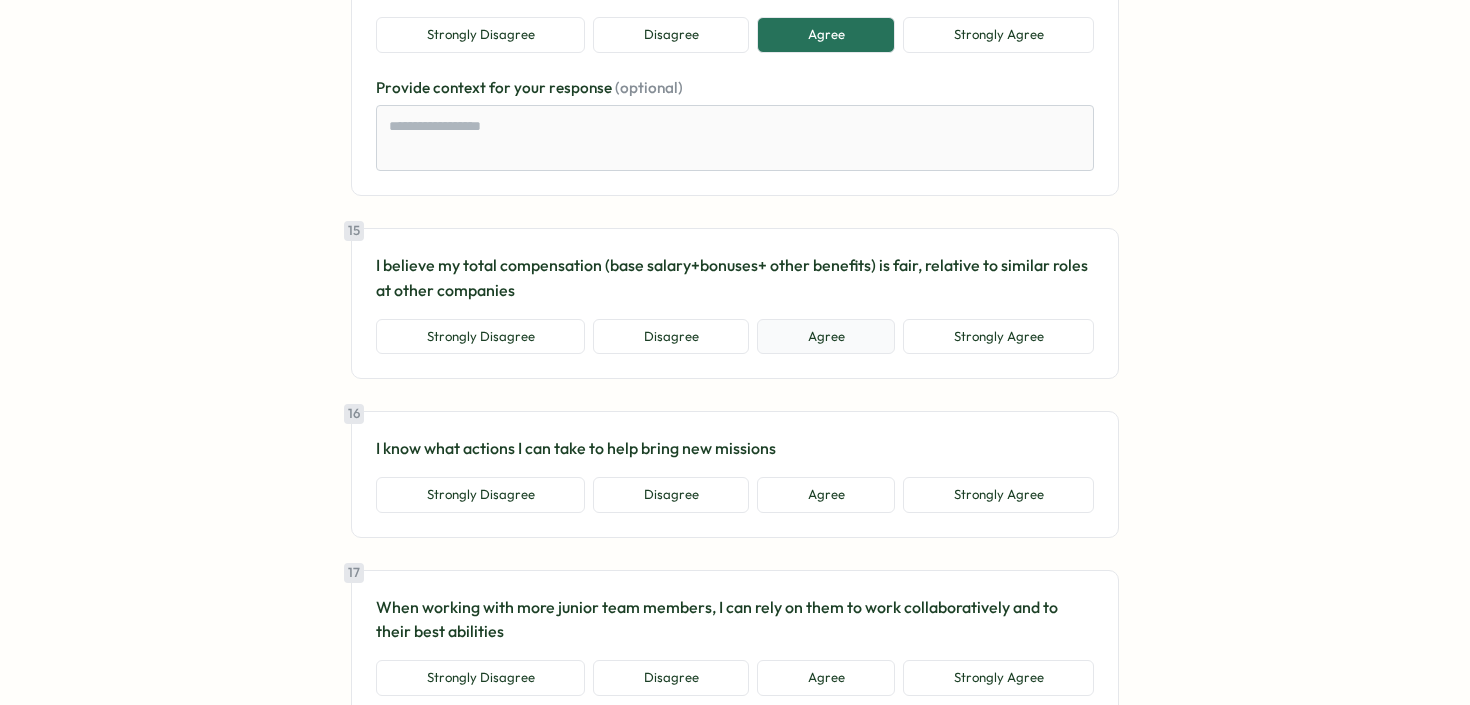 click on "Agree" at bounding box center (826, 337) 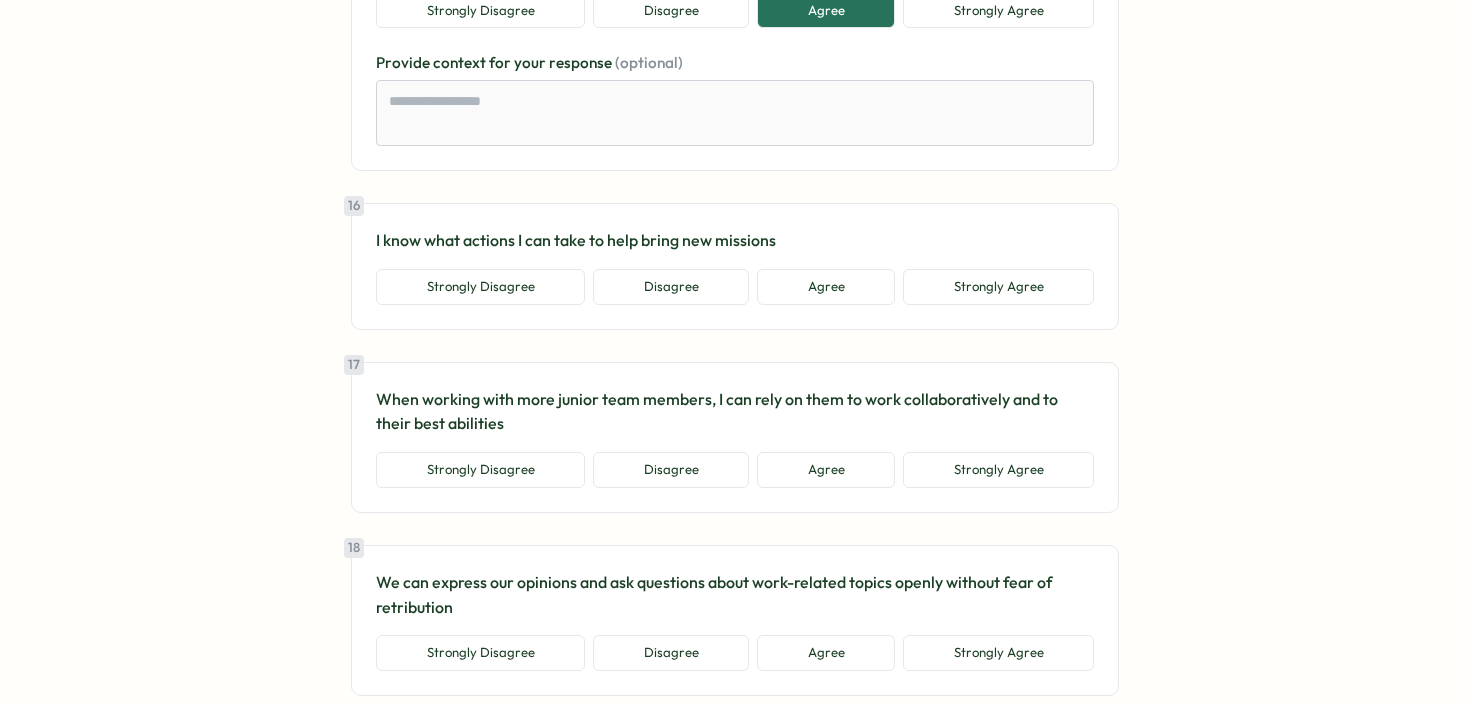 scroll, scrollTop: 4279, scrollLeft: 0, axis: vertical 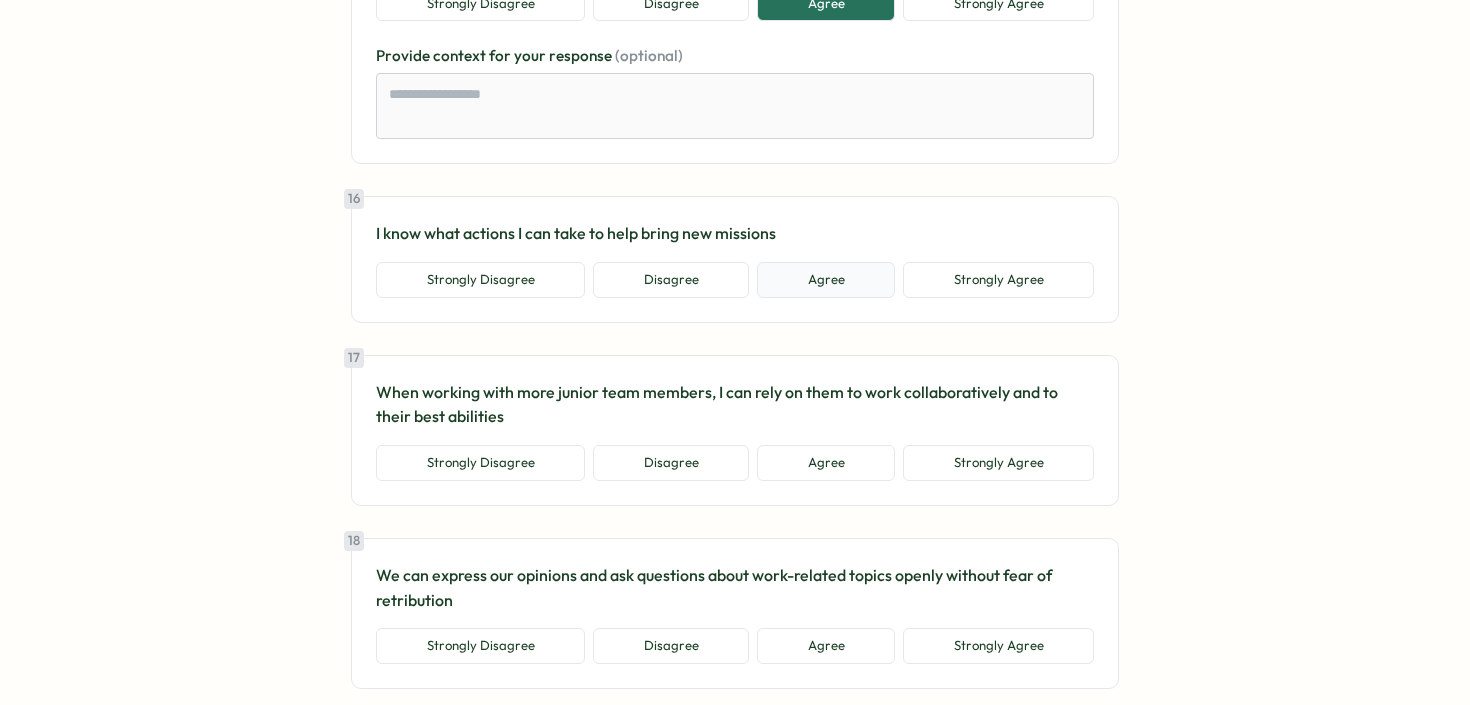 click on "Agree" at bounding box center [826, 280] 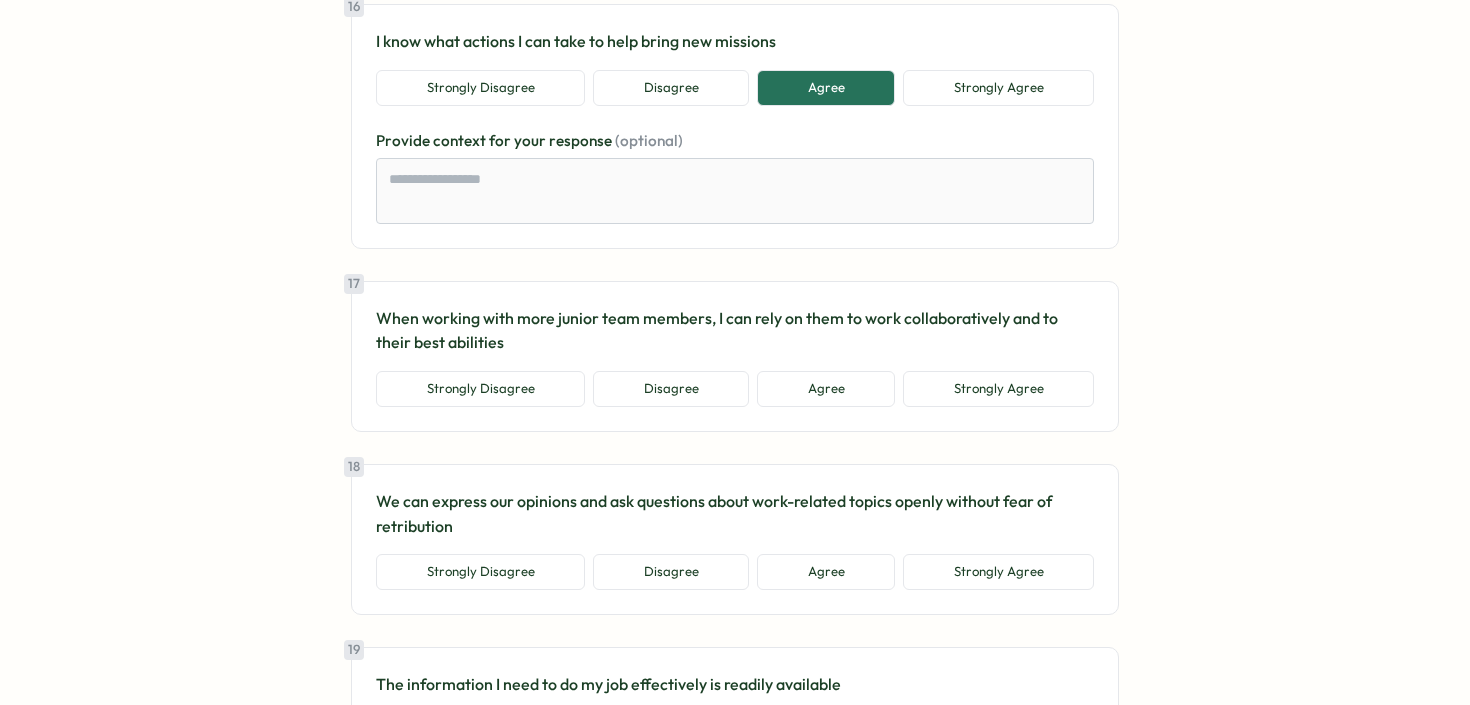 scroll, scrollTop: 4603, scrollLeft: 0, axis: vertical 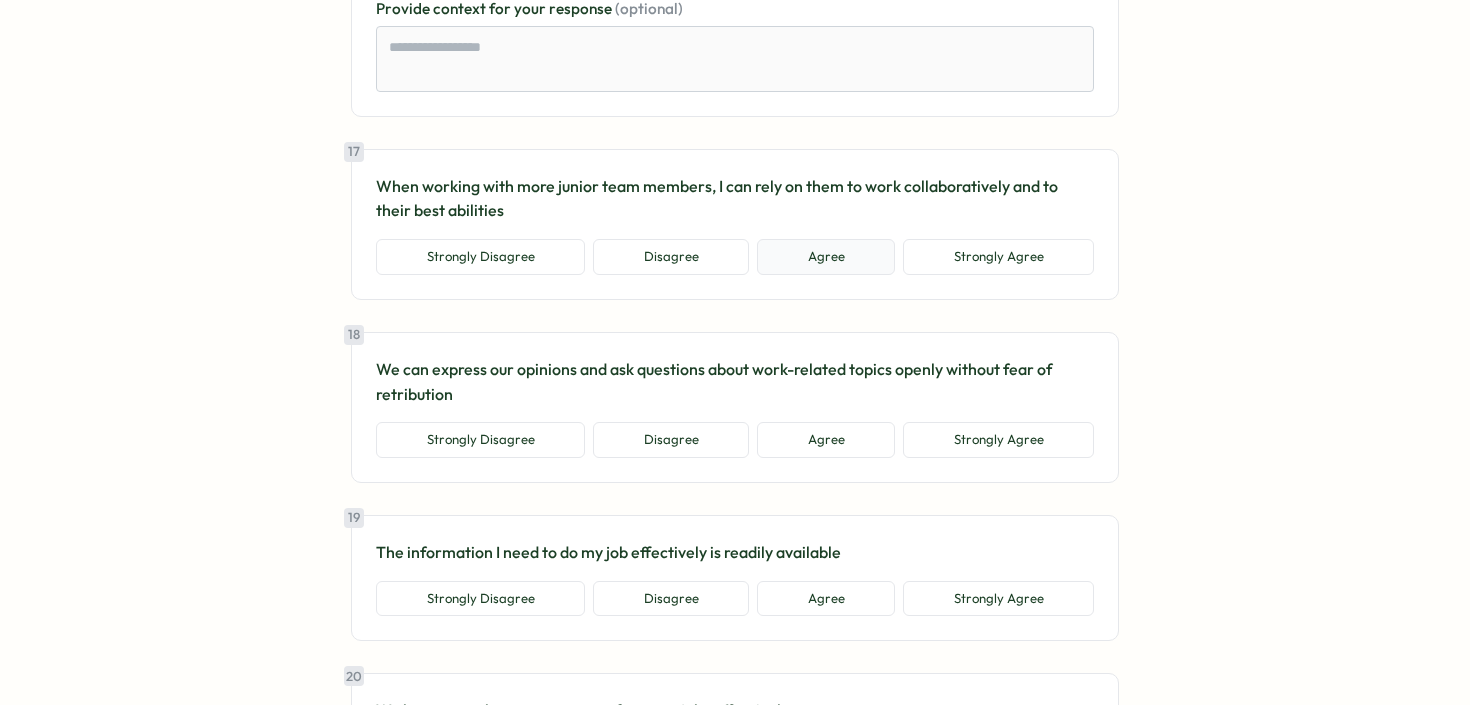 click on "Agree" at bounding box center (826, 257) 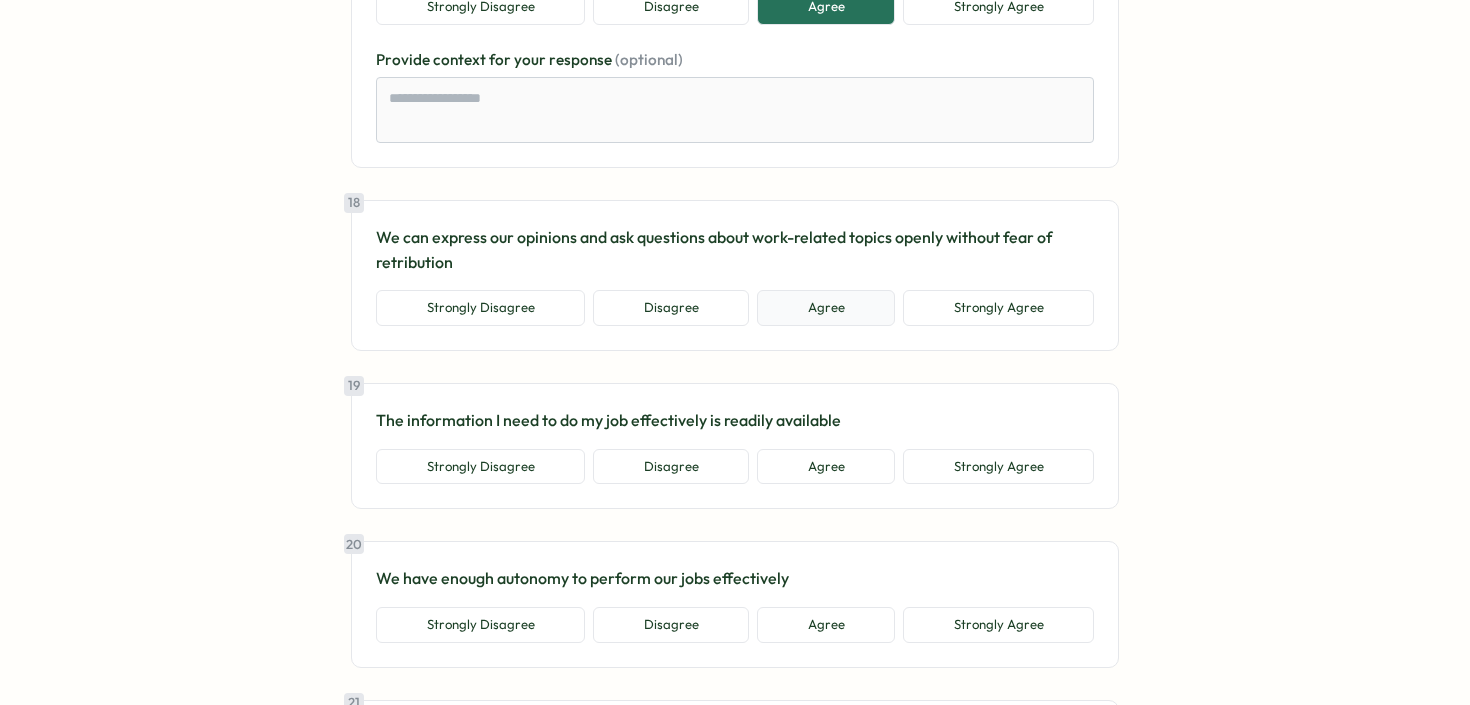 scroll, scrollTop: 4887, scrollLeft: 0, axis: vertical 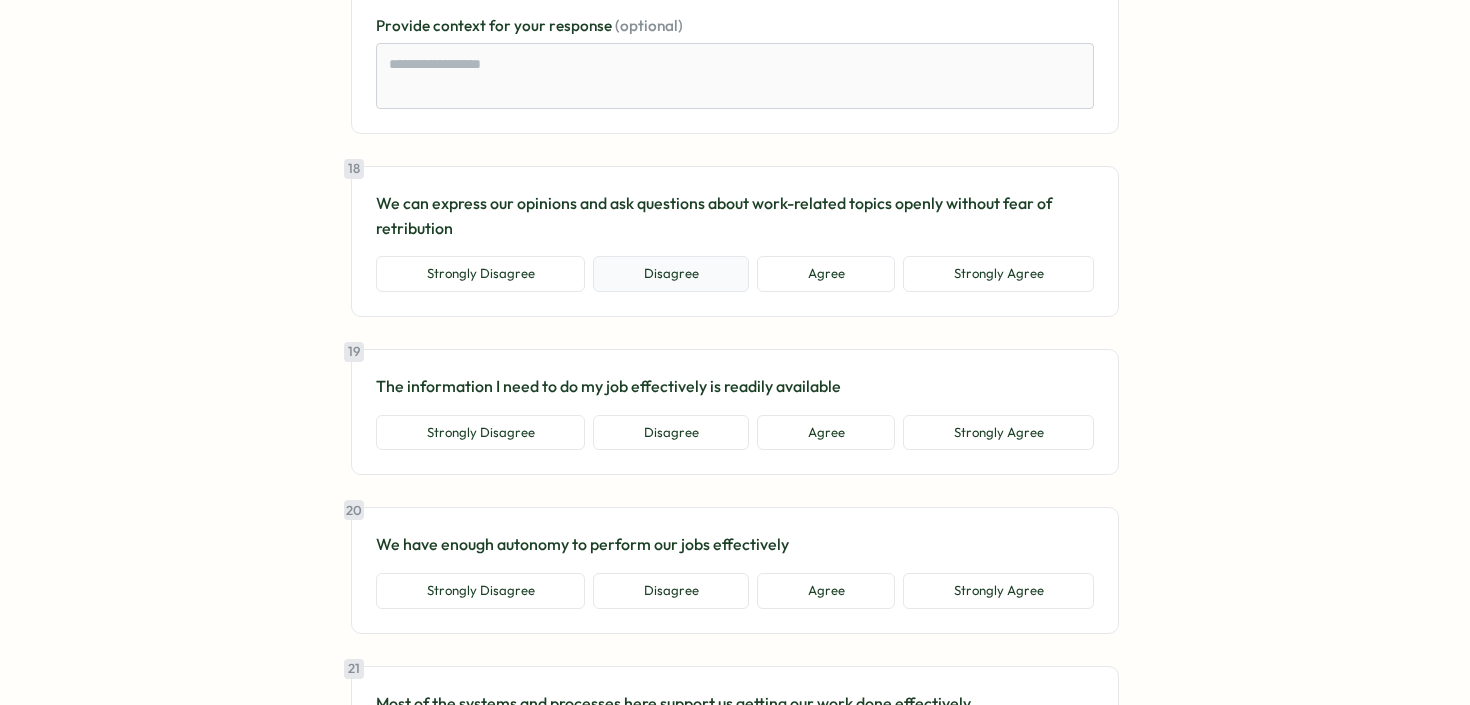 click on "Disagree" at bounding box center [671, 274] 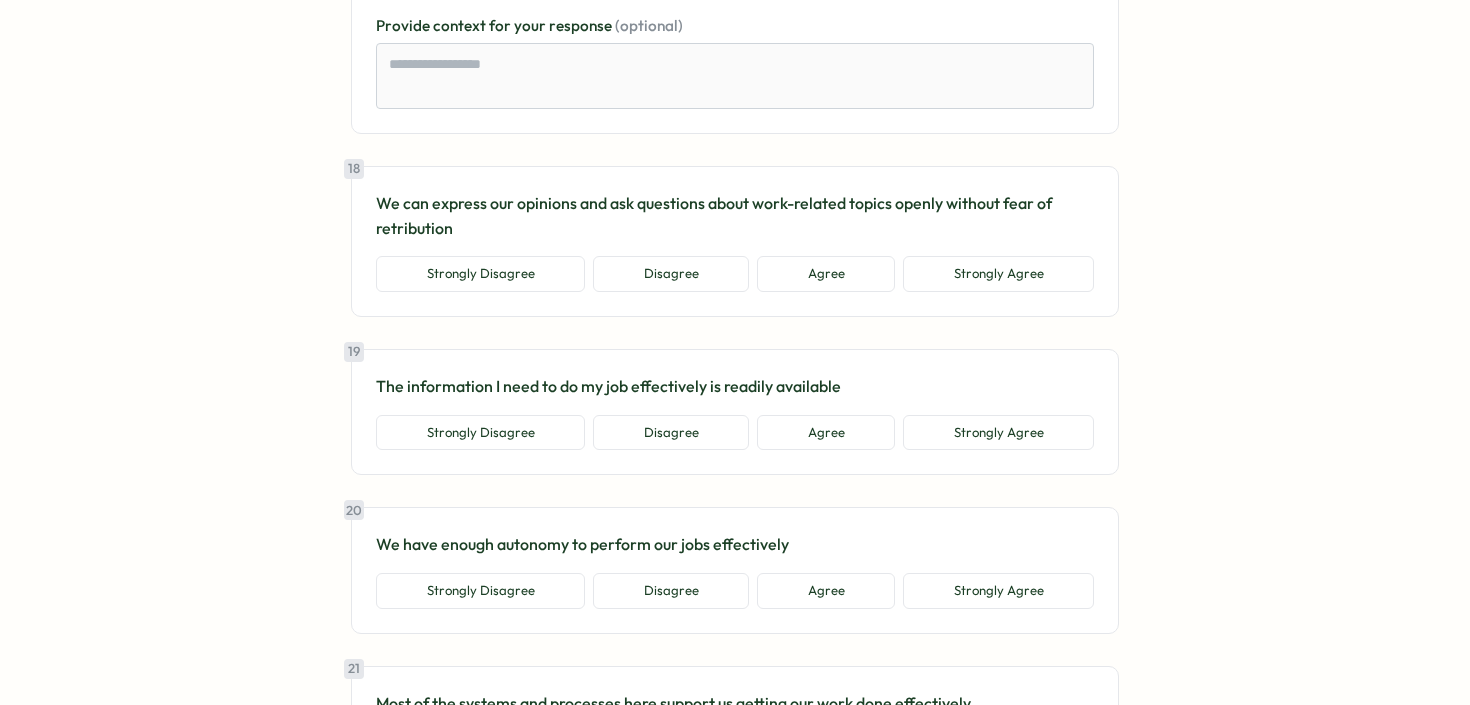 type on "*" 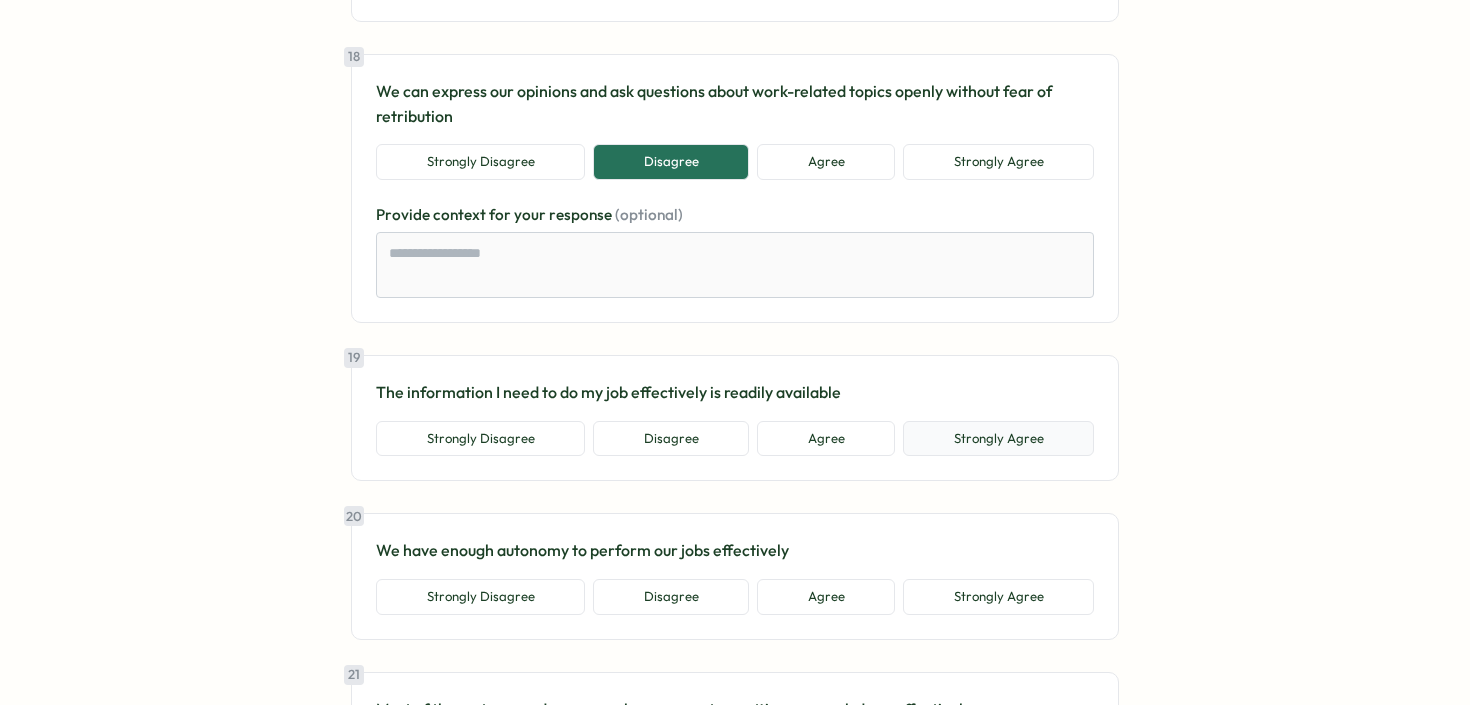 scroll, scrollTop: 4978, scrollLeft: 0, axis: vertical 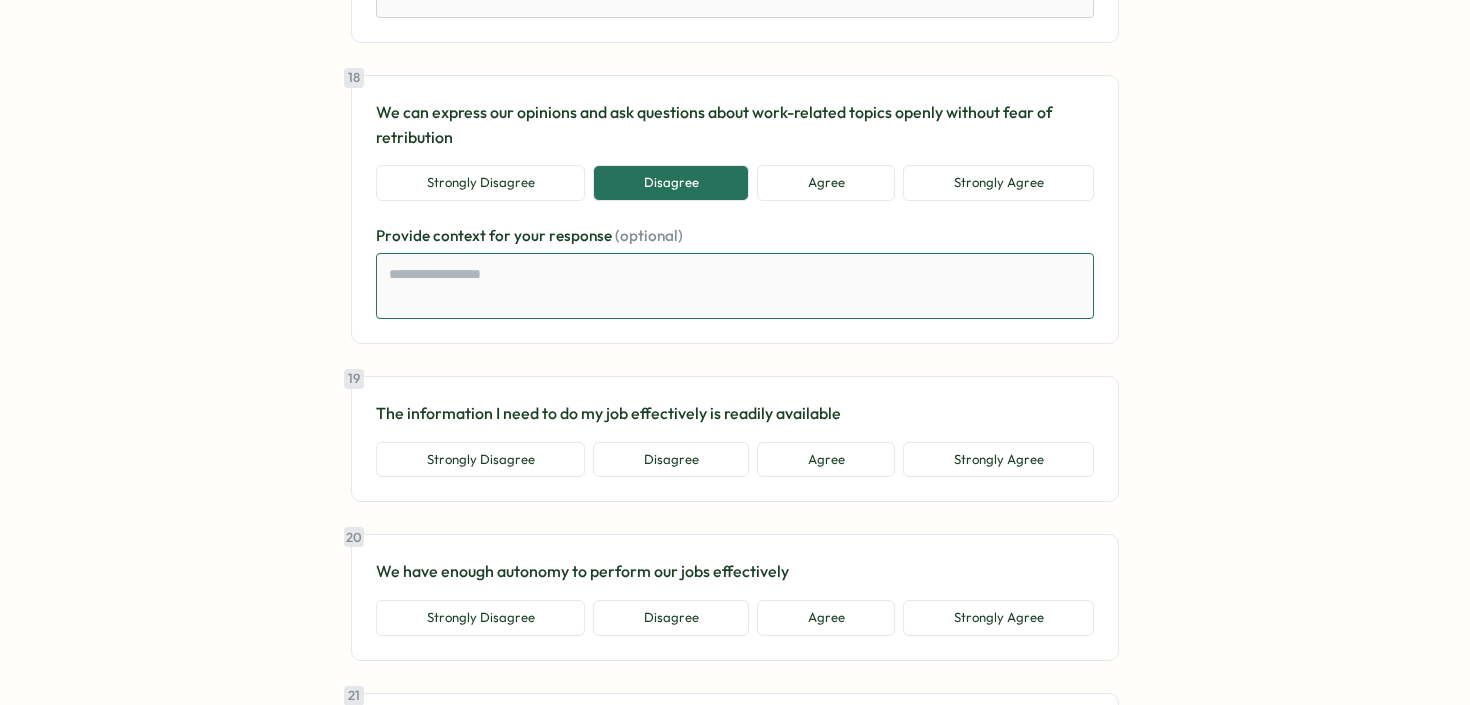 click at bounding box center [735, 286] 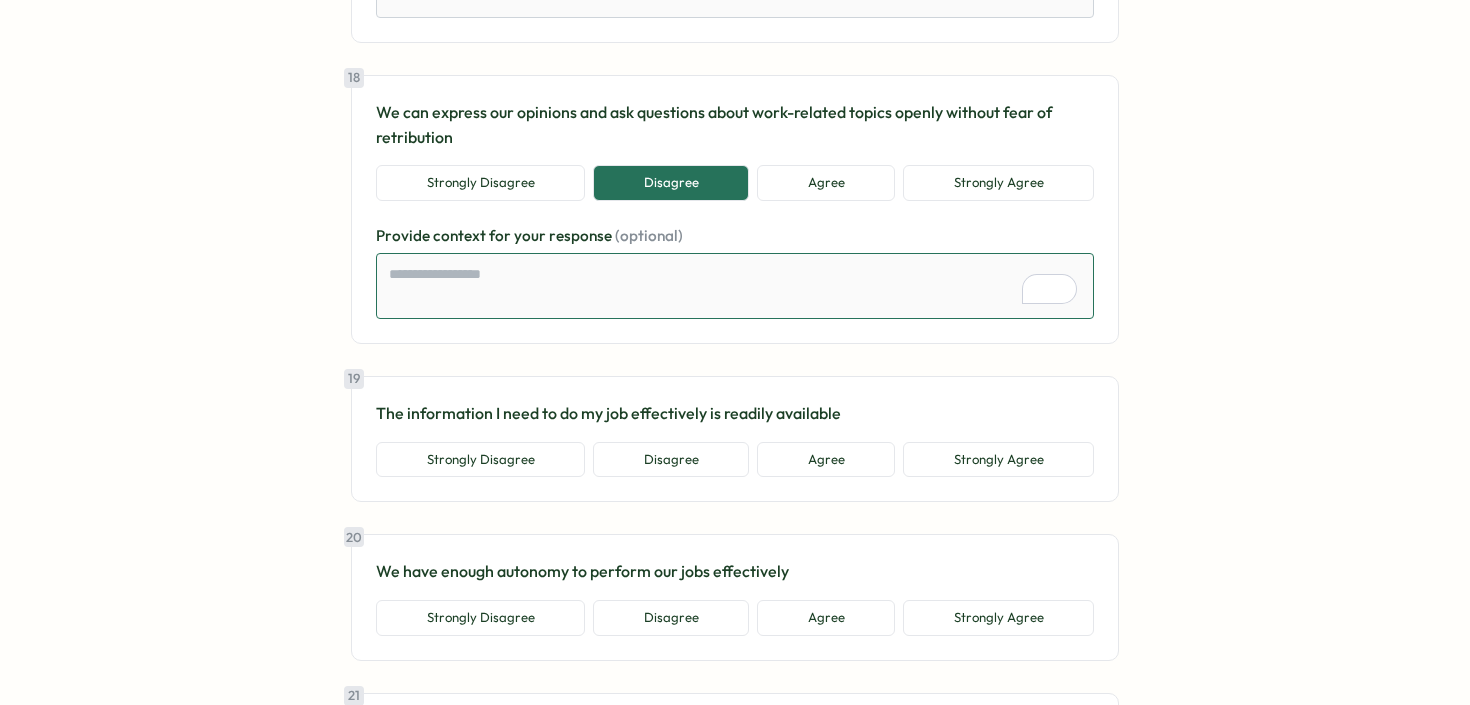type on "*" 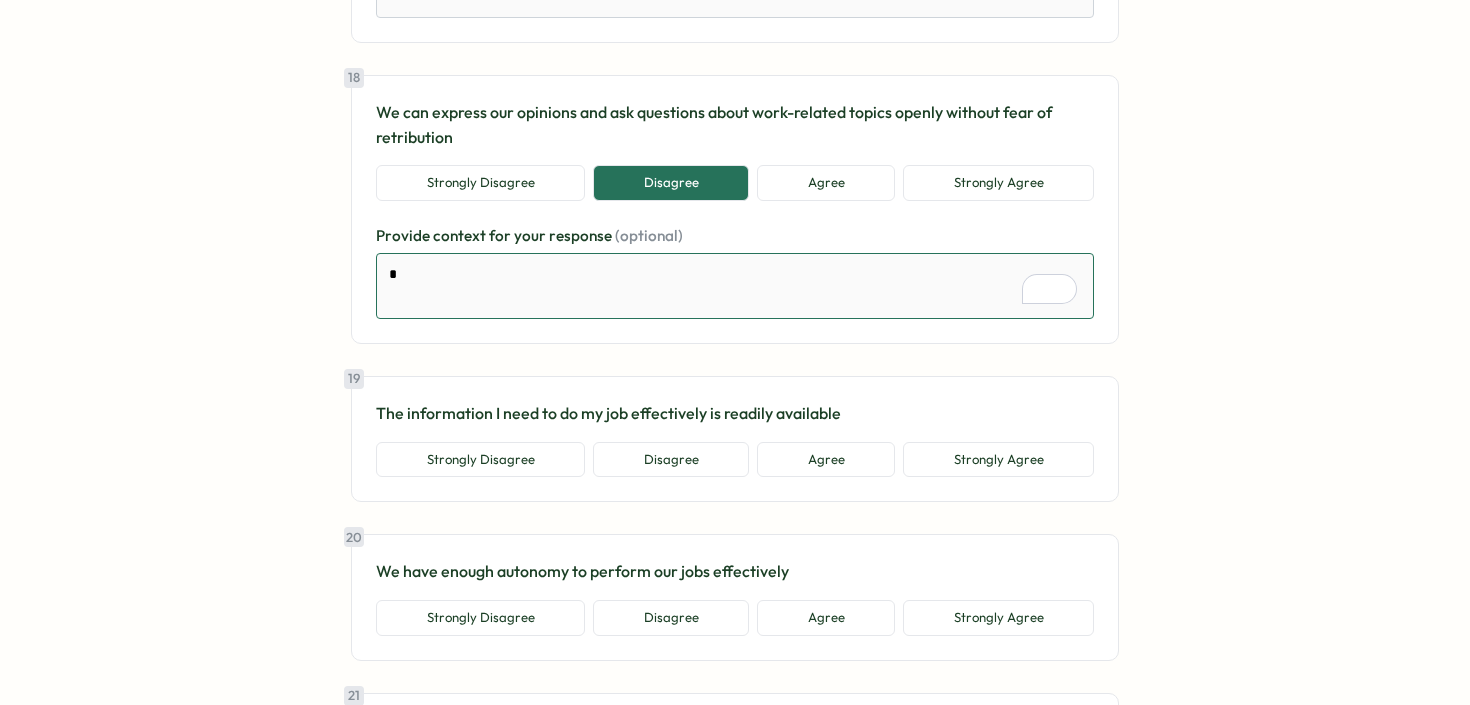 type on "*" 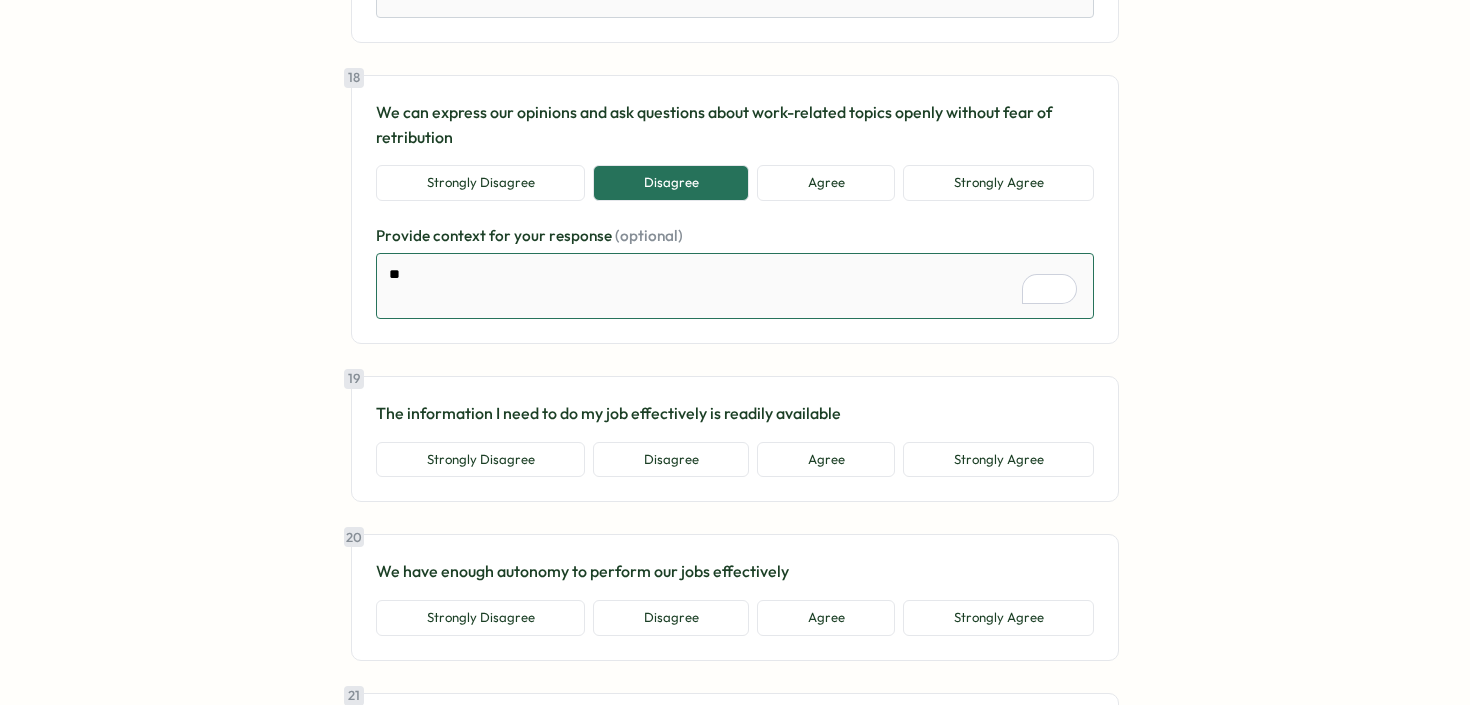 type on "*" 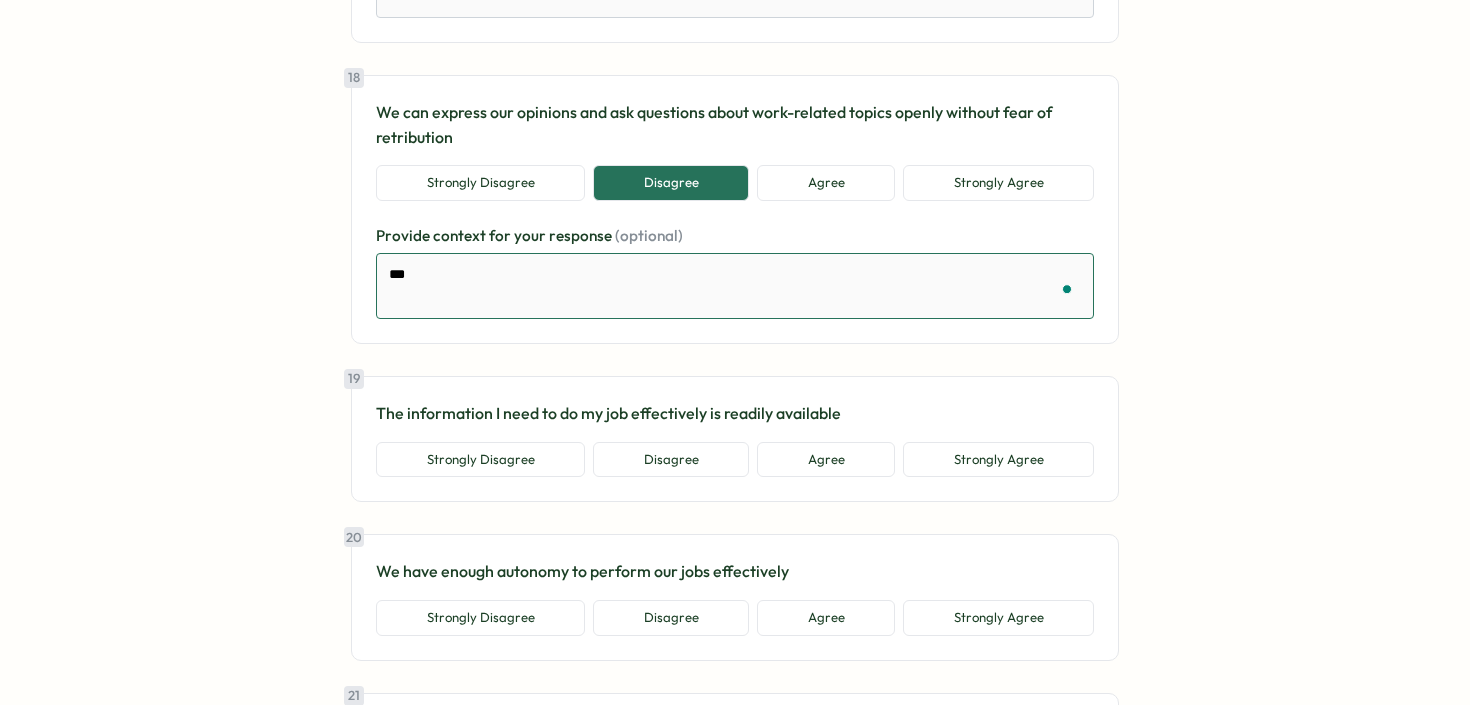 type on "*" 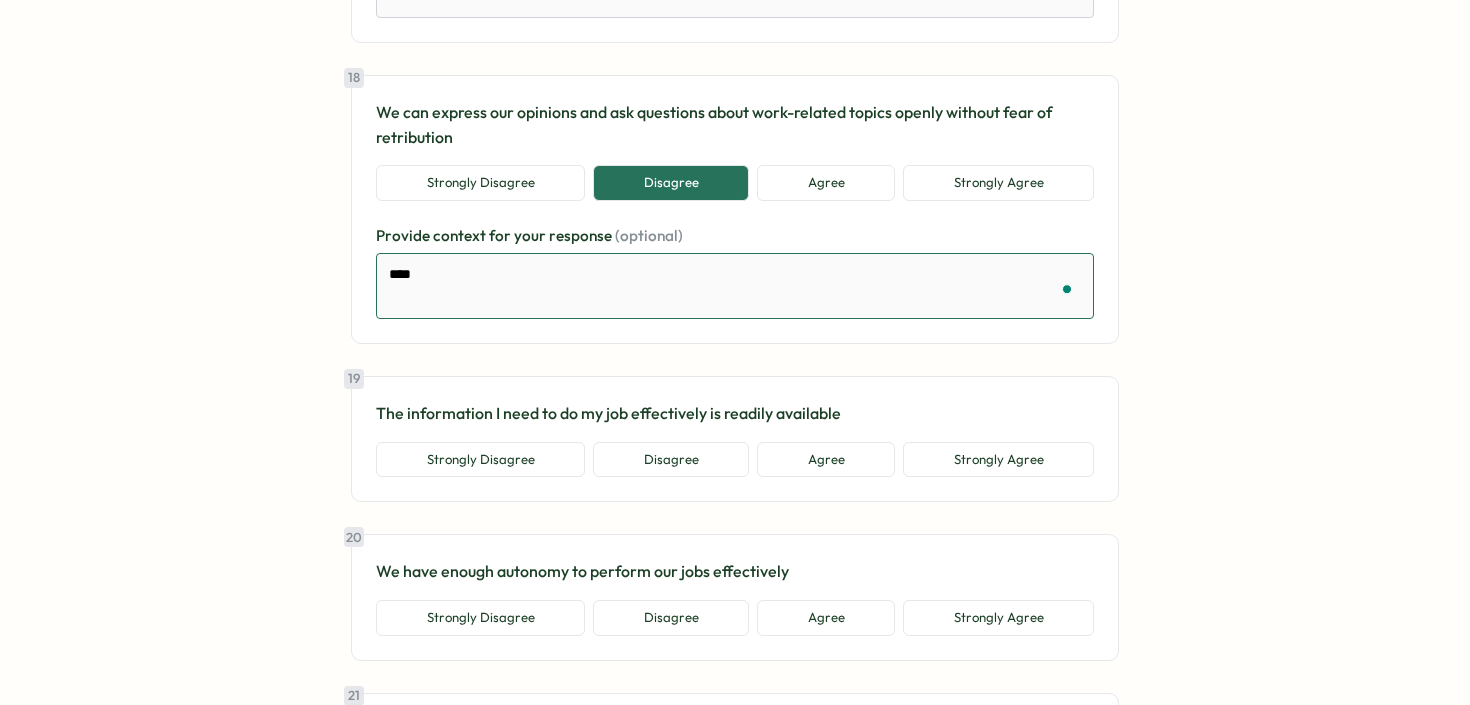 type on "*" 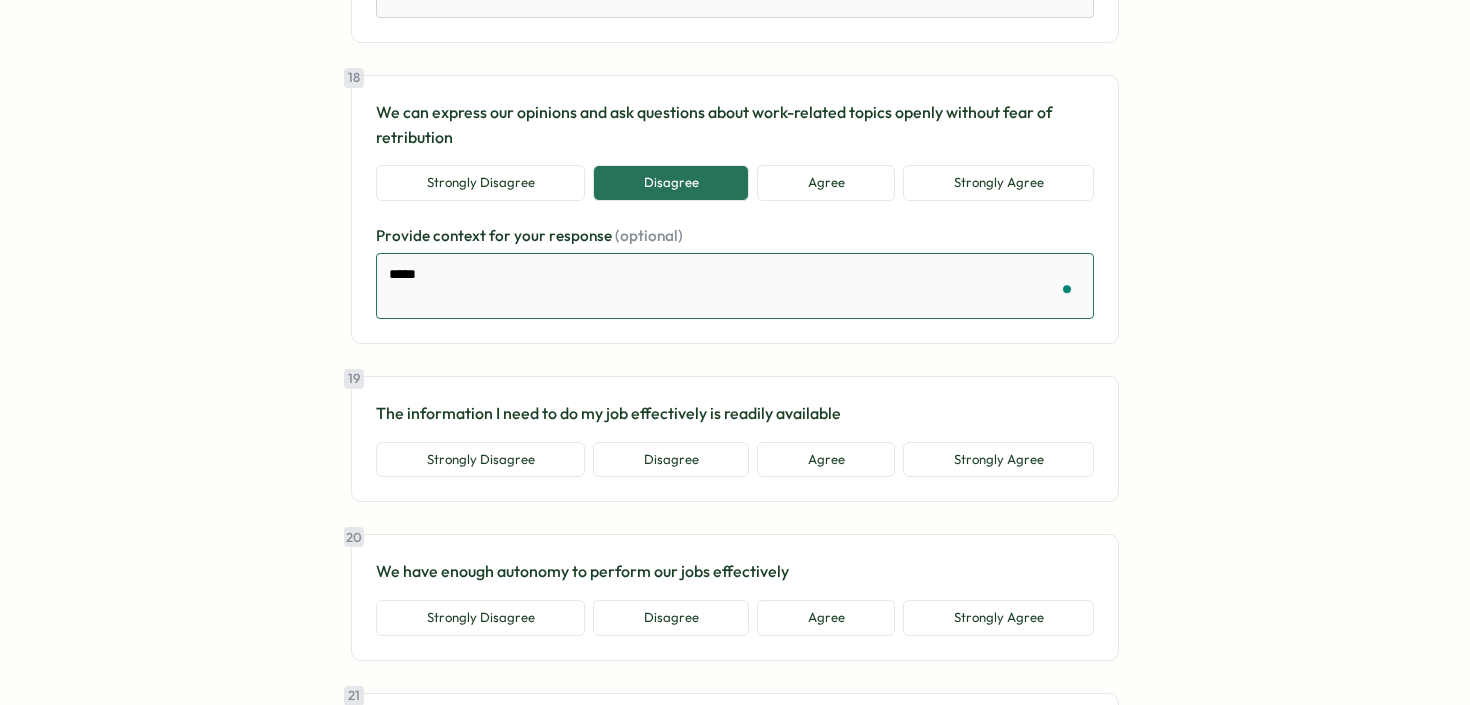 type on "*" 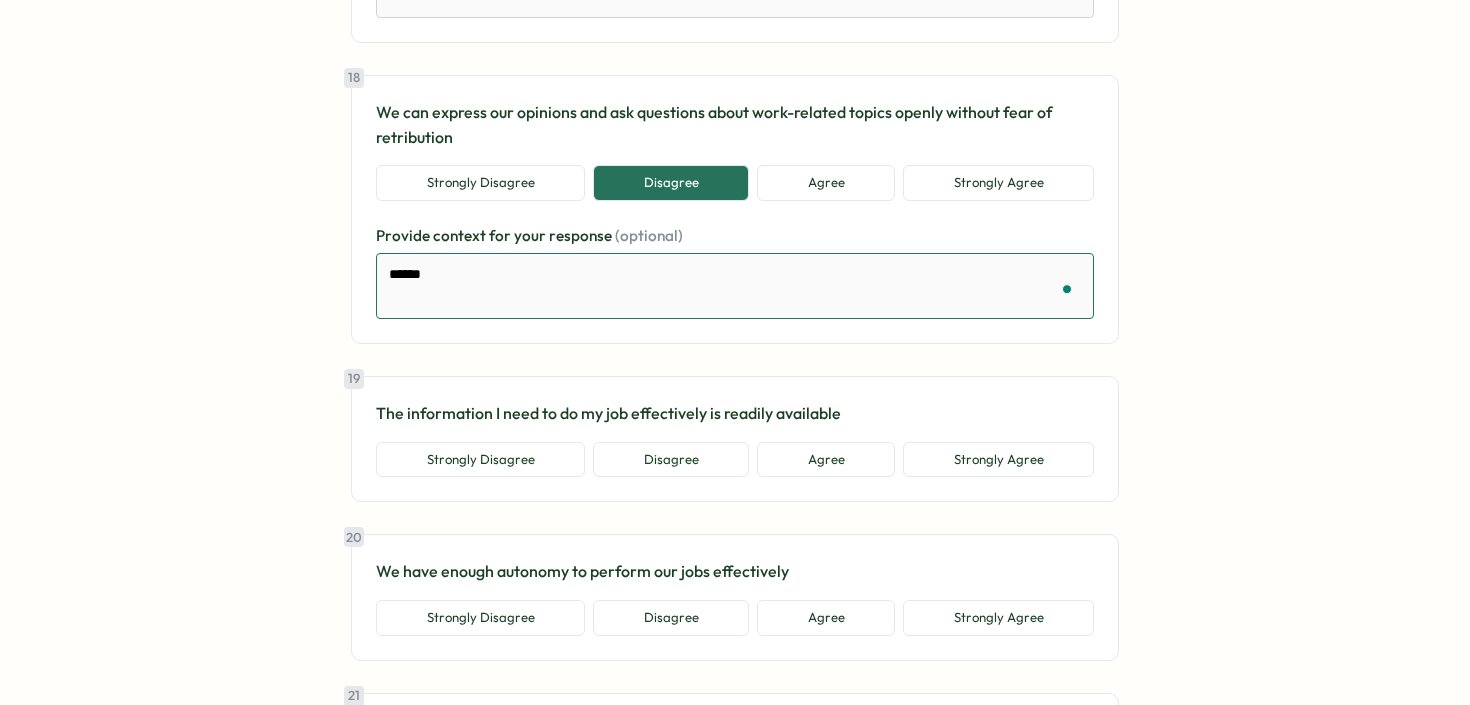 type on "*" 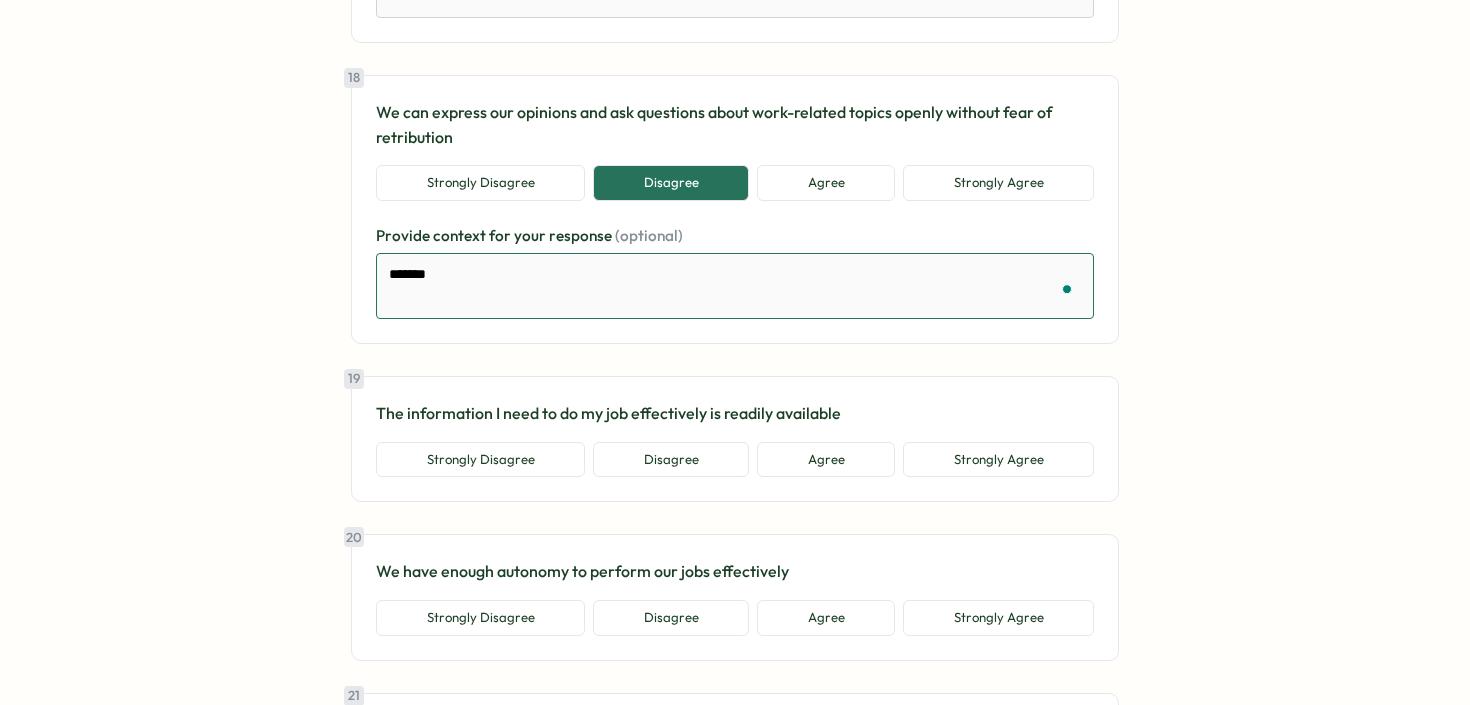 type on "*" 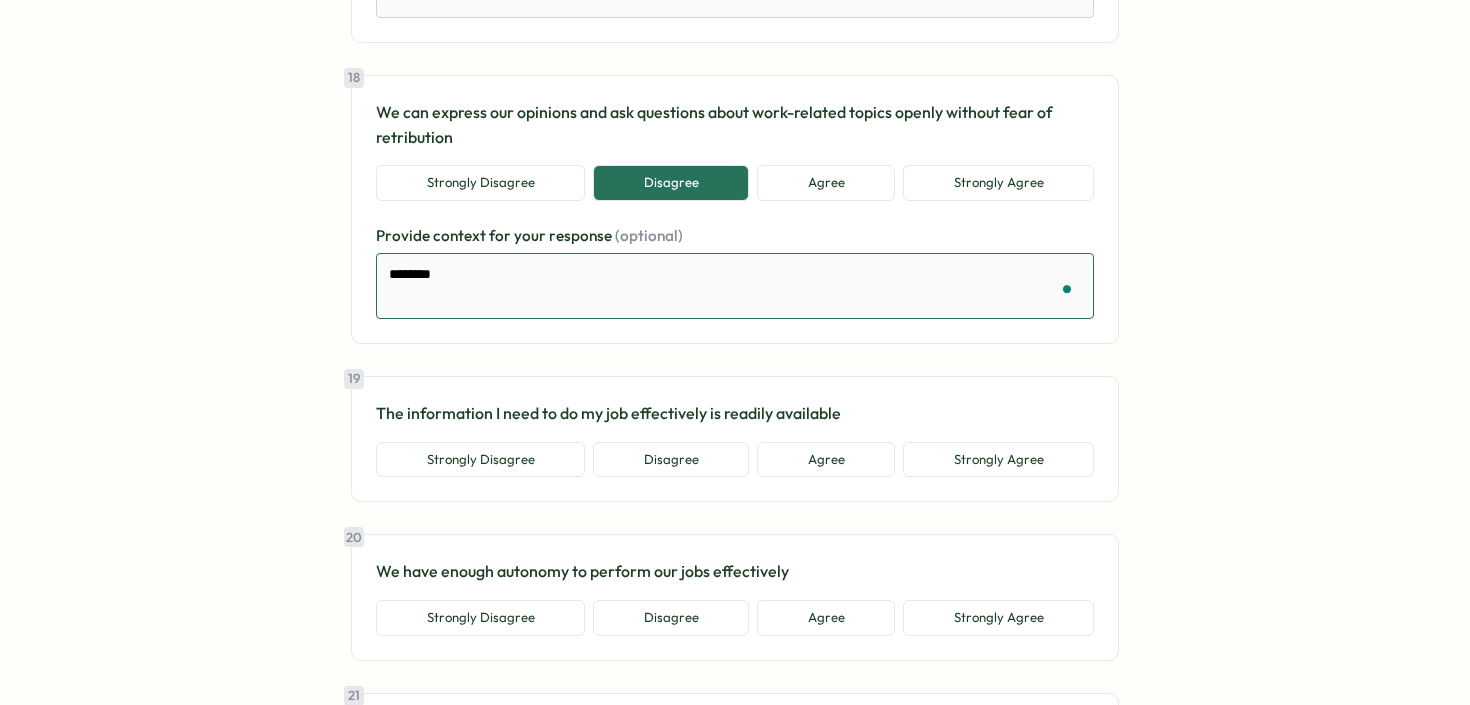 type on "*" 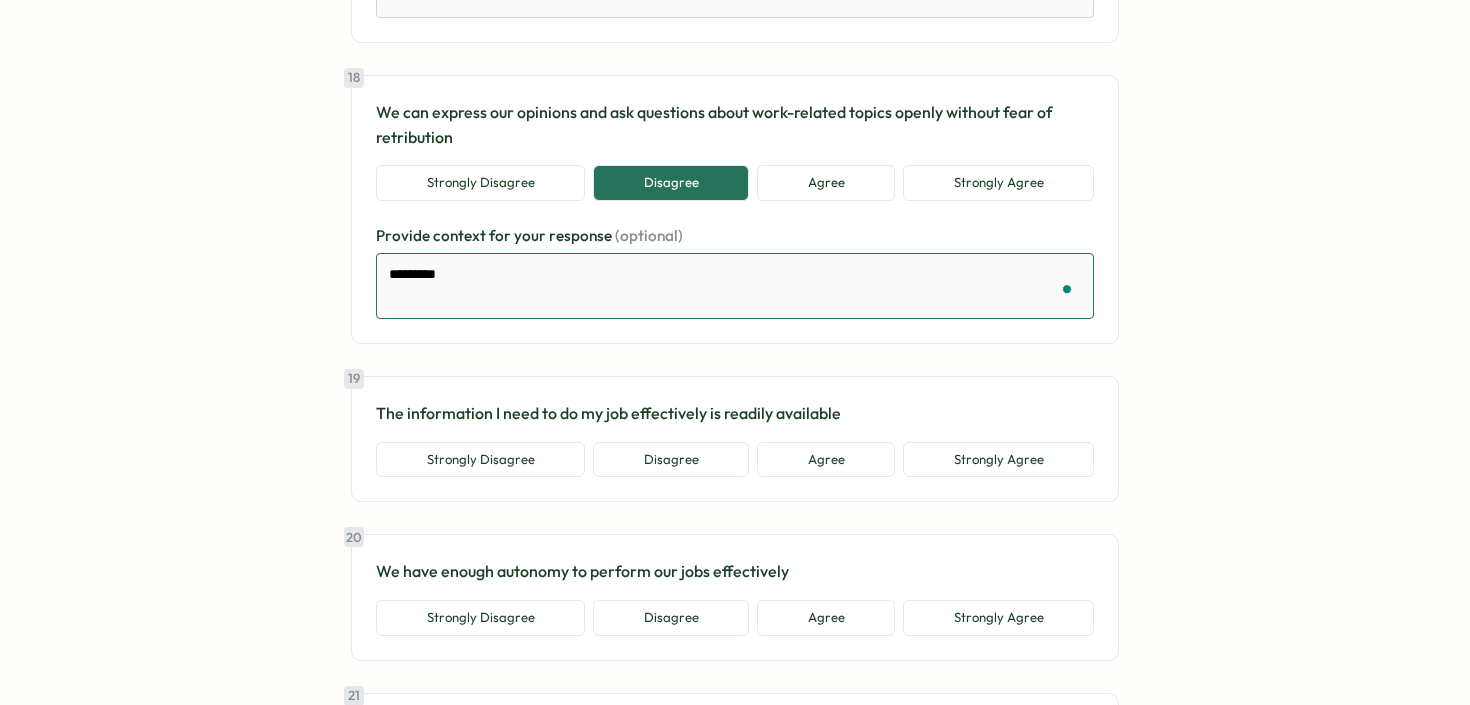 type on "*" 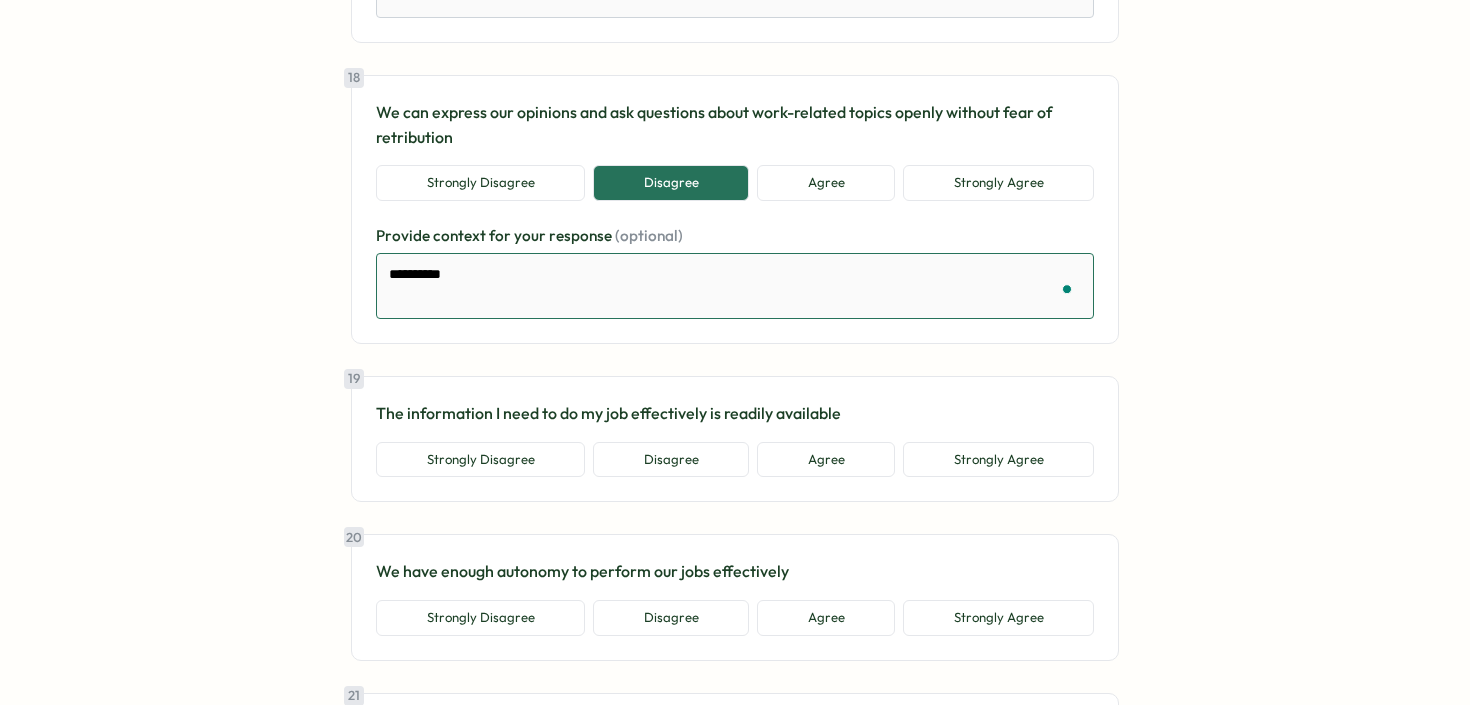 type on "*" 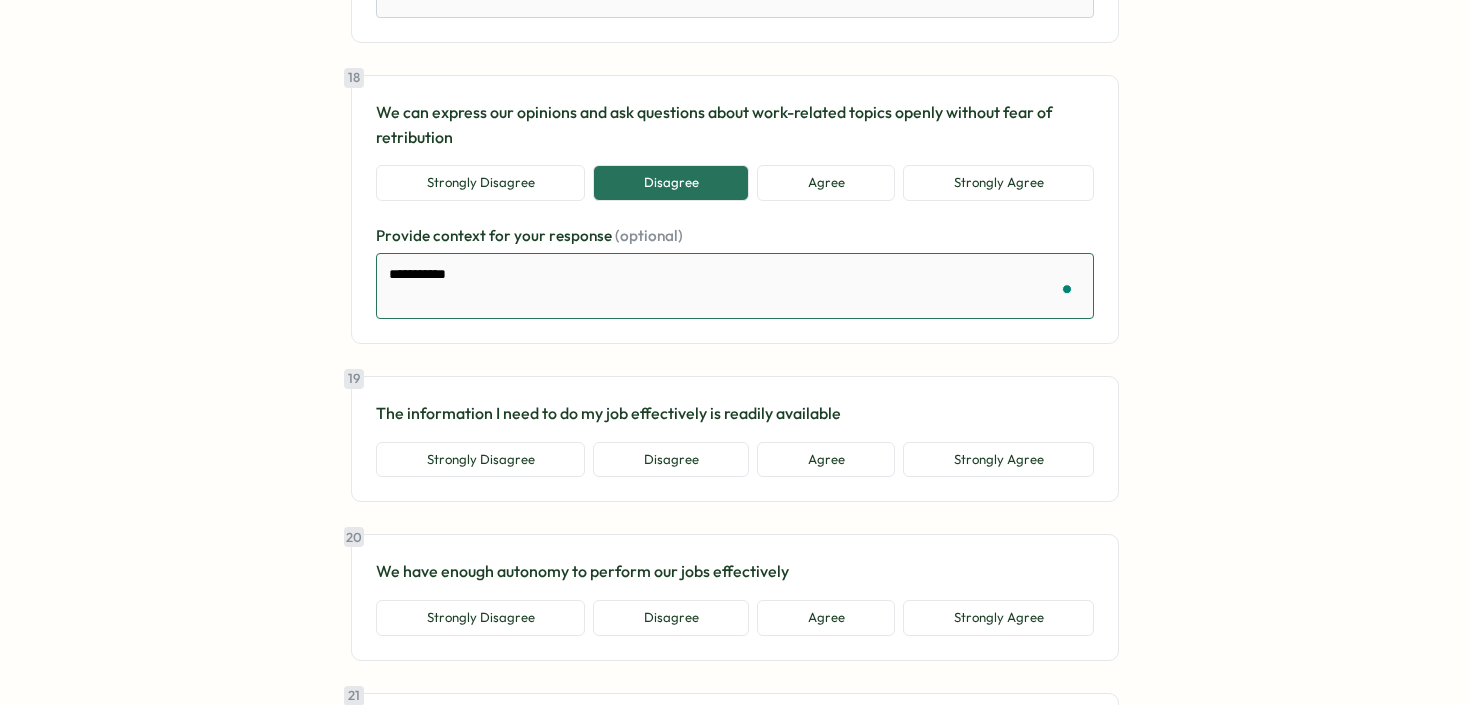 type on "*" 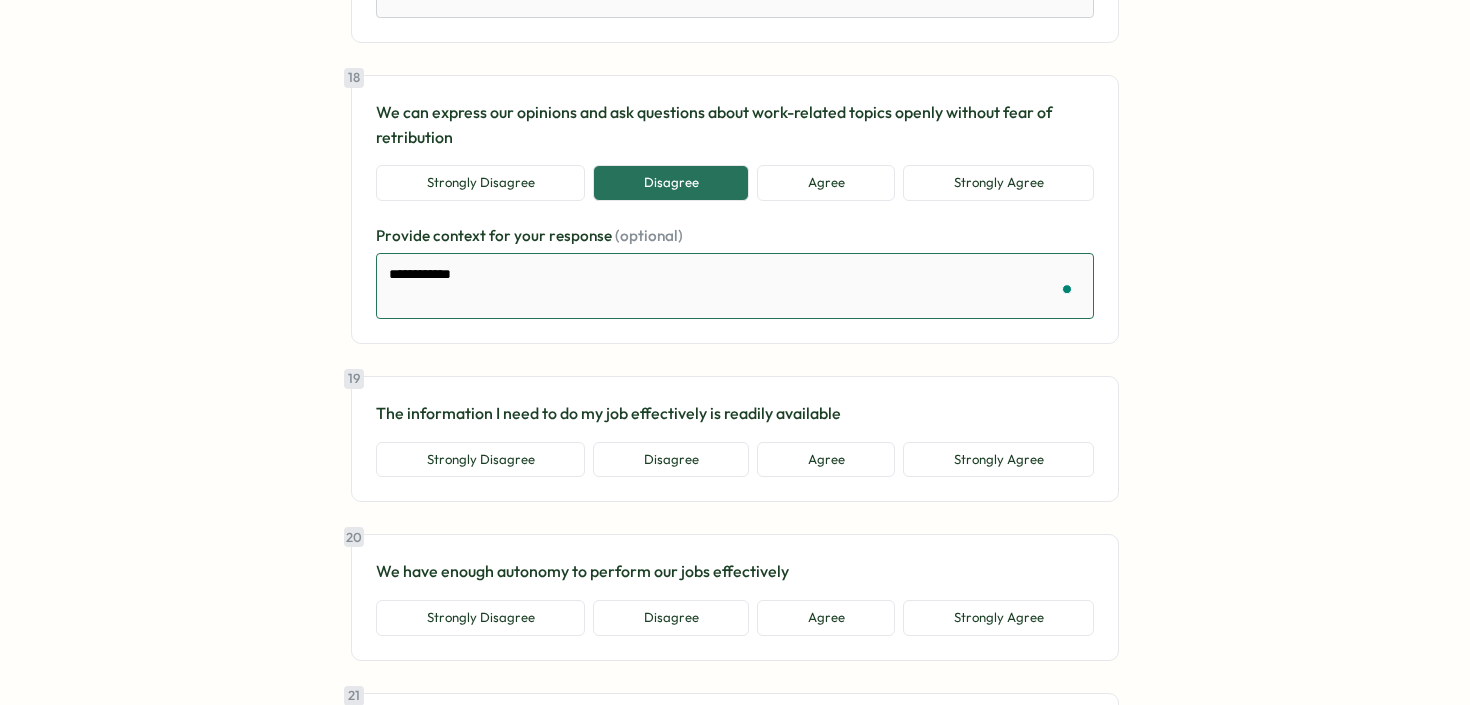 type on "**********" 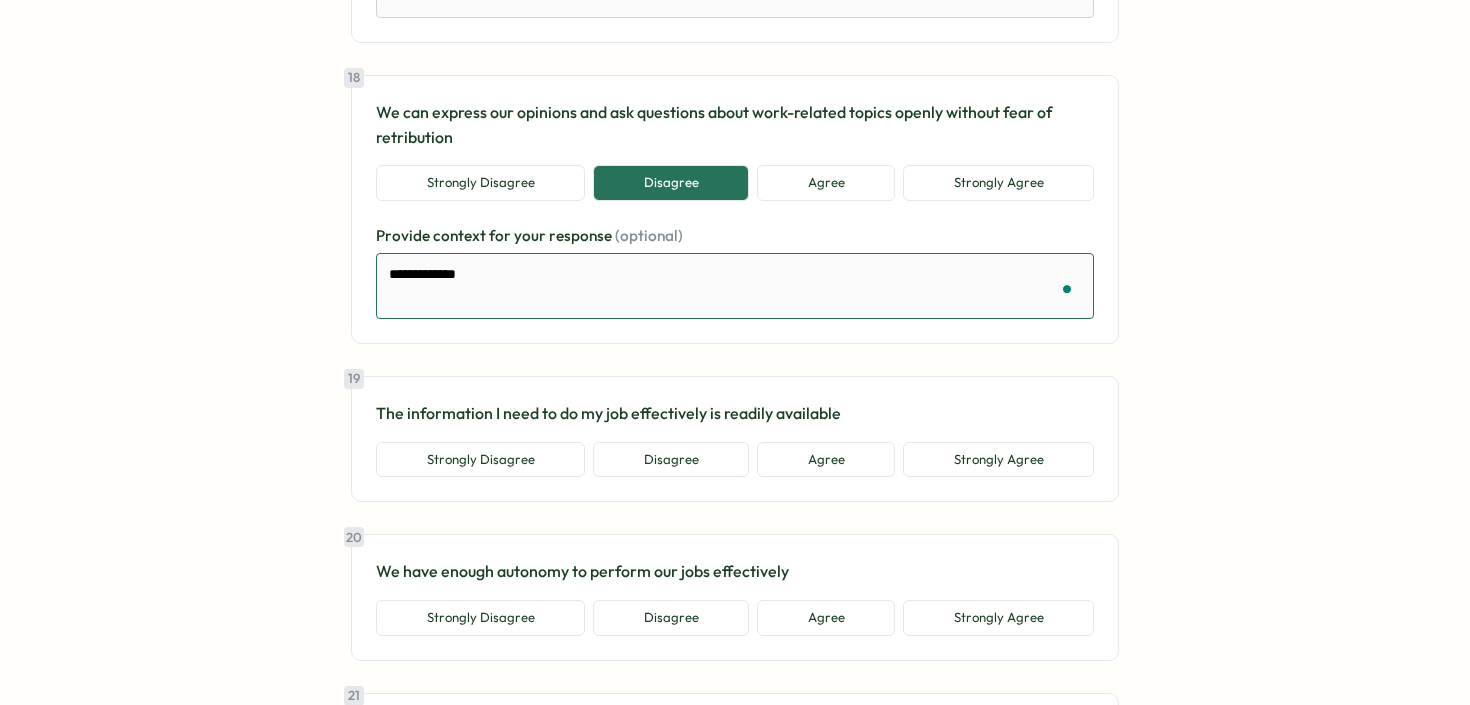 type on "*" 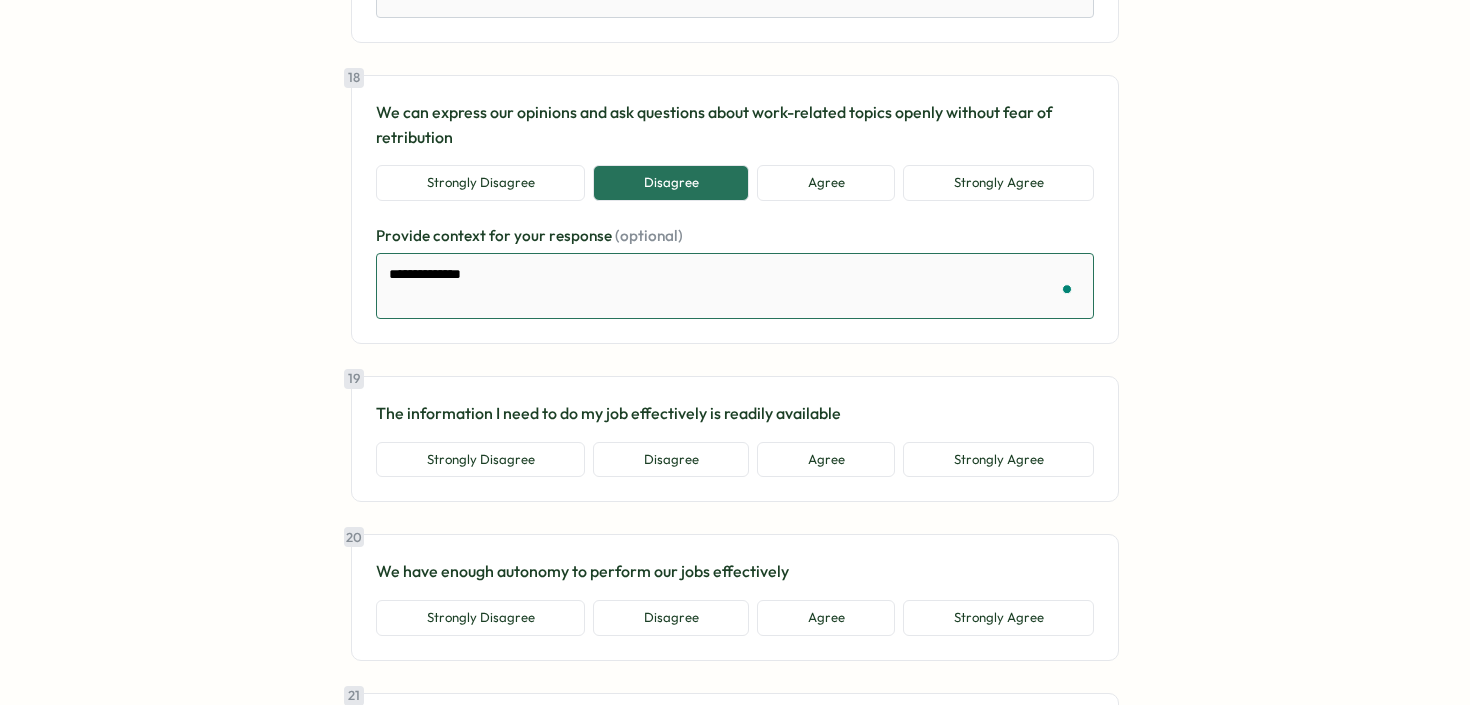 type on "*" 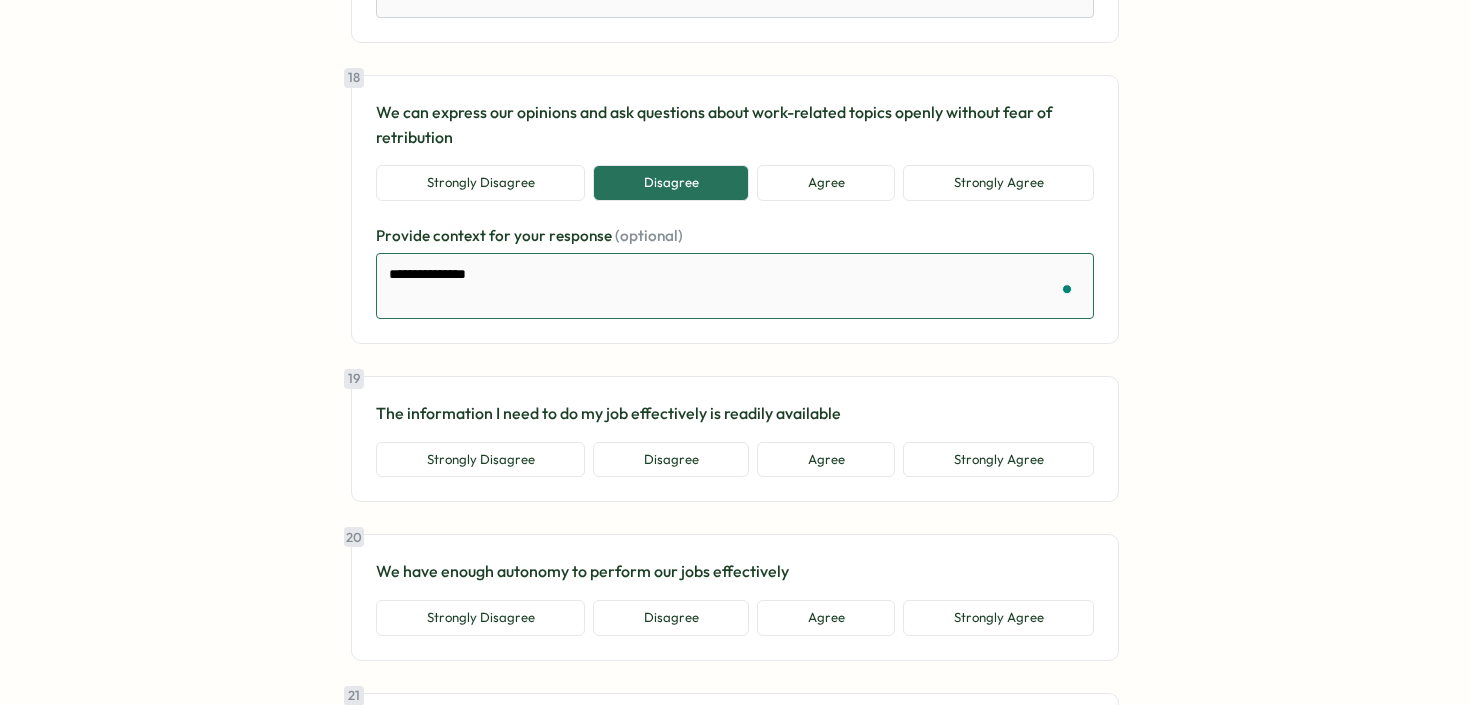 type on "*" 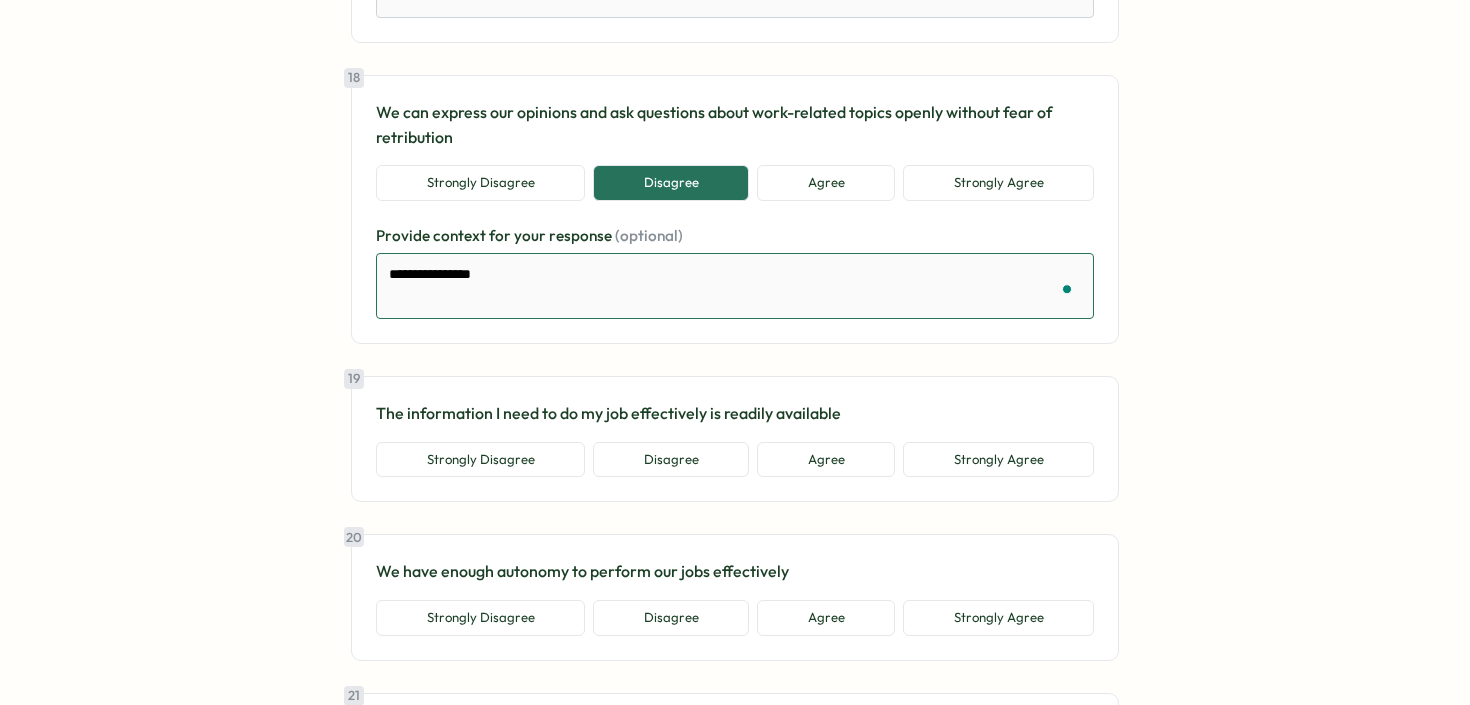type on "*" 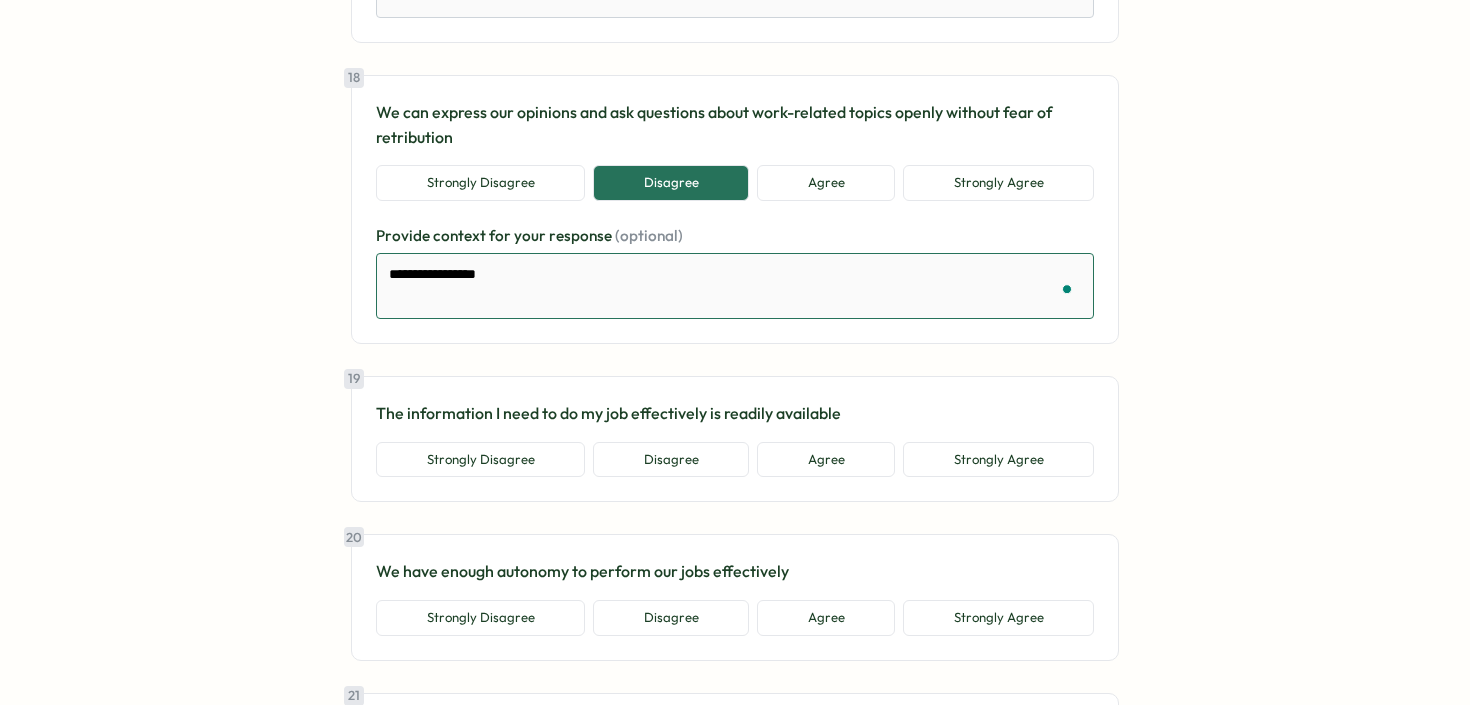 type on "*" 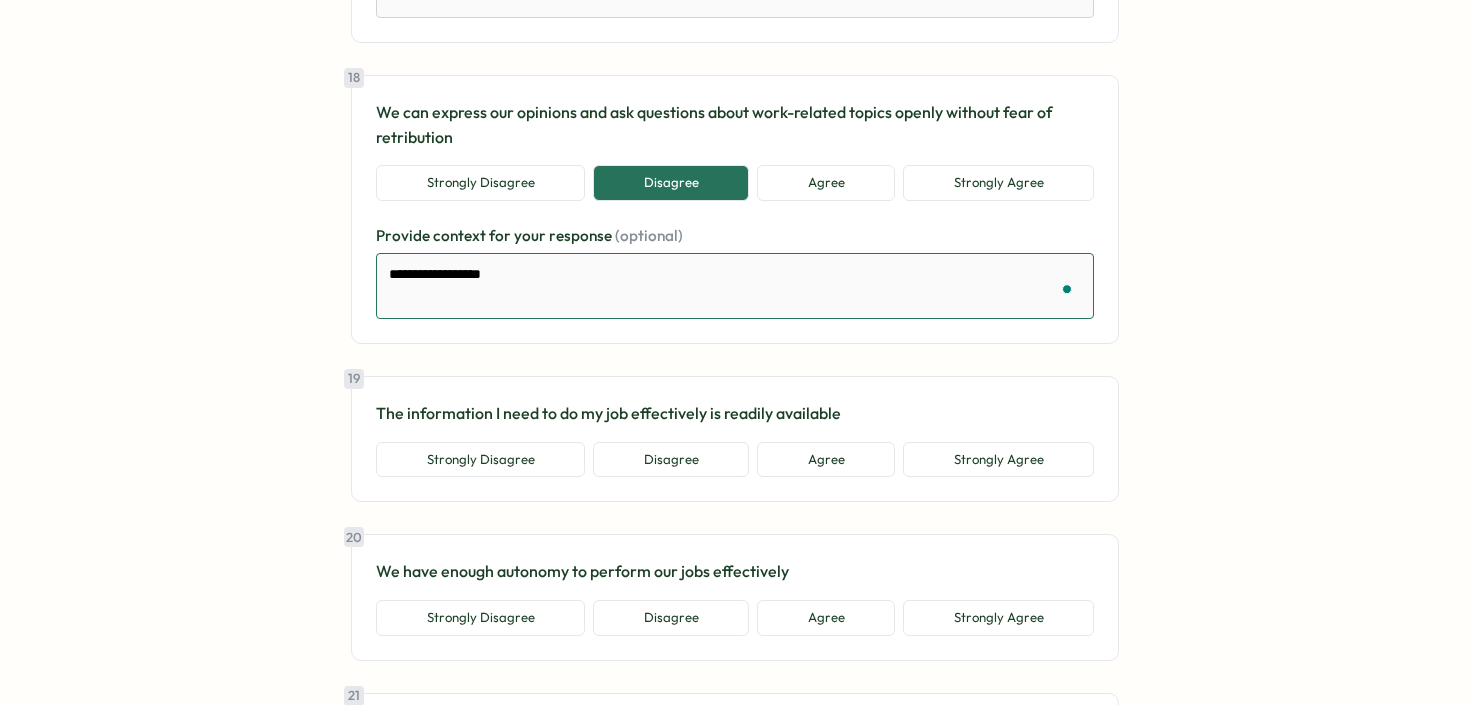 type on "**********" 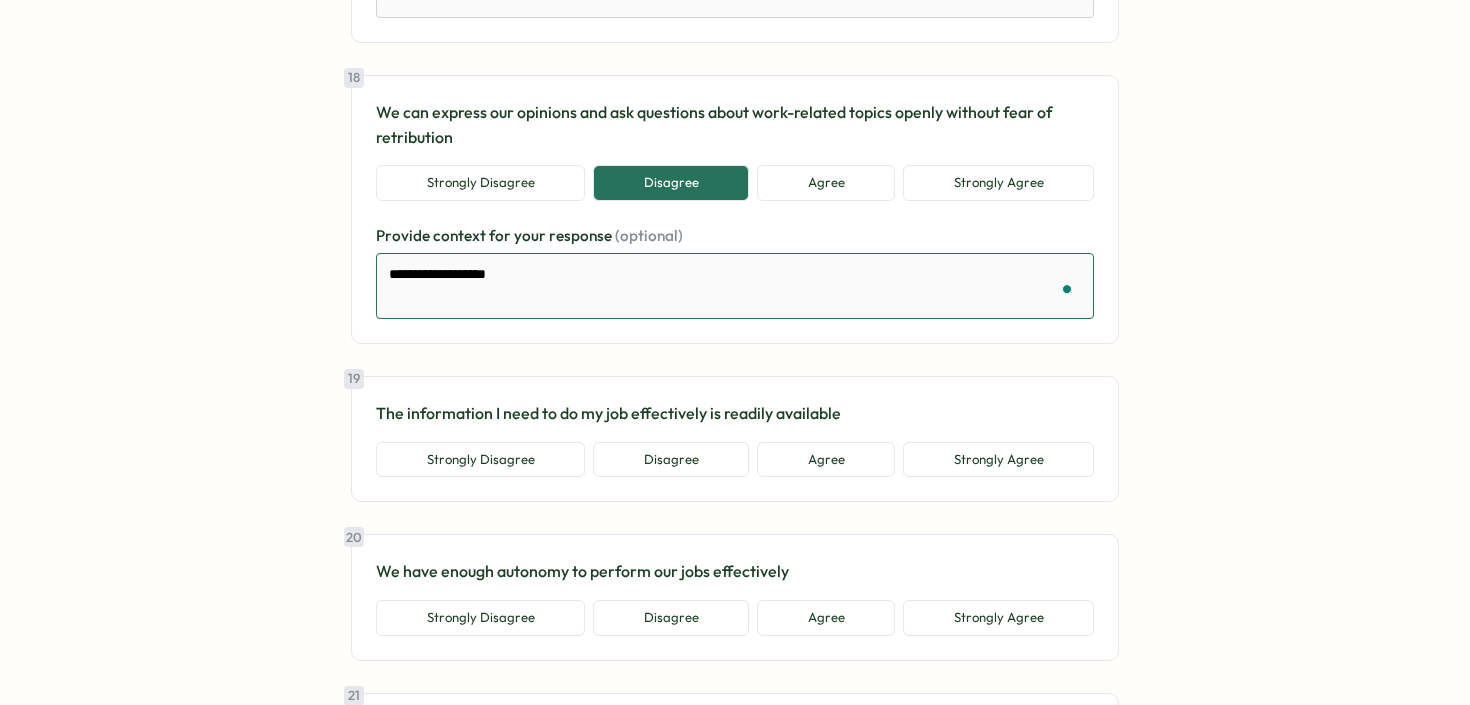 type on "*" 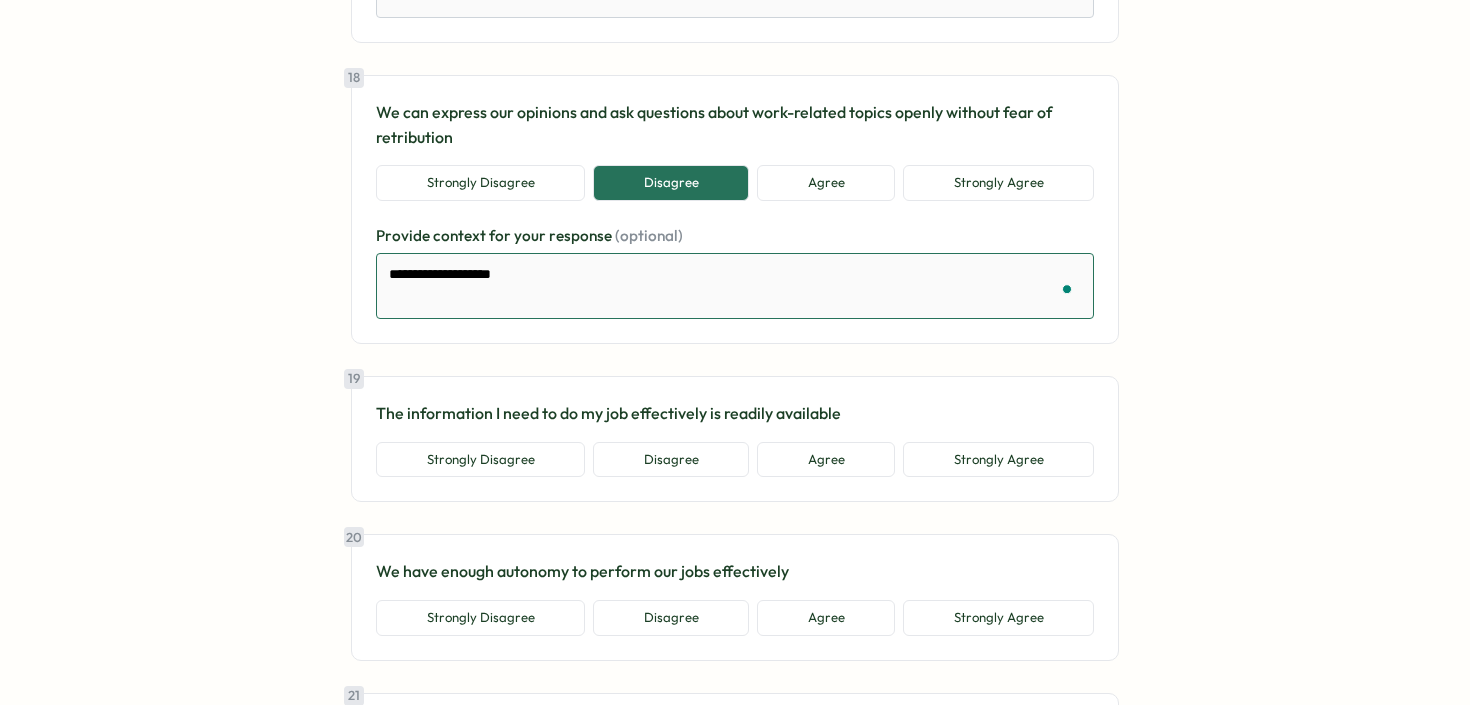 type on "*" 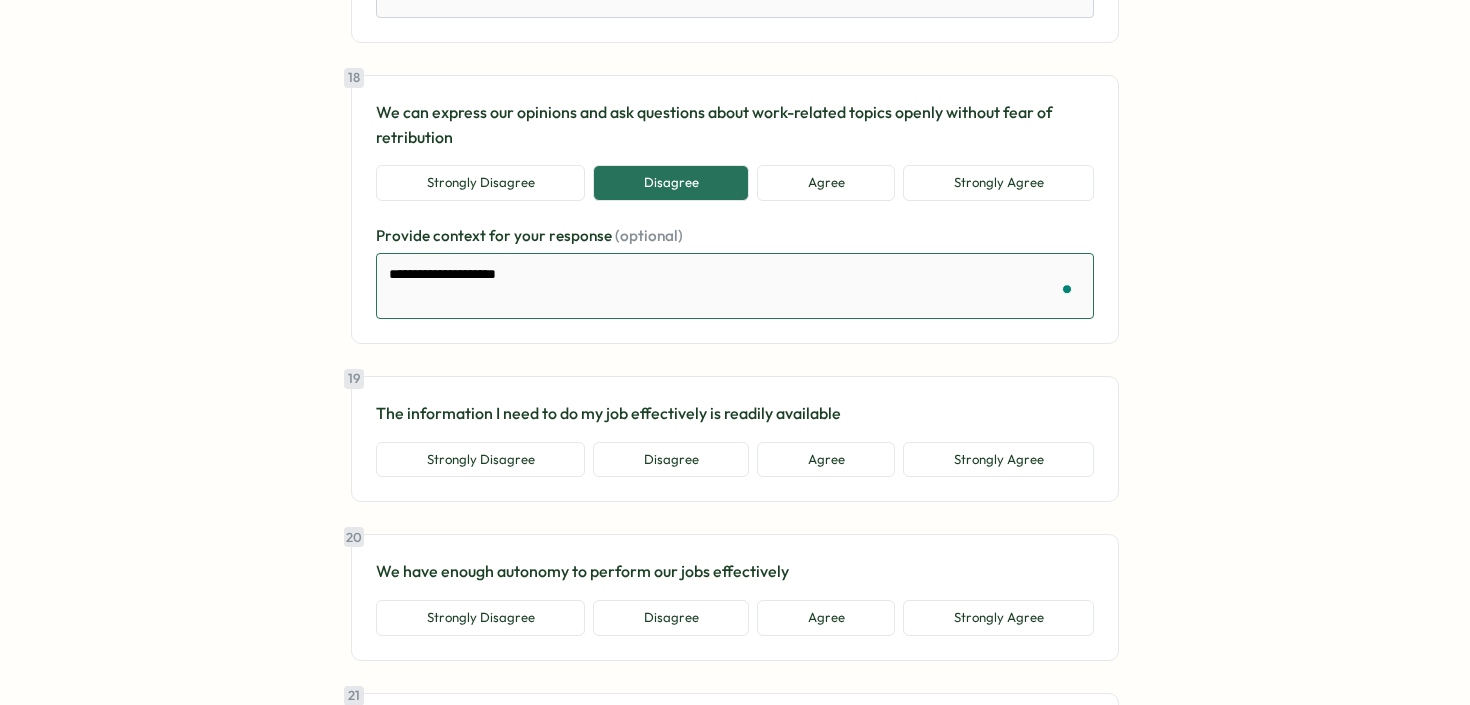 type on "*" 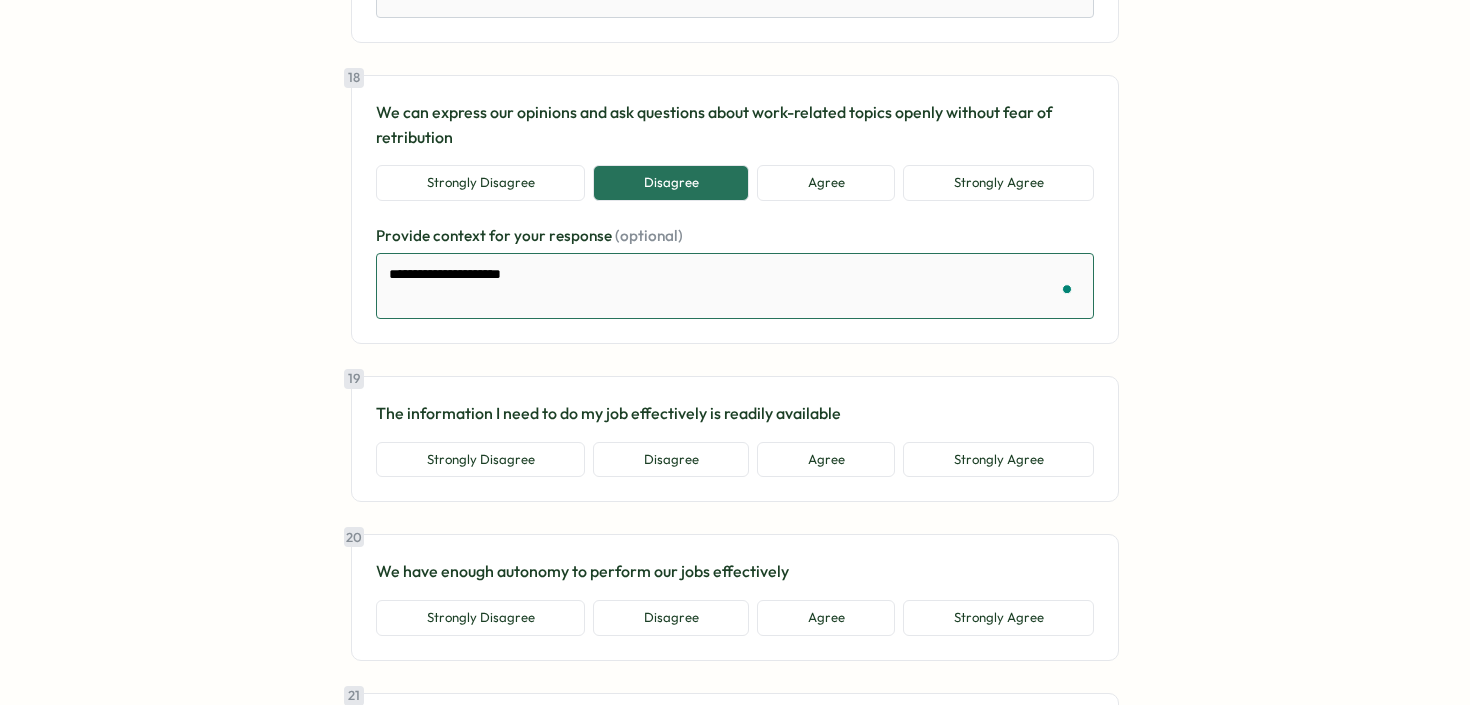 type on "*" 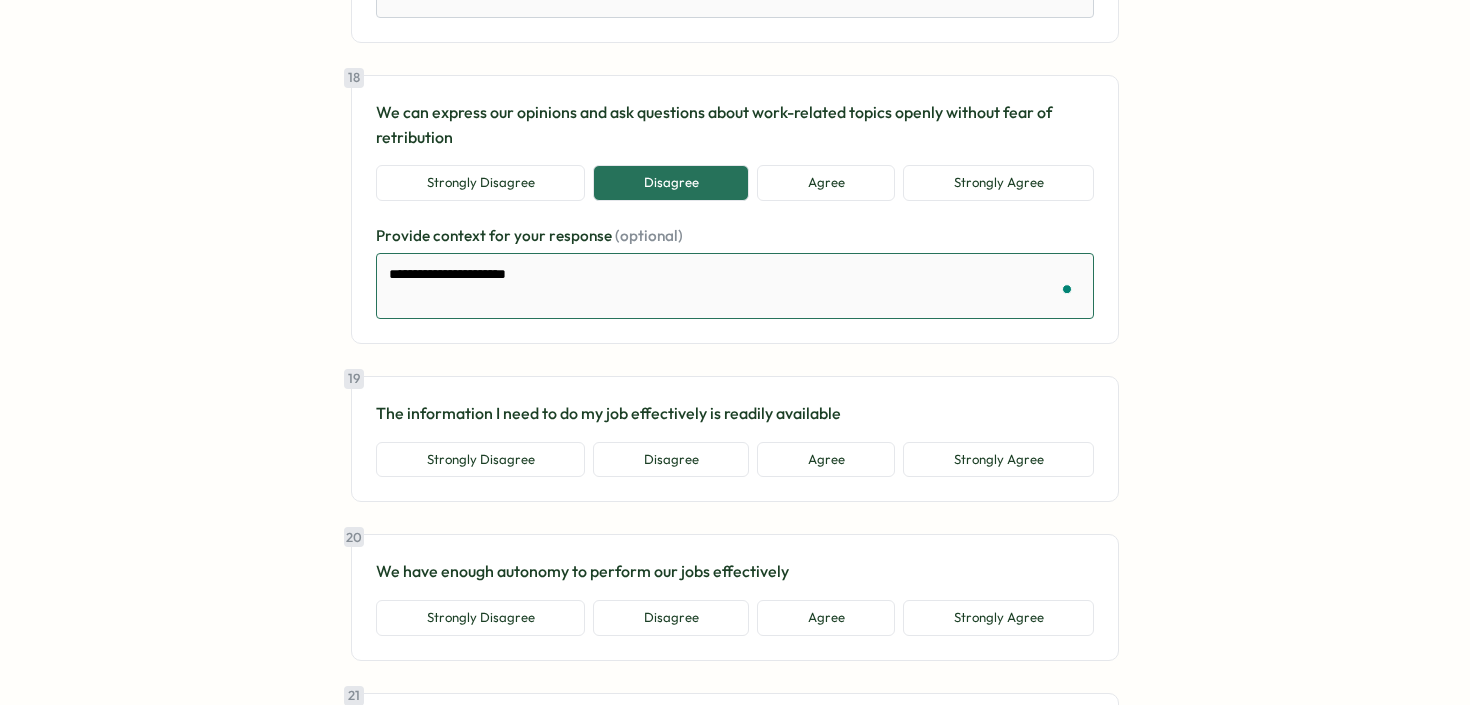 type on "*" 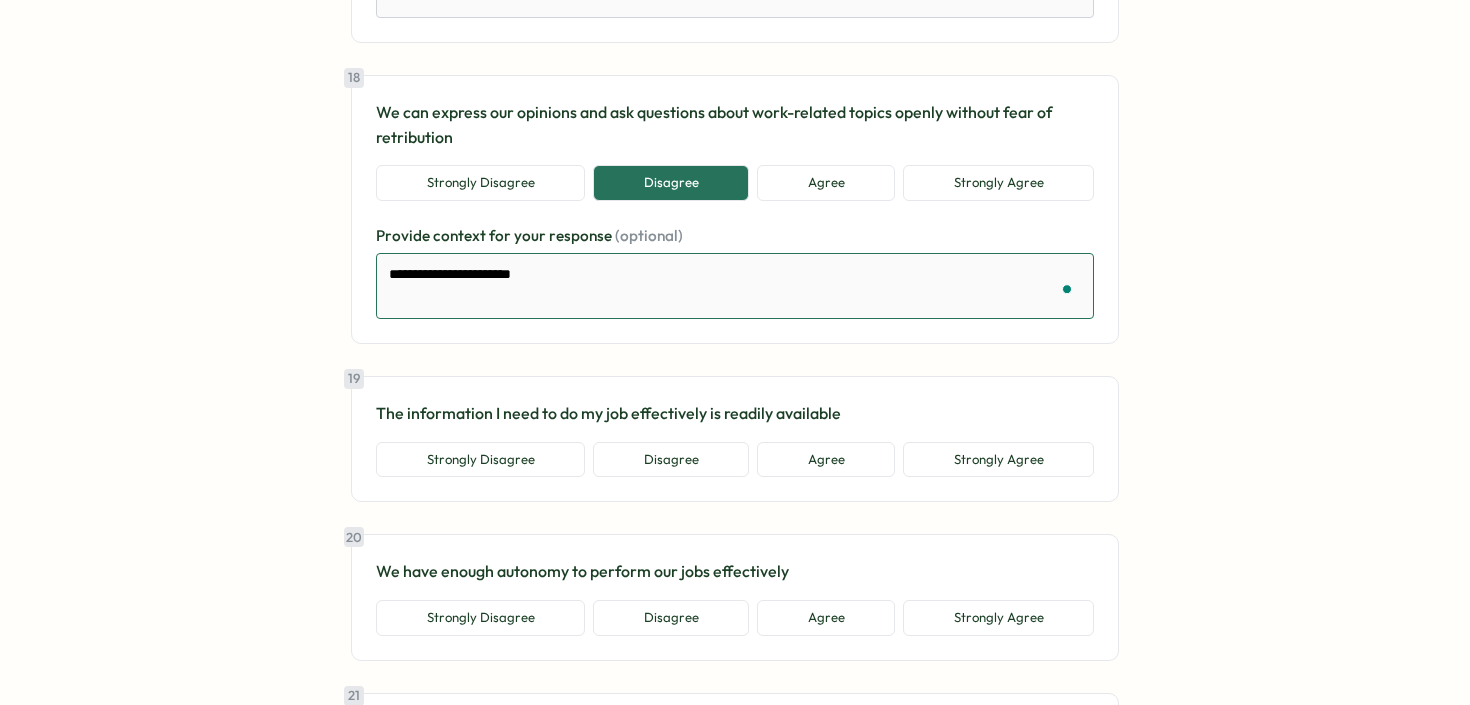 type on "*" 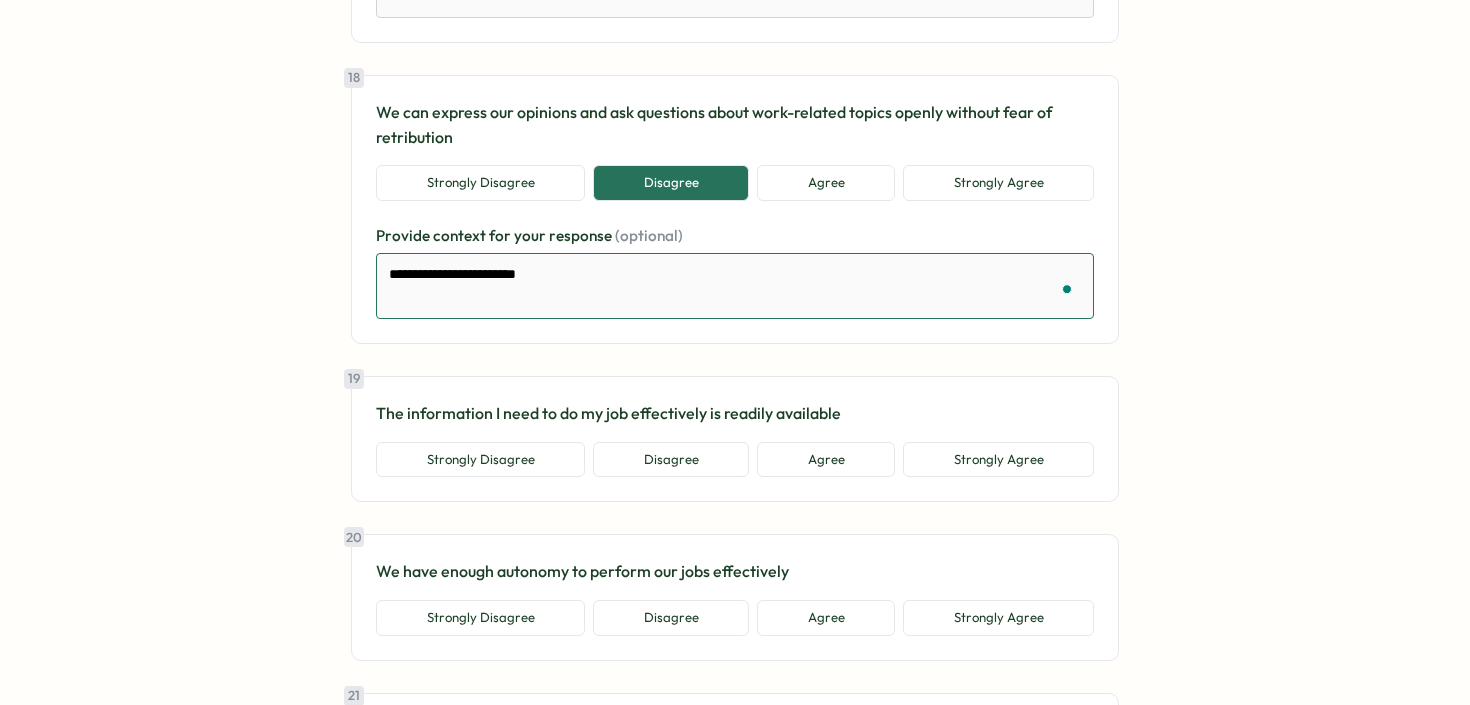 type on "*" 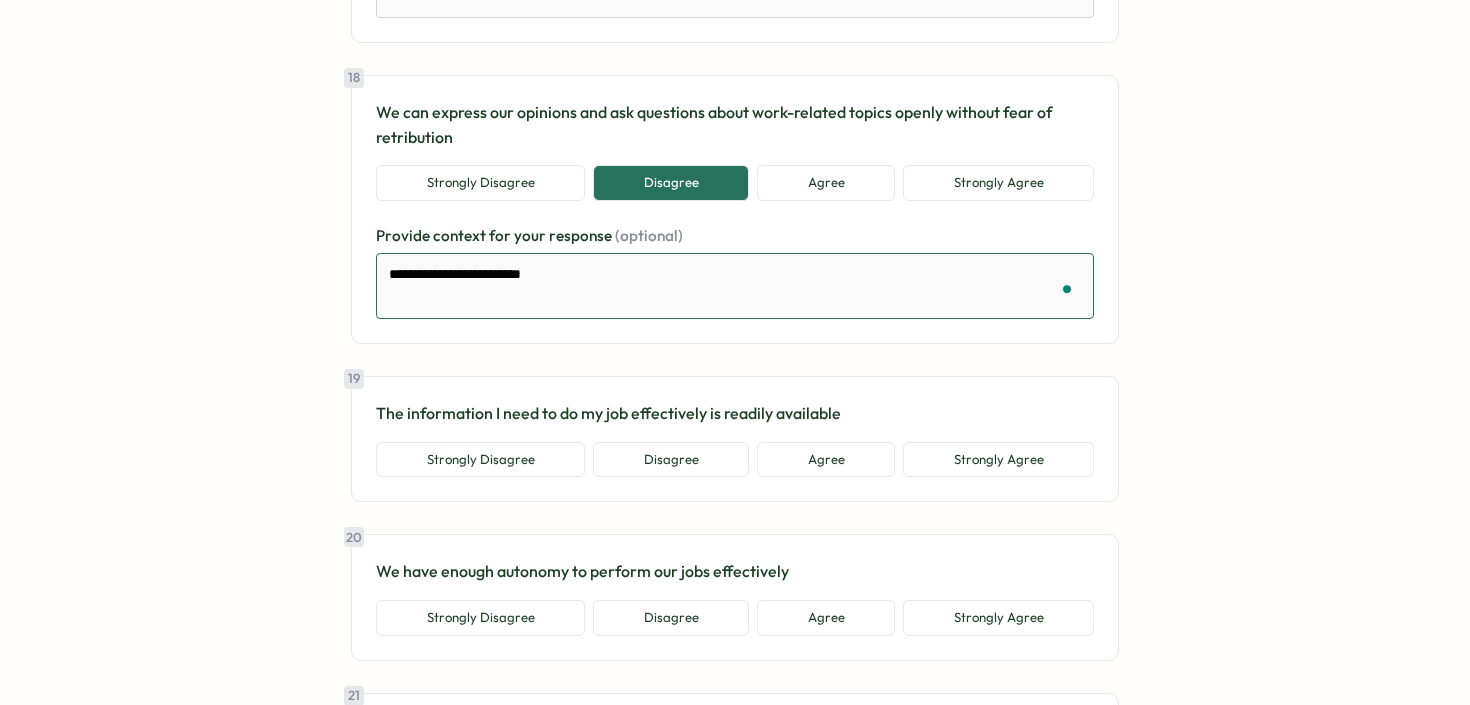 type on "*" 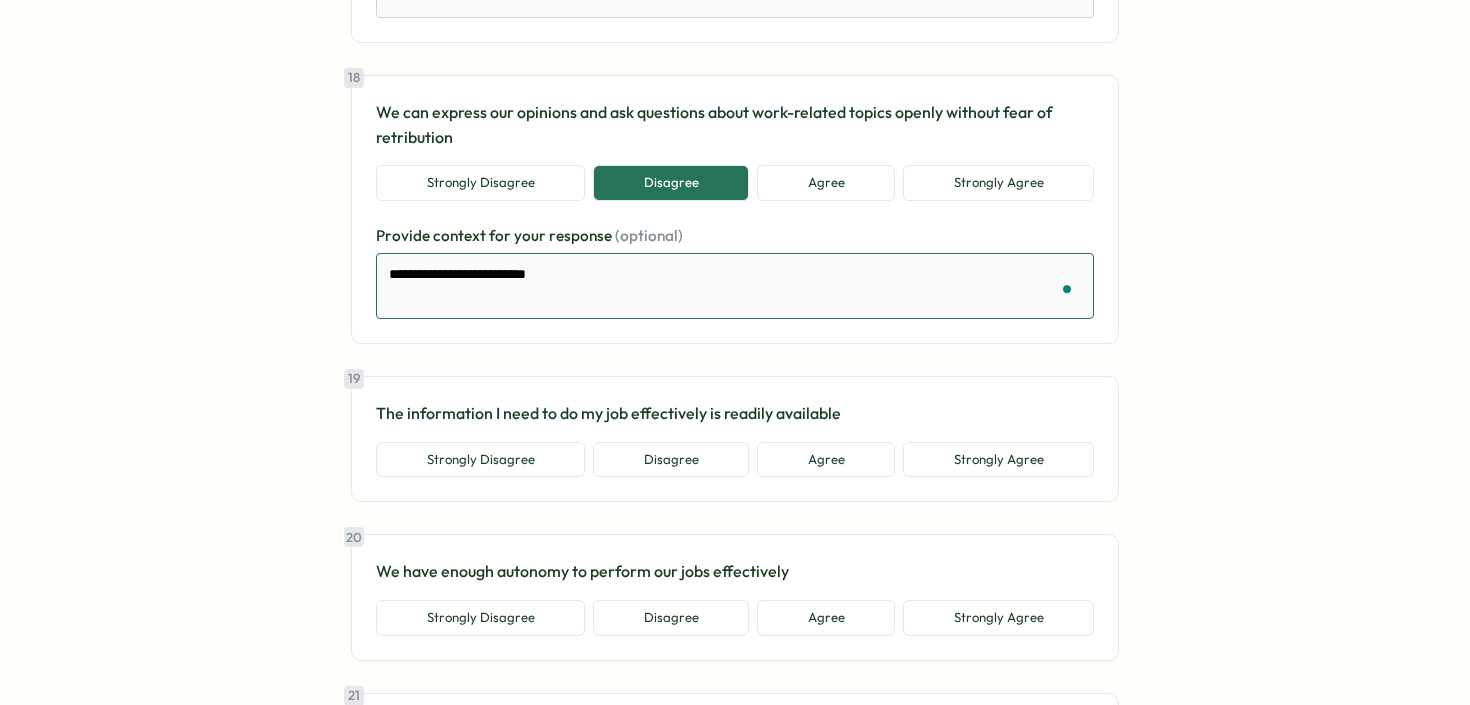 type on "*" 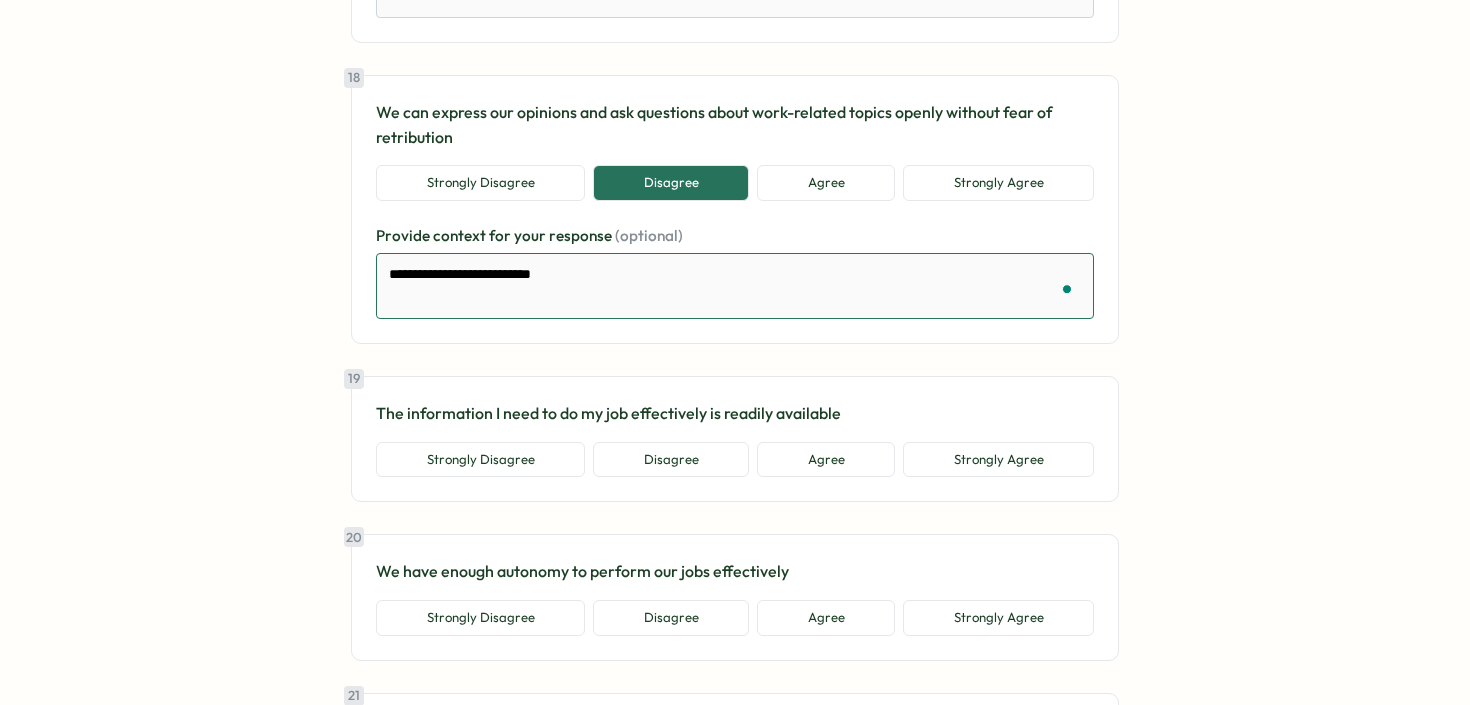 type on "*" 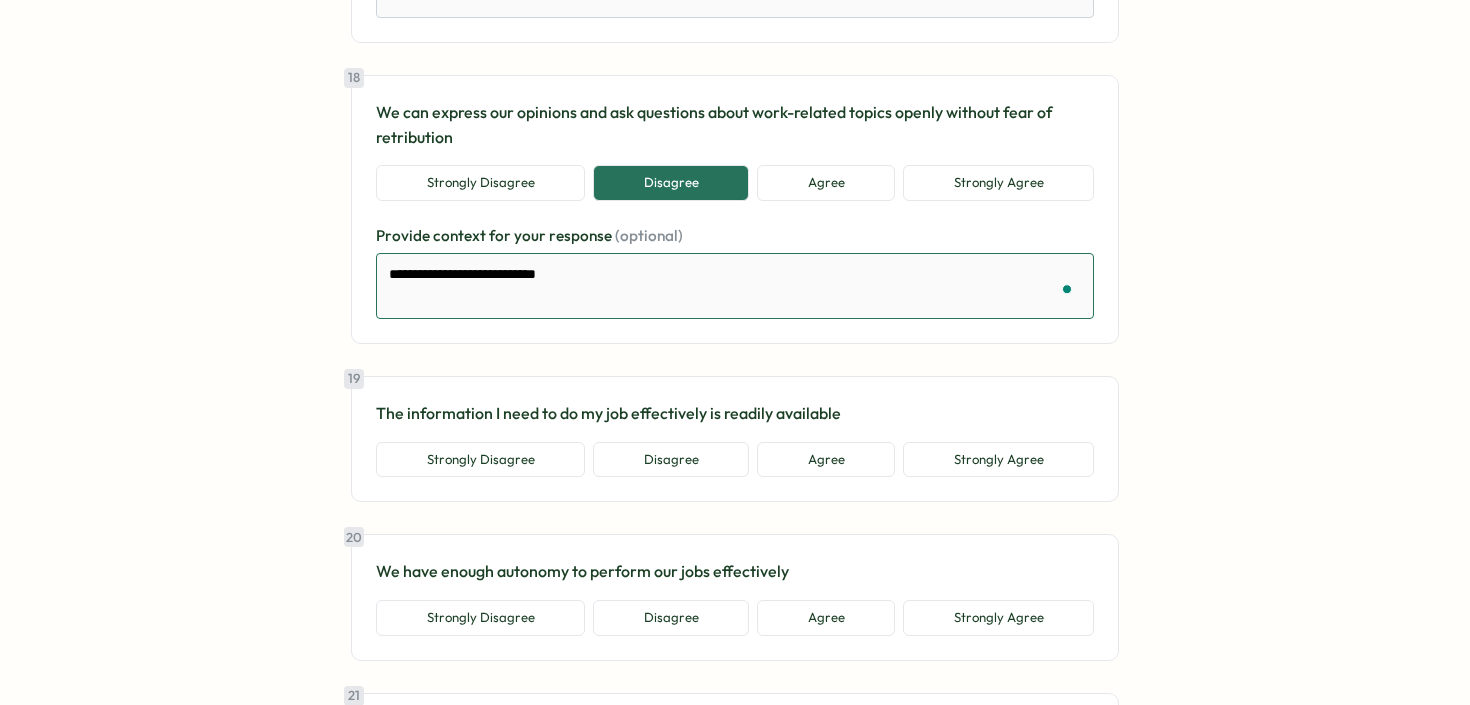 type on "*" 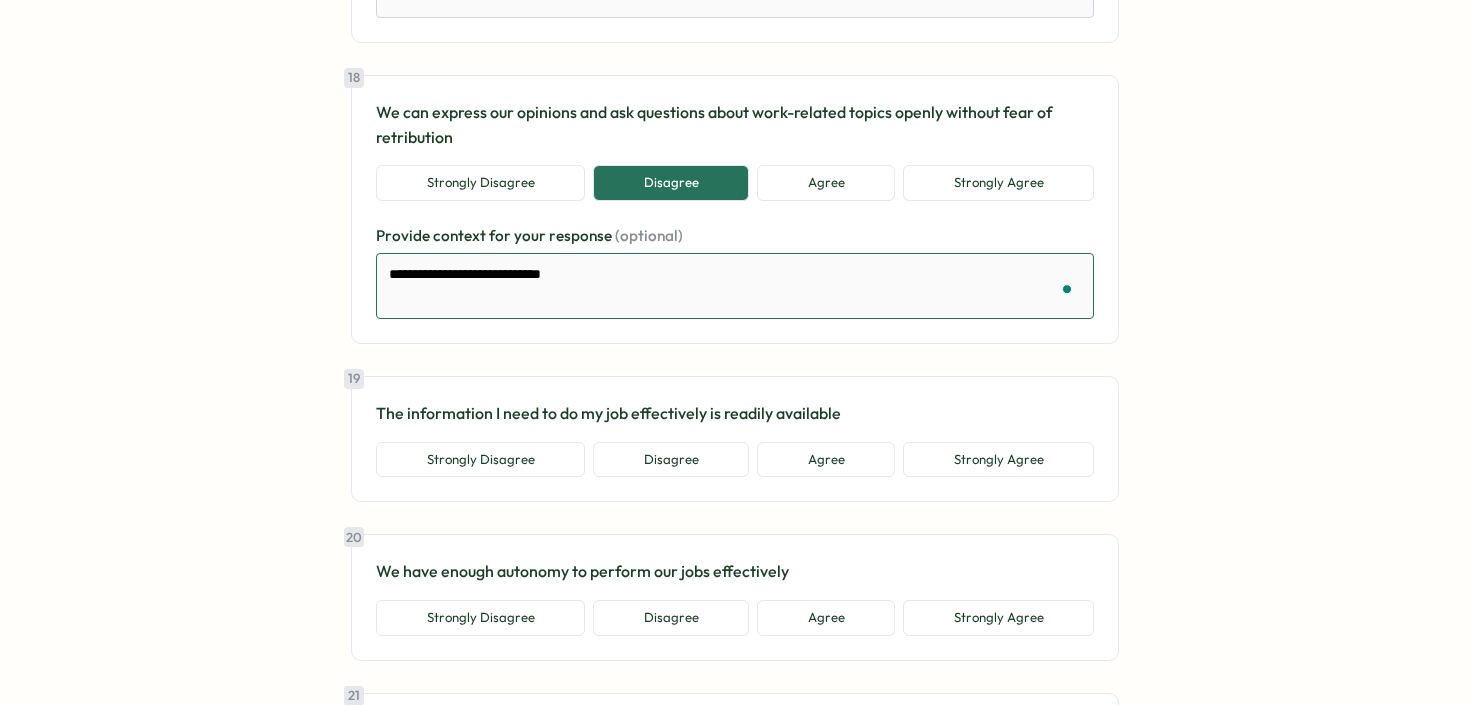 type on "*" 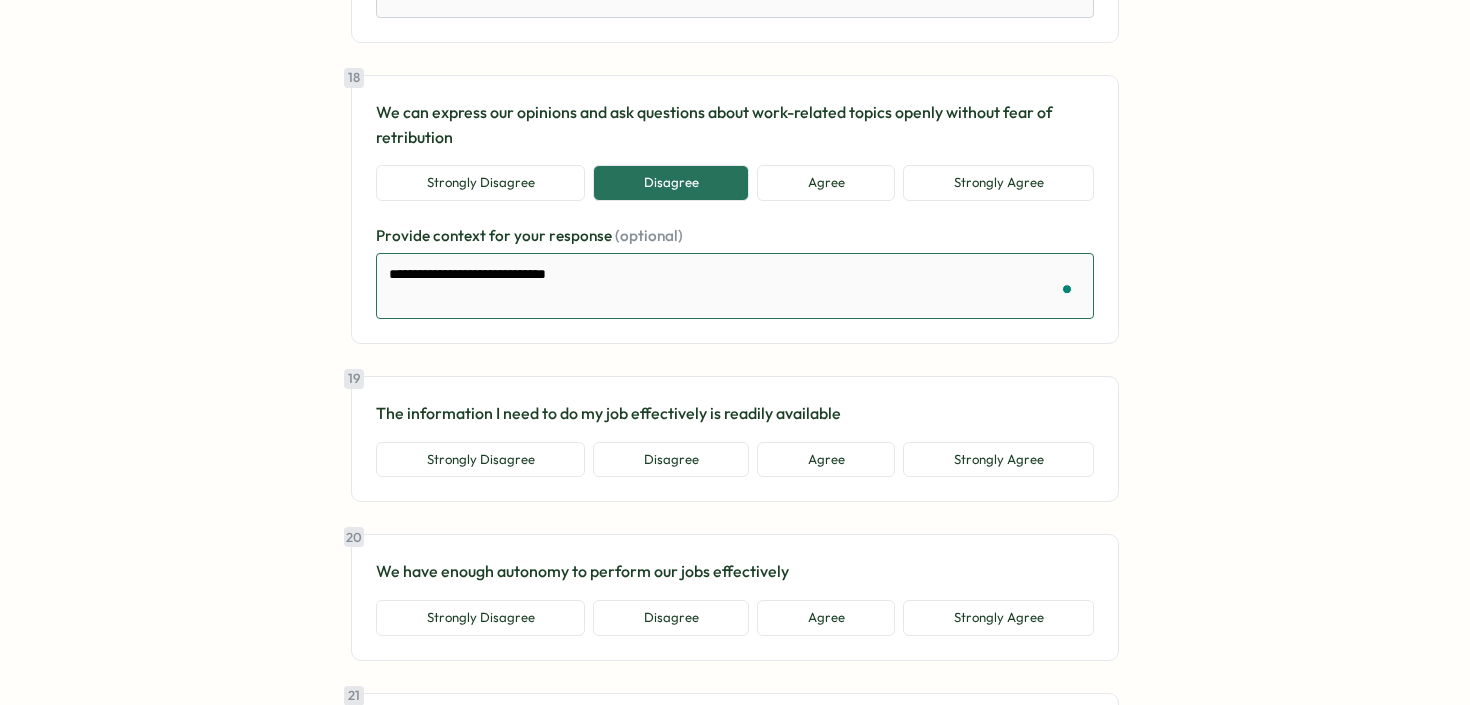 type on "**********" 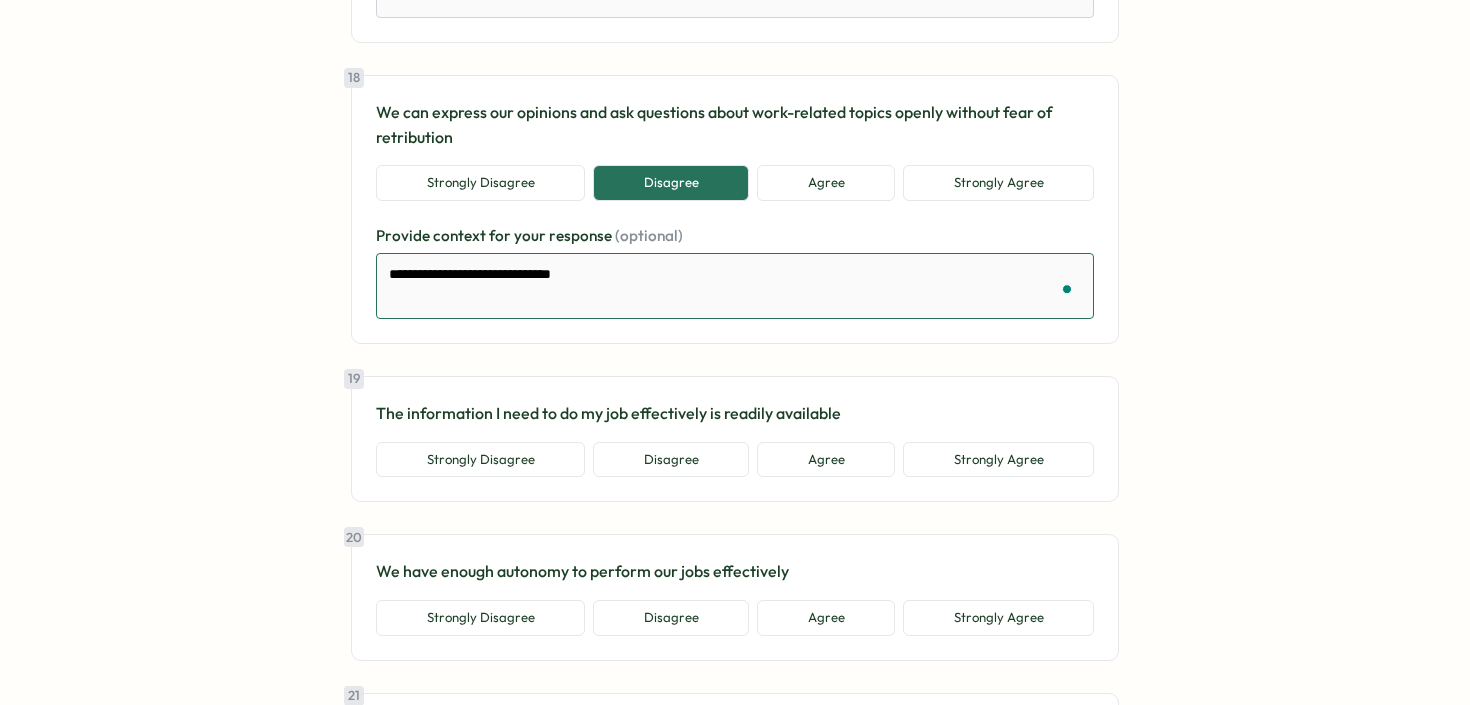 type on "*" 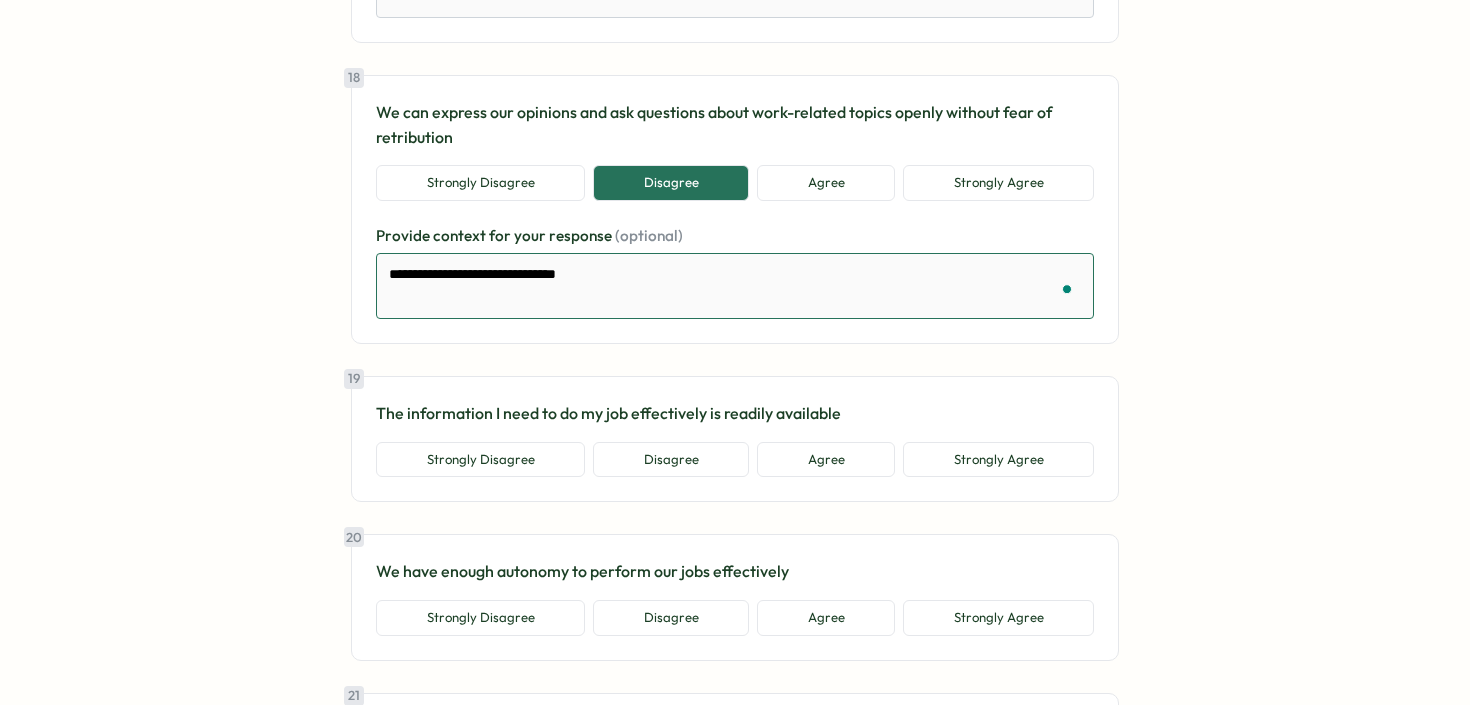 type 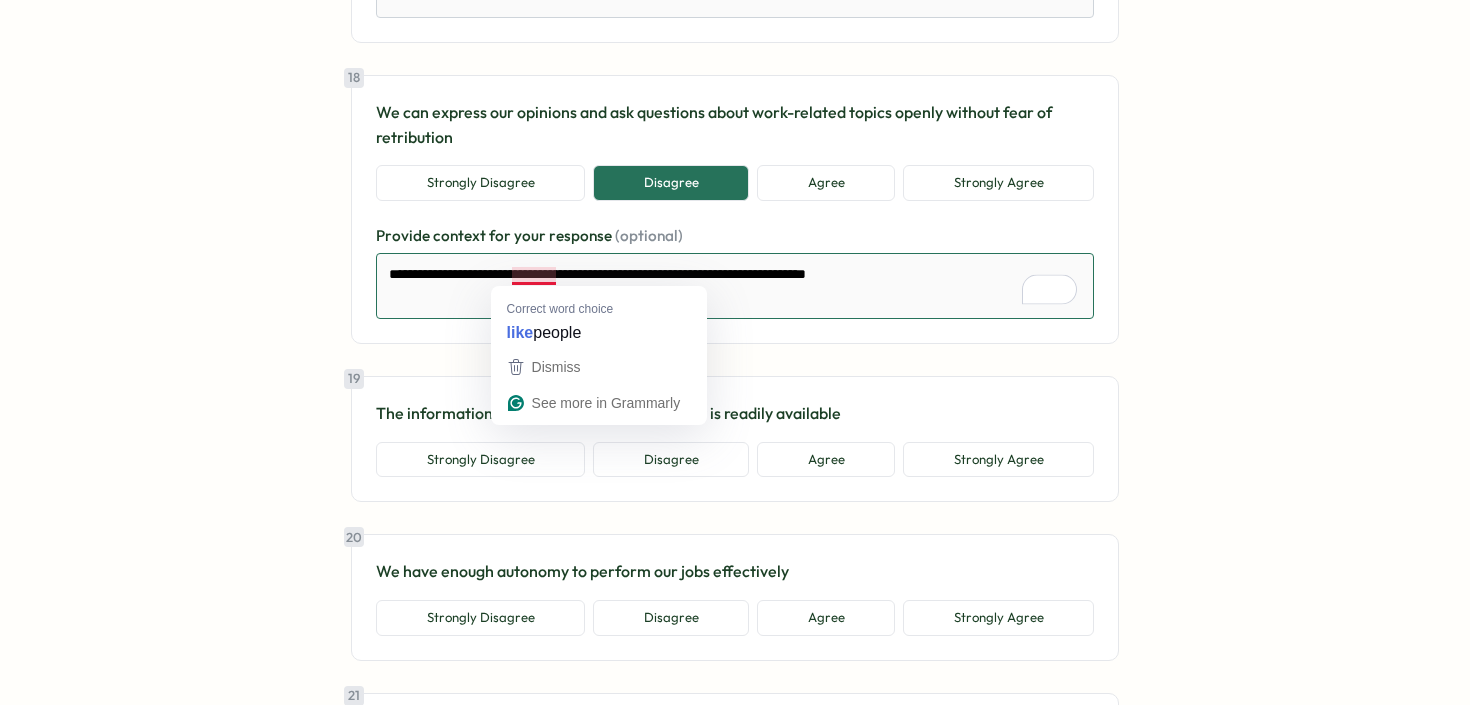 click on "**********" at bounding box center [735, 286] 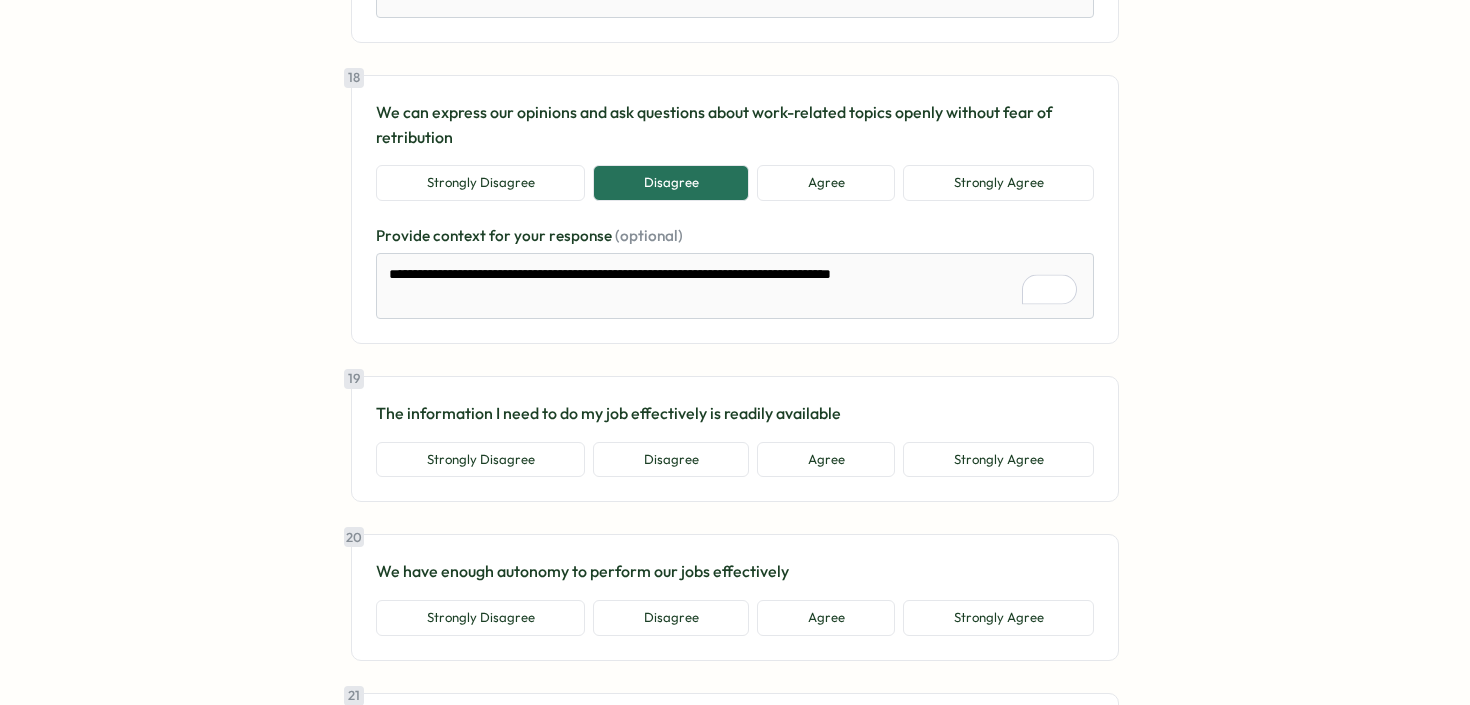 click on "Go to home Go to home Survey from  Product People 🍙 Onigiri Check-in Aug 2025 We'd love for you to take a few minutes to give your honest opinion on how things are going. This kind of feedback is healthy and important - it lets the company know what's going well (and not so well) and helps decide where time and energy are best spent. Sent by:  Elena Ladushyna  on   Aug 1 | Responses: 🔒 Anonymous | Mandatory to answer 1 Overall, I am satisfied with my Product People journey Strongly Disagree Disagree Agree Strongly Agree Provide   context   for   your   response   (optional) 2 I feel working in Product People impacts my life positively Strongly Disagree Disagree Agree Strongly Agree Provide   context   for   your   response   (optional) 3 I would recommend Product People as a great place to work Strongly Disagree Disagree Agree Strongly Agree Provide   context   for   your   response   (optional) 4 Product People motivates me to go beyond what I would in a similar role elsewhere Strongly Disagree Agree" at bounding box center [735, 2572] 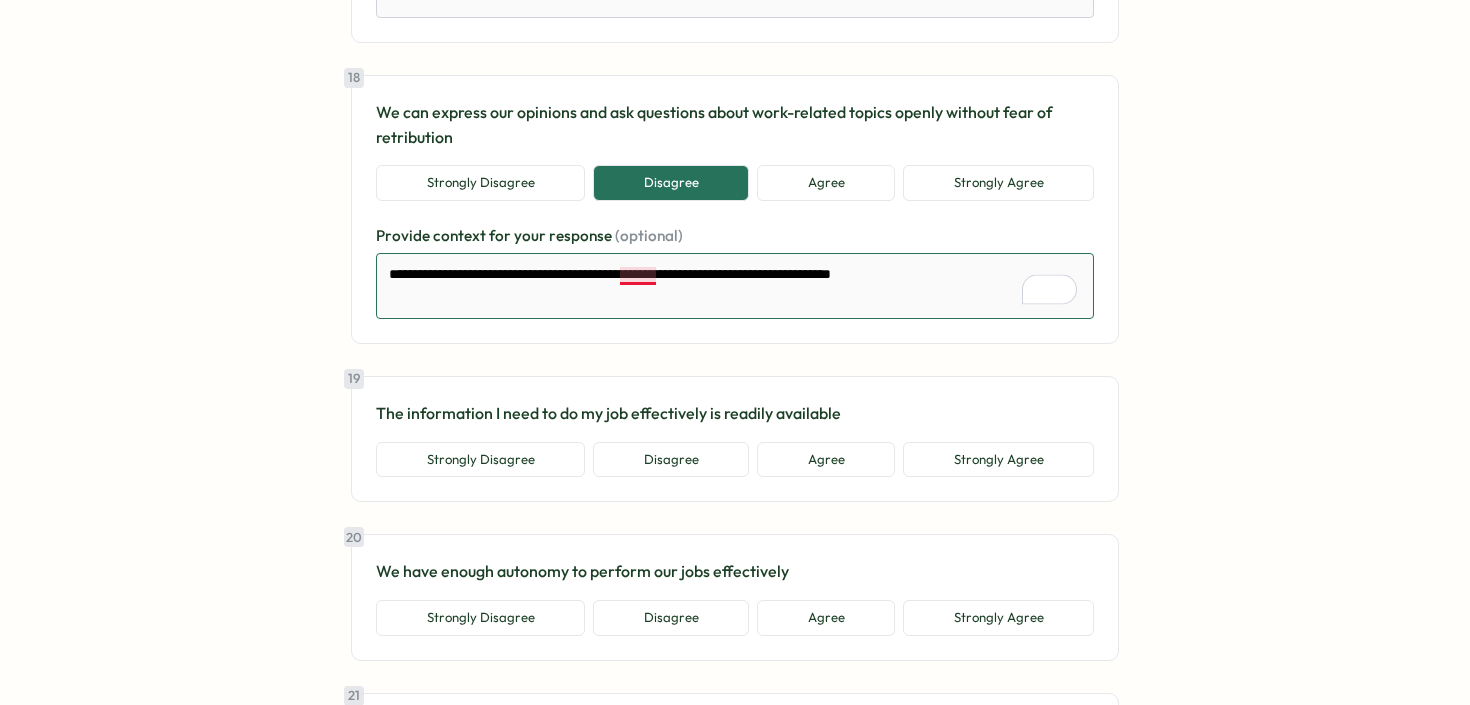 click on "**********" at bounding box center (735, 286) 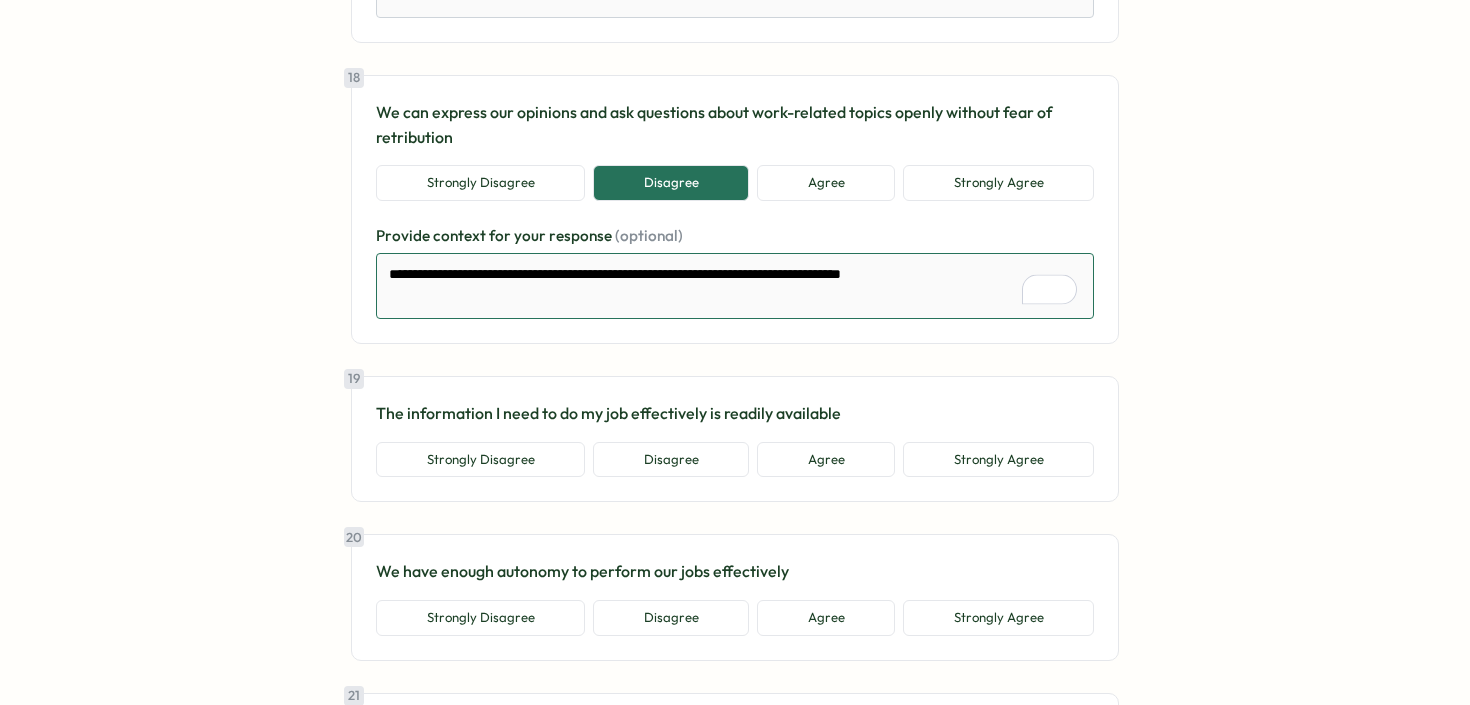 drag, startPoint x: 673, startPoint y: 276, endPoint x: 844, endPoint y: 280, distance: 171.04678 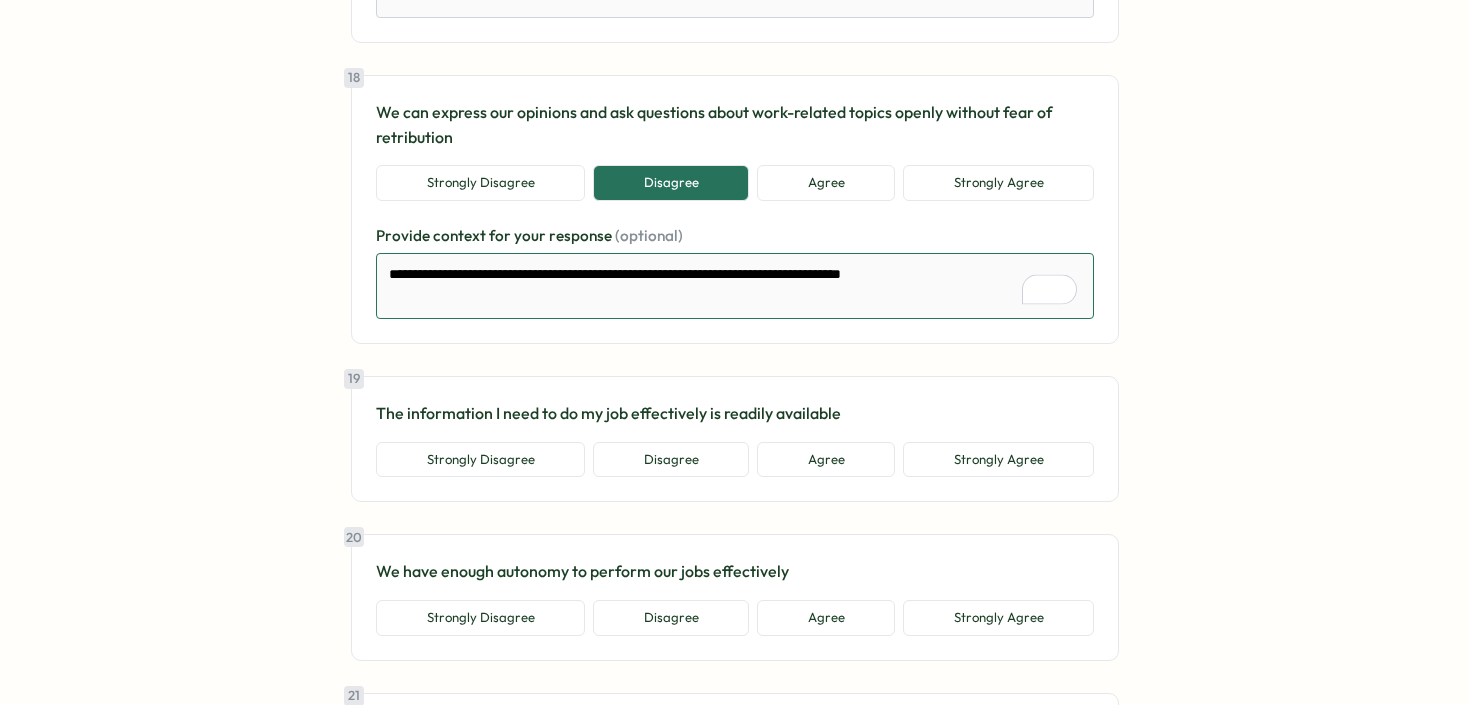 click on "**********" at bounding box center (735, 286) 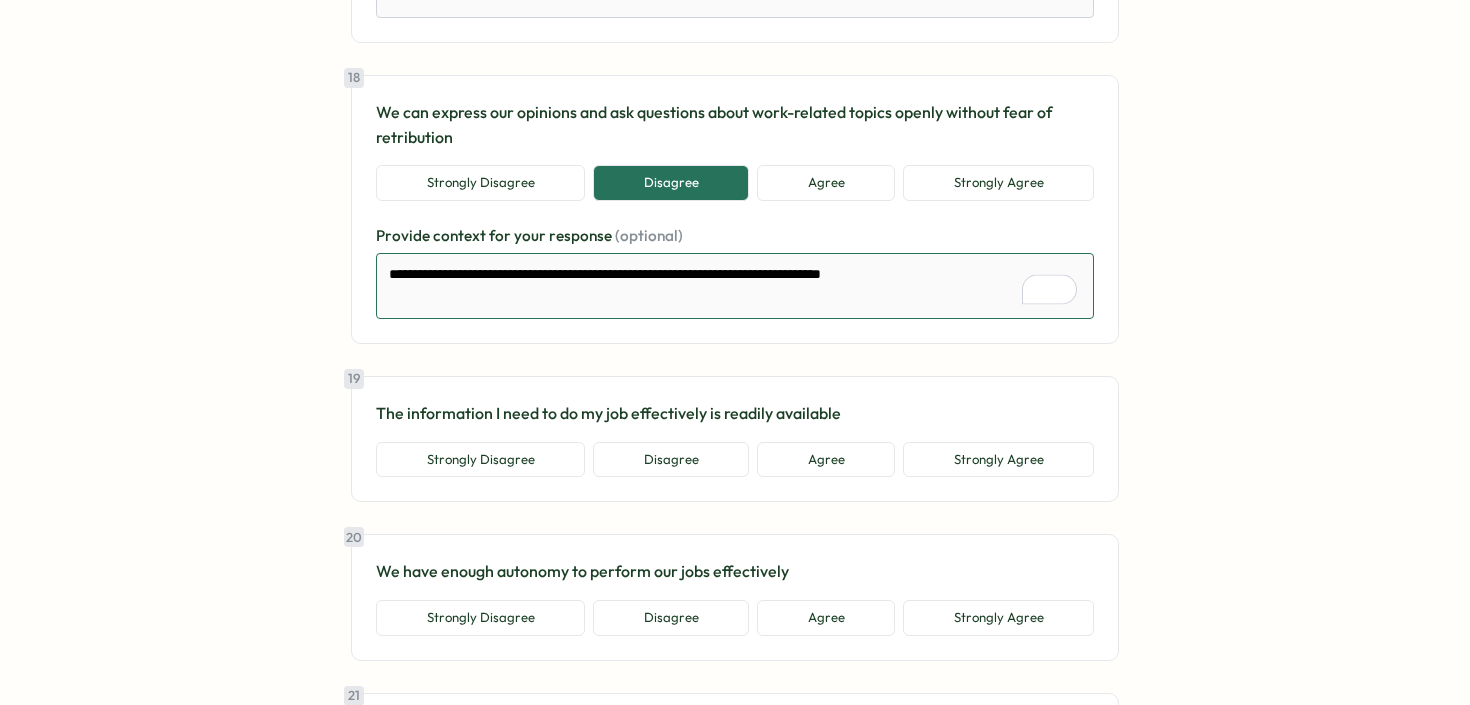 click on "**********" at bounding box center (735, 286) 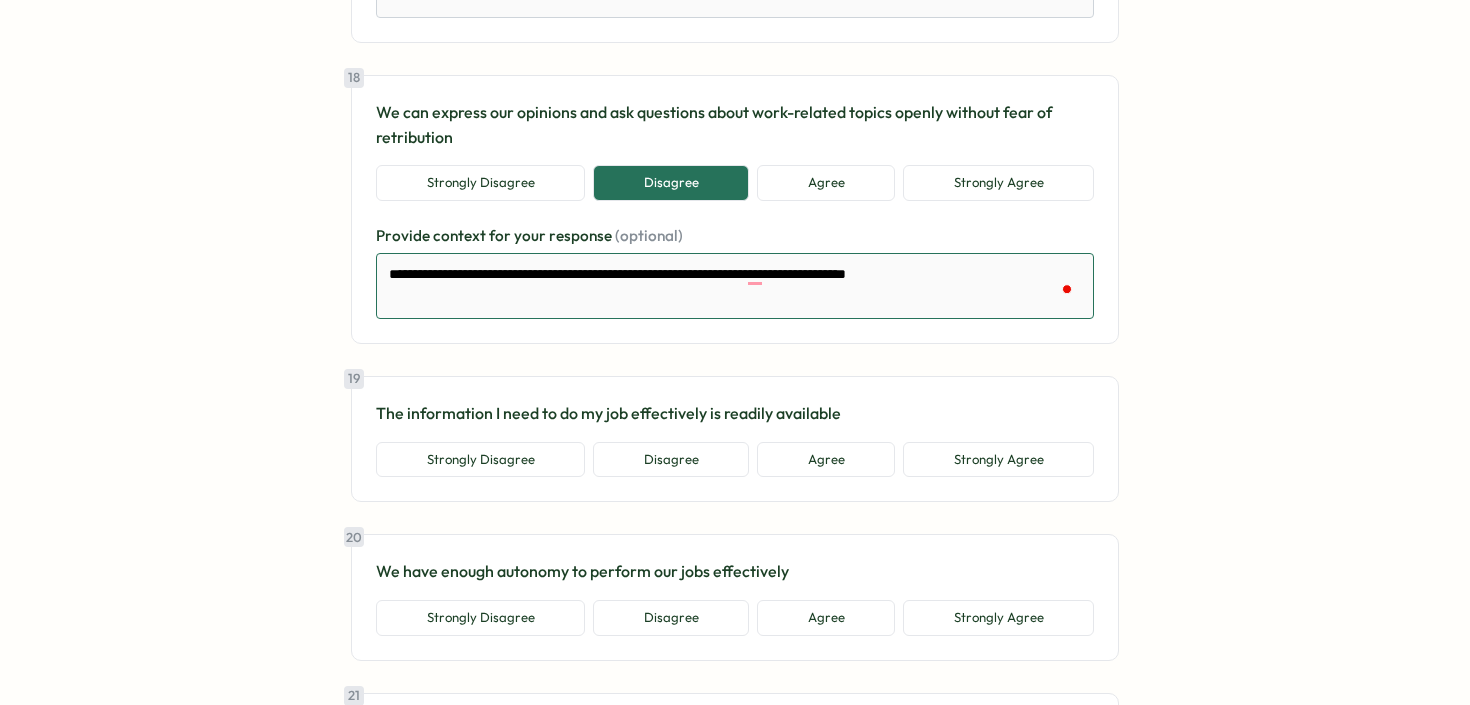 click on "**********" at bounding box center [735, 286] 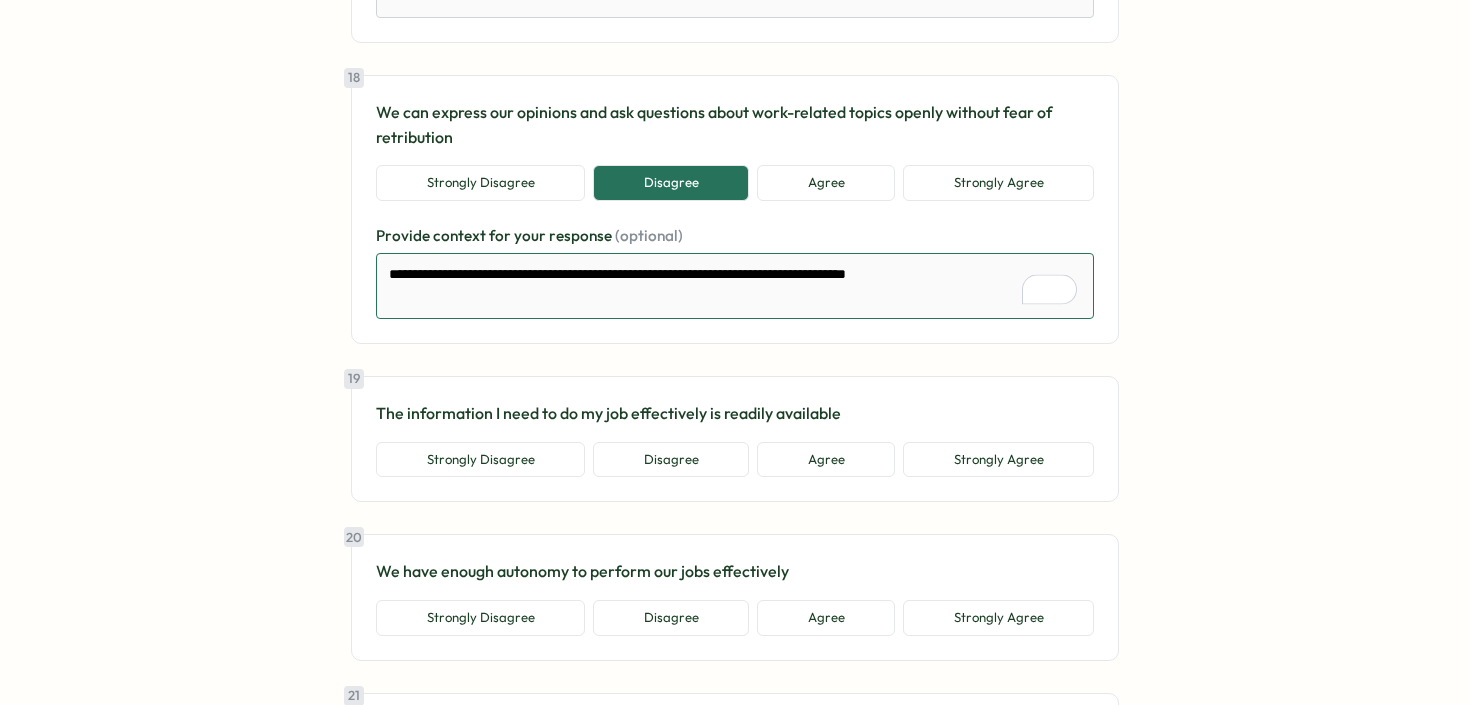 click on "**********" at bounding box center (735, 286) 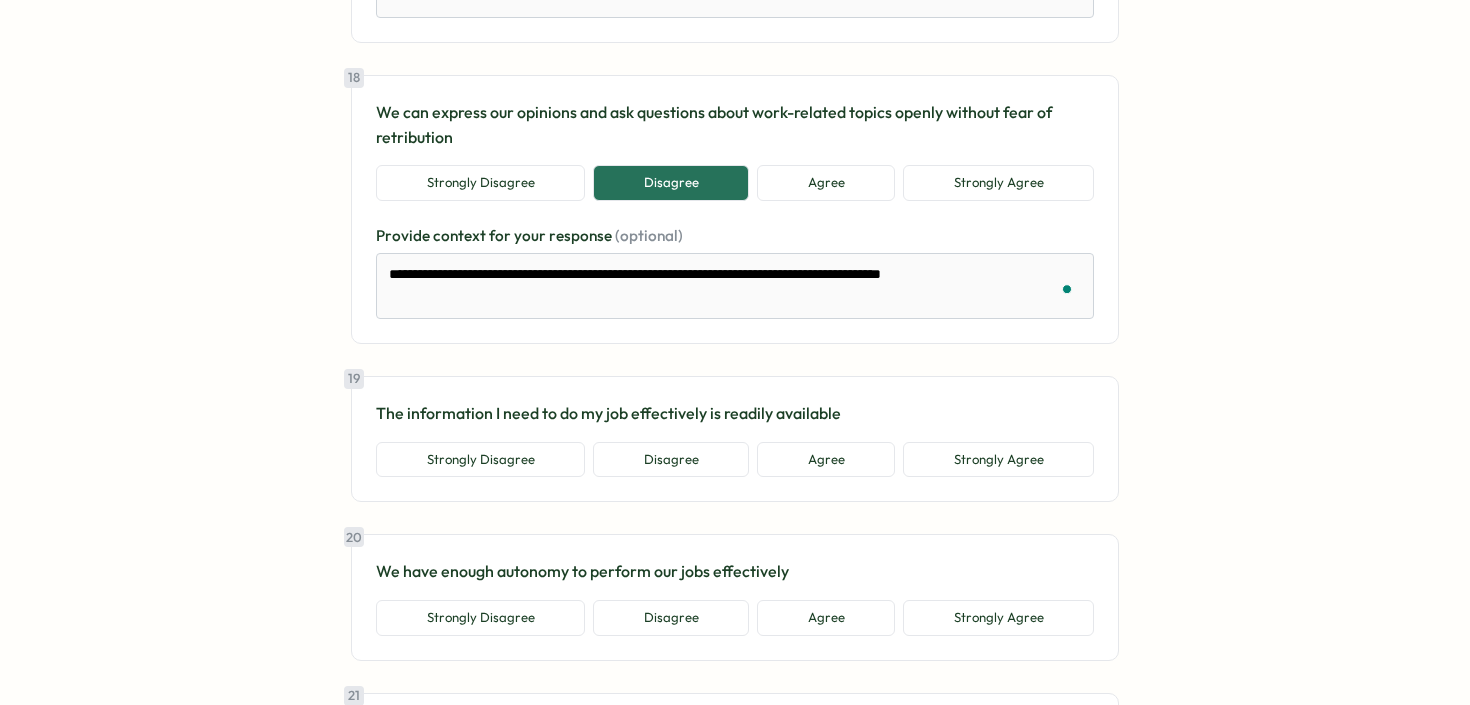 click on "Go to home Go to home Survey from  Product People 🍙 Onigiri Check-in Aug 2025 We'd love for you to take a few minutes to give your honest opinion on how things are going. This kind of feedback is healthy and important - it lets the company know what's going well (and not so well) and helps decide where time and energy are best spent. Sent by:  Elena Ladushyna  on   Aug 1 | Responses: 🔒 Anonymous | Mandatory to answer 1 Overall, I am satisfied with my Product People journey Strongly Disagree Disagree Agree Strongly Agree Provide   context   for   your   response   (optional) 2 I feel working in Product People impacts my life positively Strongly Disagree Disagree Agree Strongly Agree Provide   context   for   your   response   (optional) 3 I would recommend Product People as a great place to work Strongly Disagree Disagree Agree Strongly Agree Provide   context   for   your   response   (optional) 4 Product People motivates me to go beyond what I would in a similar role elsewhere Strongly Disagree Agree" at bounding box center [735, 2572] 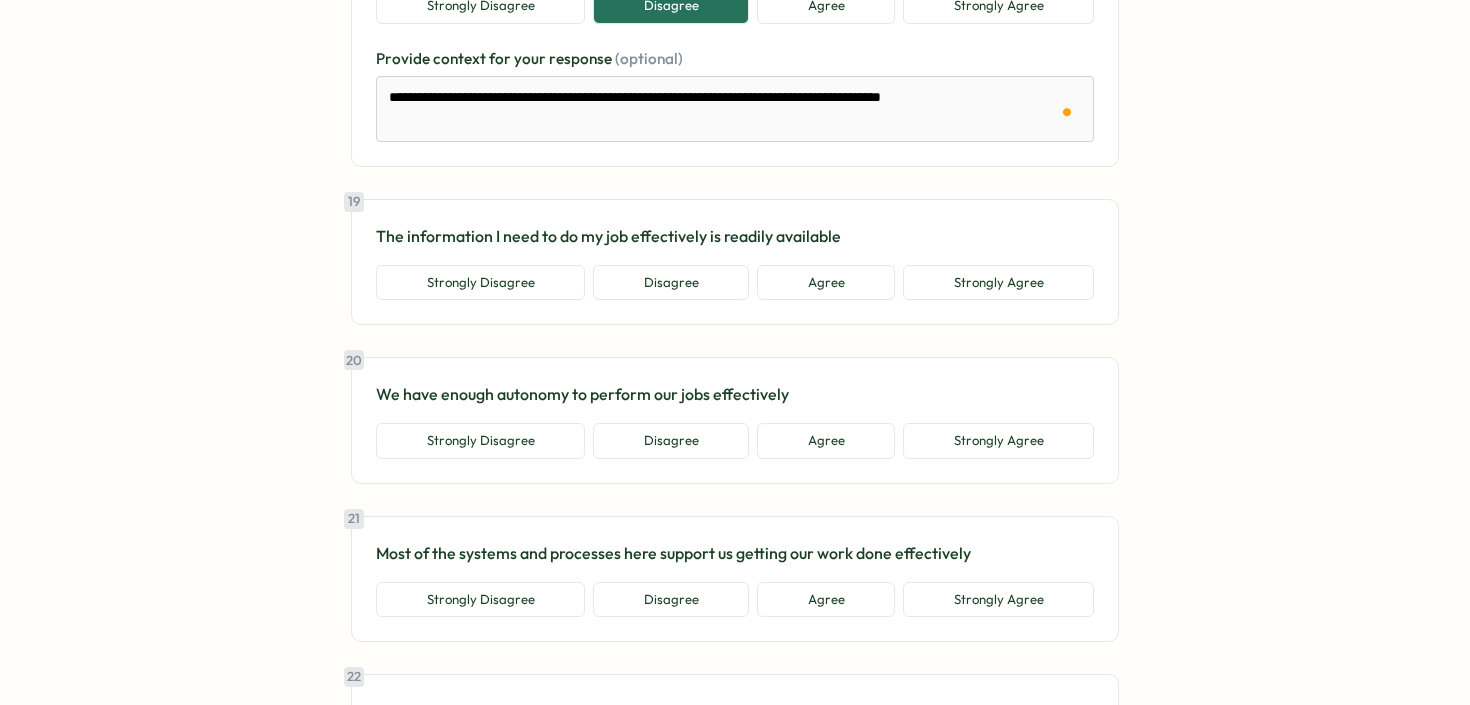 scroll, scrollTop: 5176, scrollLeft: 0, axis: vertical 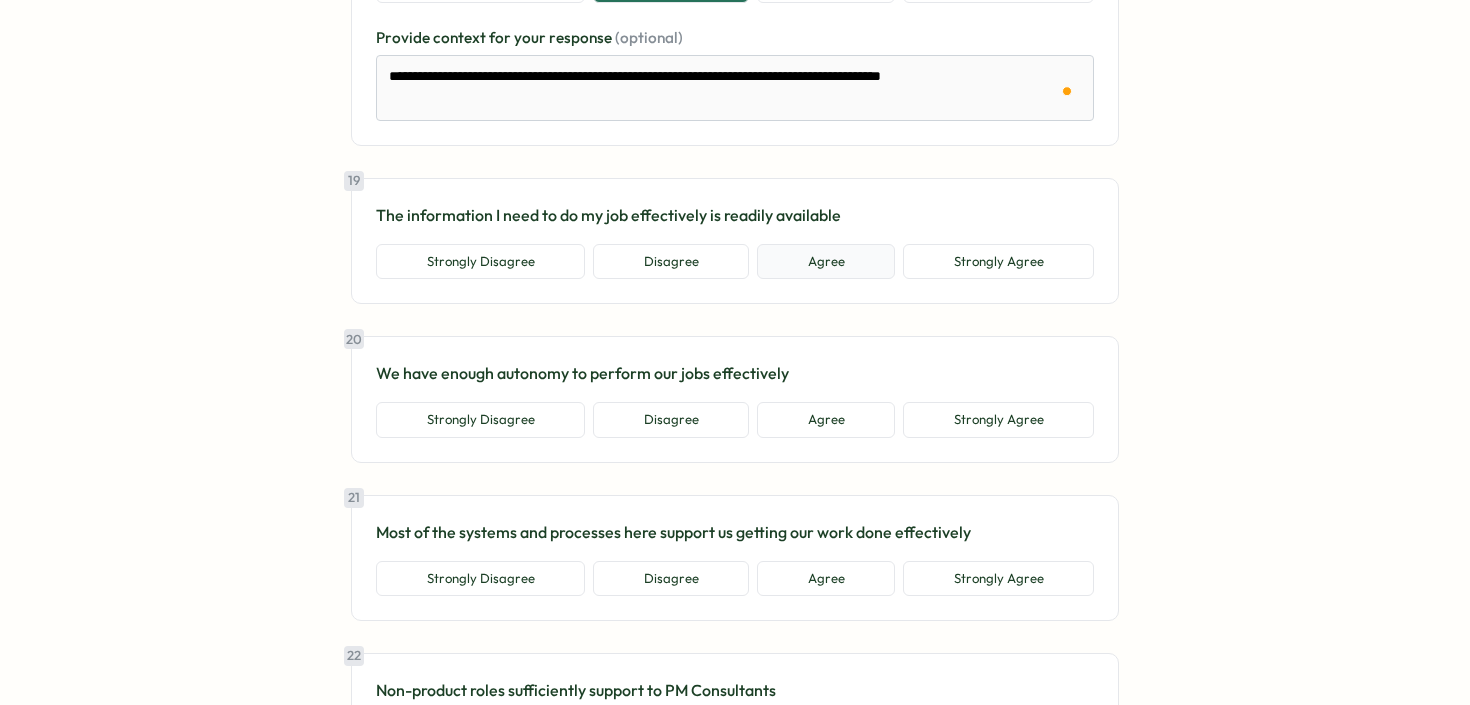 click on "Agree" at bounding box center (826, 262) 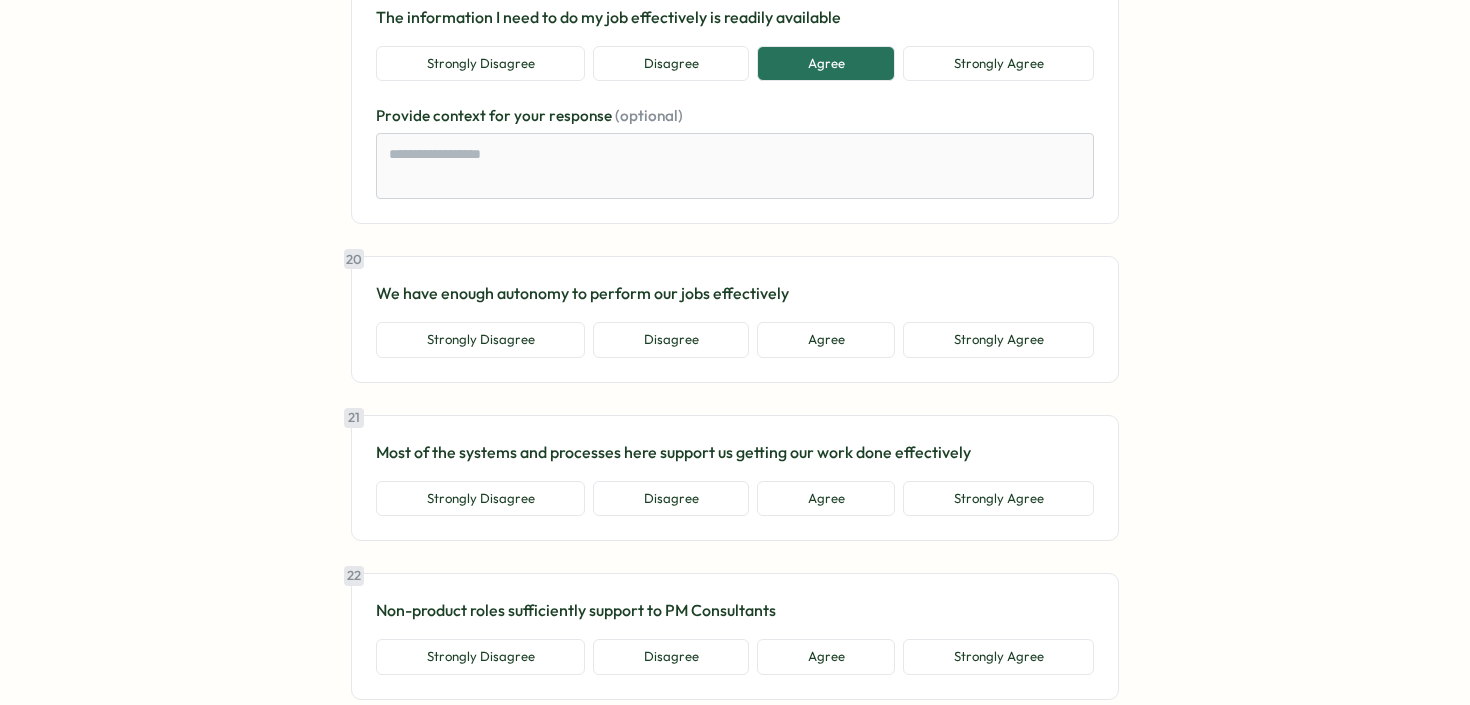 scroll, scrollTop: 5412, scrollLeft: 0, axis: vertical 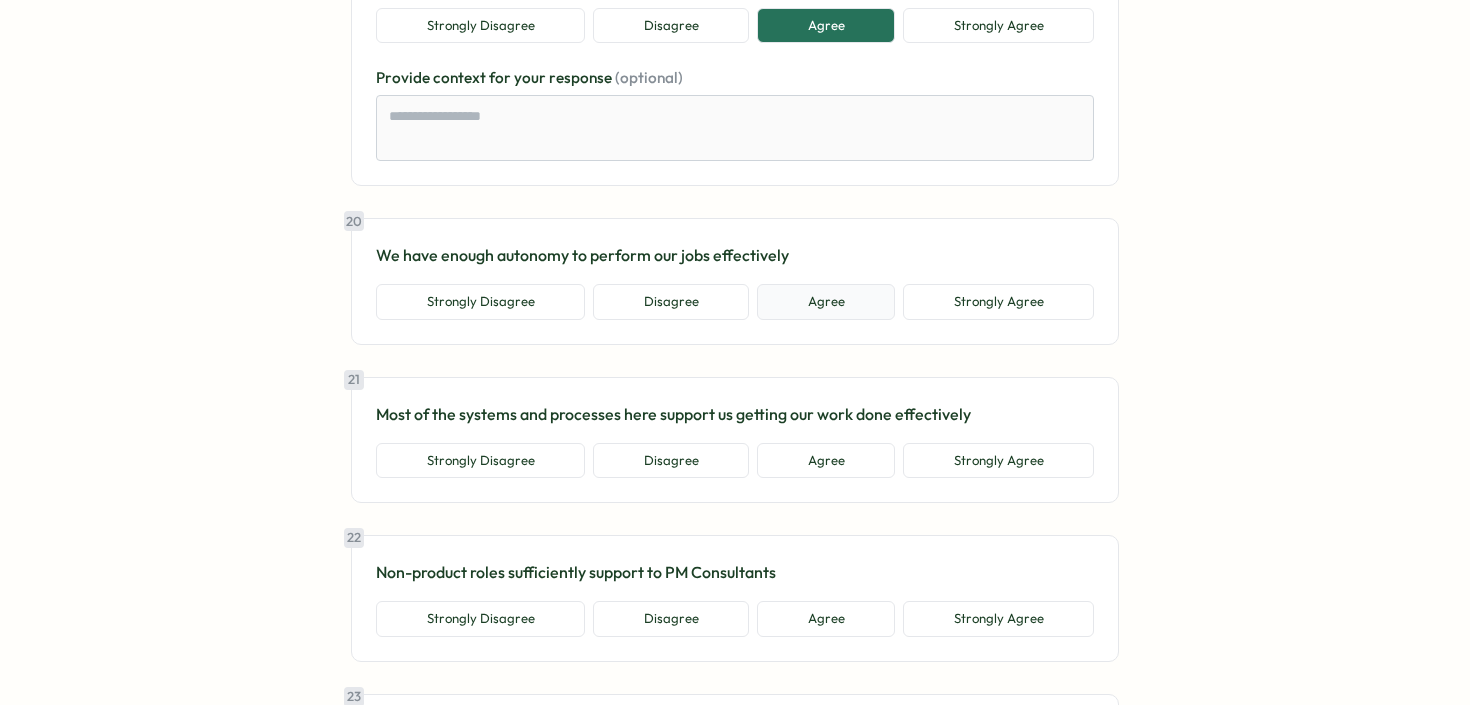 click on "Agree" at bounding box center [826, 302] 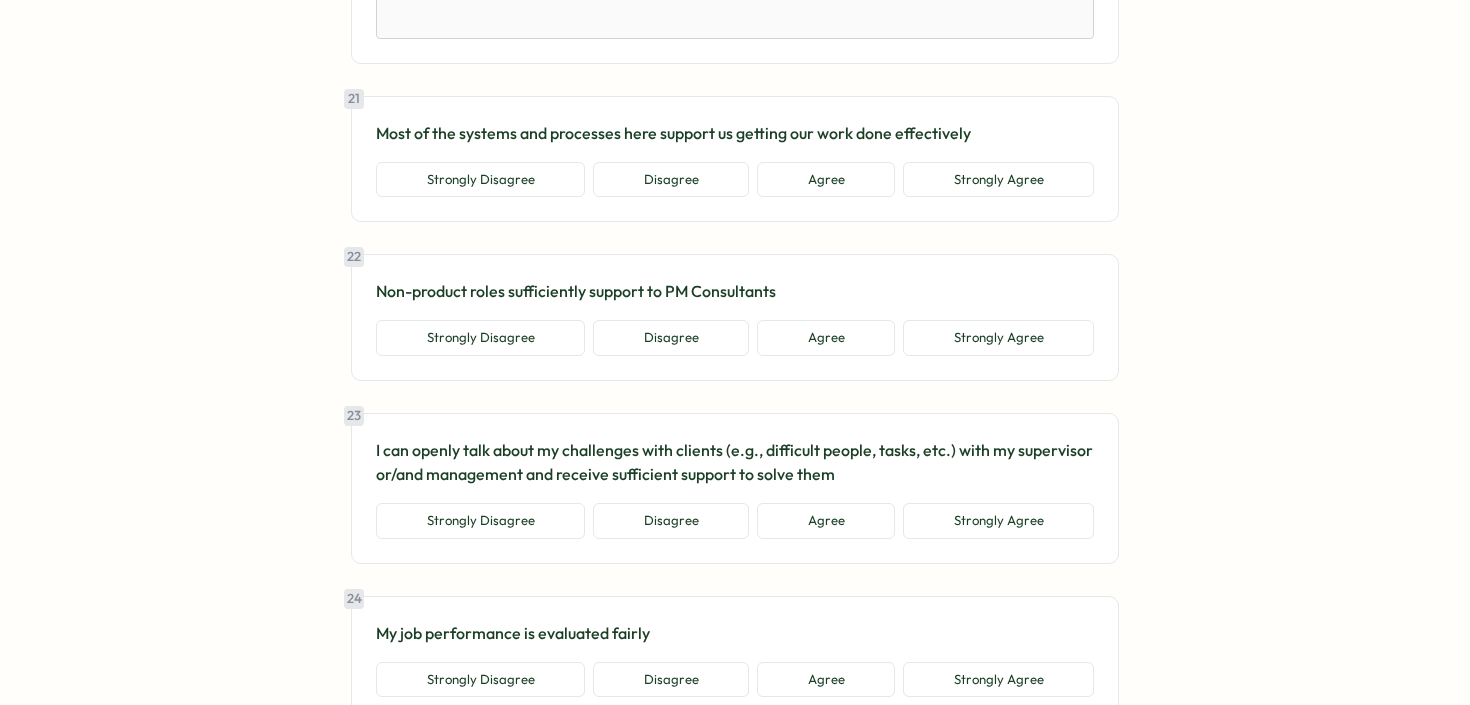 scroll, scrollTop: 5812, scrollLeft: 0, axis: vertical 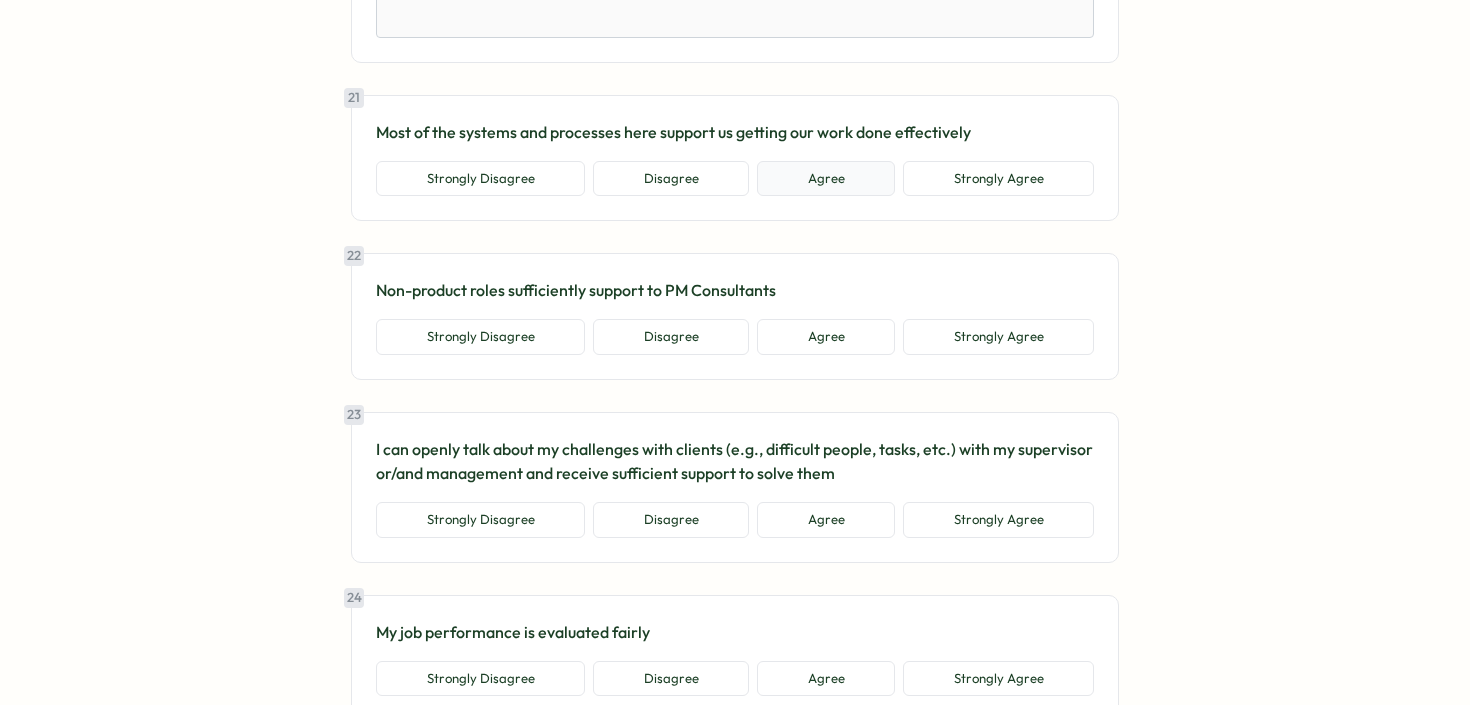 click on "Agree" at bounding box center [826, 179] 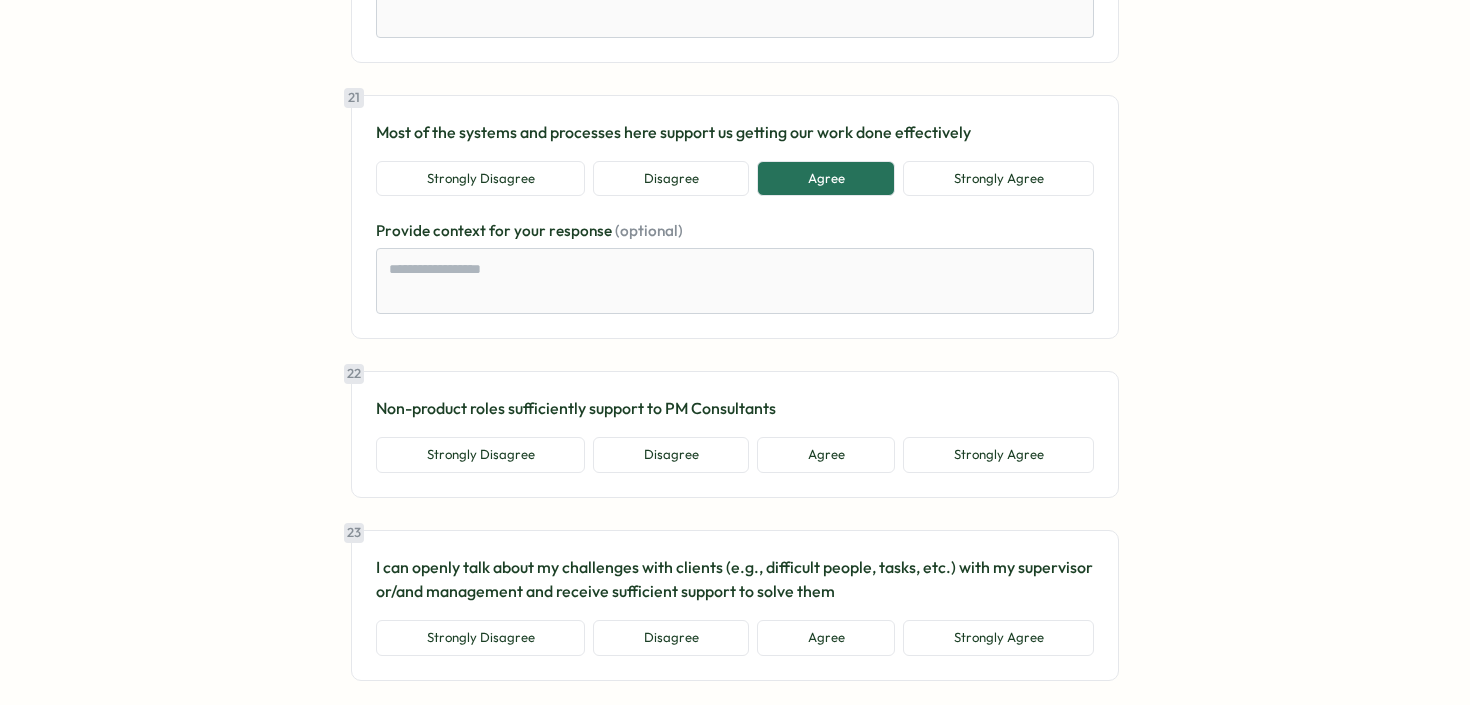 scroll, scrollTop: 5902, scrollLeft: 0, axis: vertical 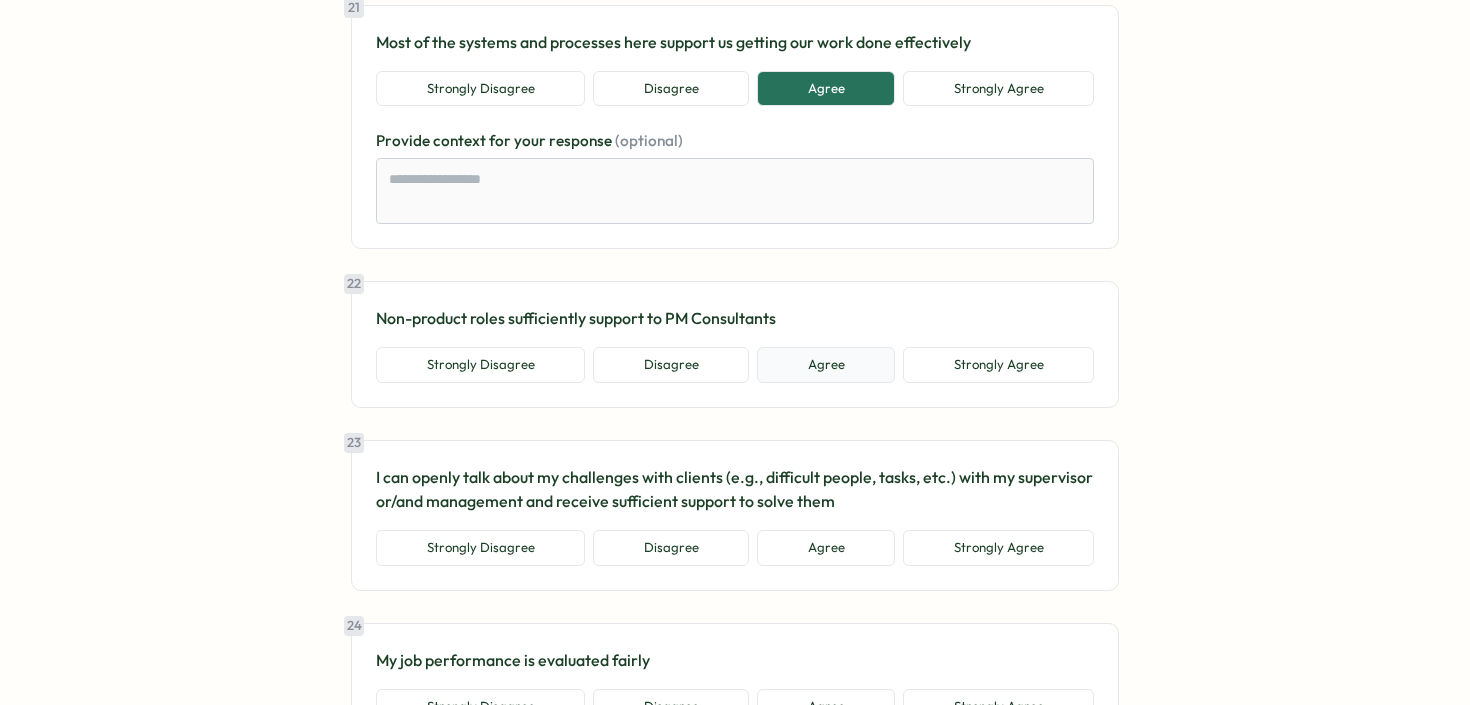 click on "Agree" at bounding box center [826, 365] 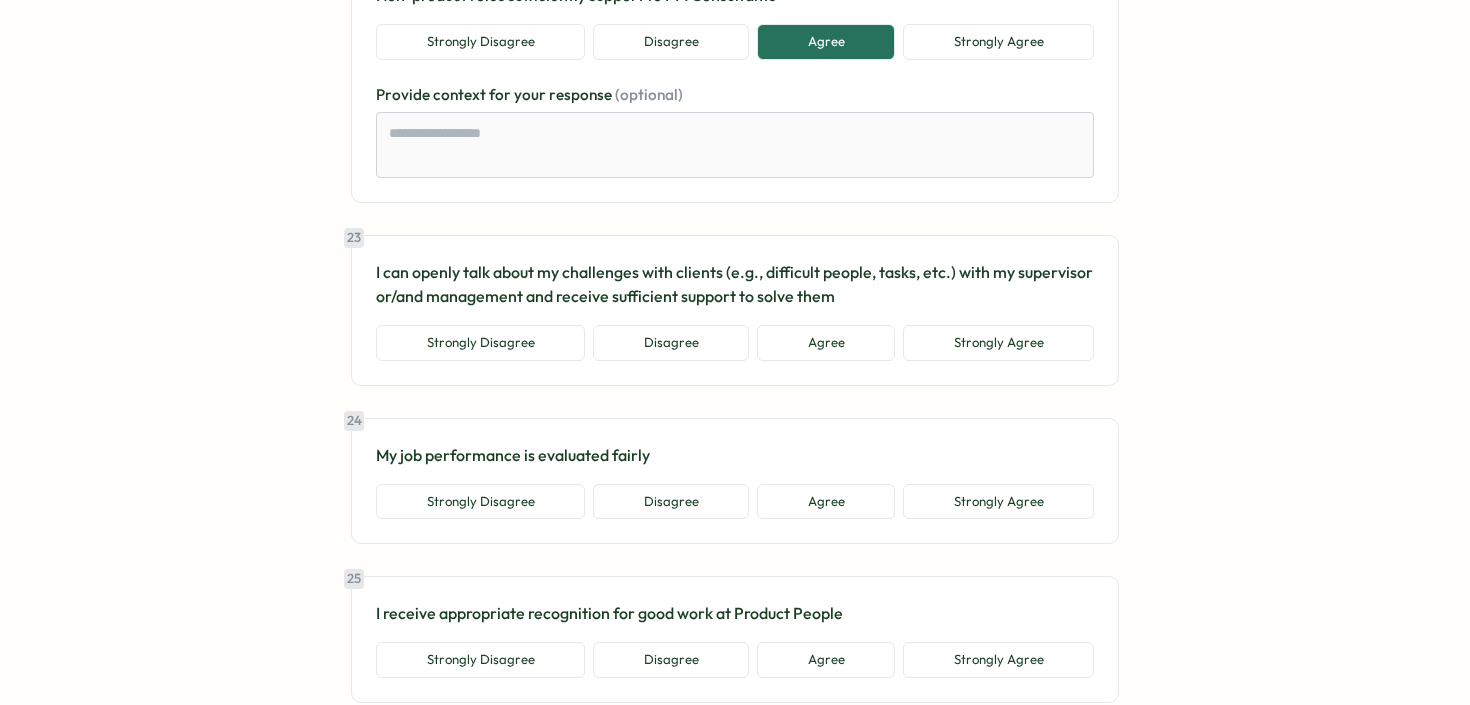 scroll, scrollTop: 6226, scrollLeft: 0, axis: vertical 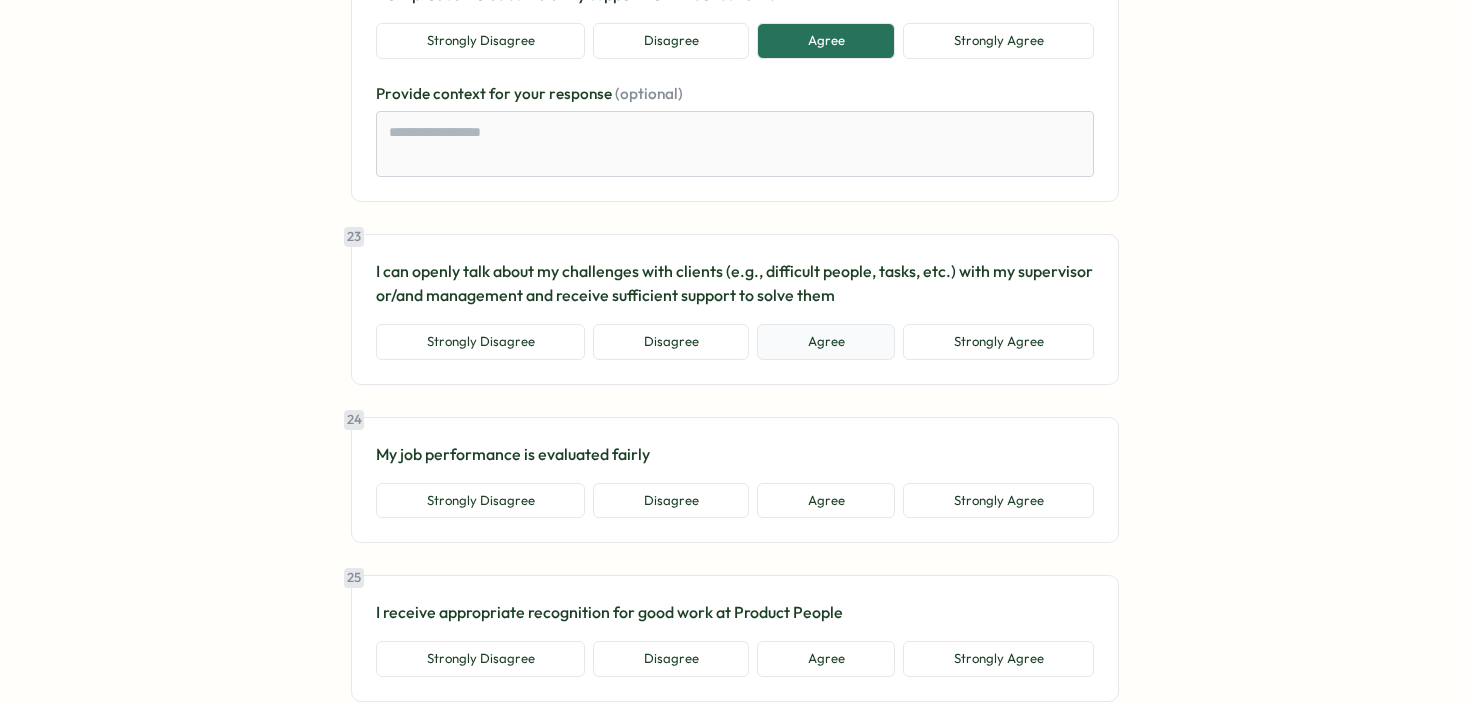 click on "Agree" at bounding box center [826, 342] 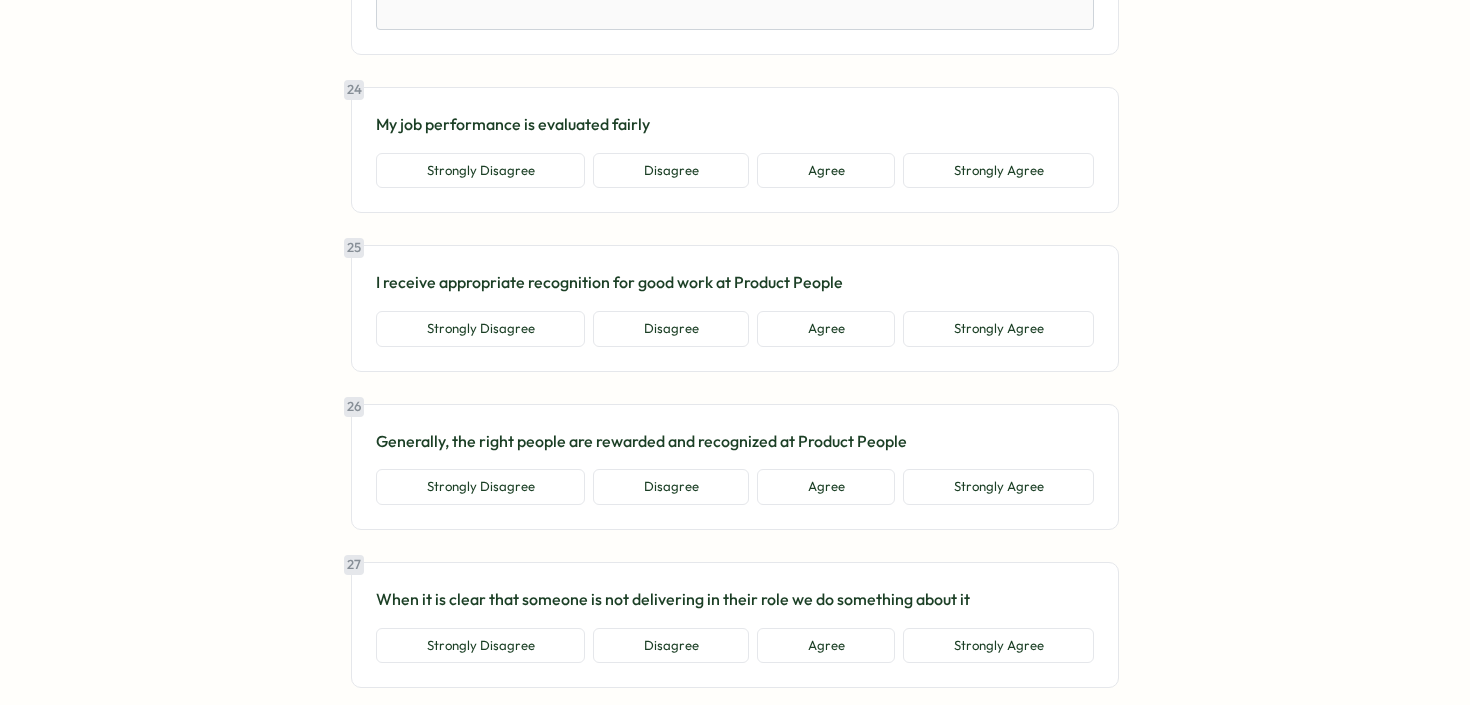scroll, scrollTop: 6692, scrollLeft: 0, axis: vertical 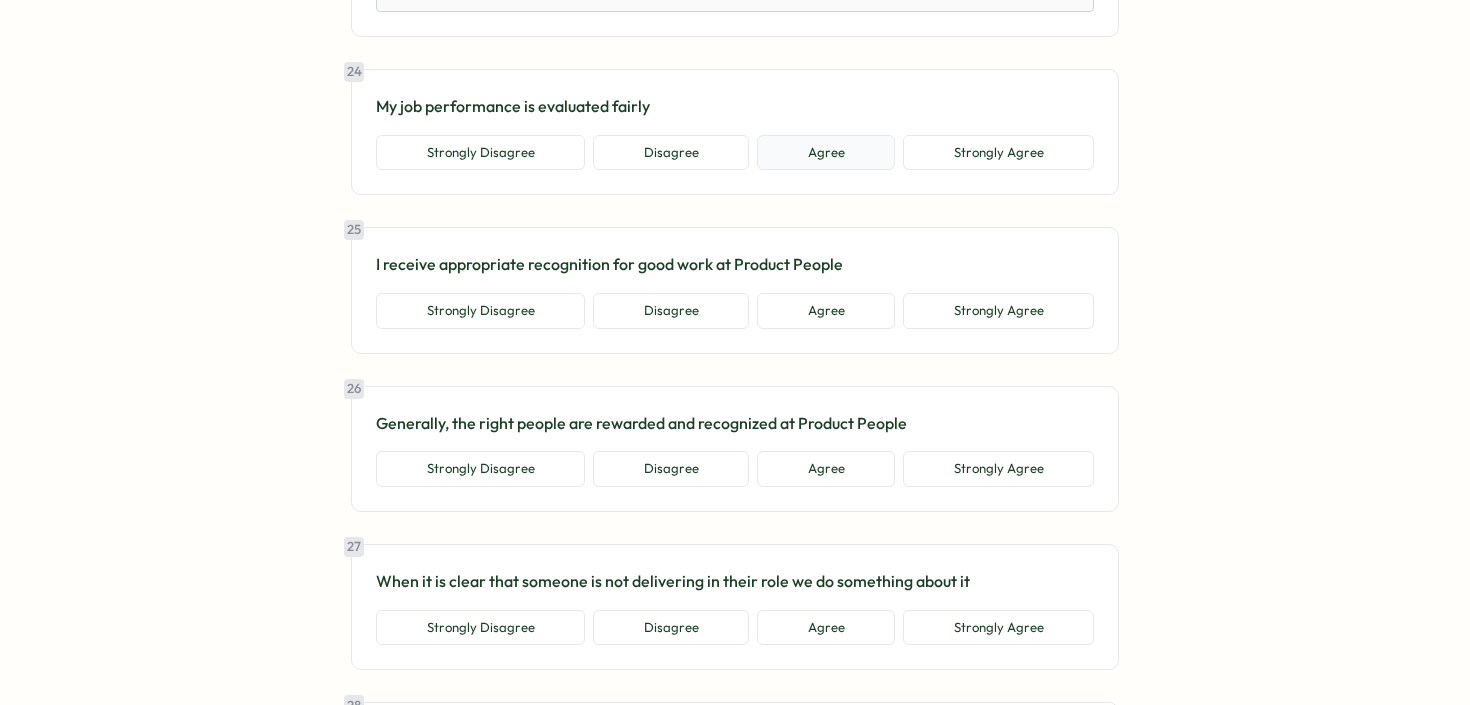 click on "Agree" at bounding box center (826, 153) 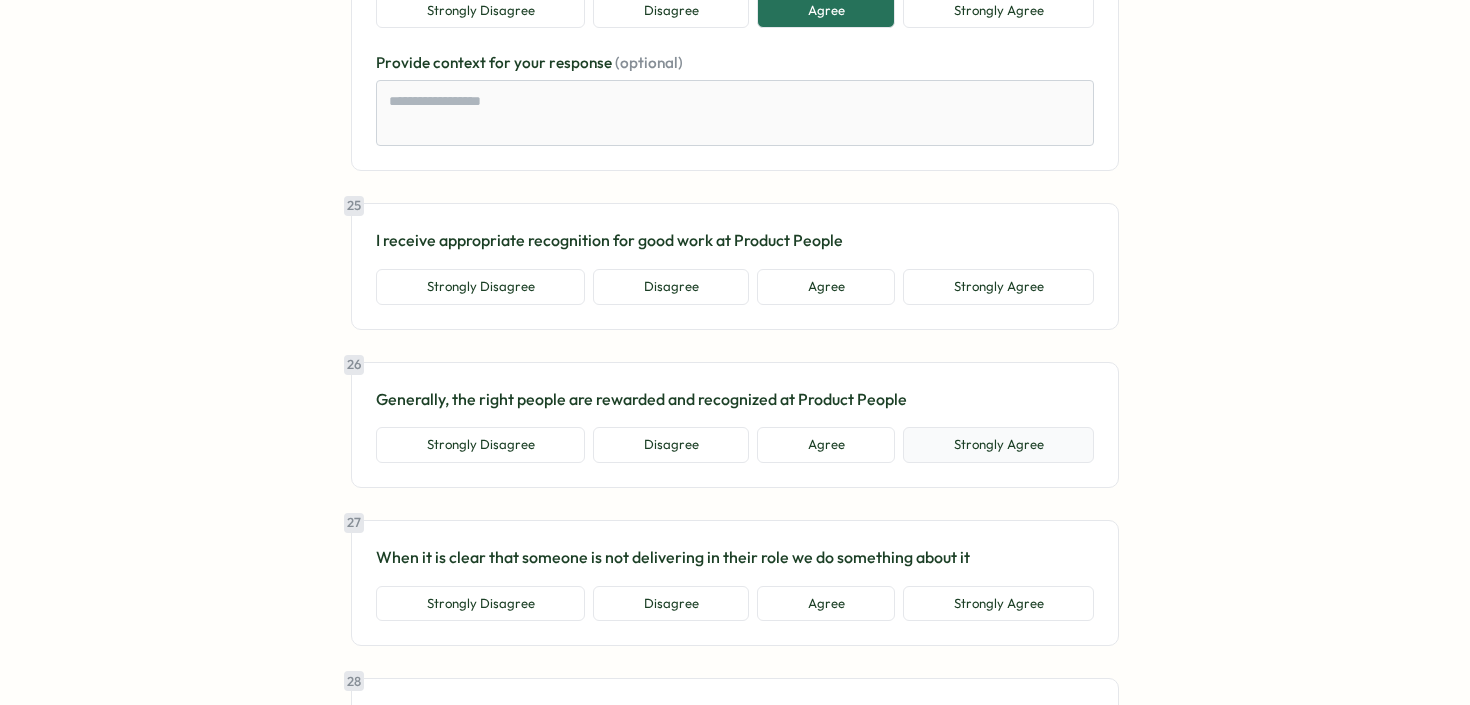 scroll, scrollTop: 6968, scrollLeft: 0, axis: vertical 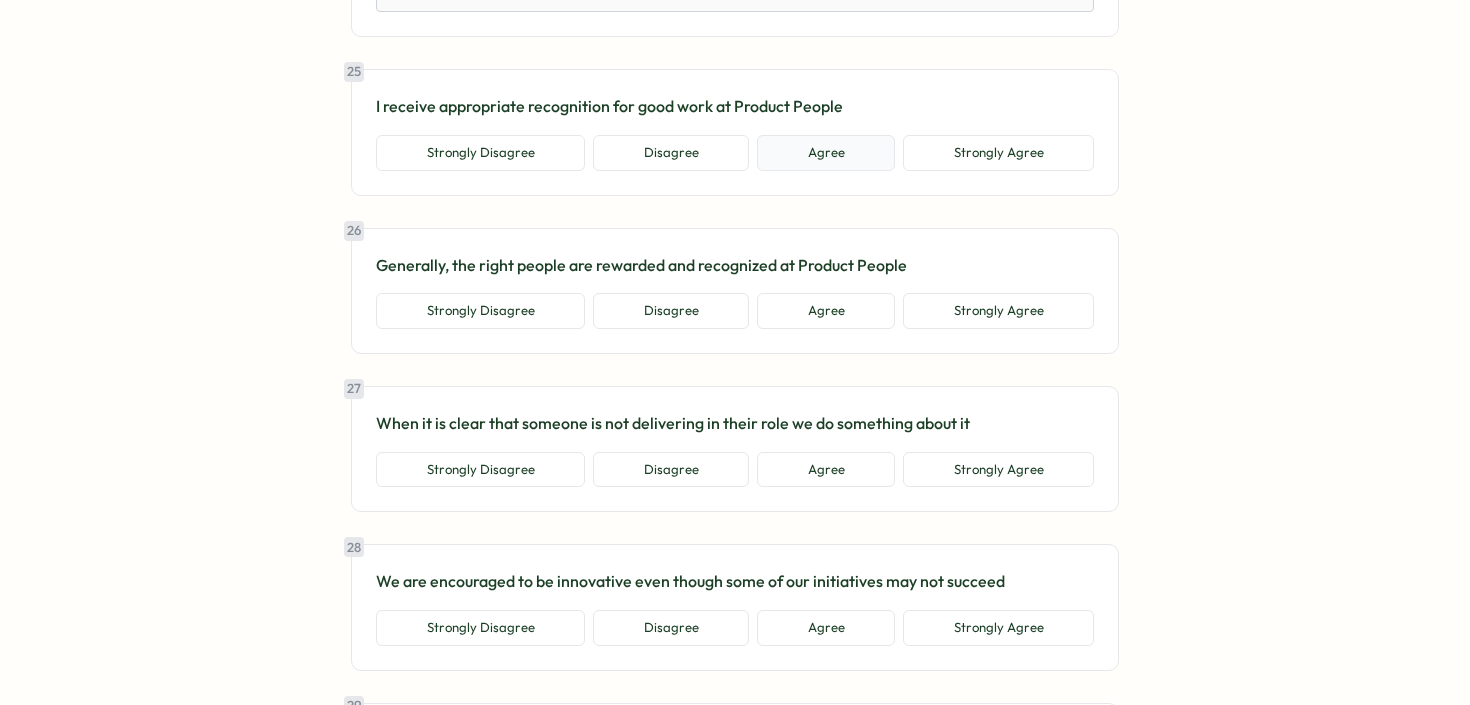 click on "Agree" at bounding box center (826, 153) 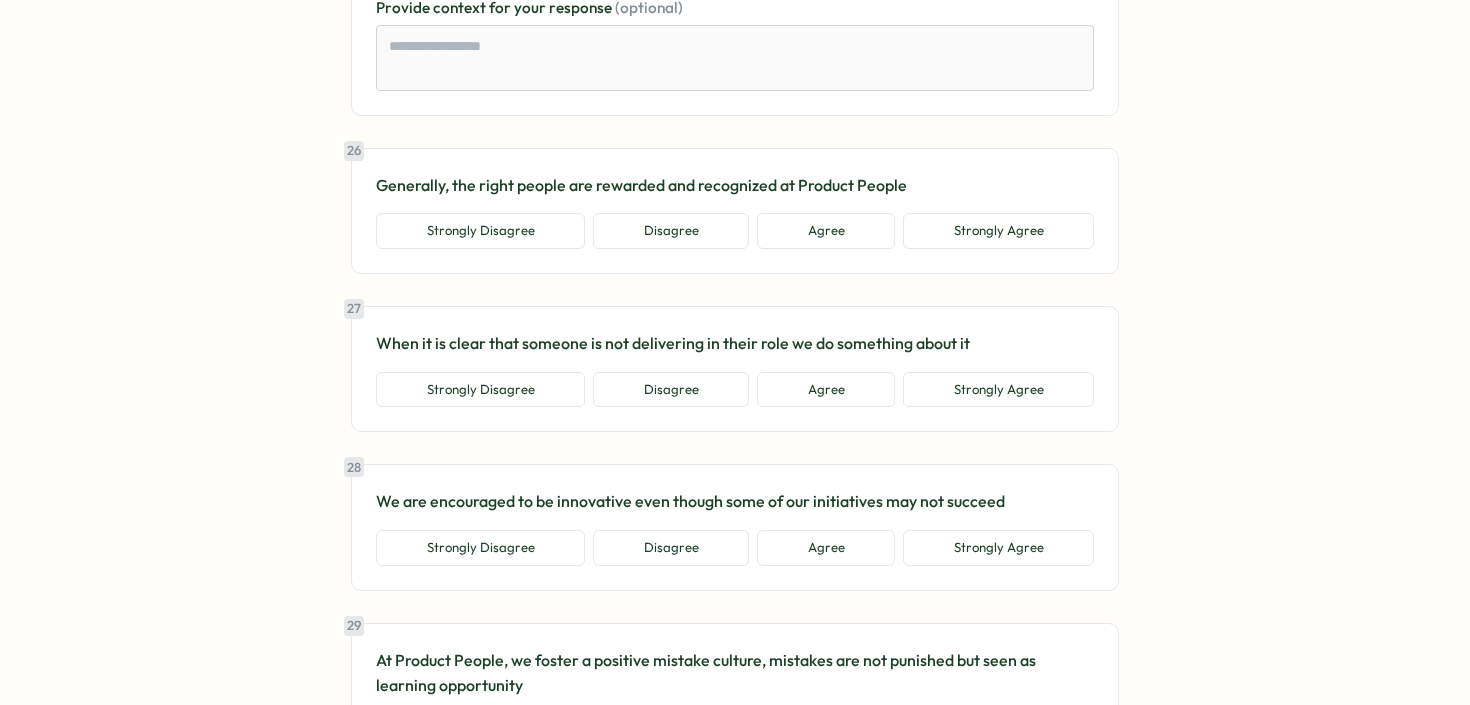 scroll, scrollTop: 7167, scrollLeft: 0, axis: vertical 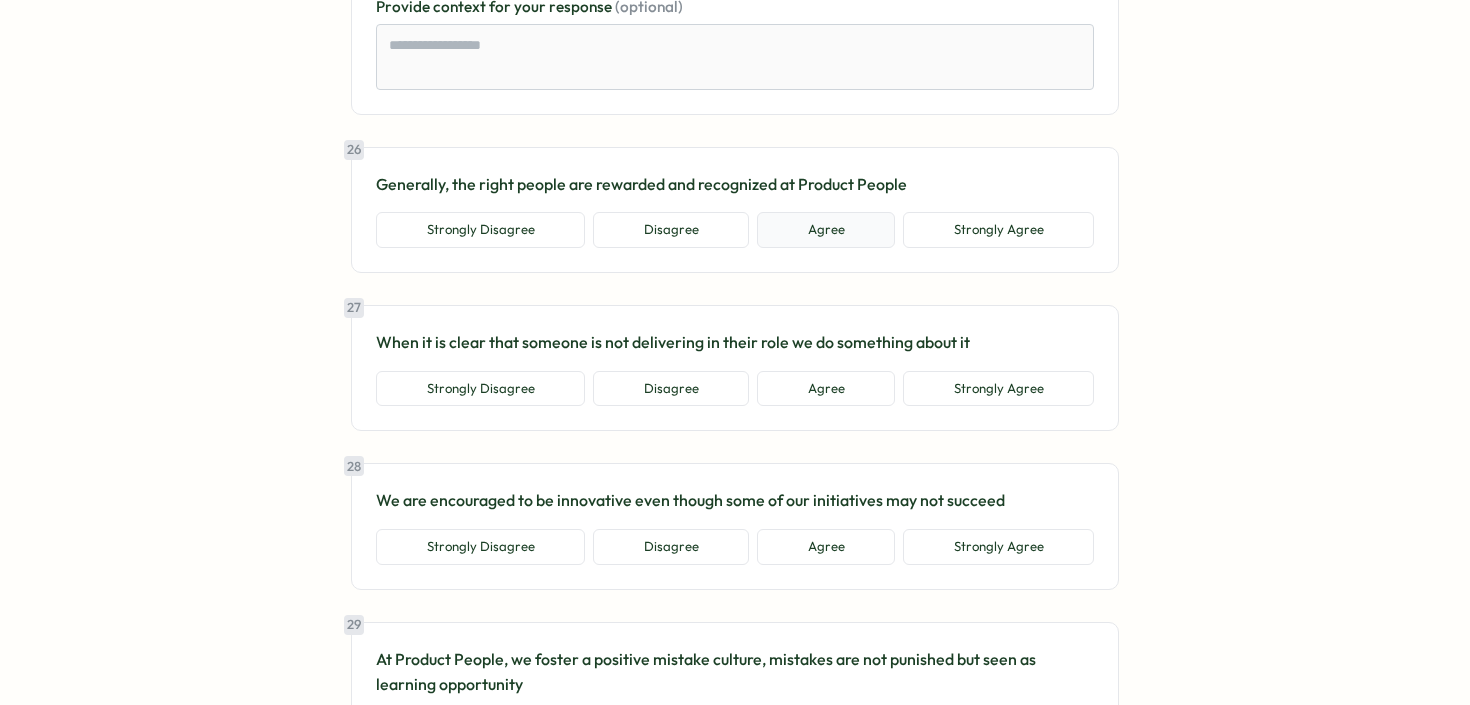 click on "Agree" at bounding box center [826, 230] 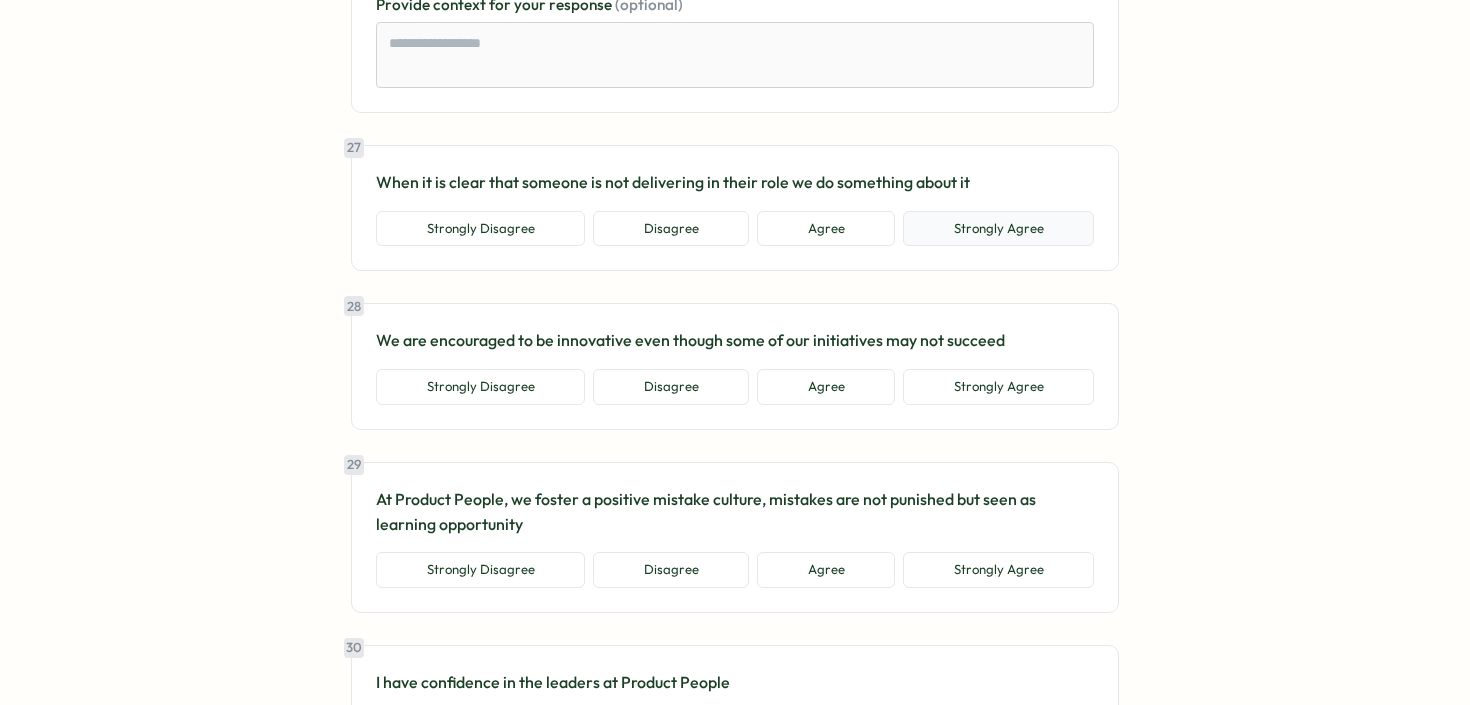 scroll, scrollTop: 7473, scrollLeft: 0, axis: vertical 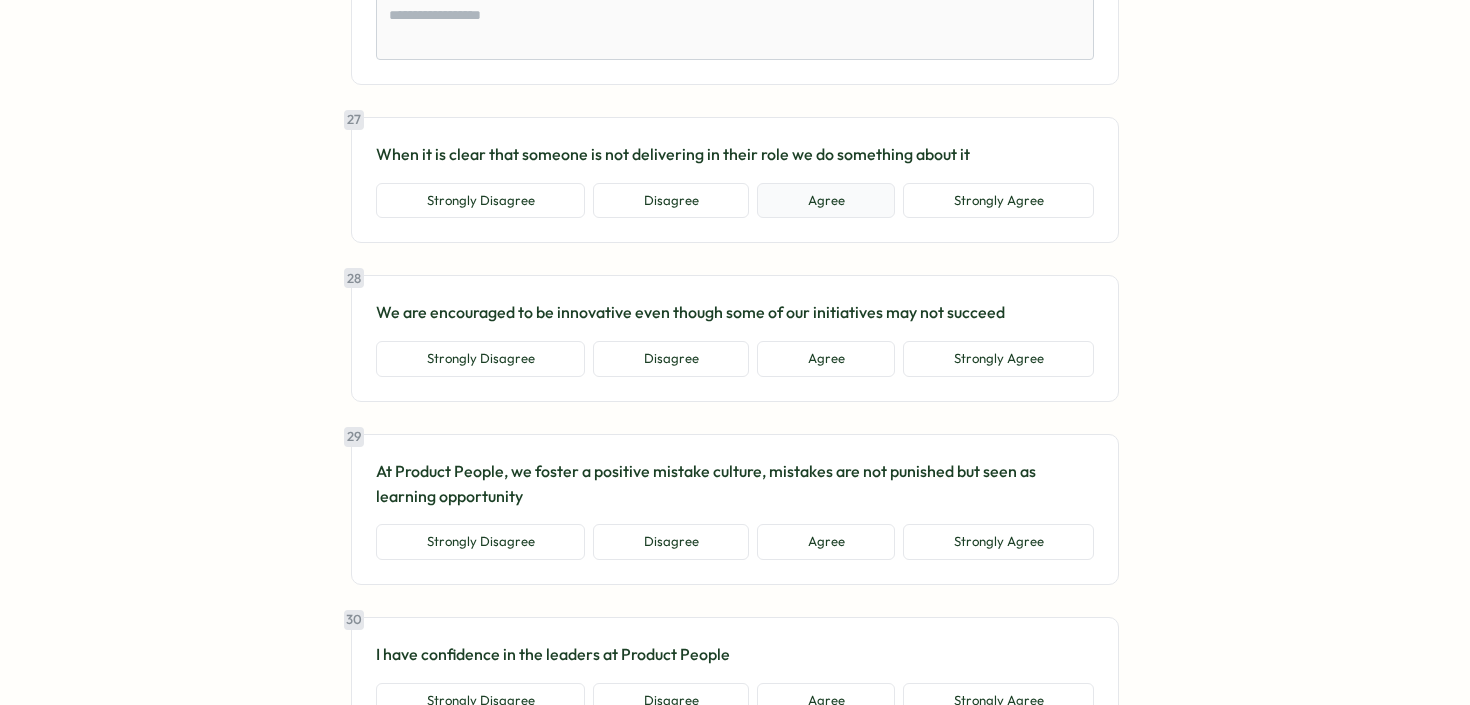 click on "Agree" at bounding box center (826, 201) 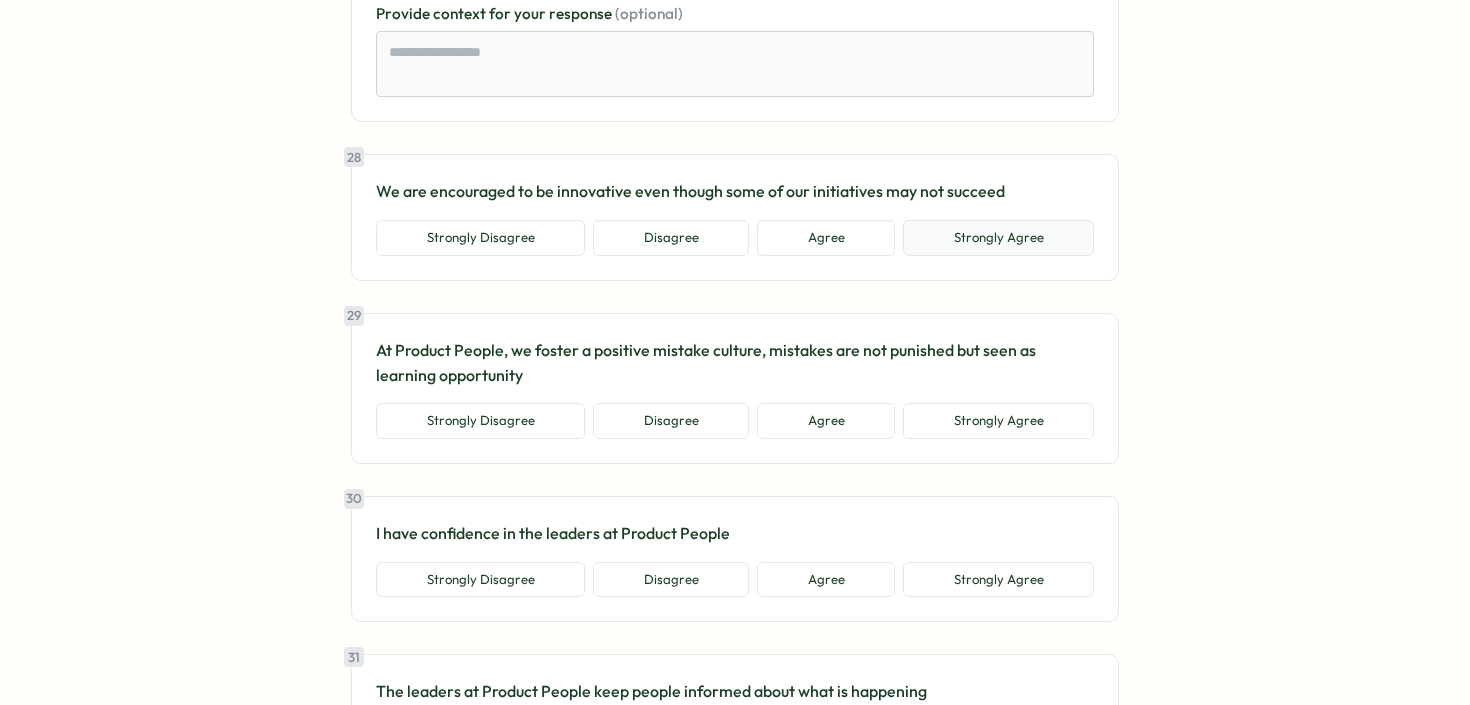 scroll, scrollTop: 7780, scrollLeft: 0, axis: vertical 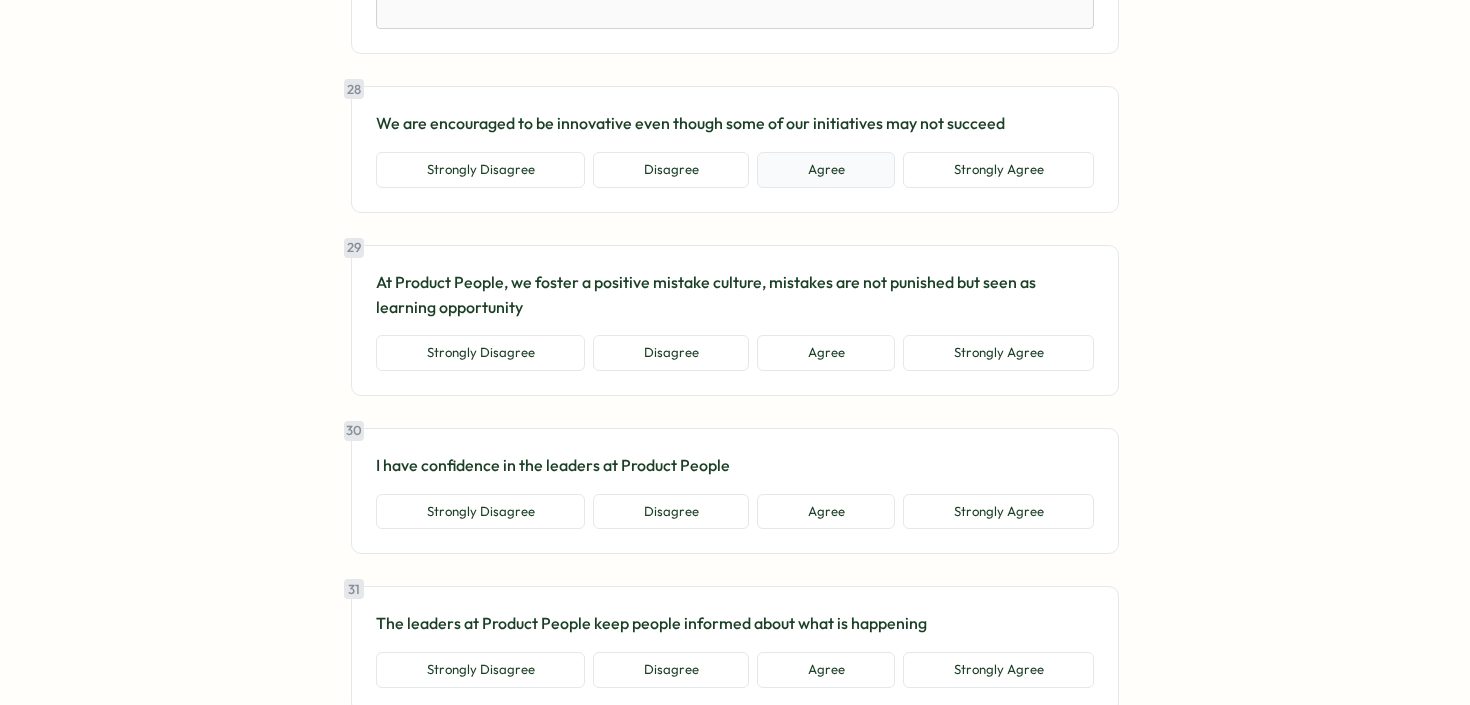 click on "Agree" at bounding box center (826, 170) 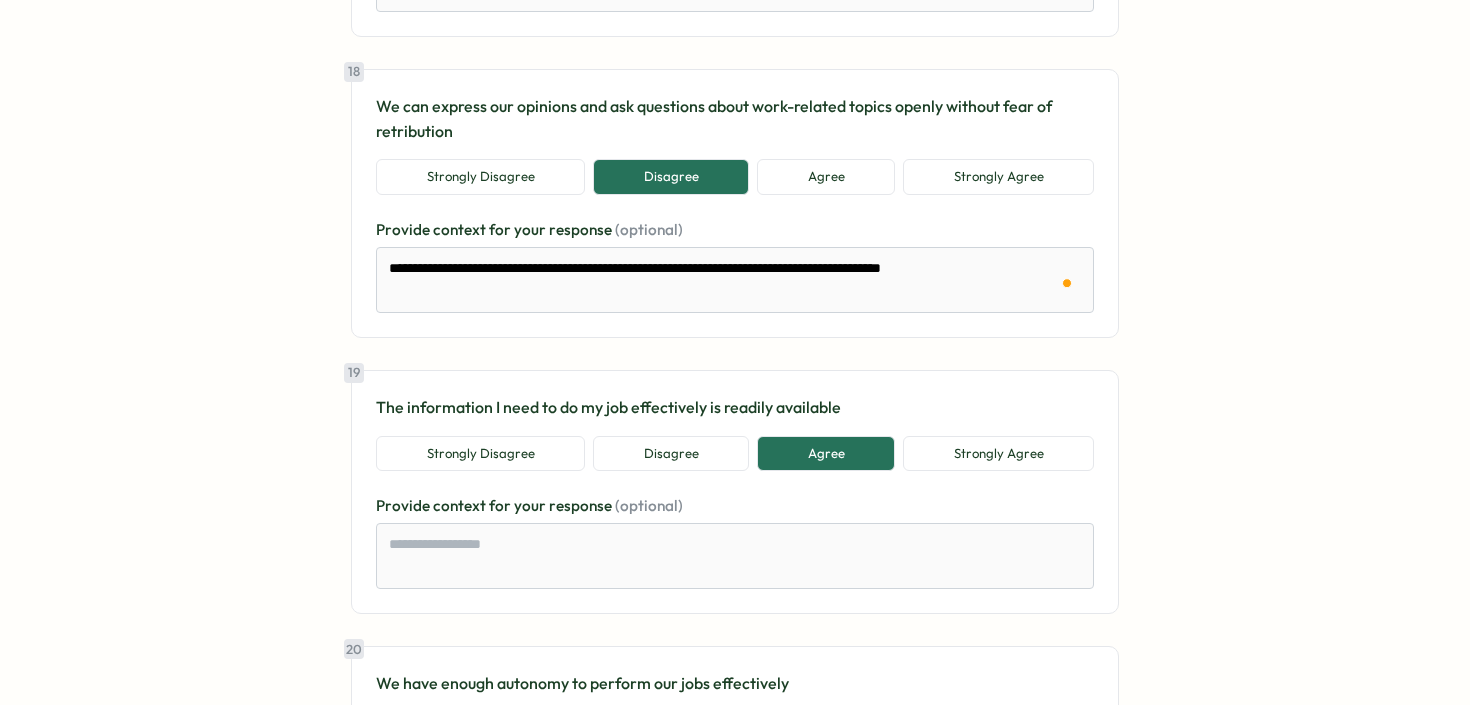 scroll, scrollTop: 4986, scrollLeft: 0, axis: vertical 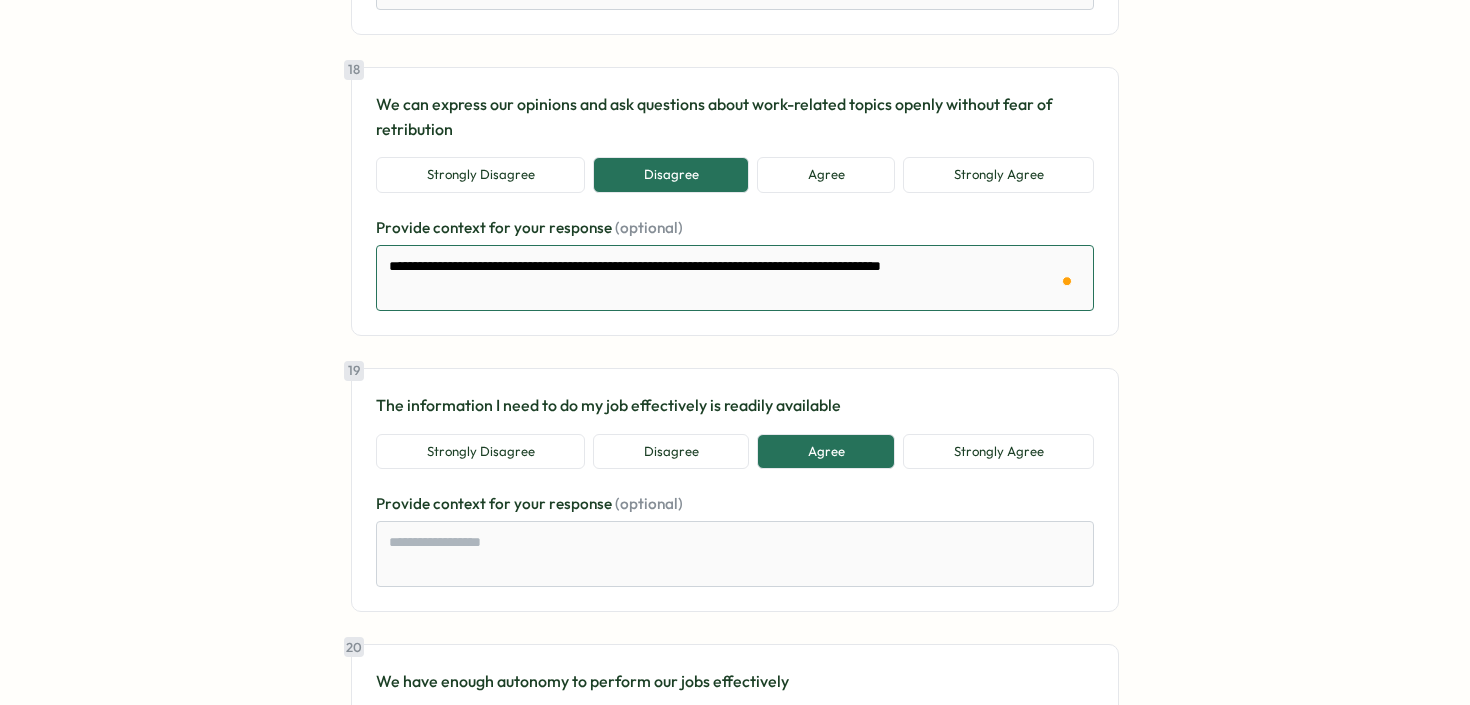 click on "**********" at bounding box center [735, 278] 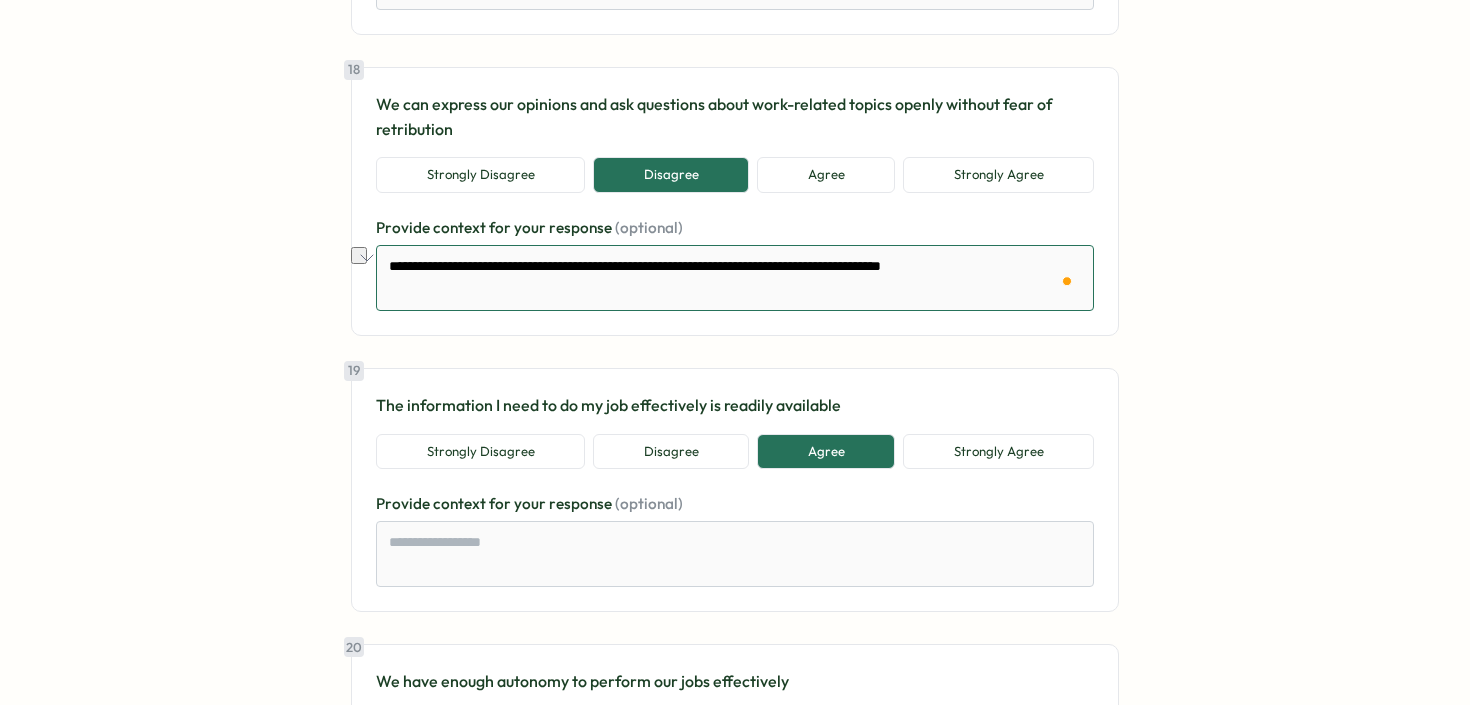 drag, startPoint x: 1036, startPoint y: 269, endPoint x: 377, endPoint y: 258, distance: 659.0918 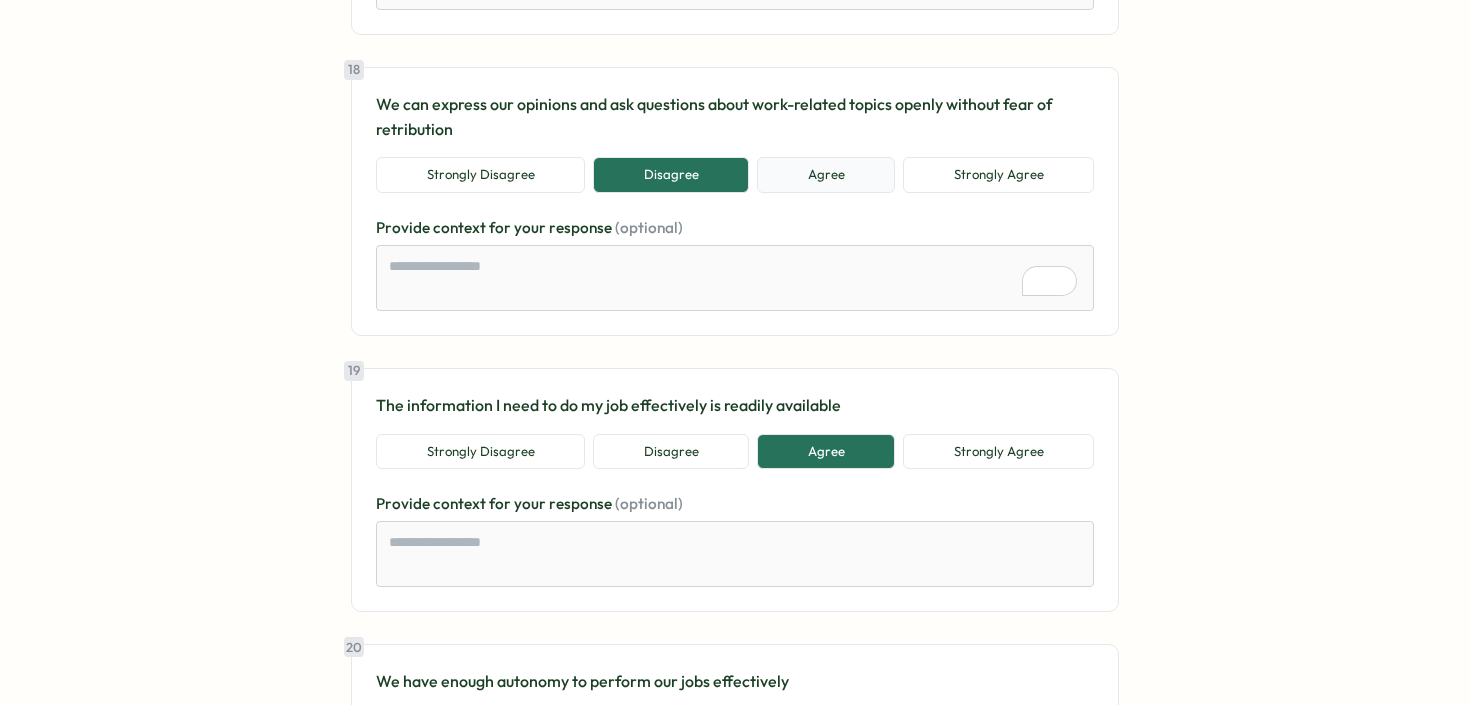 click on "Agree" at bounding box center [826, 175] 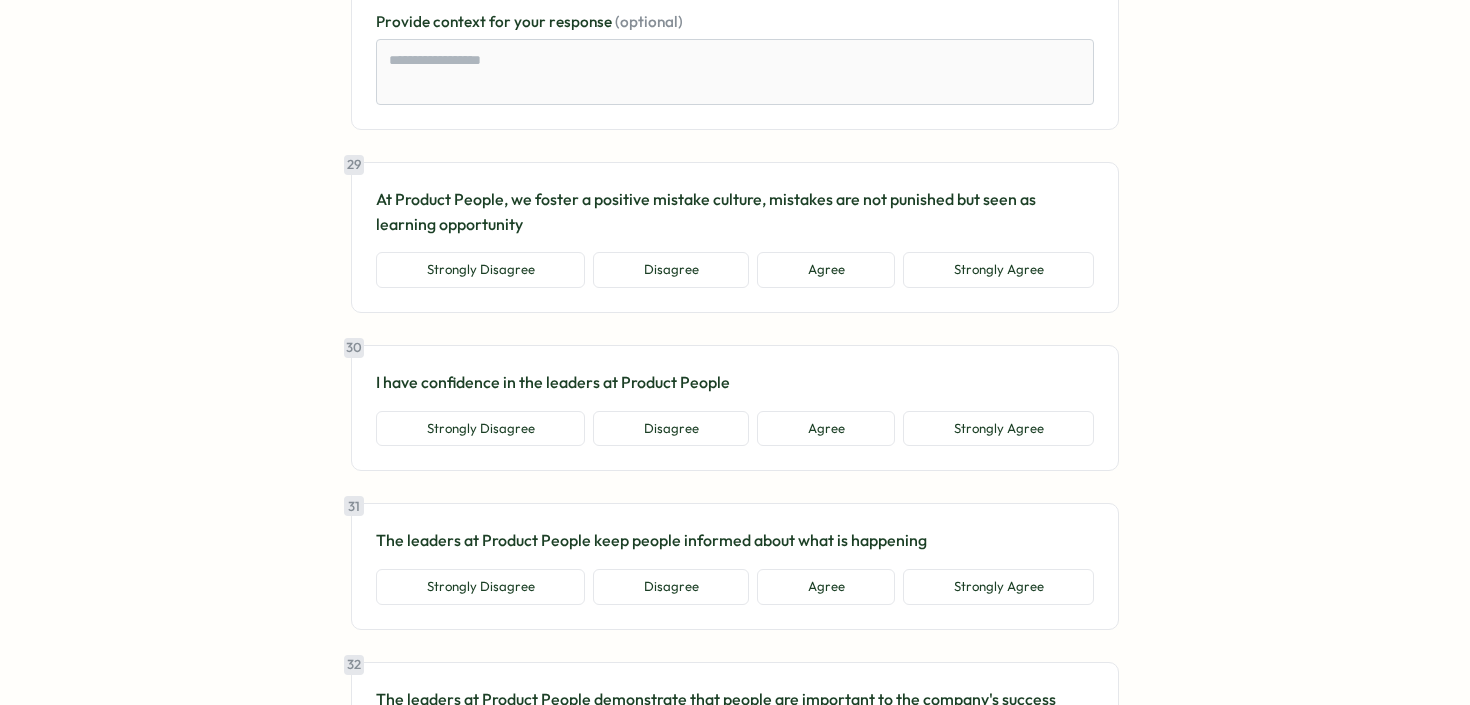 scroll, scrollTop: 7979, scrollLeft: 0, axis: vertical 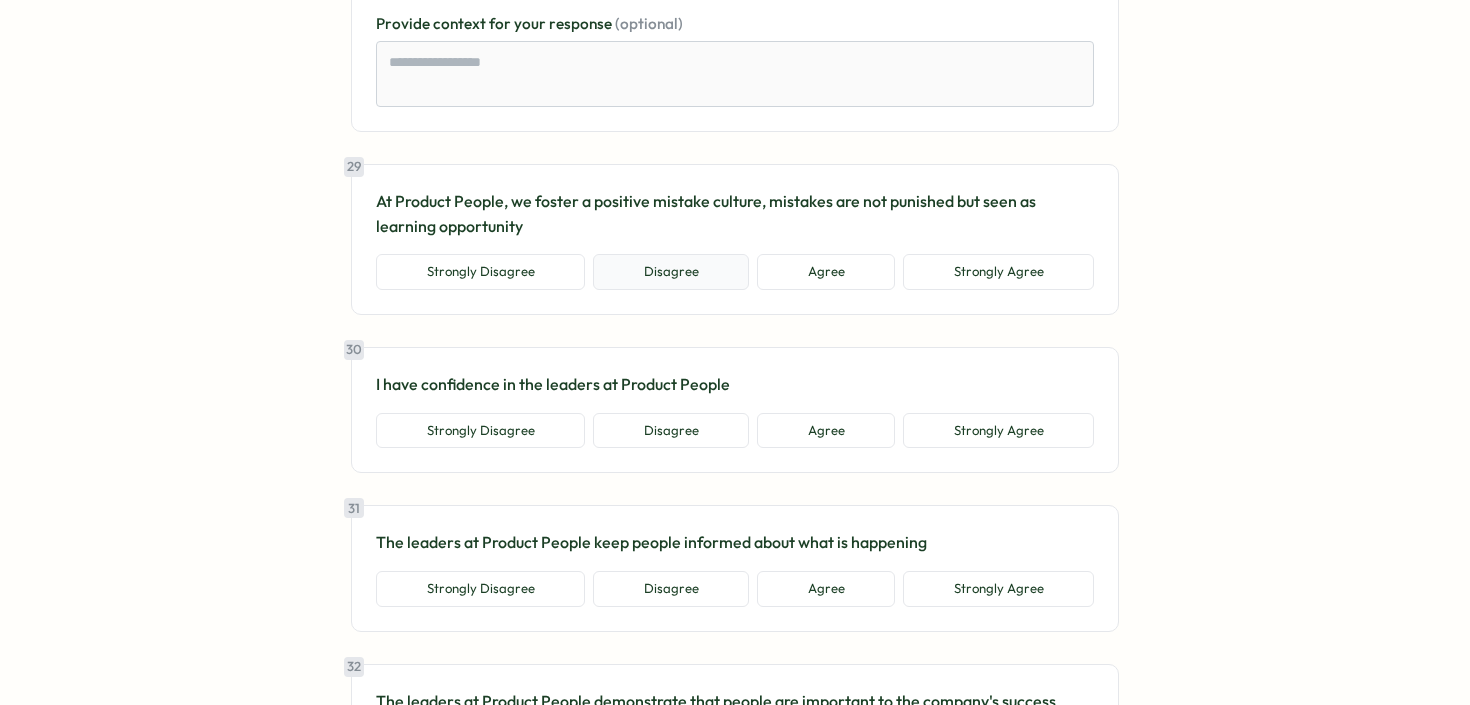 click on "Disagree" at bounding box center (671, 272) 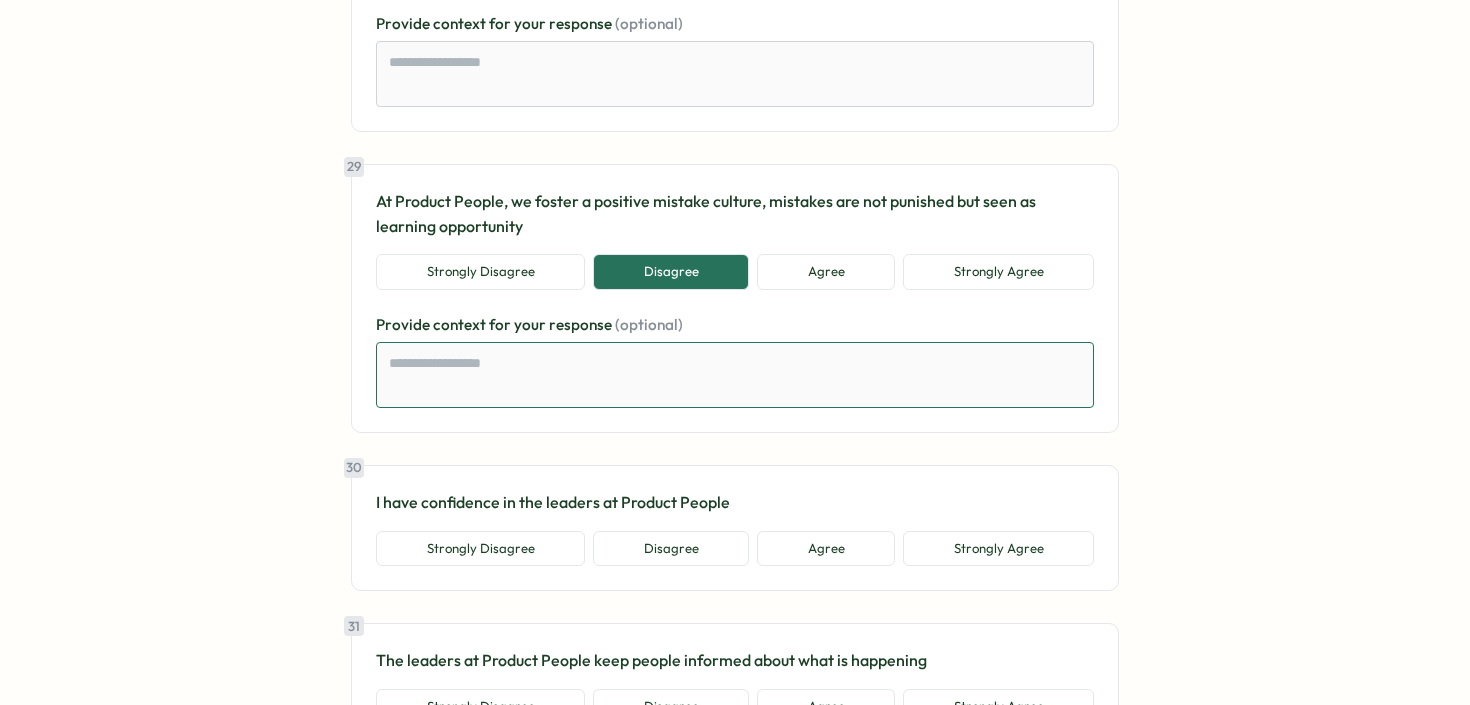 click at bounding box center [735, 375] 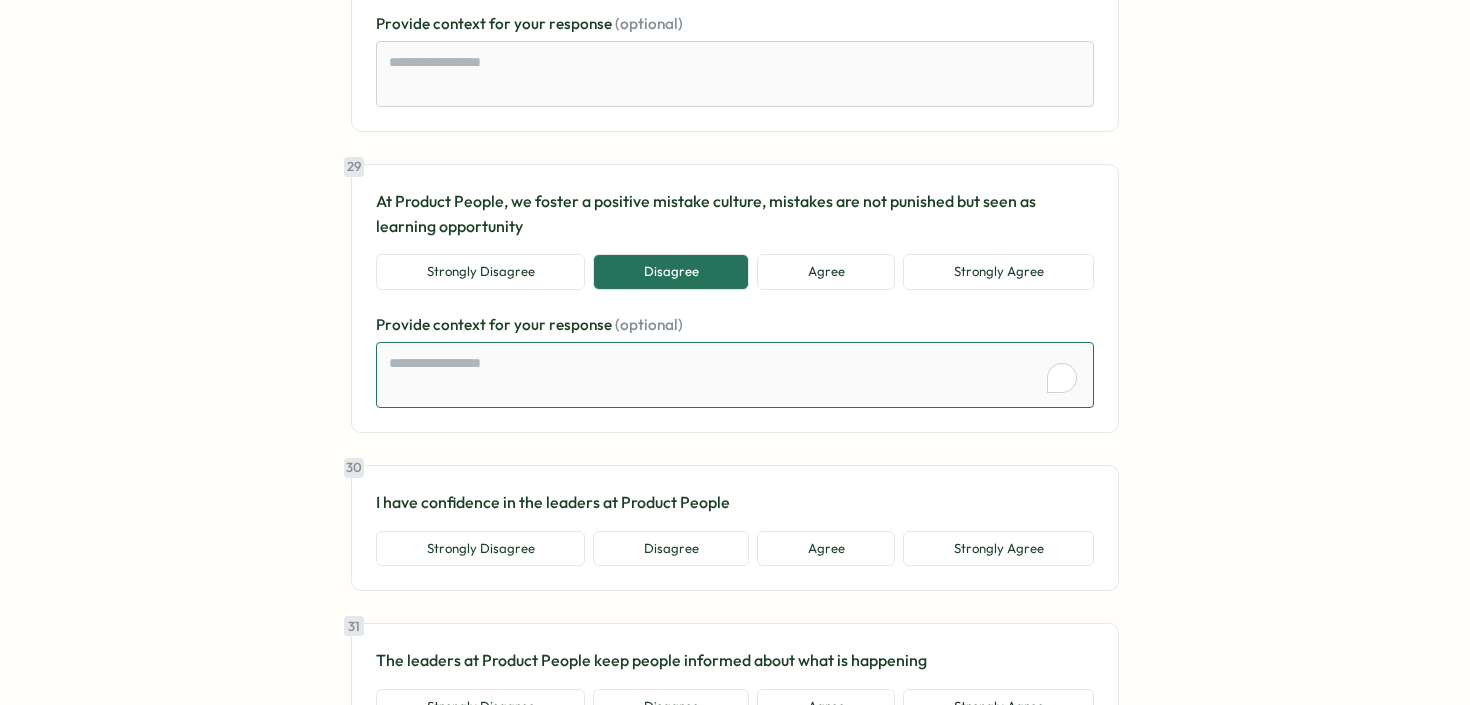 paste on "**********" 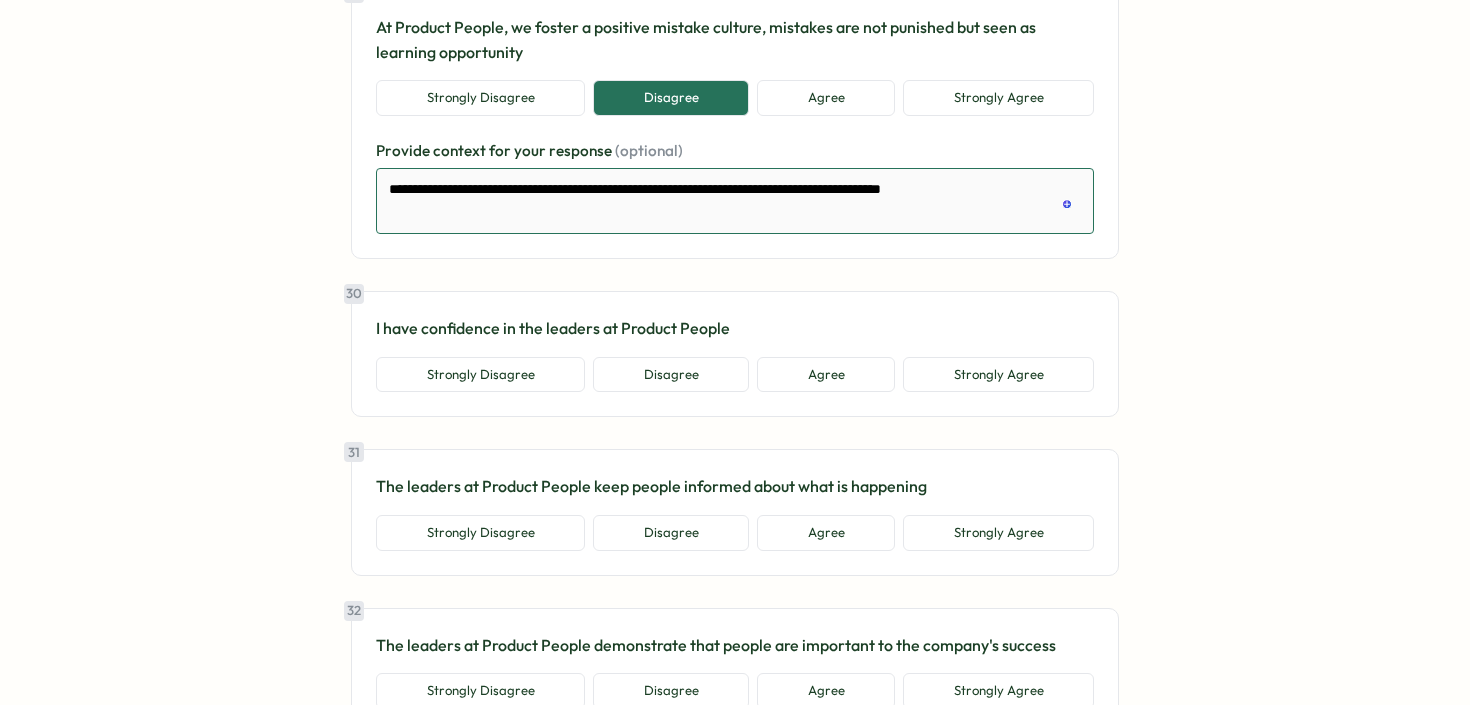 scroll, scrollTop: 8145, scrollLeft: 0, axis: vertical 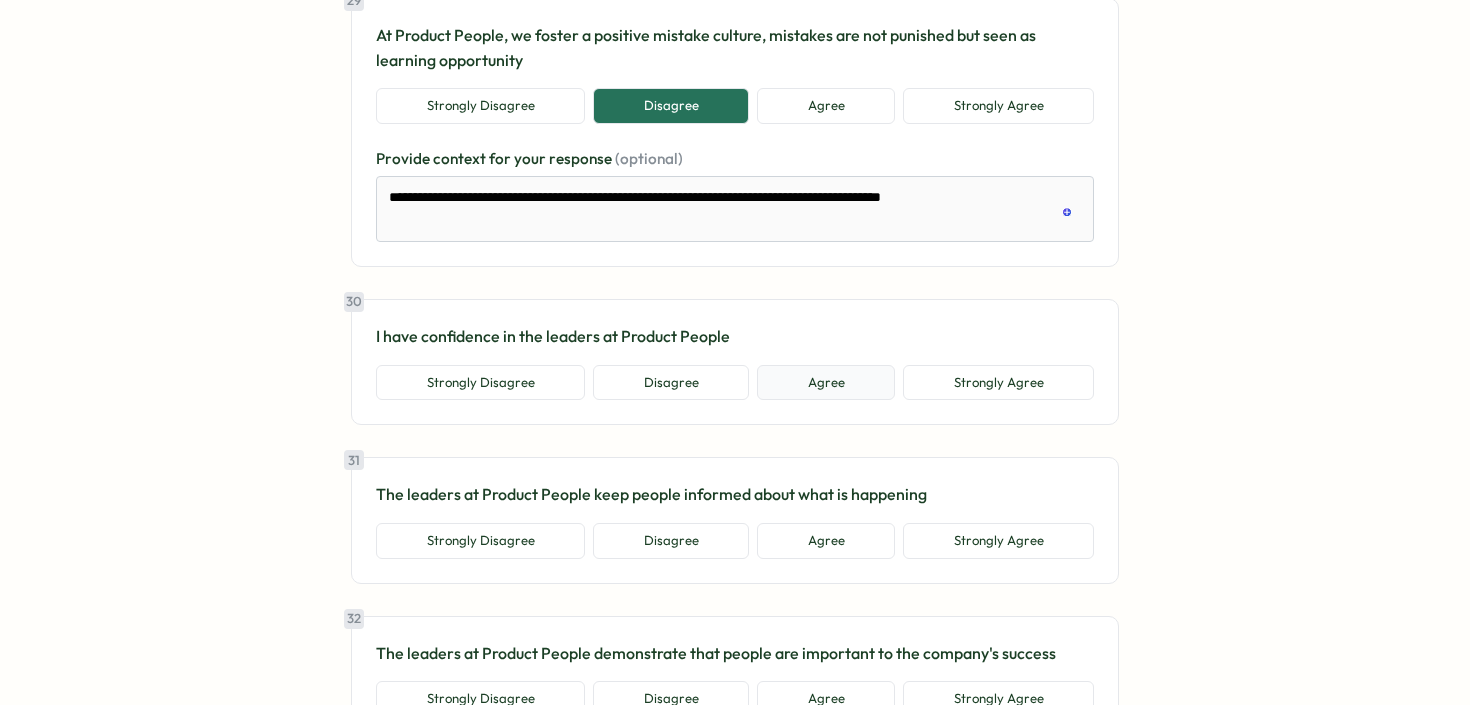 click on "Agree" at bounding box center [826, 383] 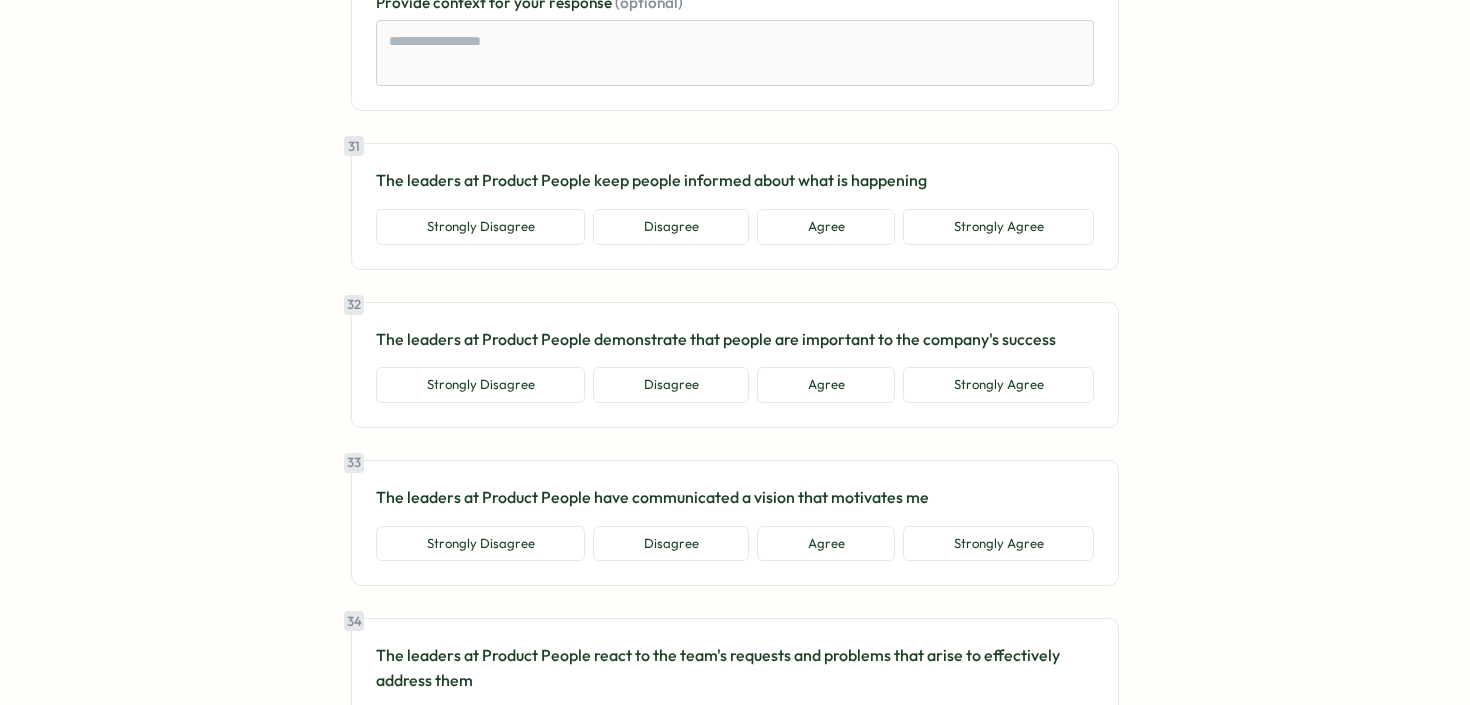 scroll, scrollTop: 8579, scrollLeft: 0, axis: vertical 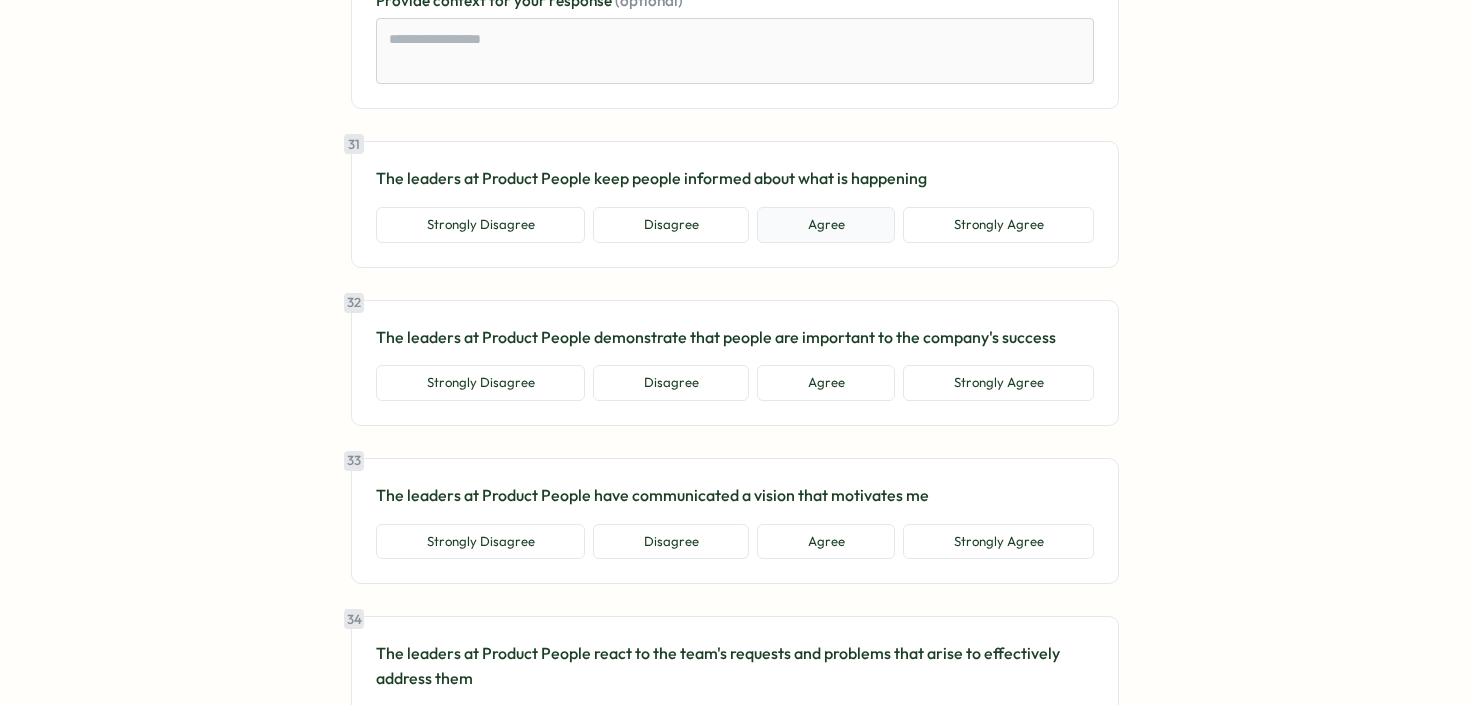 click on "Agree" at bounding box center [826, 225] 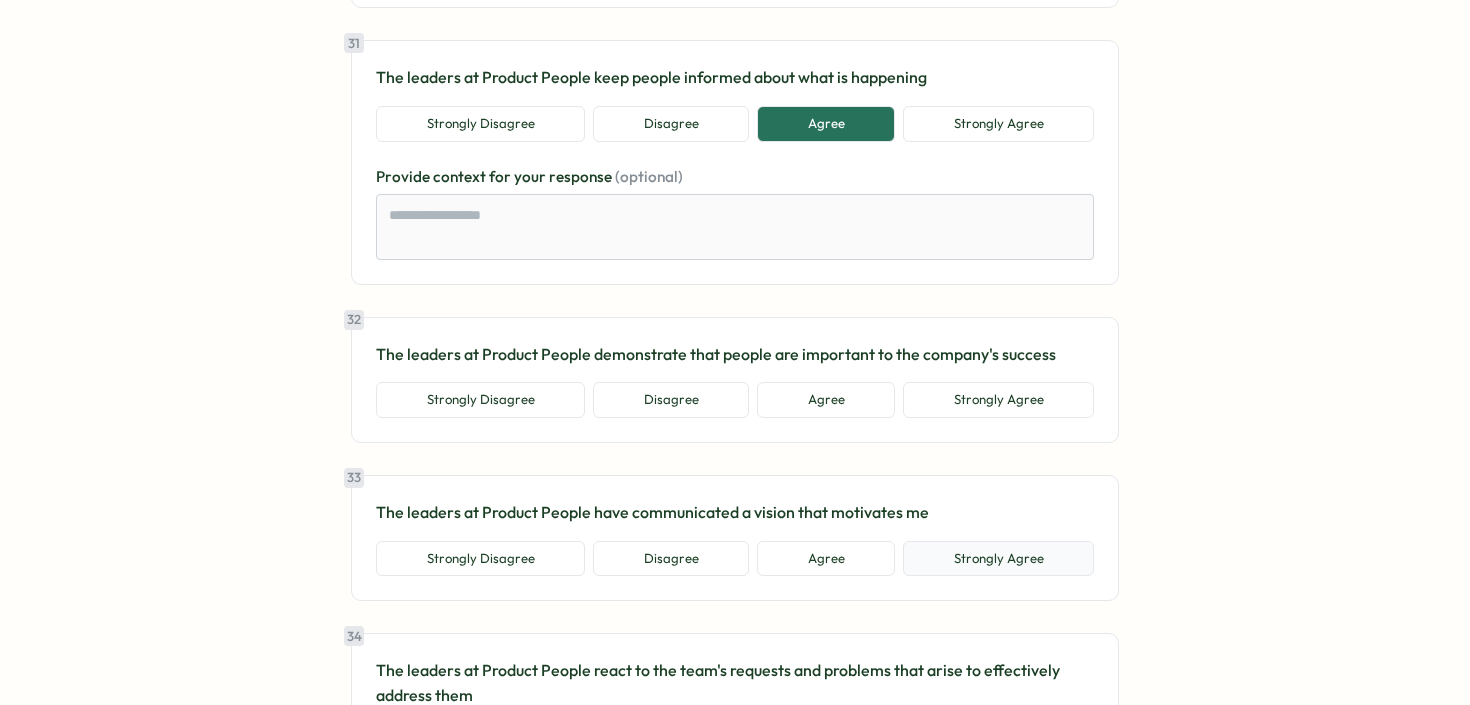 scroll, scrollTop: 8904, scrollLeft: 0, axis: vertical 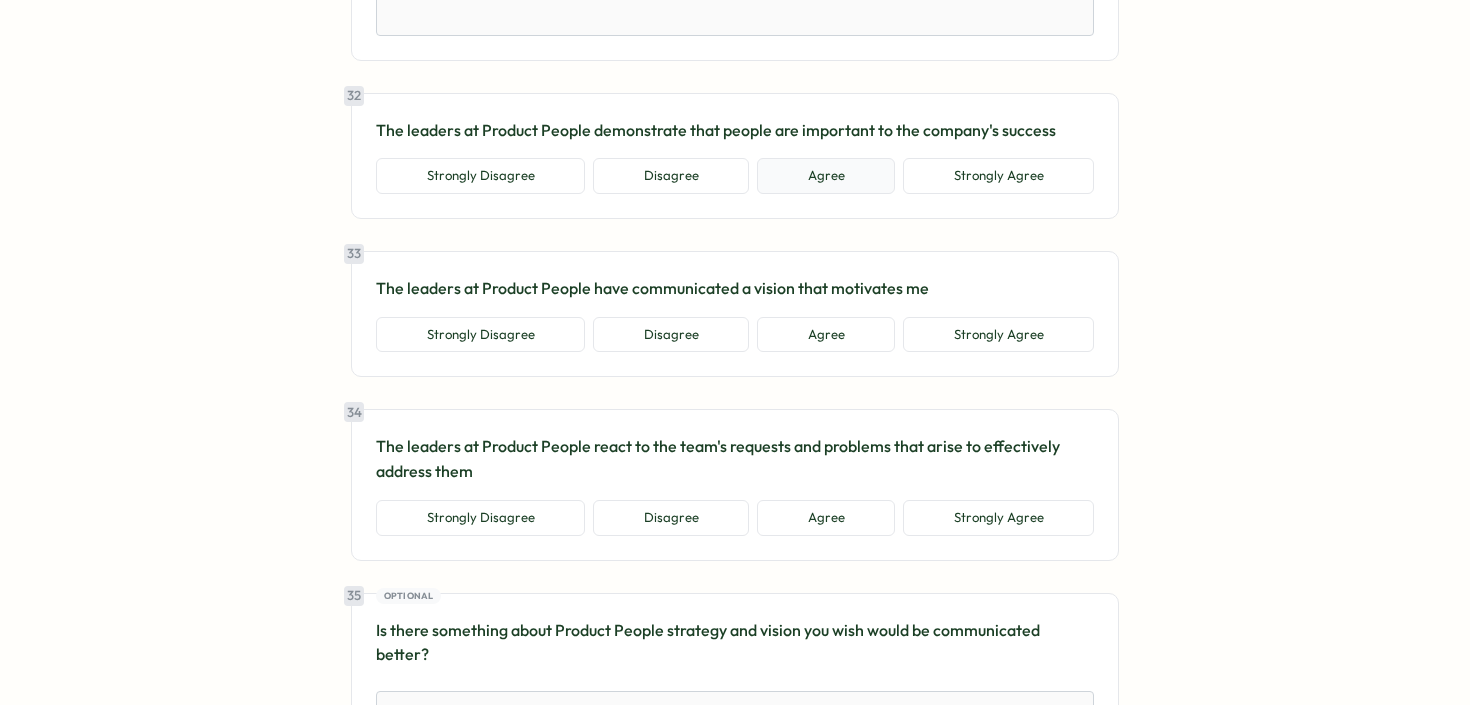 click on "Agree" at bounding box center [826, 176] 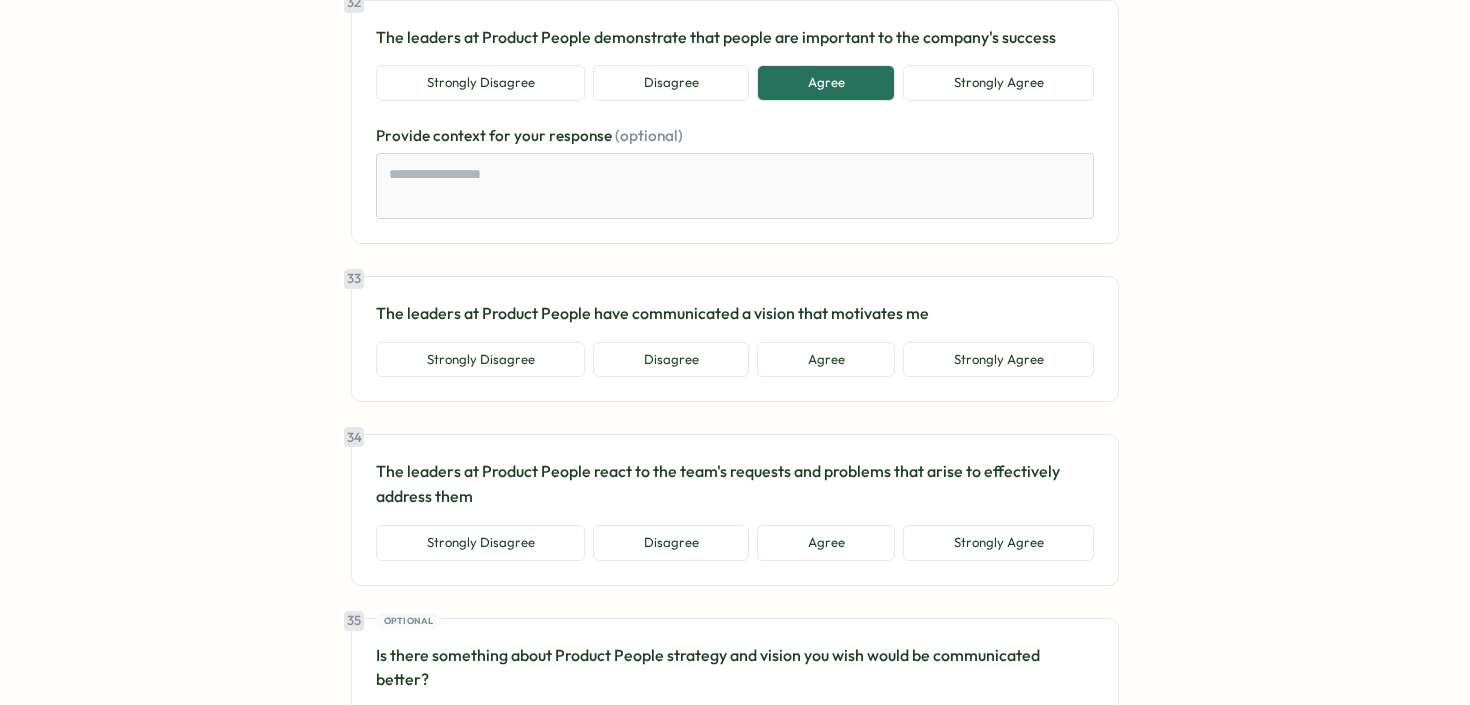 scroll, scrollTop: 9011, scrollLeft: 0, axis: vertical 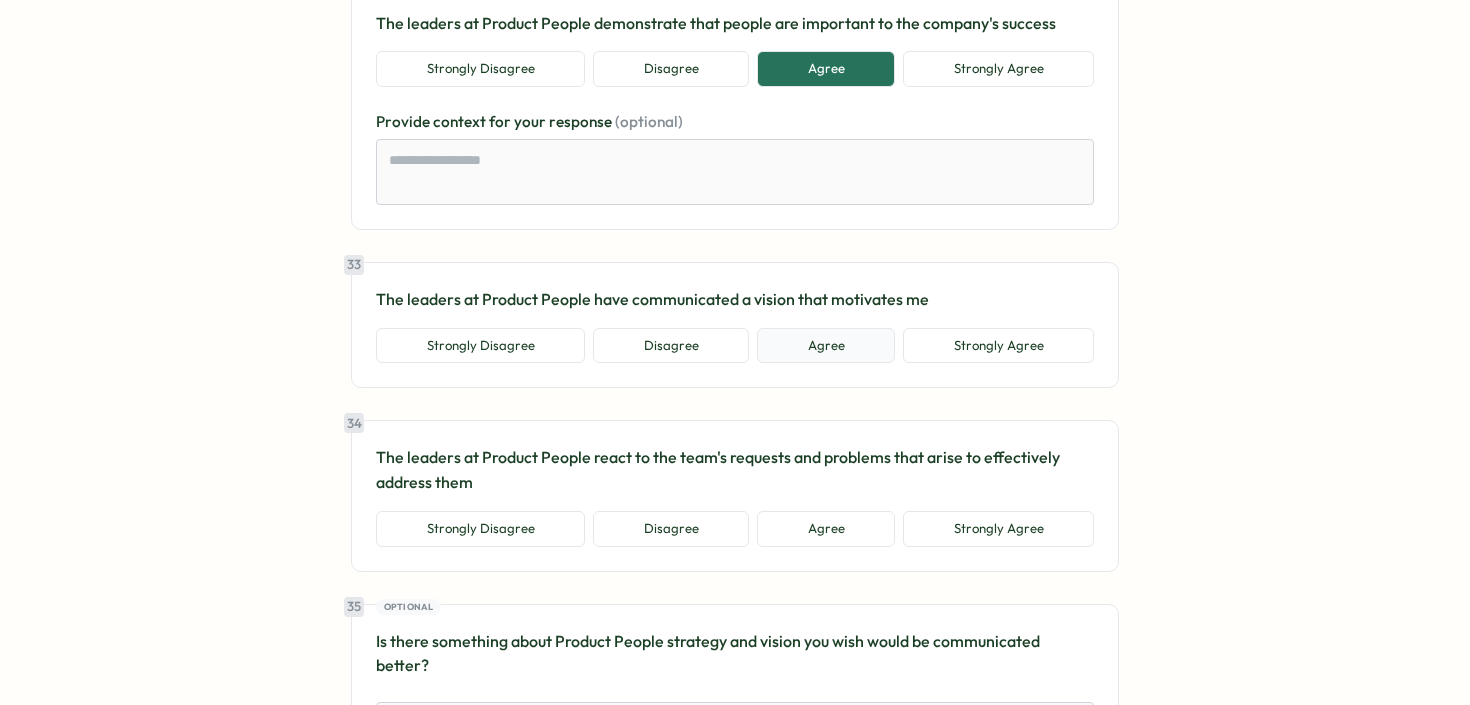 click on "Agree" at bounding box center [826, 346] 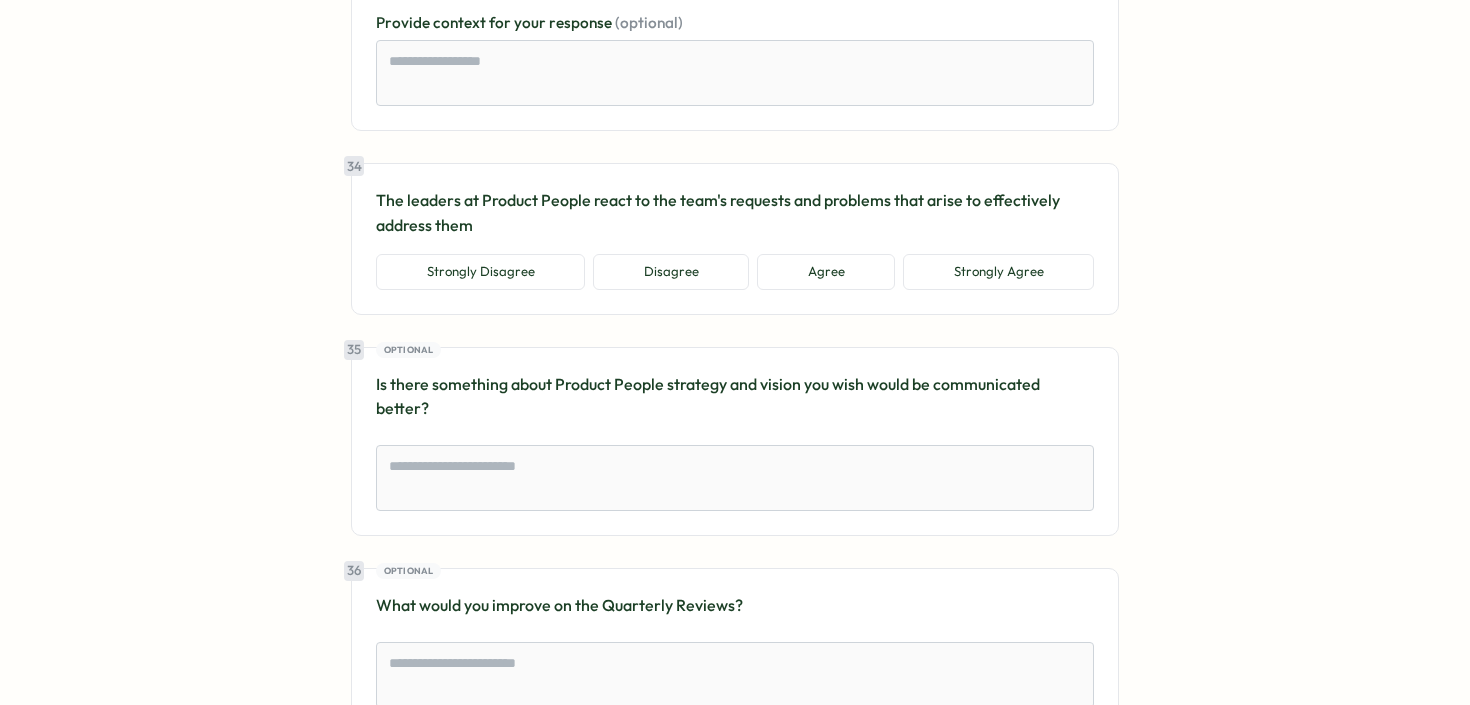 scroll, scrollTop: 9398, scrollLeft: 0, axis: vertical 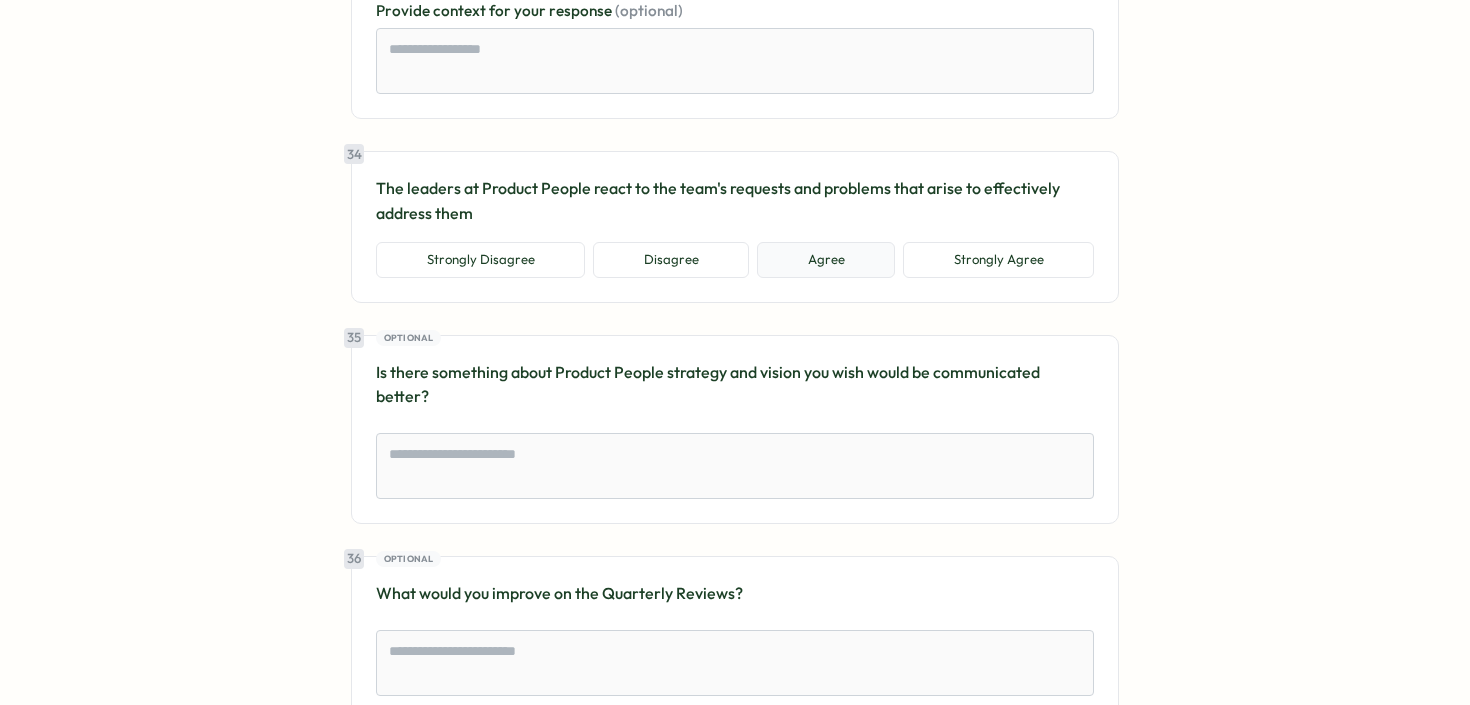 click on "Agree" at bounding box center (826, 260) 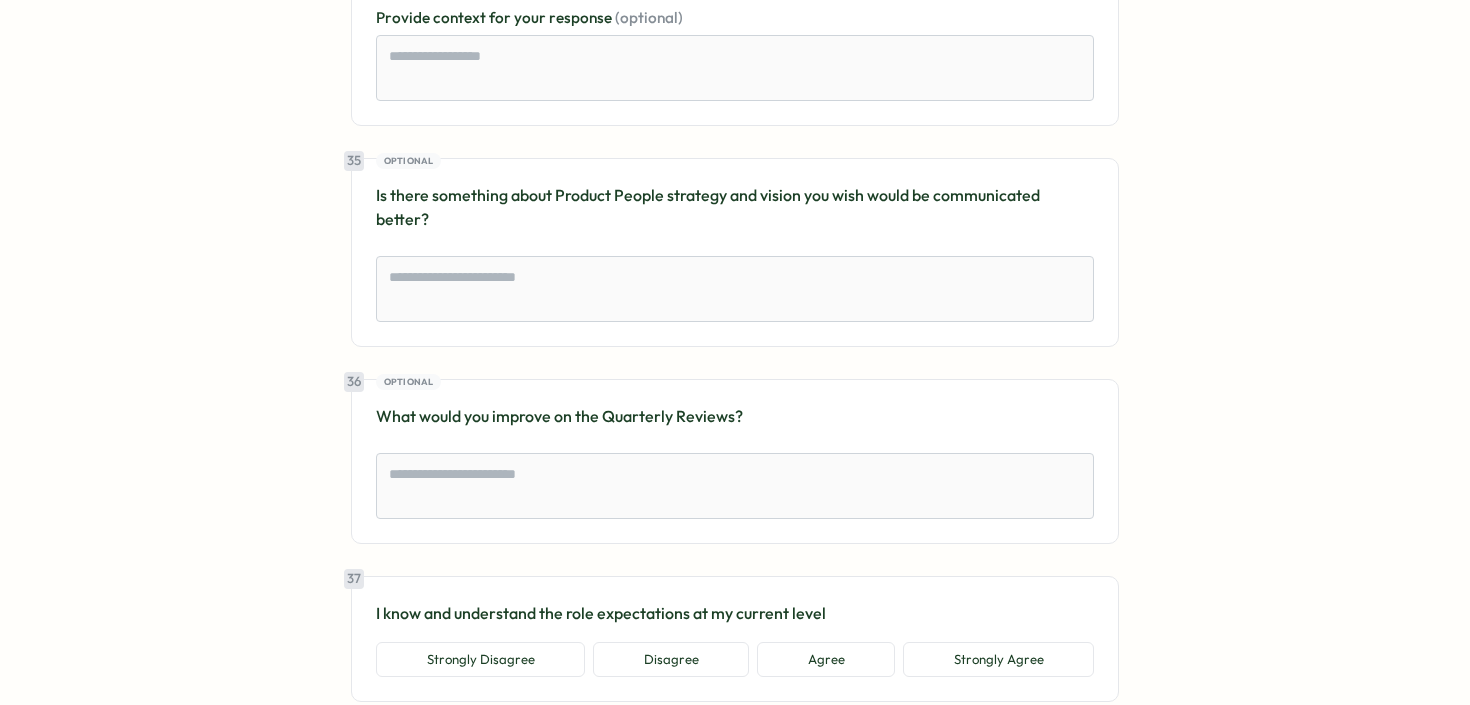 scroll, scrollTop: 9700, scrollLeft: 0, axis: vertical 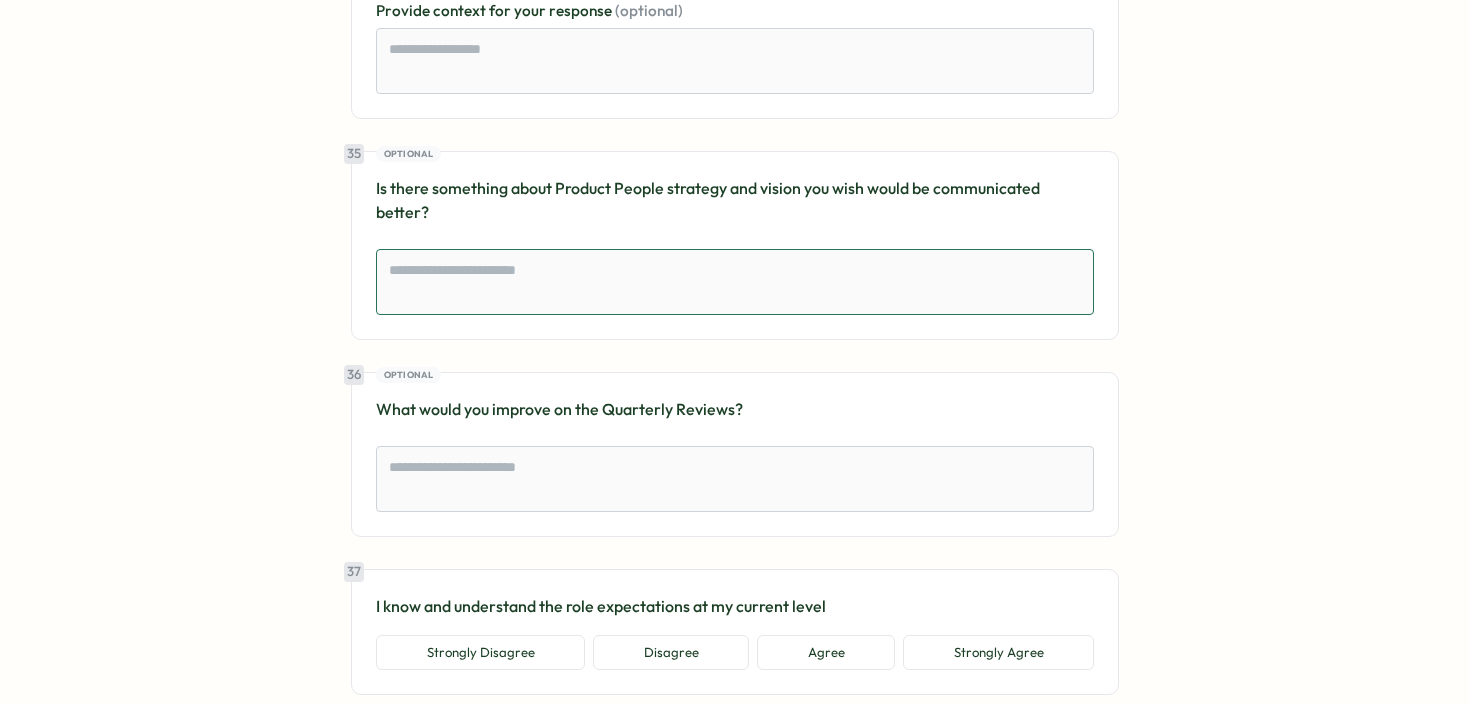 click at bounding box center [735, 282] 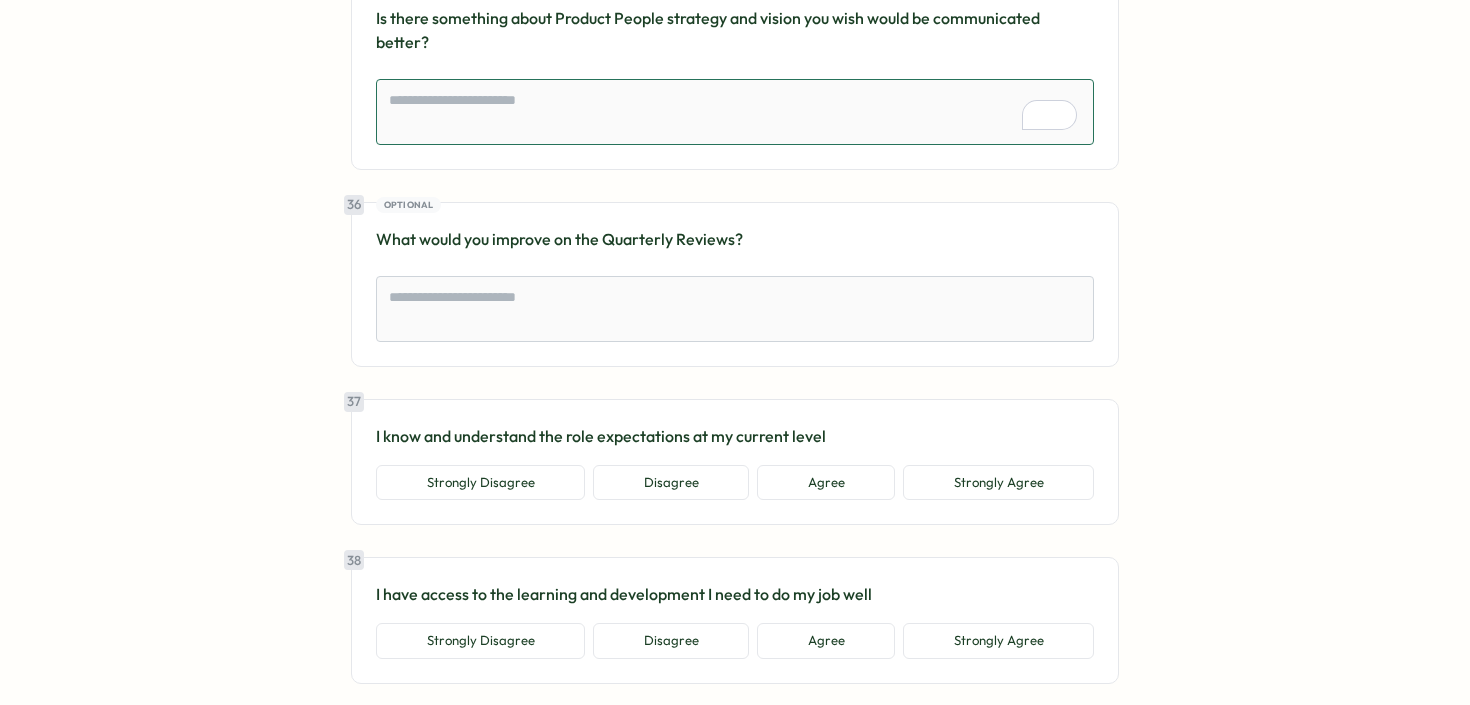 scroll, scrollTop: 9874, scrollLeft: 0, axis: vertical 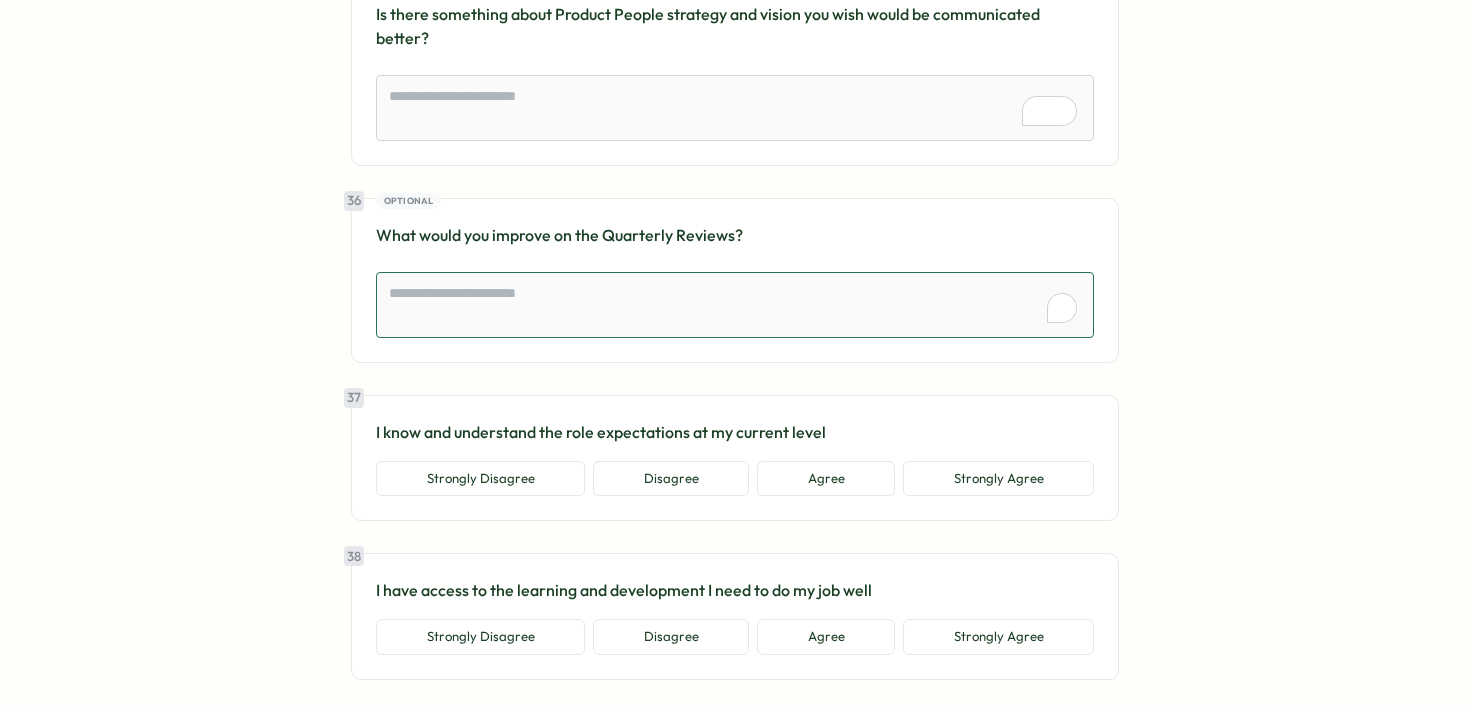 click at bounding box center [735, 305] 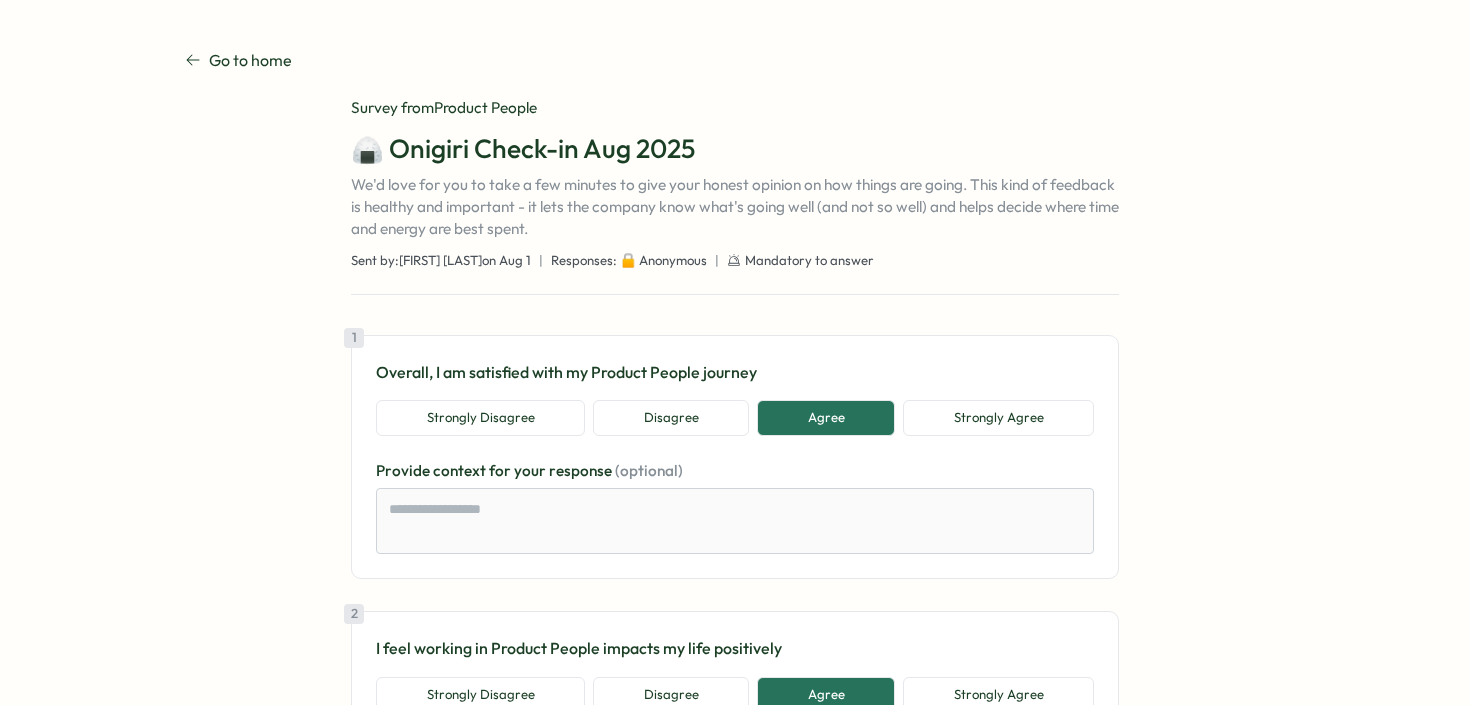 scroll, scrollTop: 0, scrollLeft: 0, axis: both 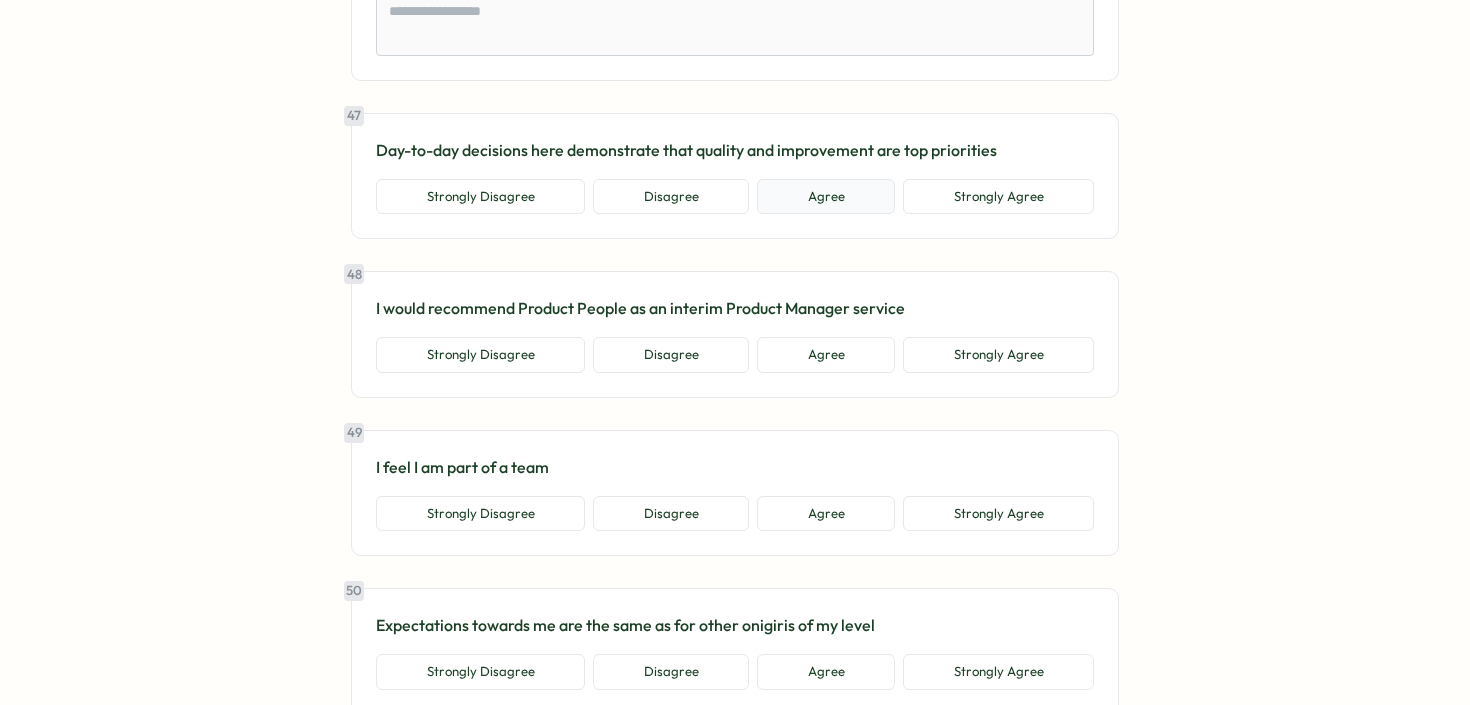 click on "Agree" at bounding box center (826, 197) 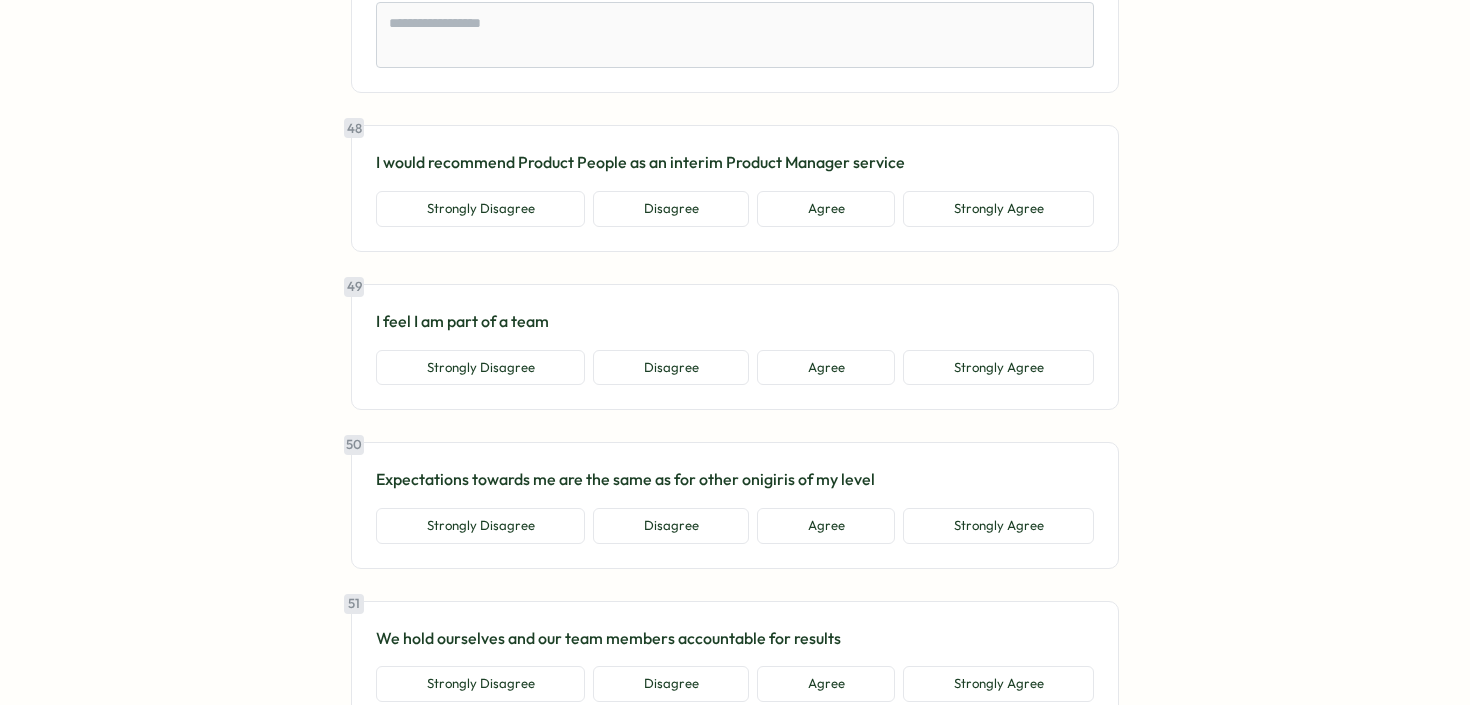 scroll, scrollTop: 13202, scrollLeft: 0, axis: vertical 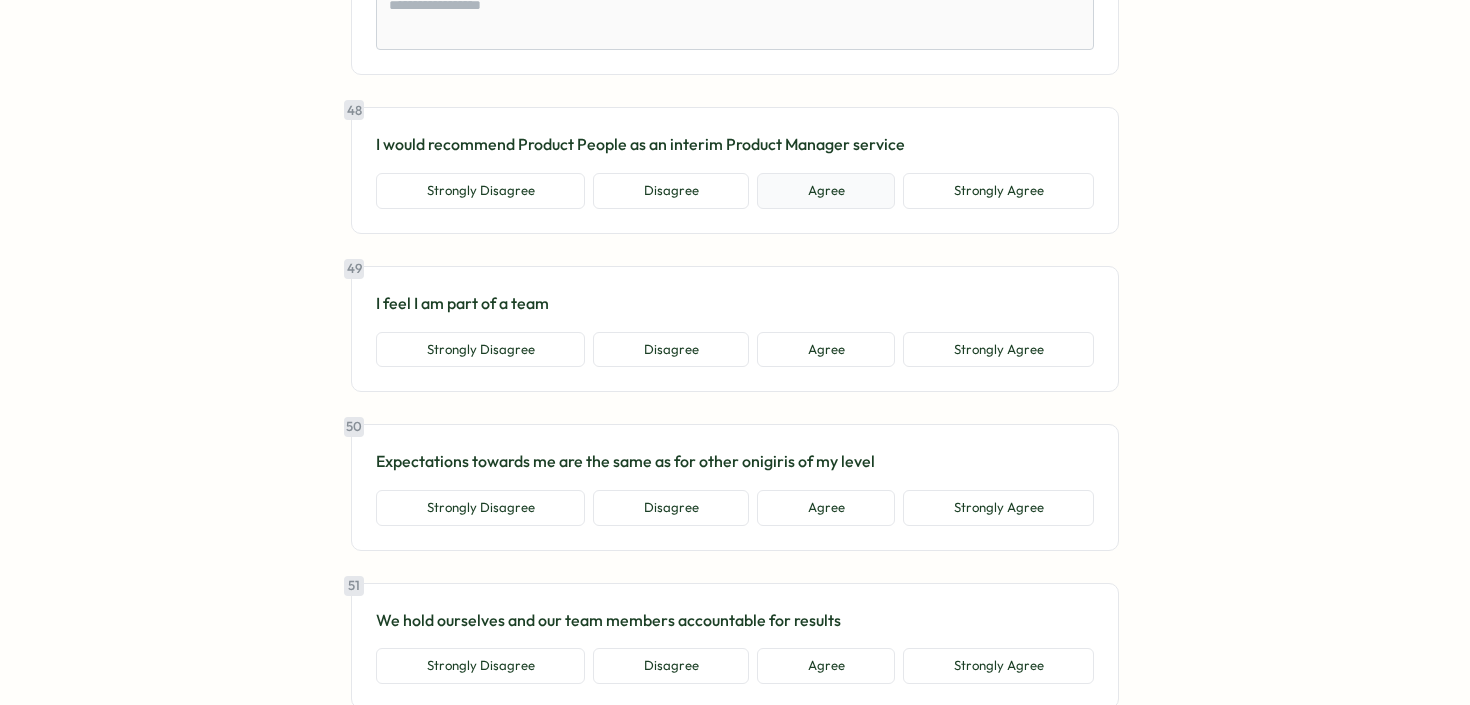 click on "Agree" at bounding box center [826, 191] 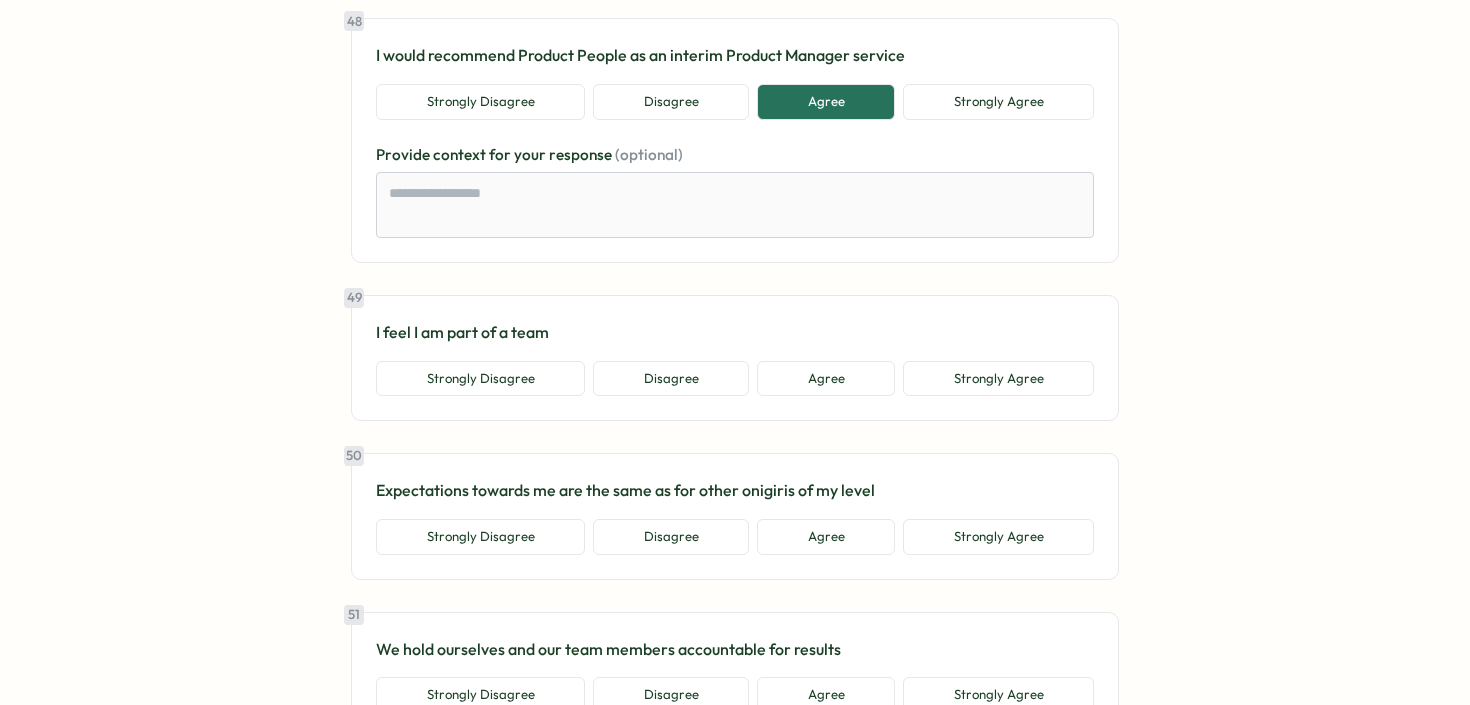 scroll, scrollTop: 13307, scrollLeft: 0, axis: vertical 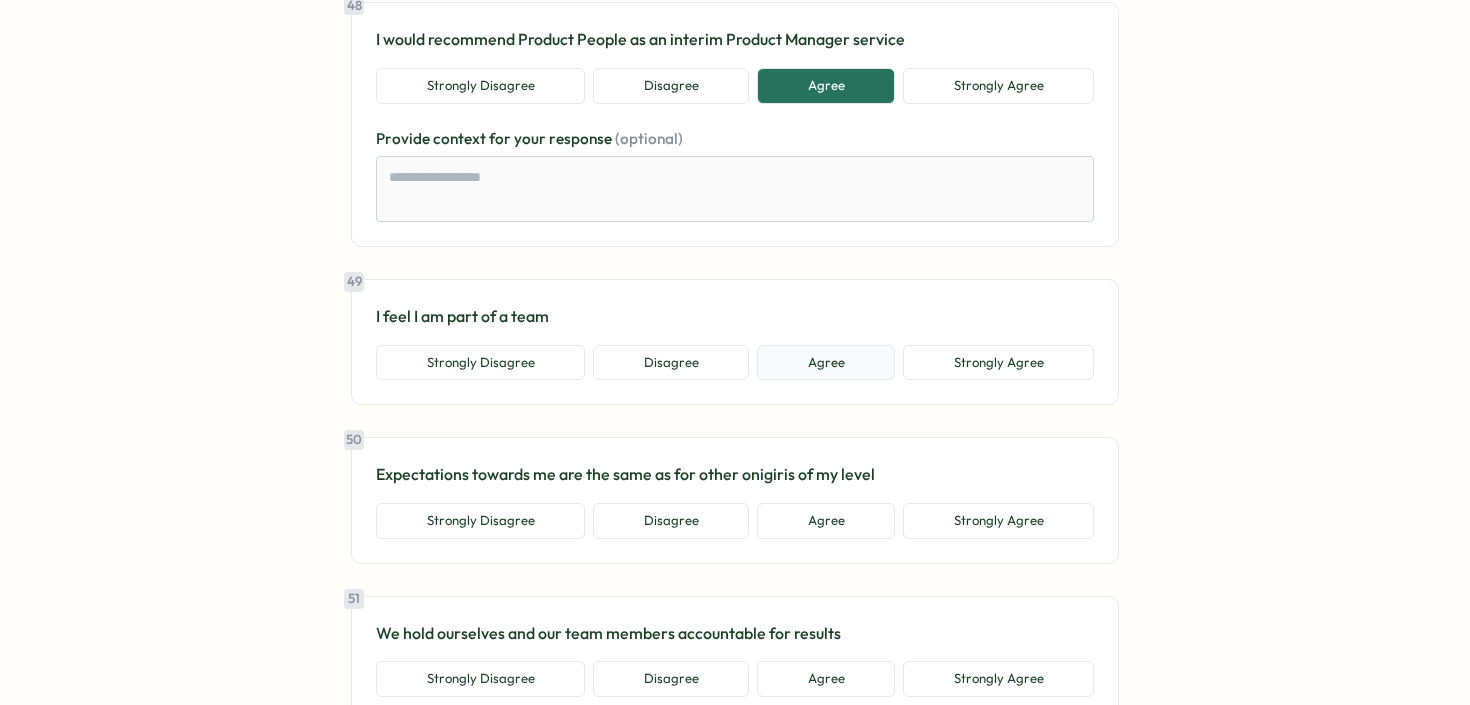 click on "Agree" at bounding box center (826, 363) 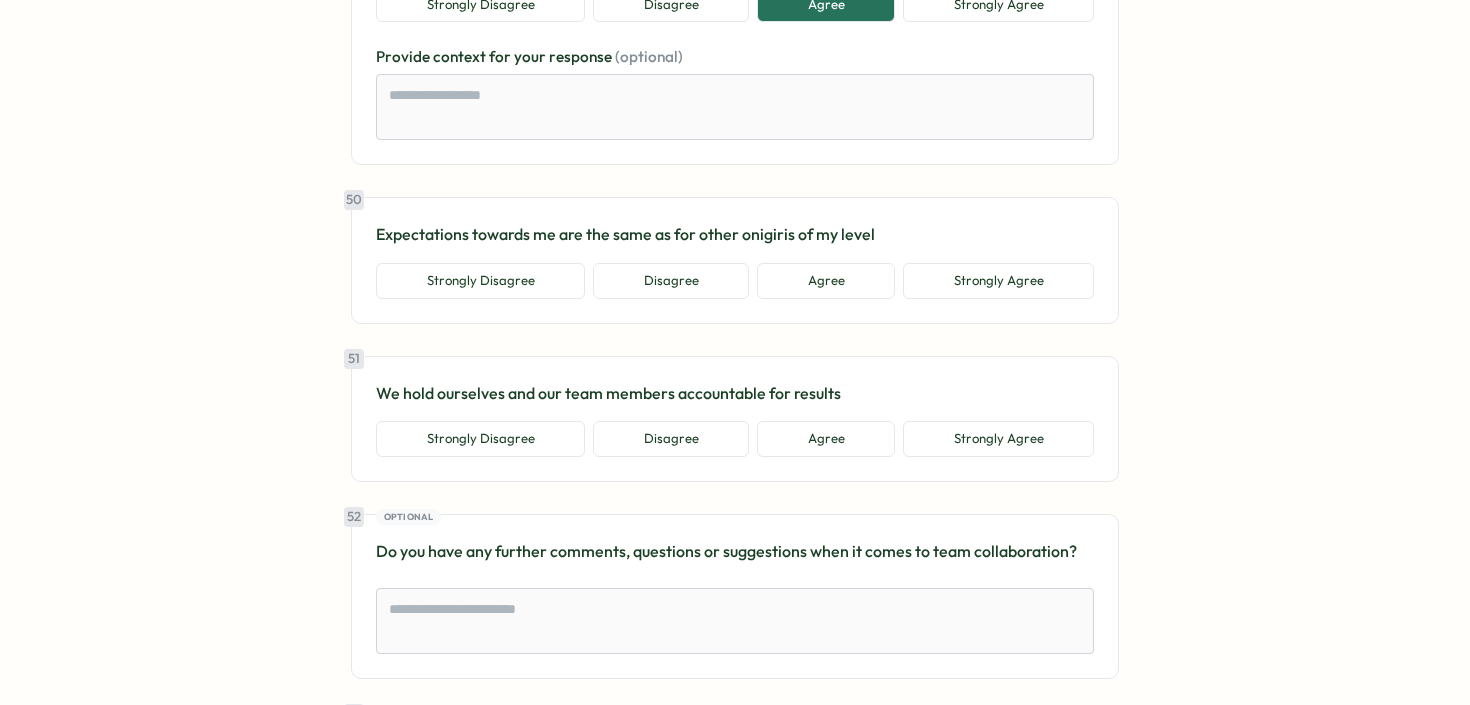 scroll, scrollTop: 13669, scrollLeft: 0, axis: vertical 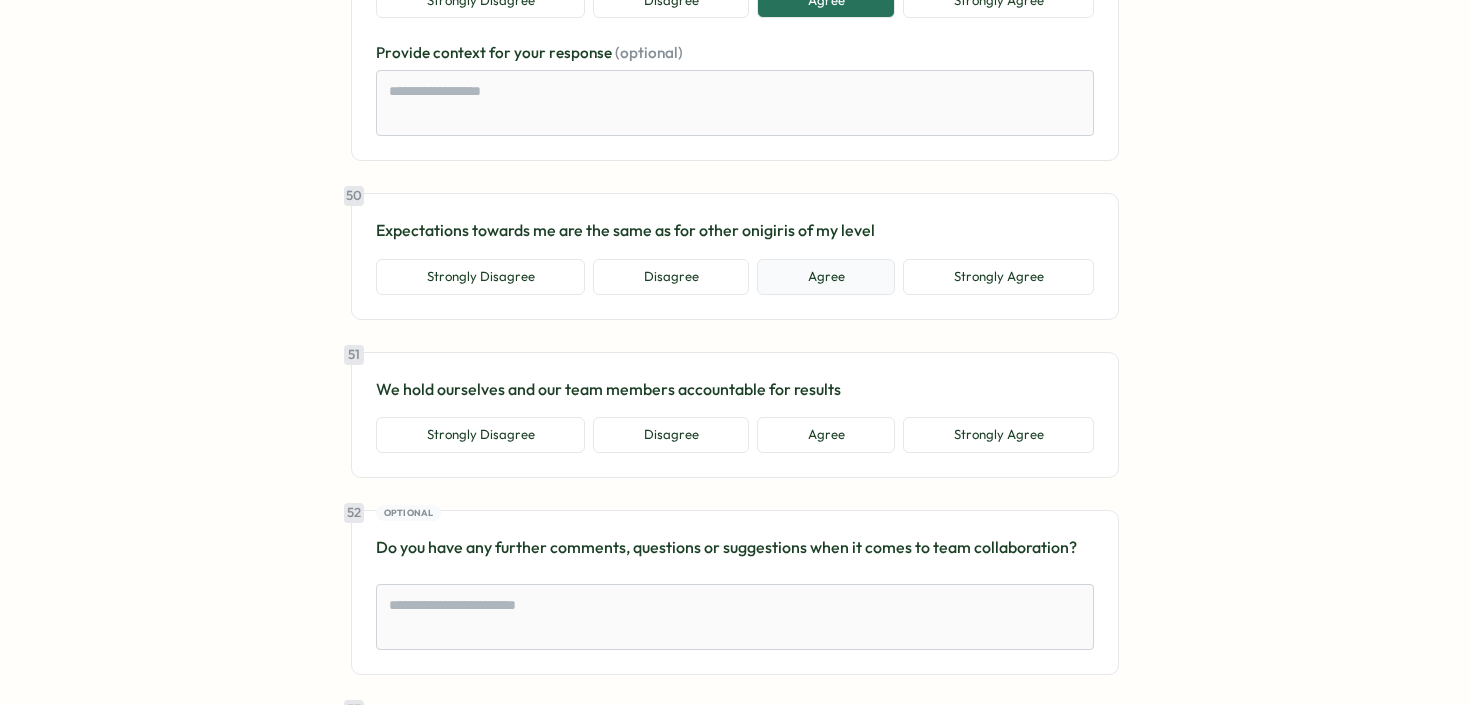 click on "Agree" at bounding box center [826, 277] 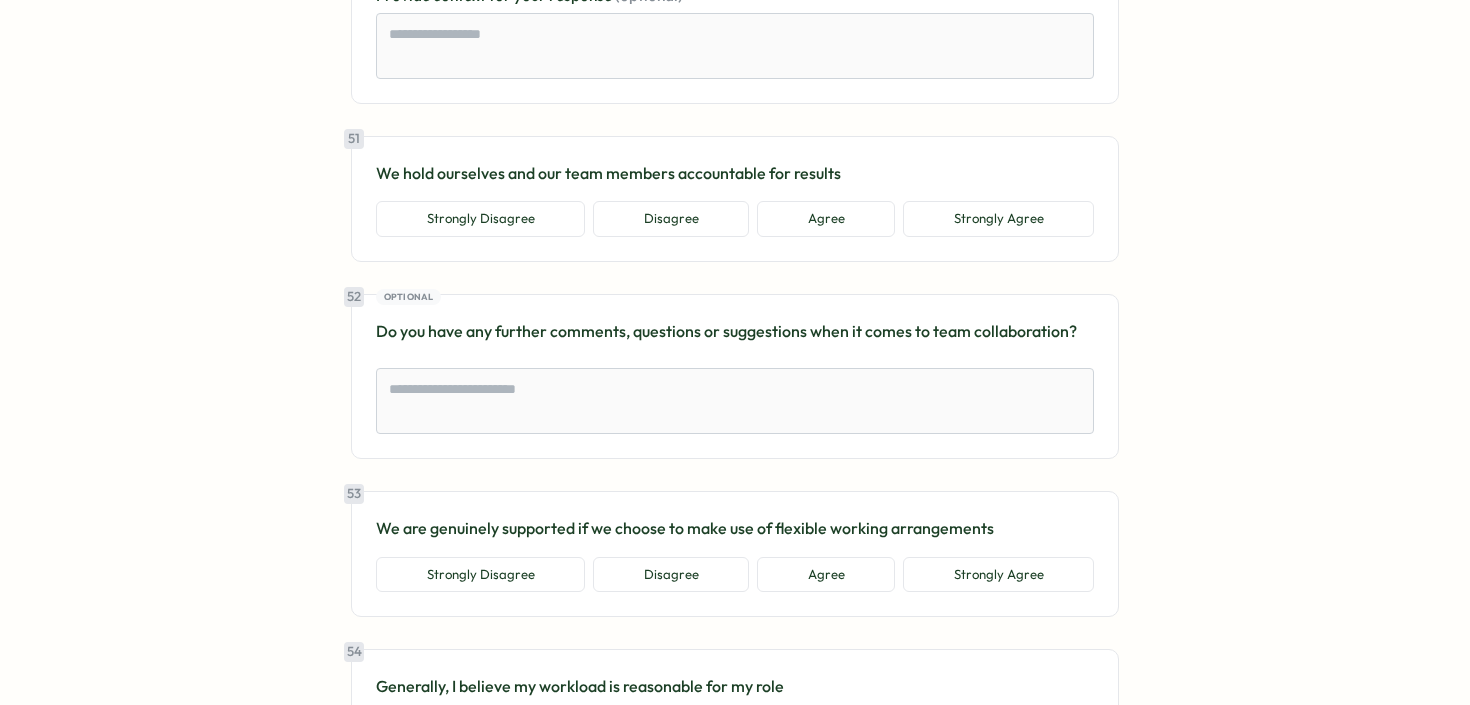 scroll, scrollTop: 14007, scrollLeft: 0, axis: vertical 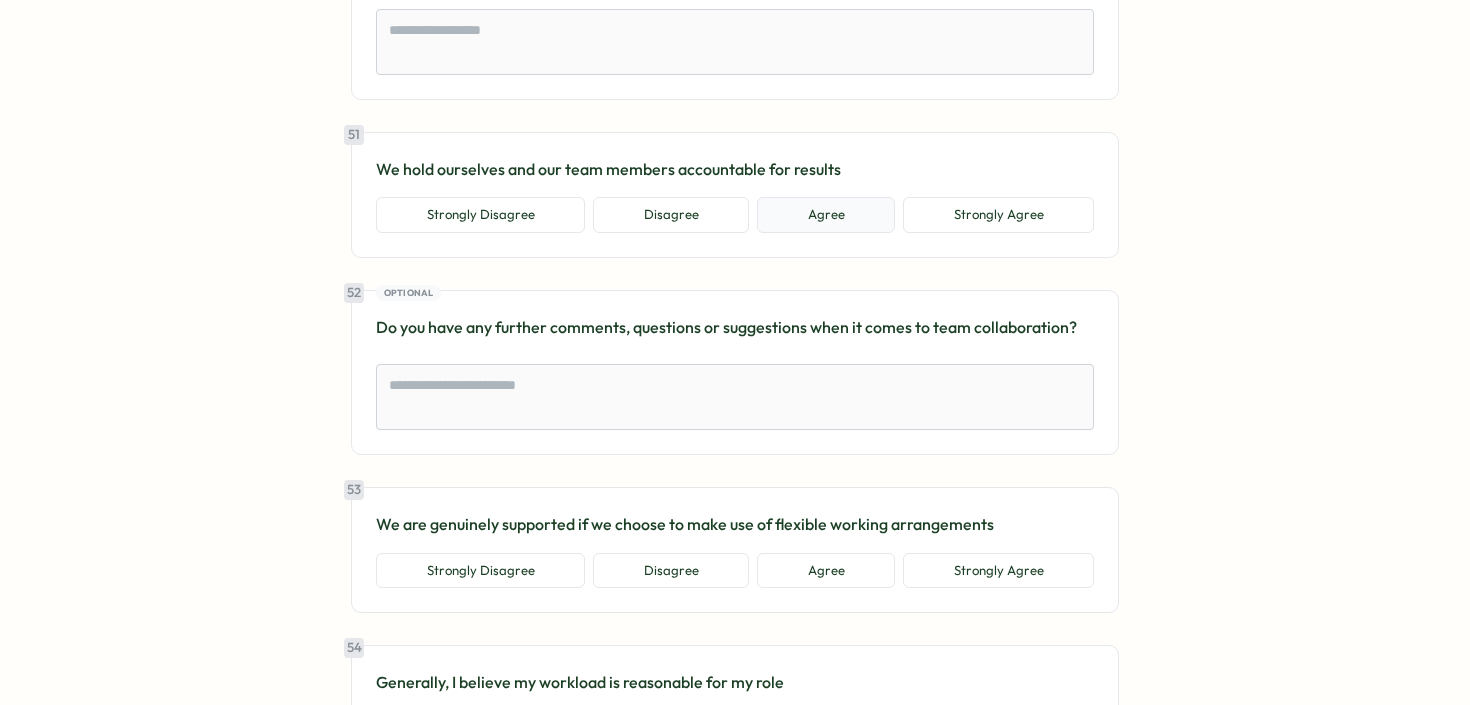 click on "Agree" at bounding box center (826, 215) 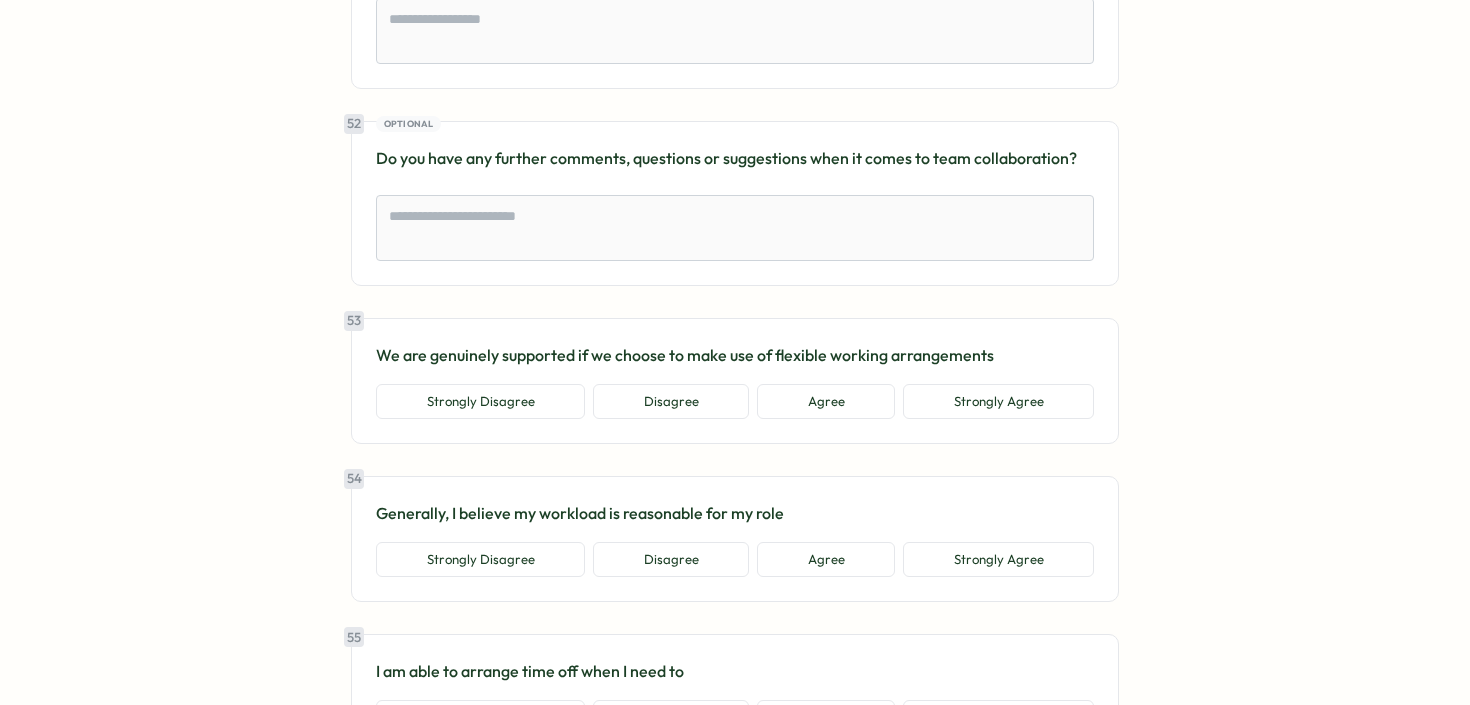 scroll, scrollTop: 14300, scrollLeft: 0, axis: vertical 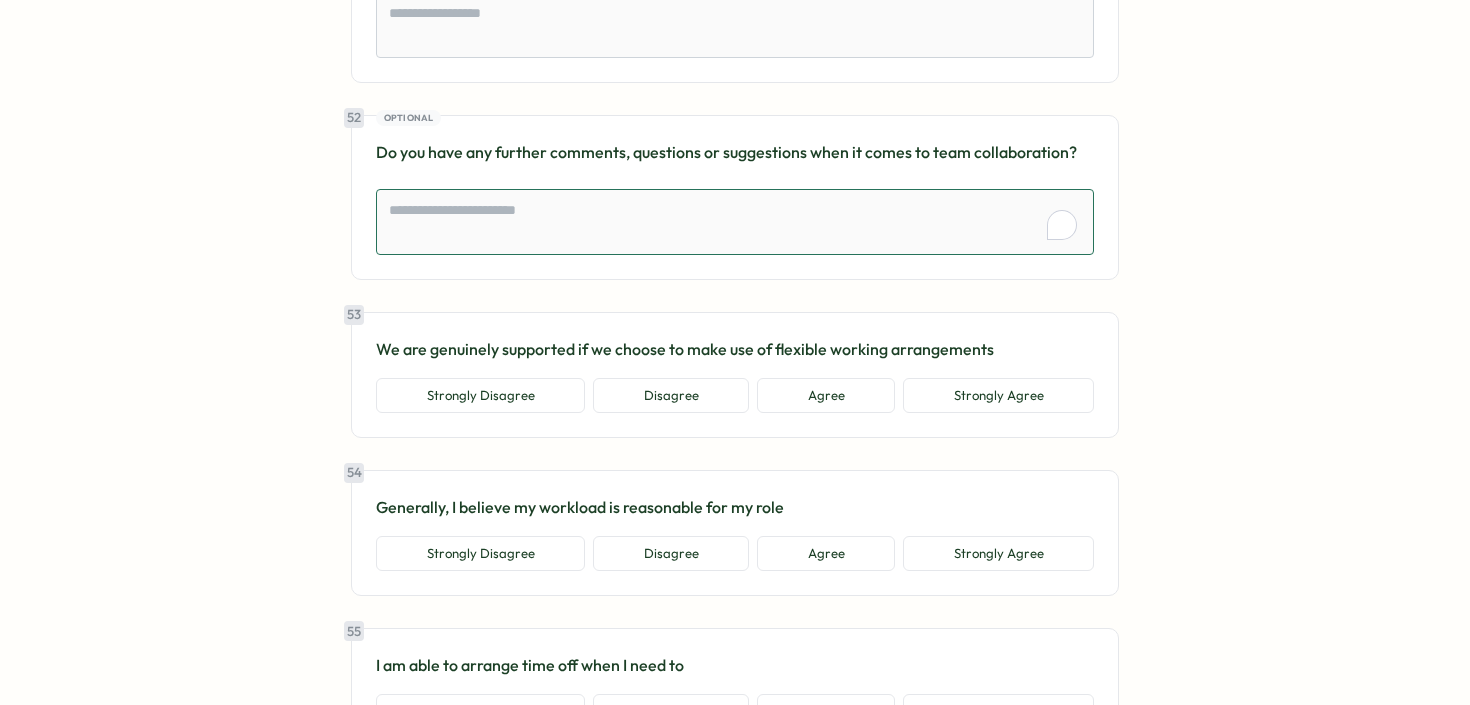 click at bounding box center (735, 222) 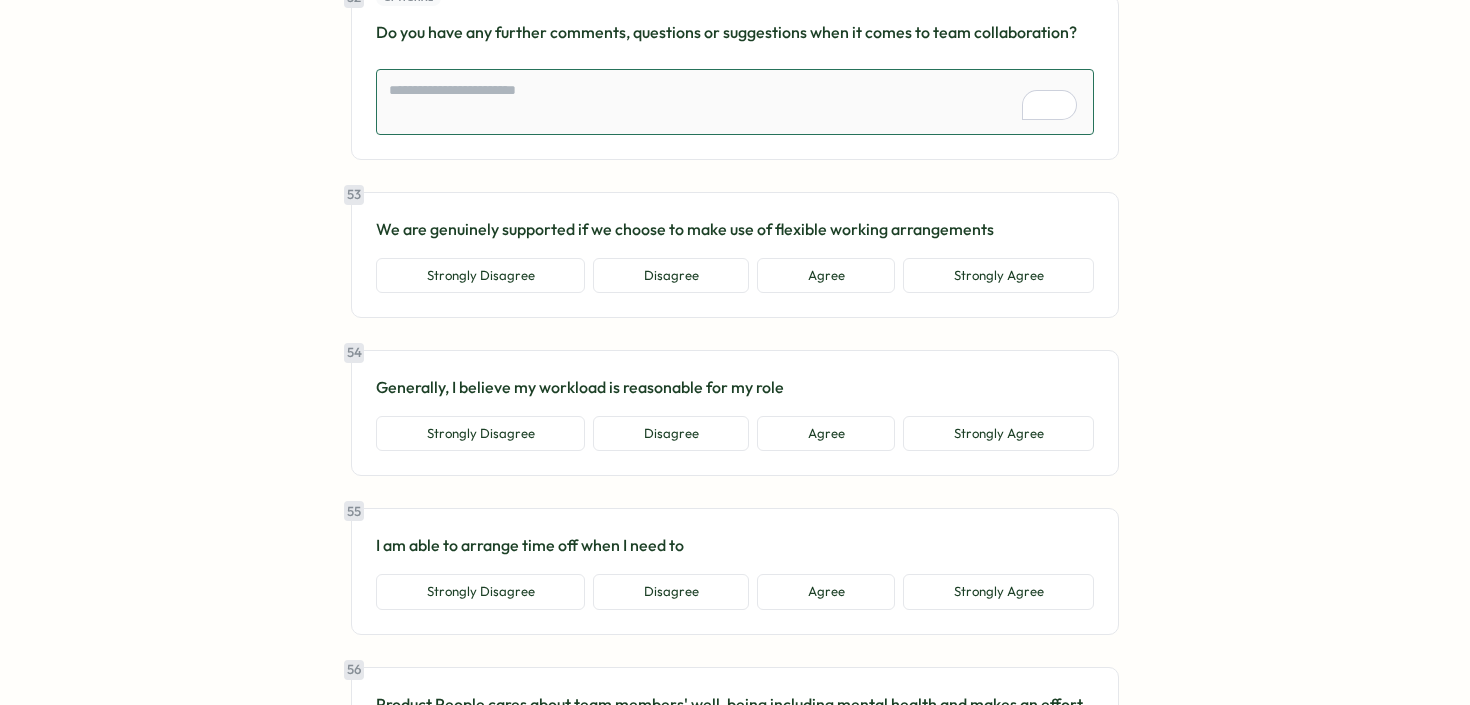 scroll, scrollTop: 14423, scrollLeft: 0, axis: vertical 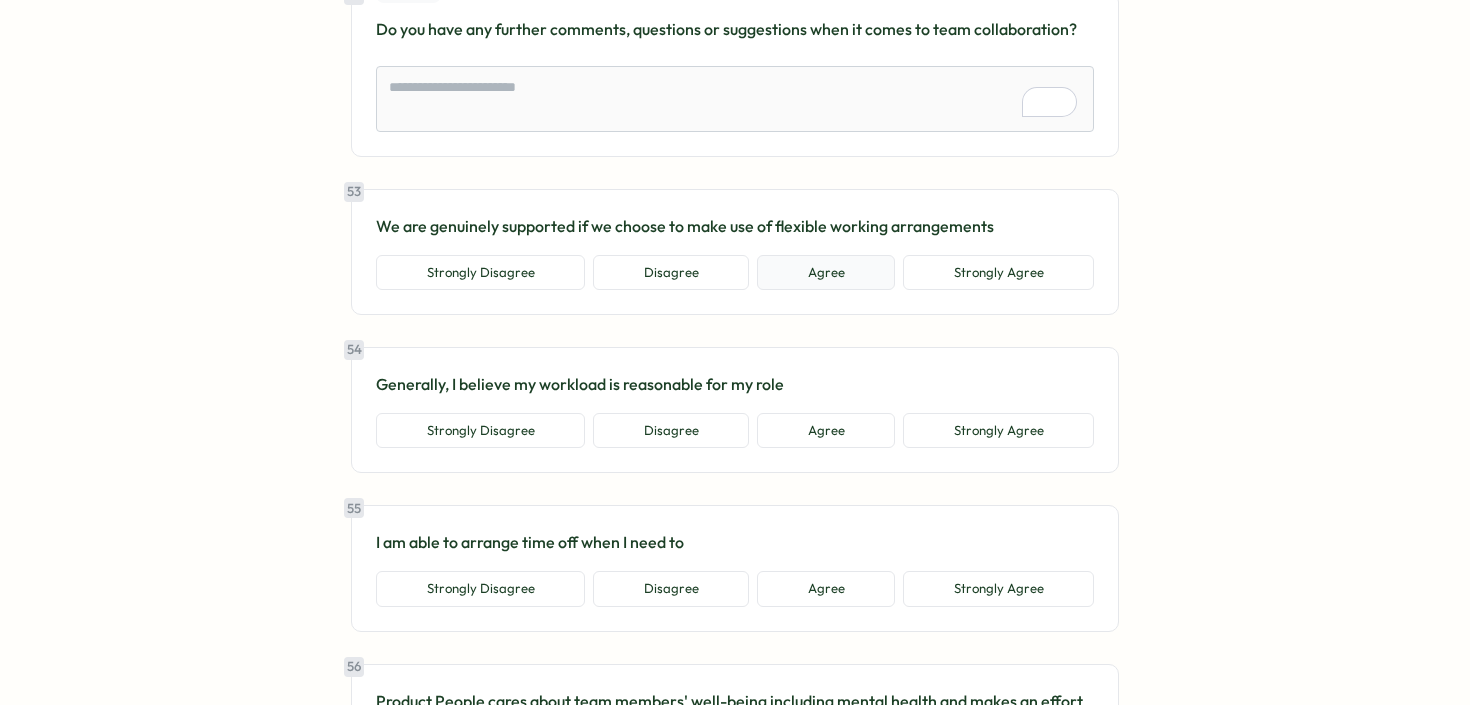 click on "Agree" at bounding box center [826, 273] 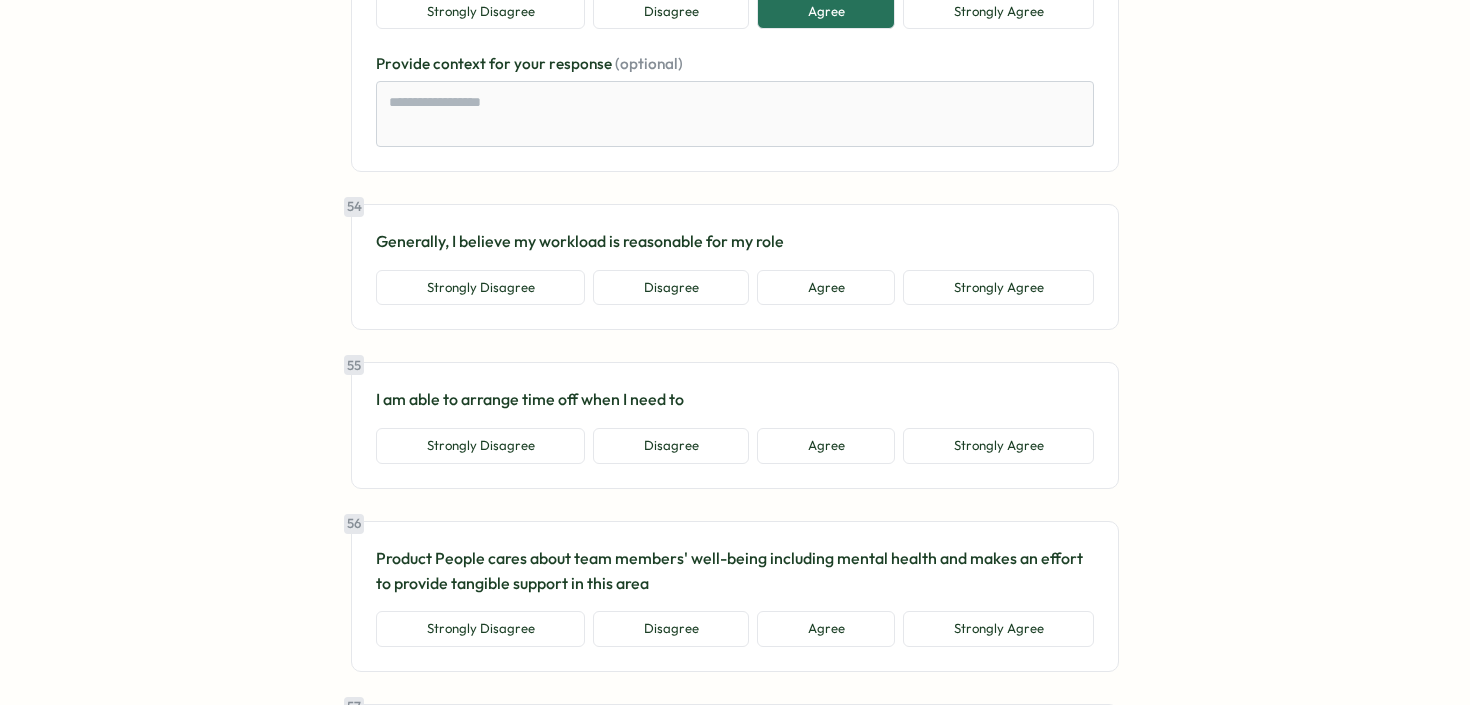 scroll, scrollTop: 14717, scrollLeft: 0, axis: vertical 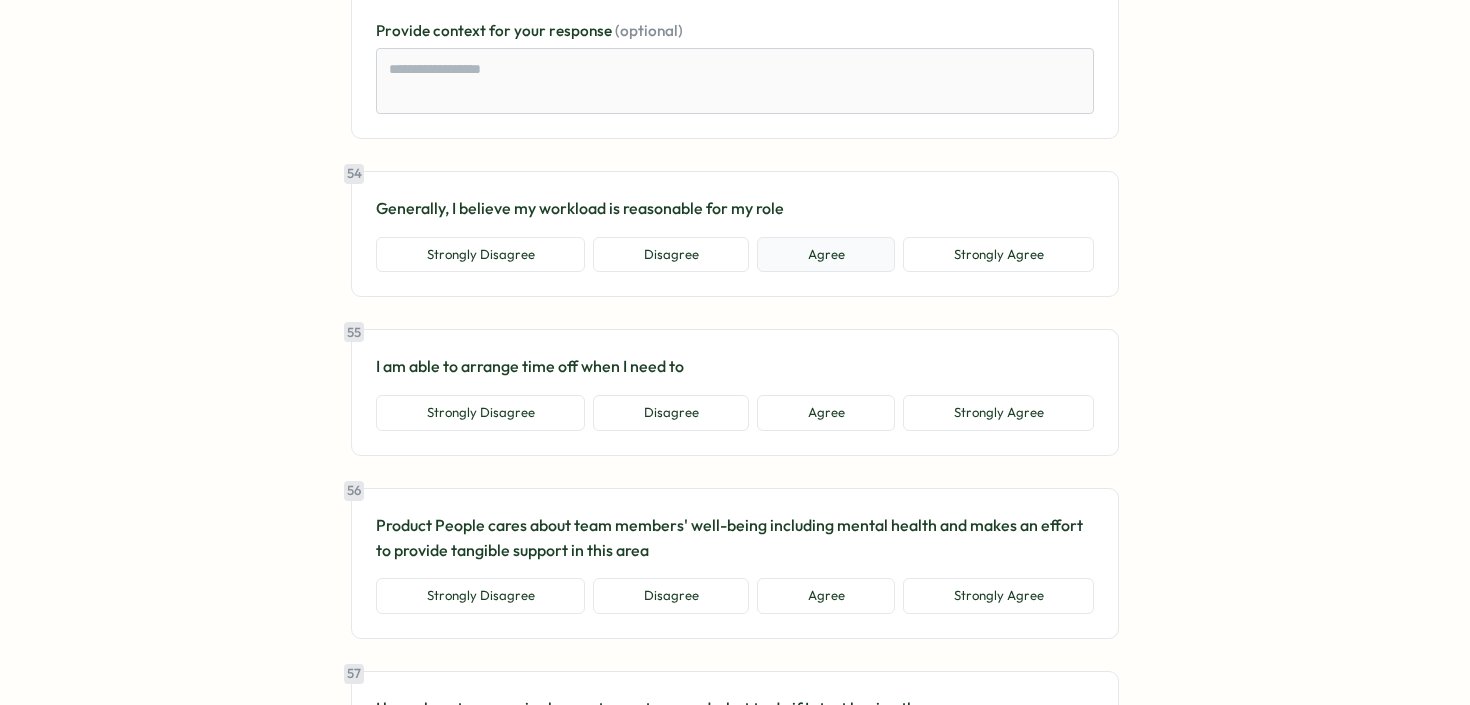 click on "Agree" at bounding box center (826, 255) 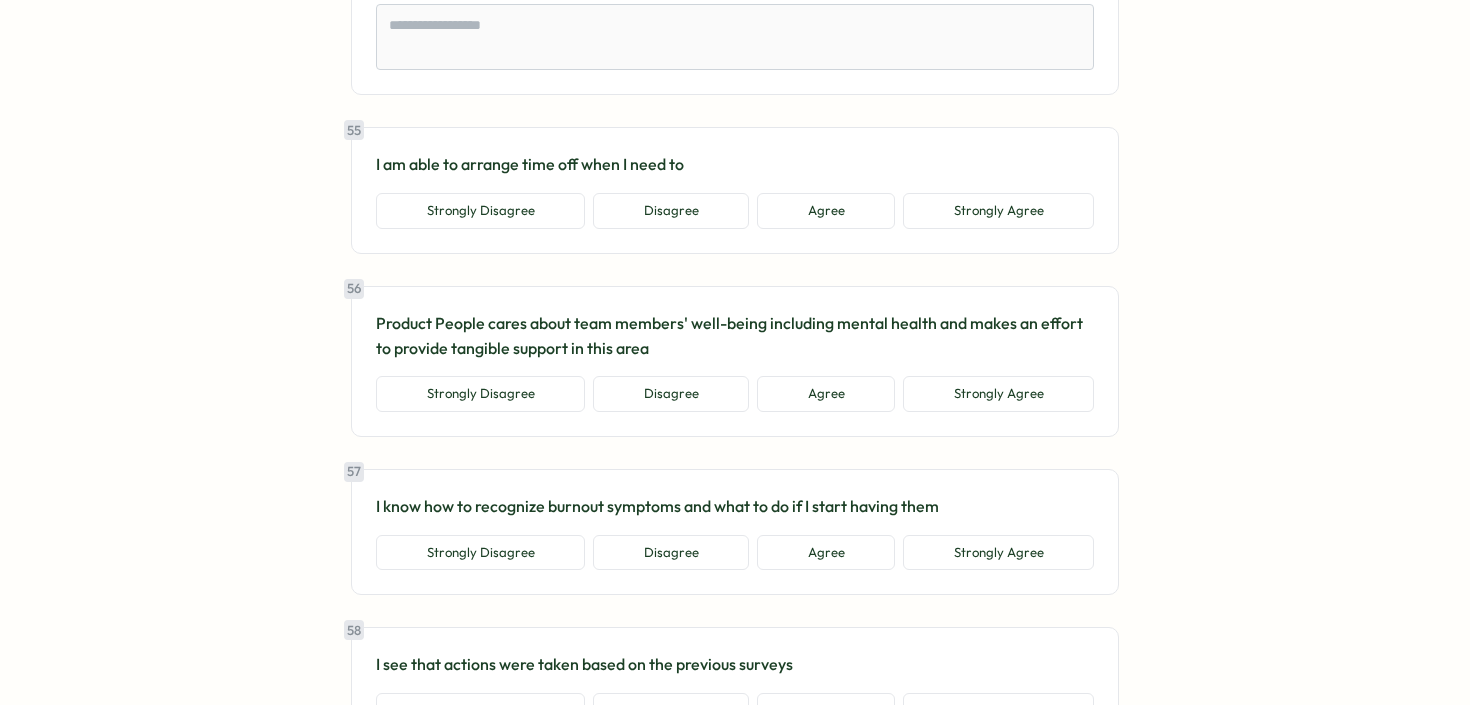 scroll, scrollTop: 15081, scrollLeft: 0, axis: vertical 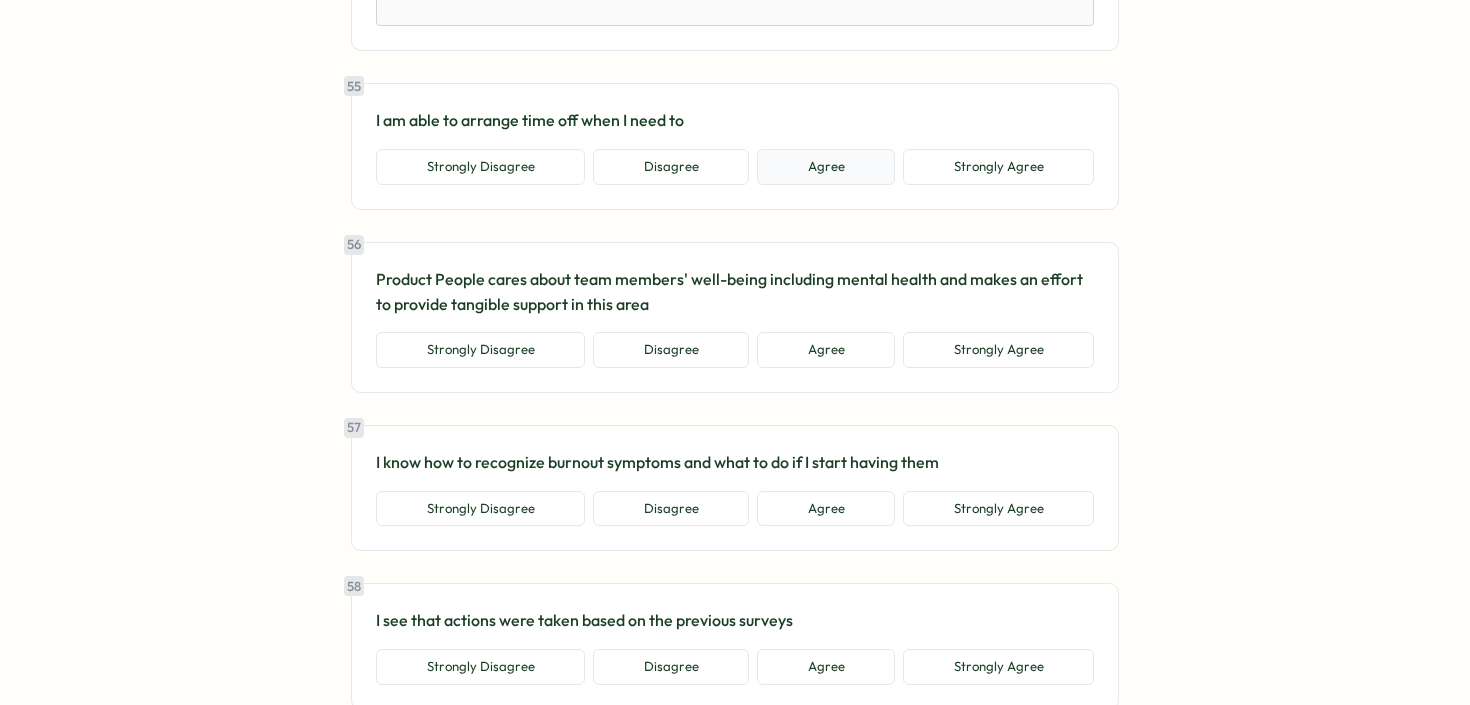 click on "Agree" at bounding box center (826, 167) 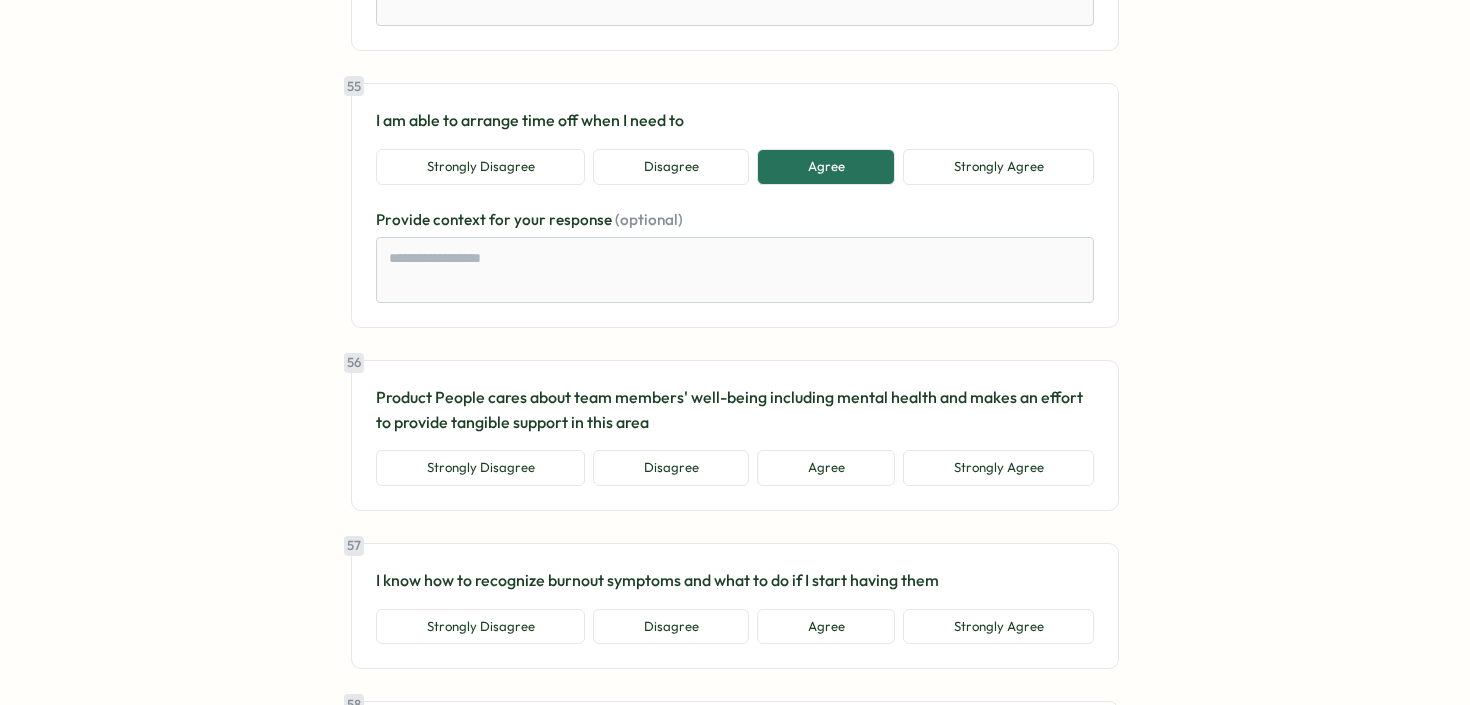 scroll, scrollTop: 15355, scrollLeft: 0, axis: vertical 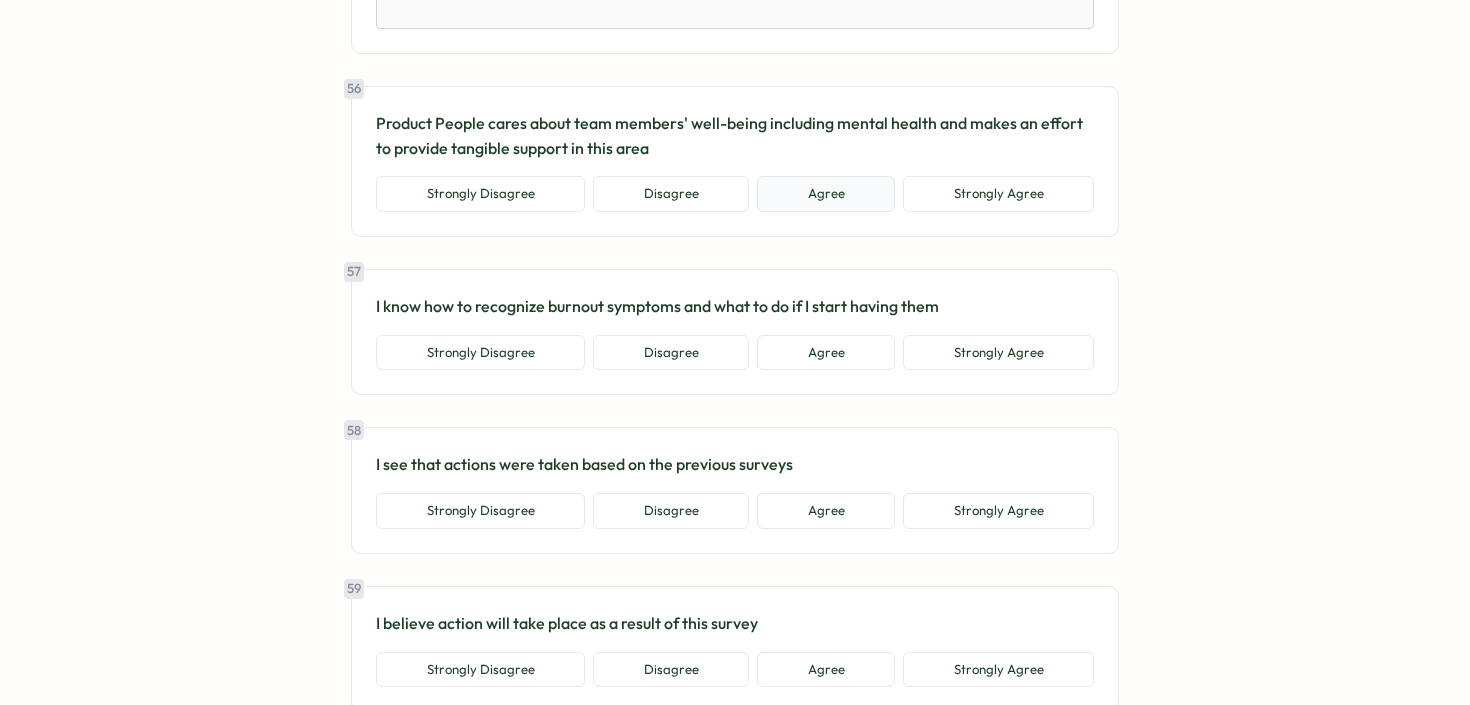 click on "Agree" at bounding box center (826, 194) 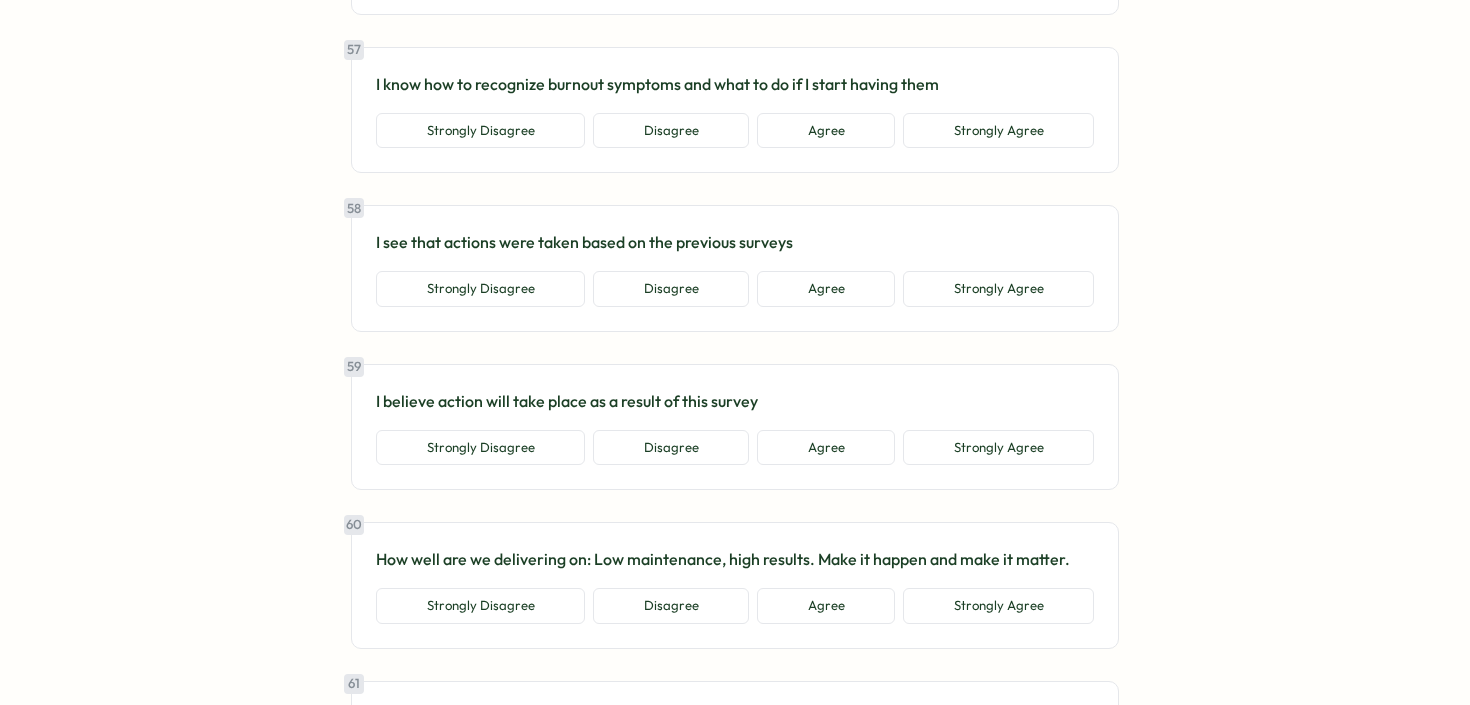 scroll, scrollTop: 15700, scrollLeft: 0, axis: vertical 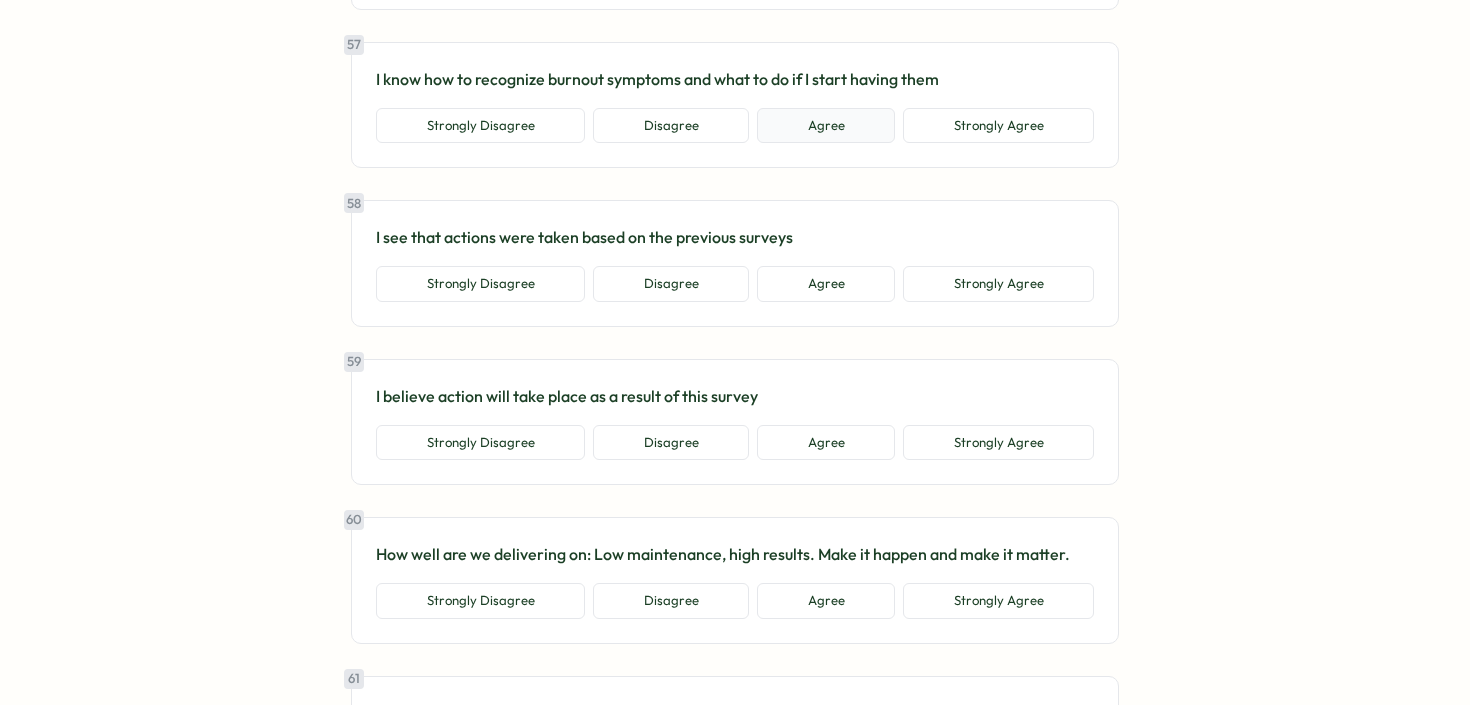 click on "Agree" at bounding box center (826, 126) 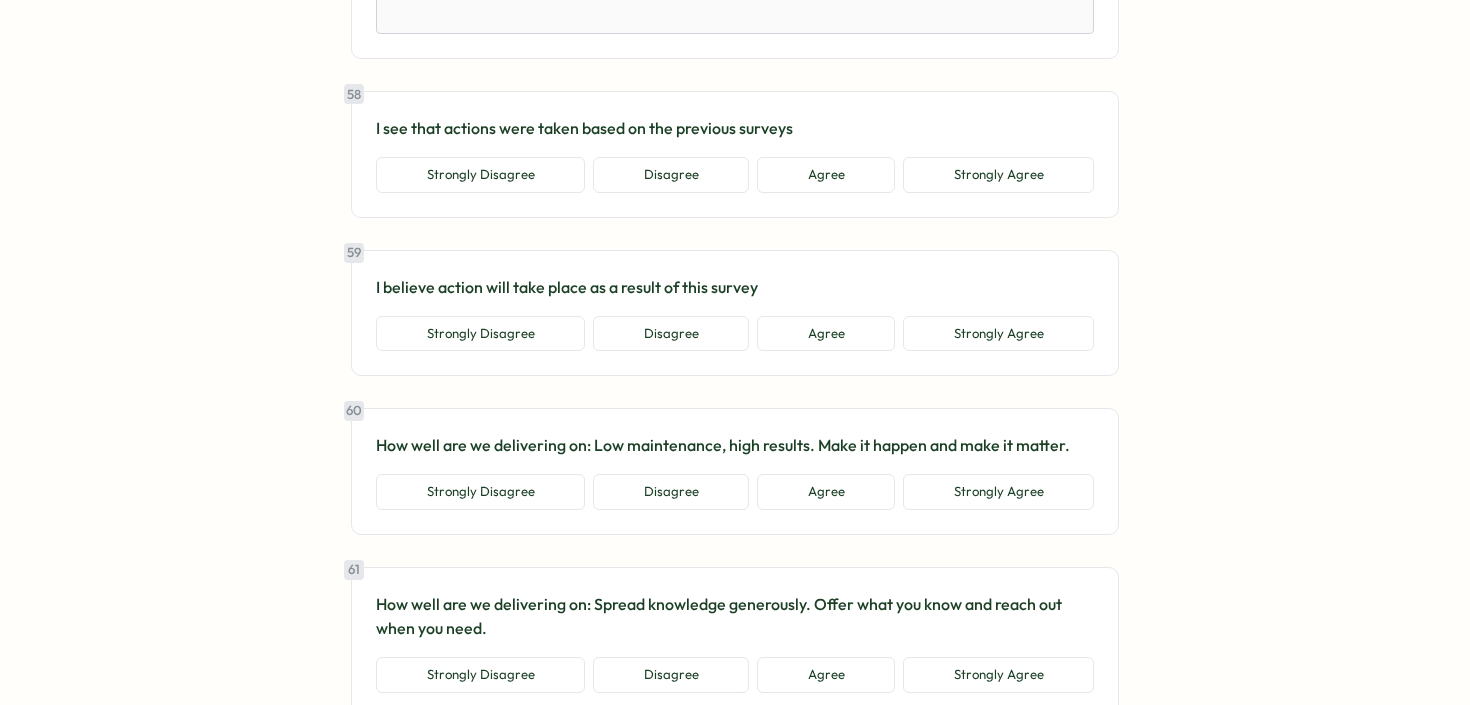 scroll, scrollTop: 15926, scrollLeft: 0, axis: vertical 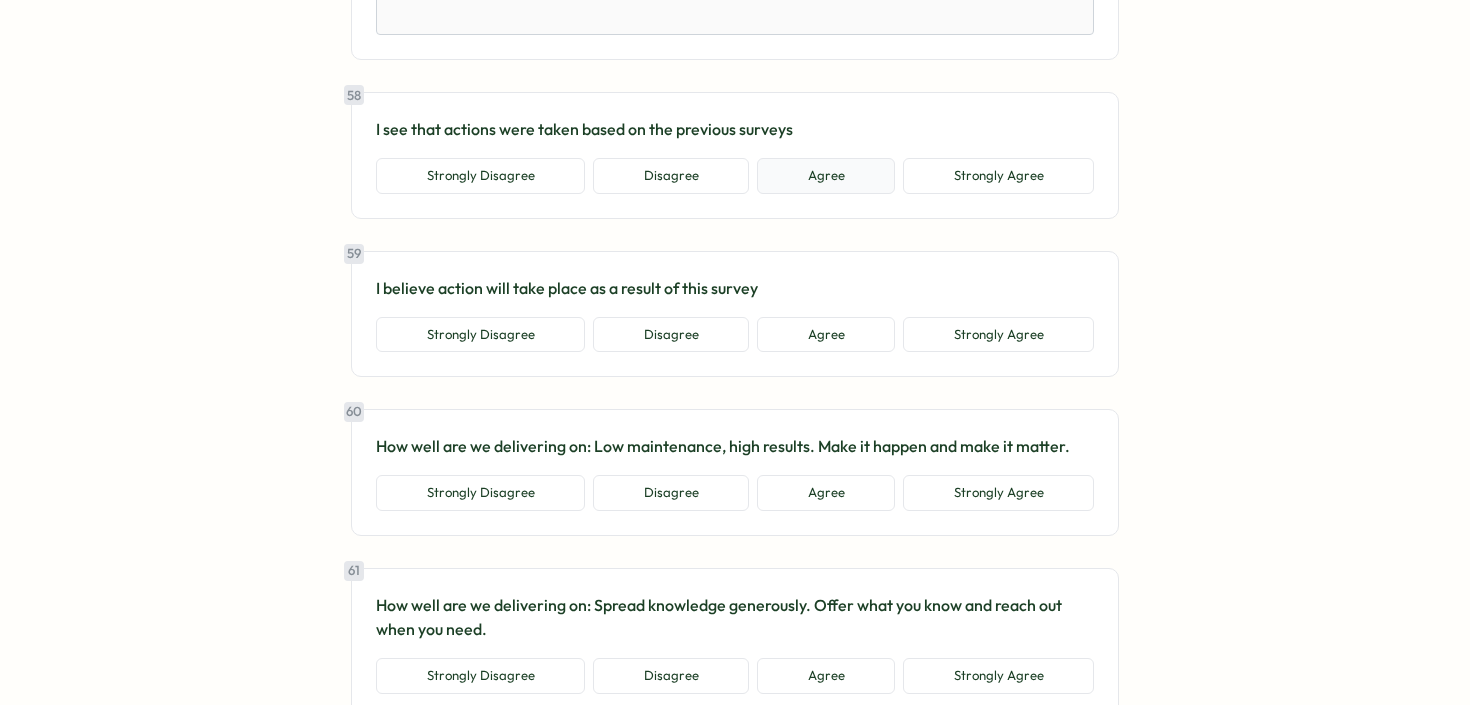 click on "Agree" at bounding box center [826, 176] 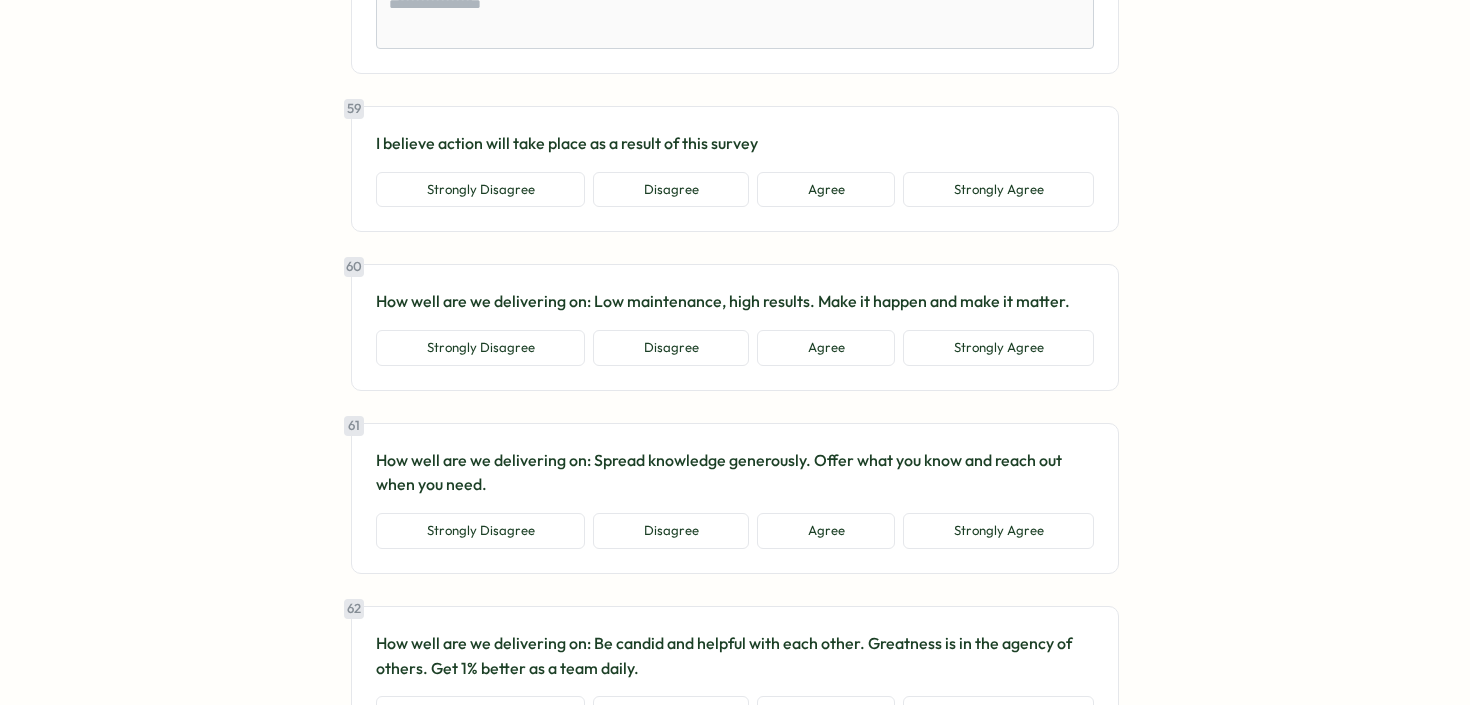 scroll, scrollTop: 16194, scrollLeft: 0, axis: vertical 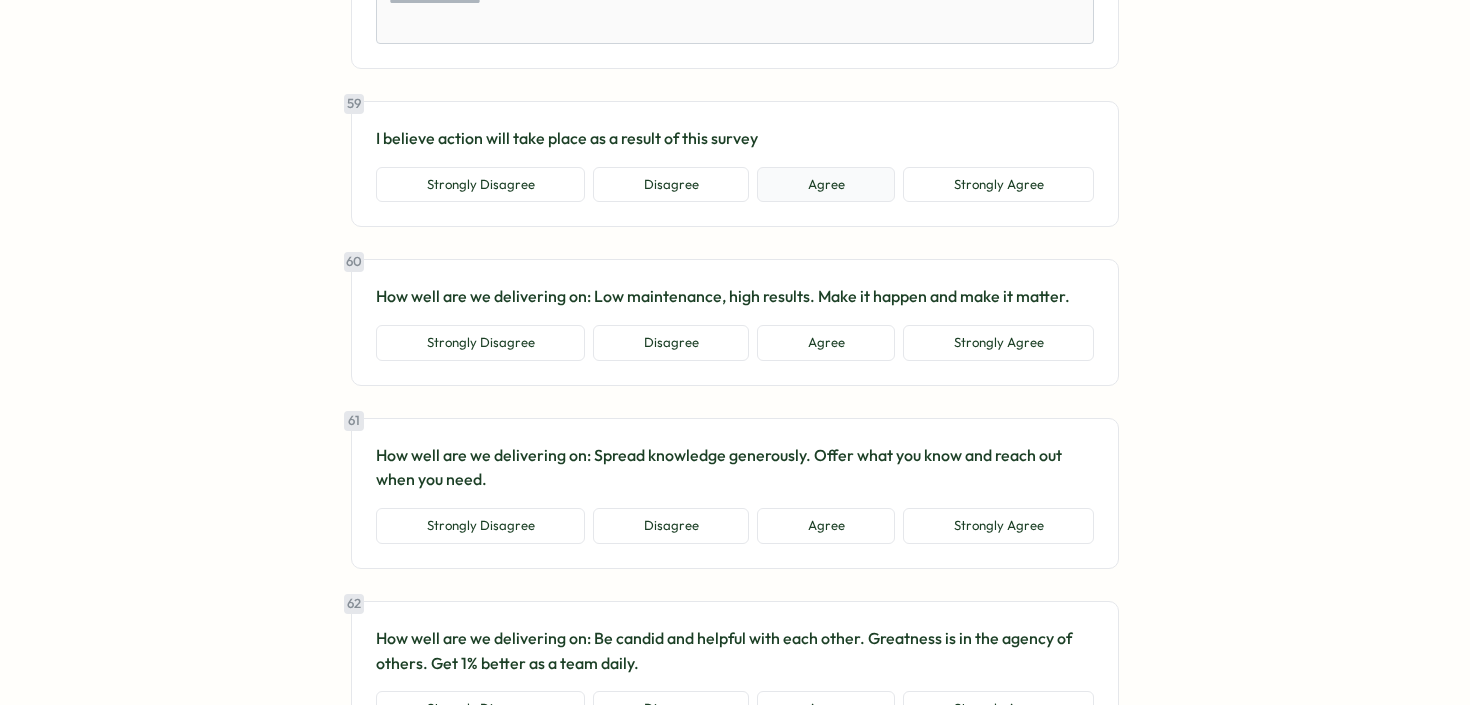 click on "Agree" at bounding box center [826, 185] 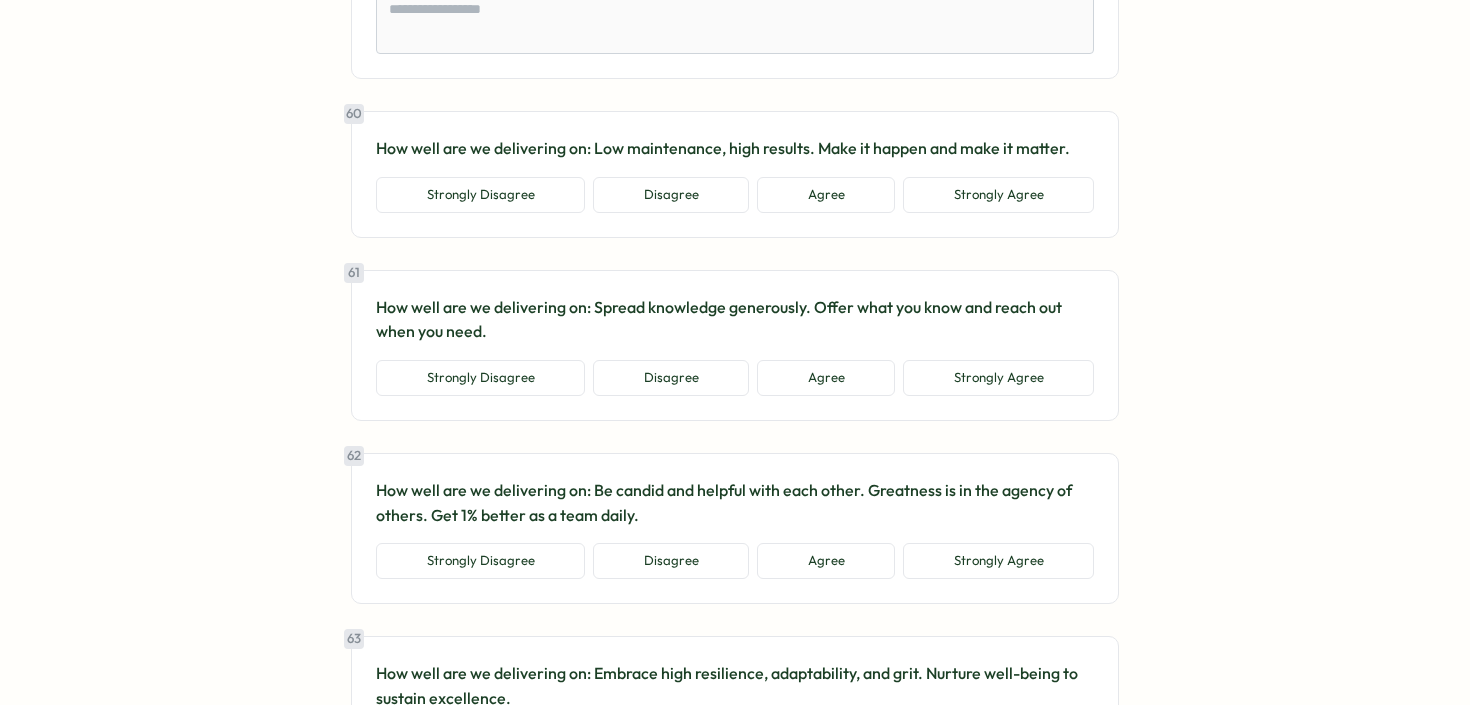 scroll, scrollTop: 16462, scrollLeft: 0, axis: vertical 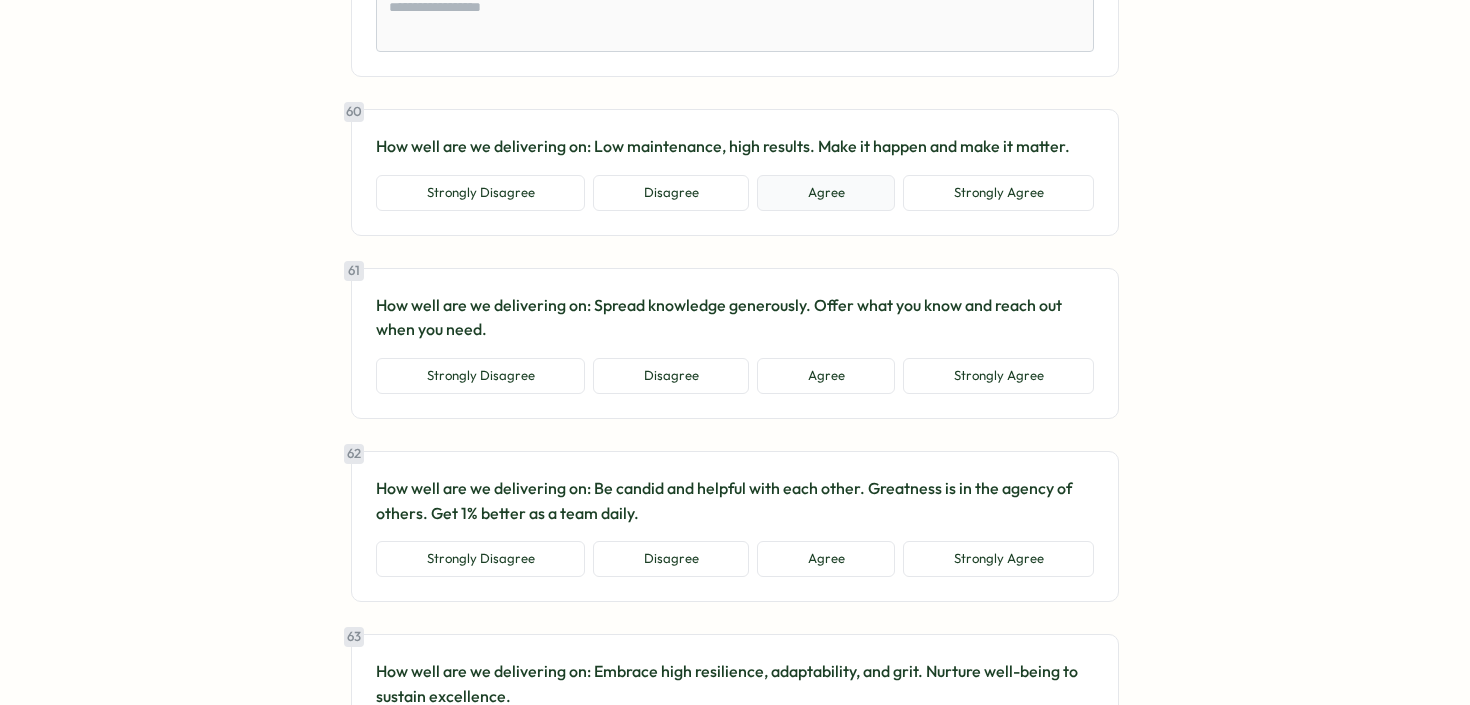 click on "Agree" at bounding box center [826, 193] 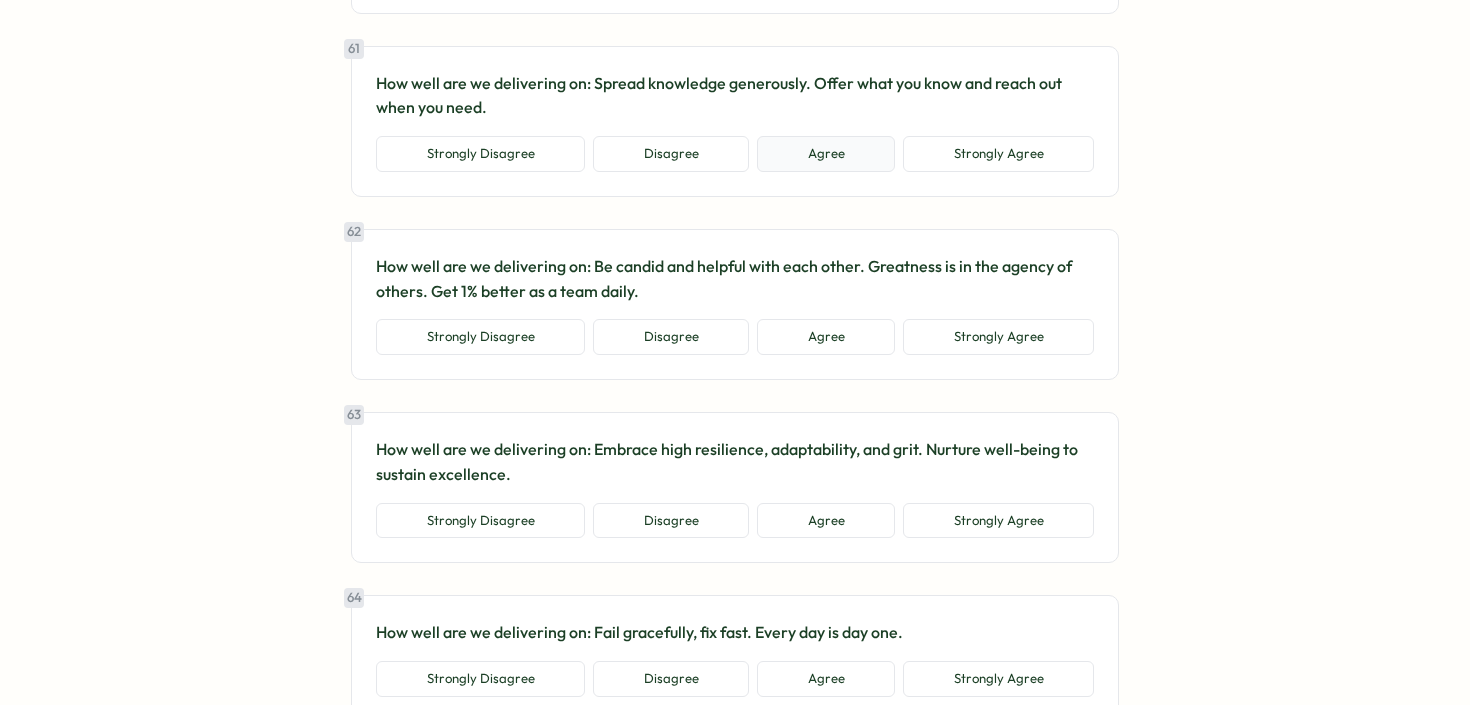 scroll, scrollTop: 16809, scrollLeft: 0, axis: vertical 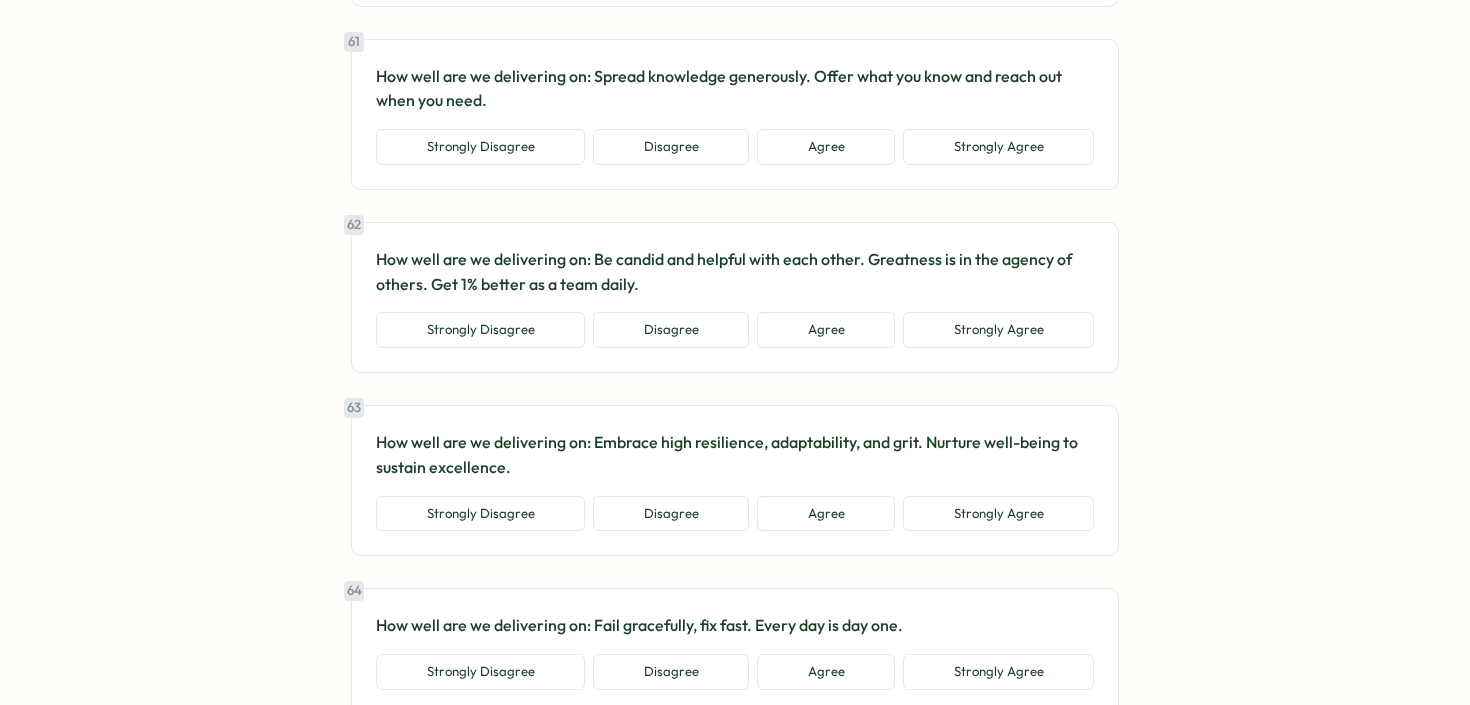 type 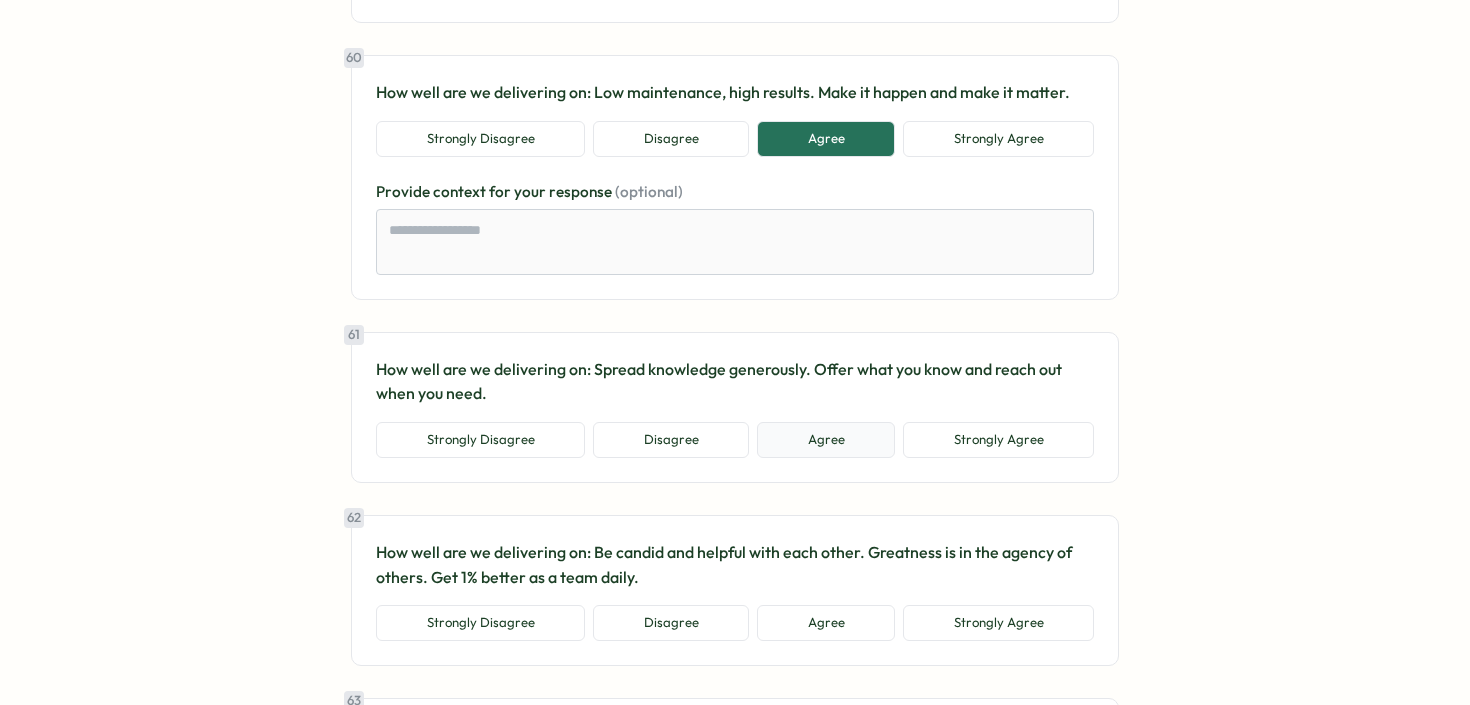 click on "Agree" at bounding box center (826, 440) 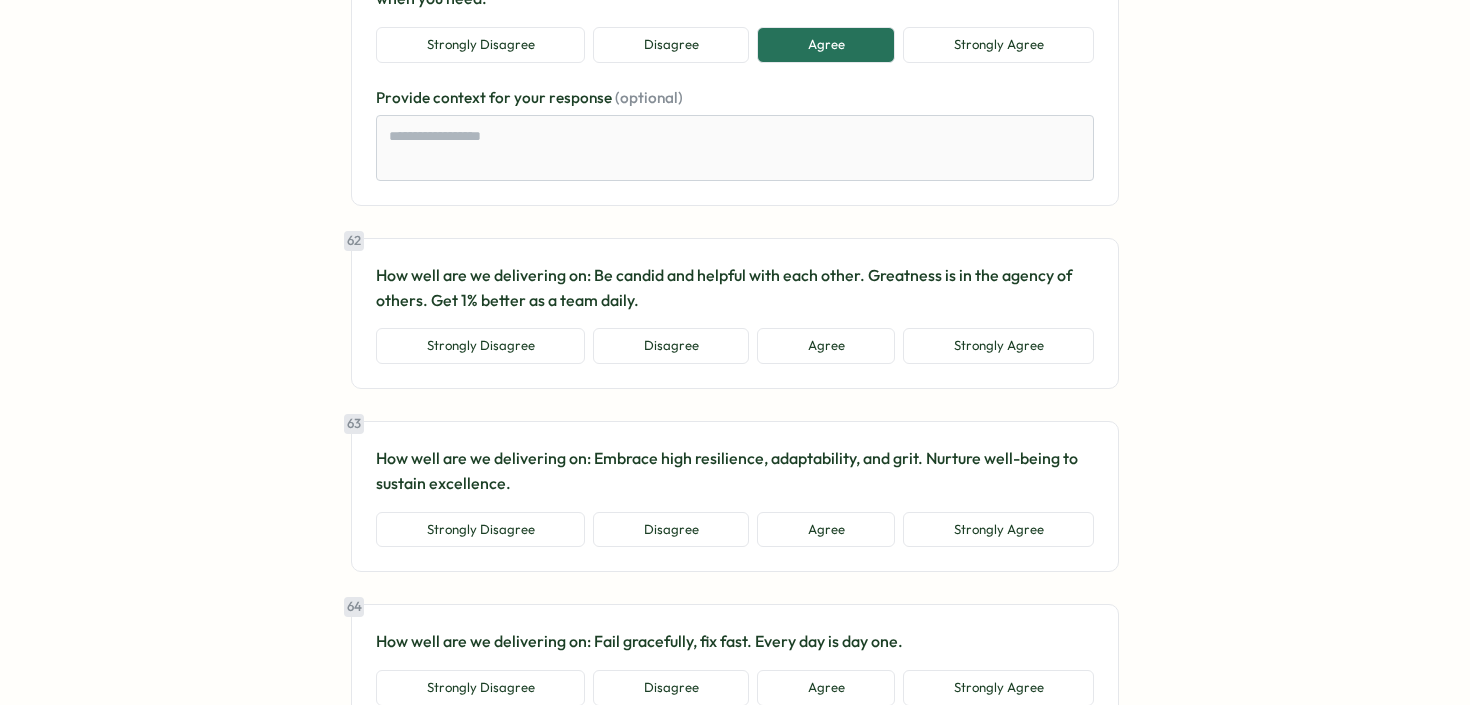 scroll, scrollTop: 16924, scrollLeft: 0, axis: vertical 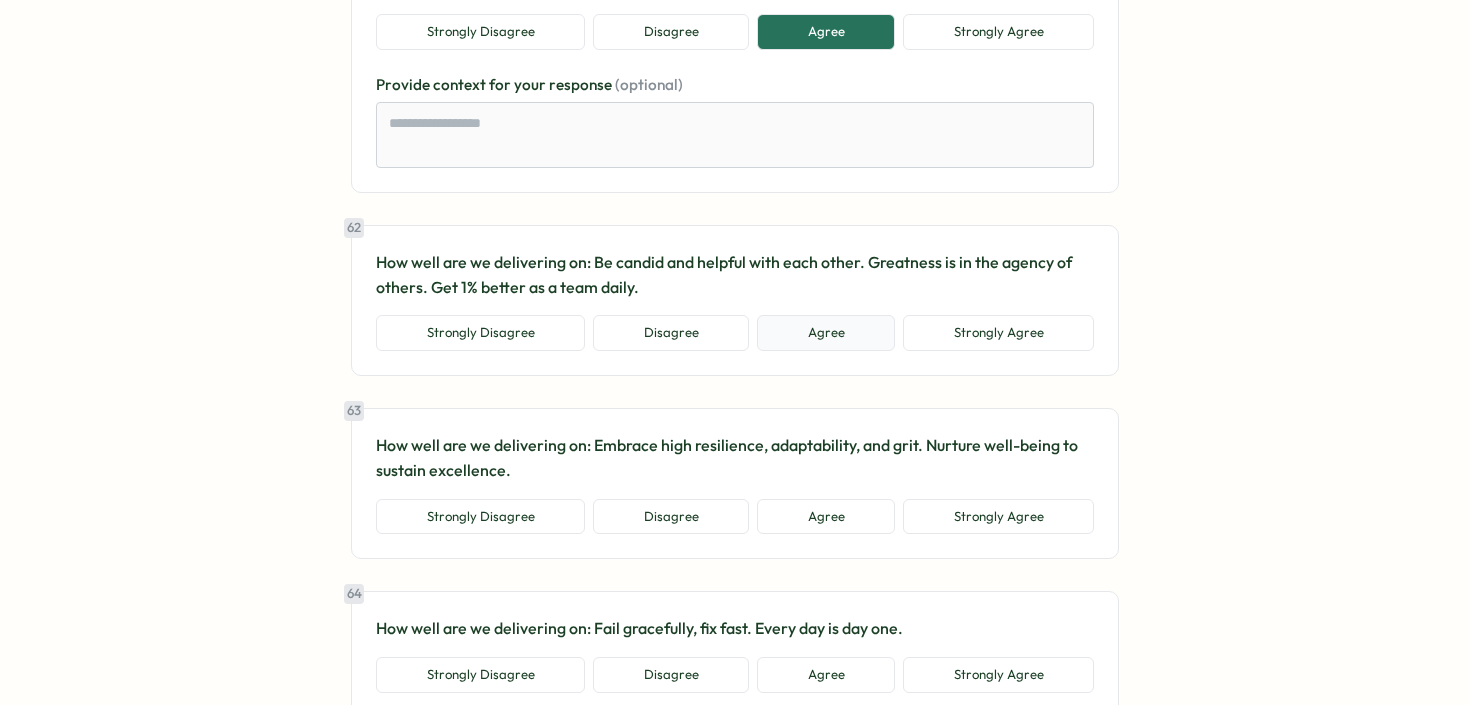 click on "Agree" at bounding box center [826, 333] 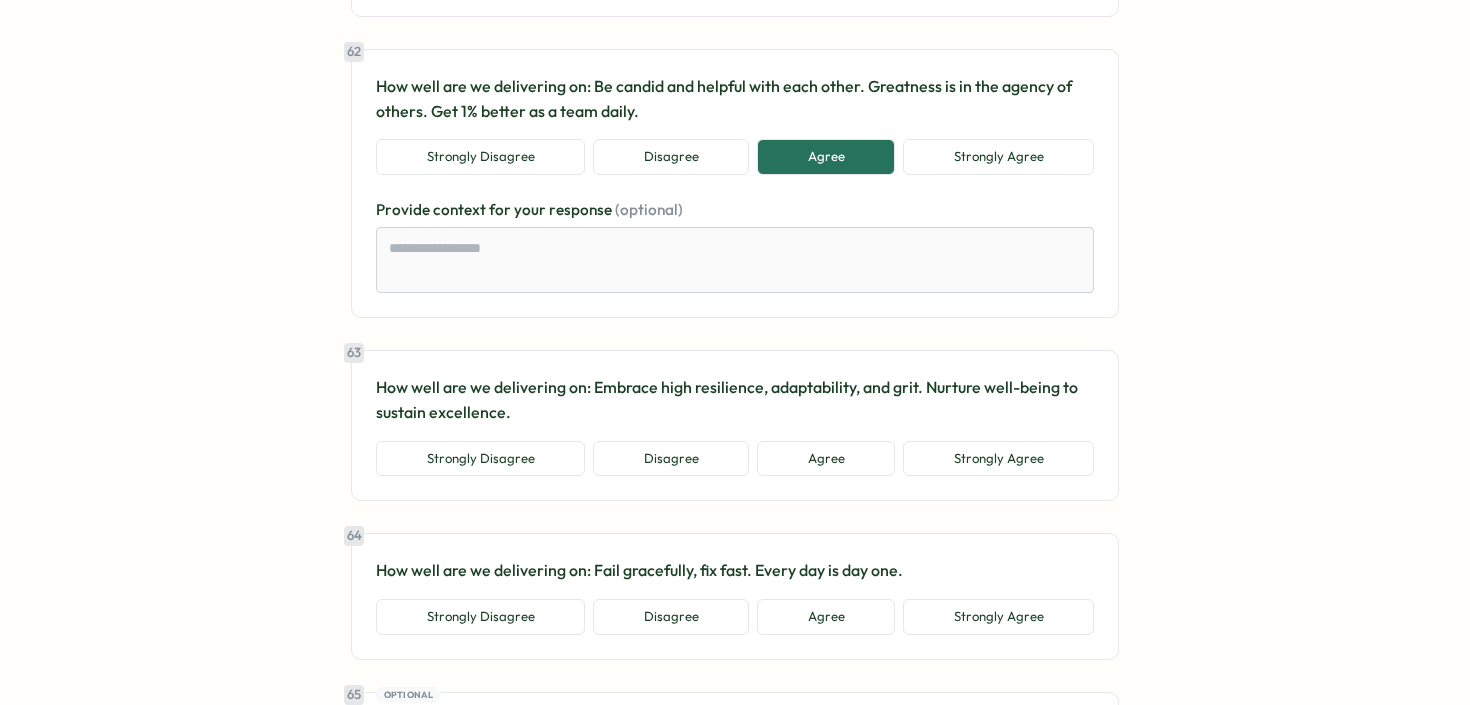 scroll, scrollTop: 17114, scrollLeft: 0, axis: vertical 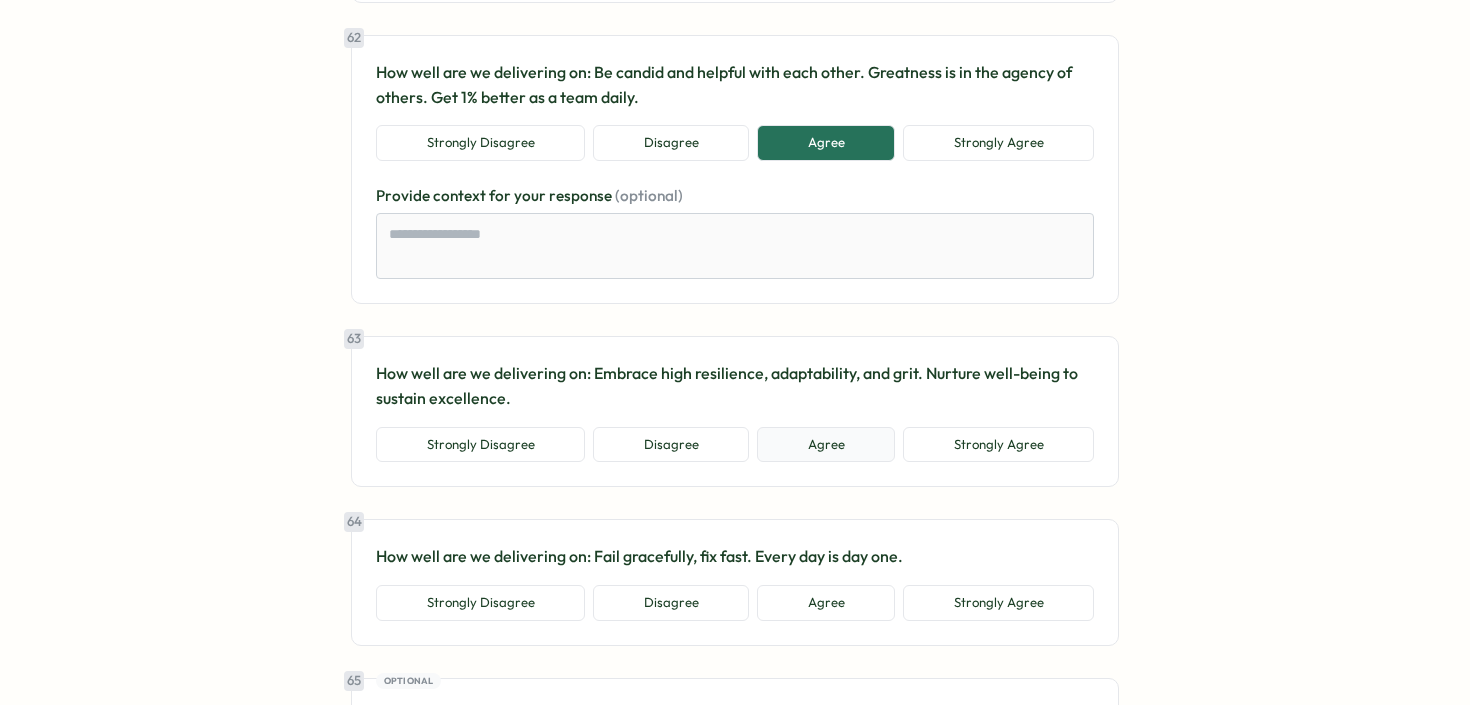 click on "Agree" at bounding box center (826, 445) 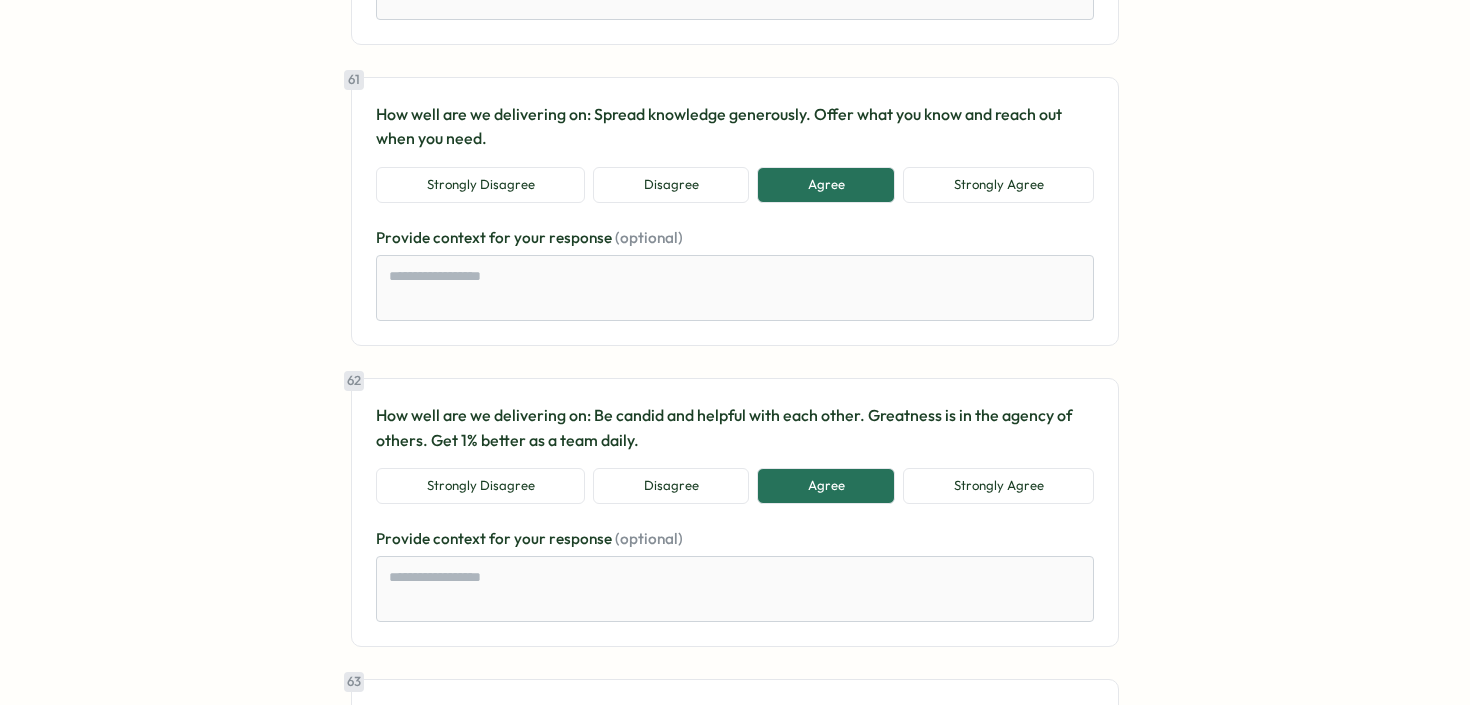 scroll, scrollTop: 16769, scrollLeft: 0, axis: vertical 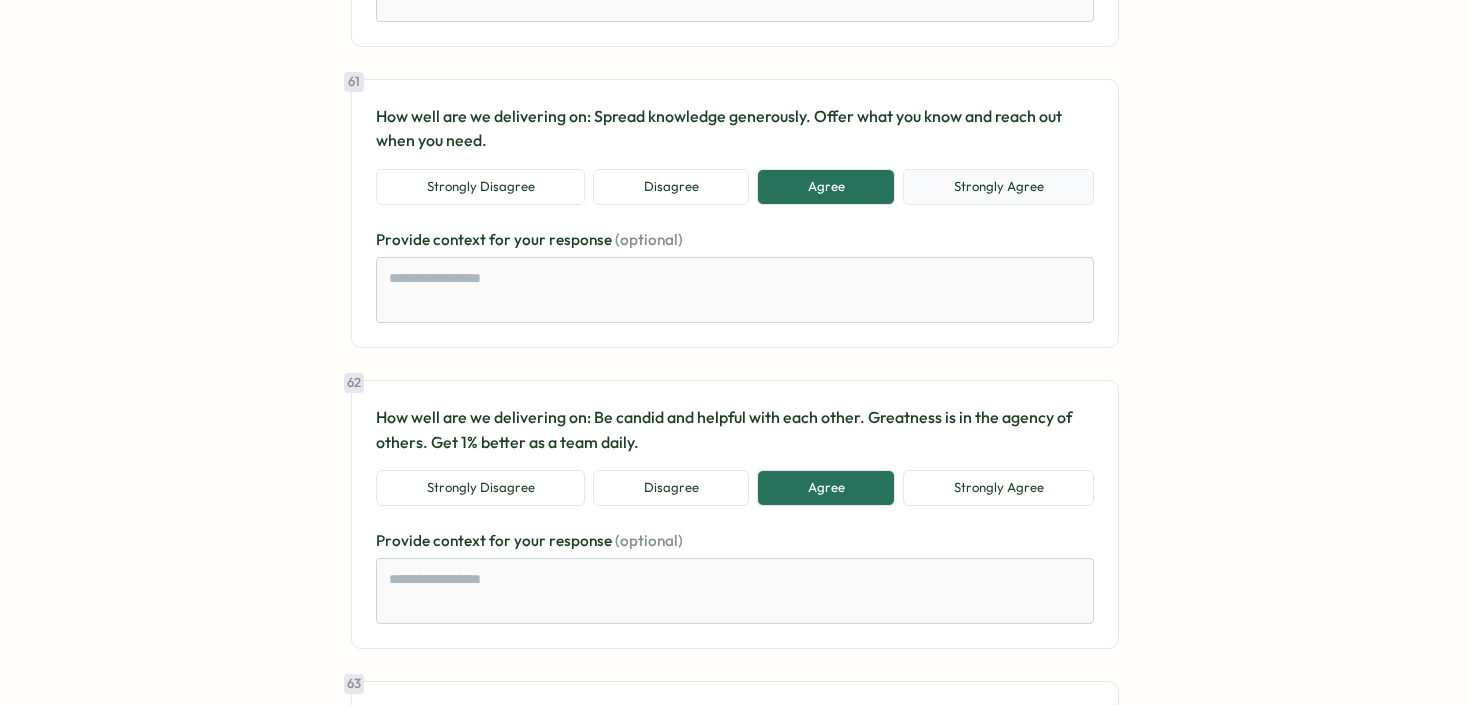 click on "Strongly Agree" at bounding box center (998, 187) 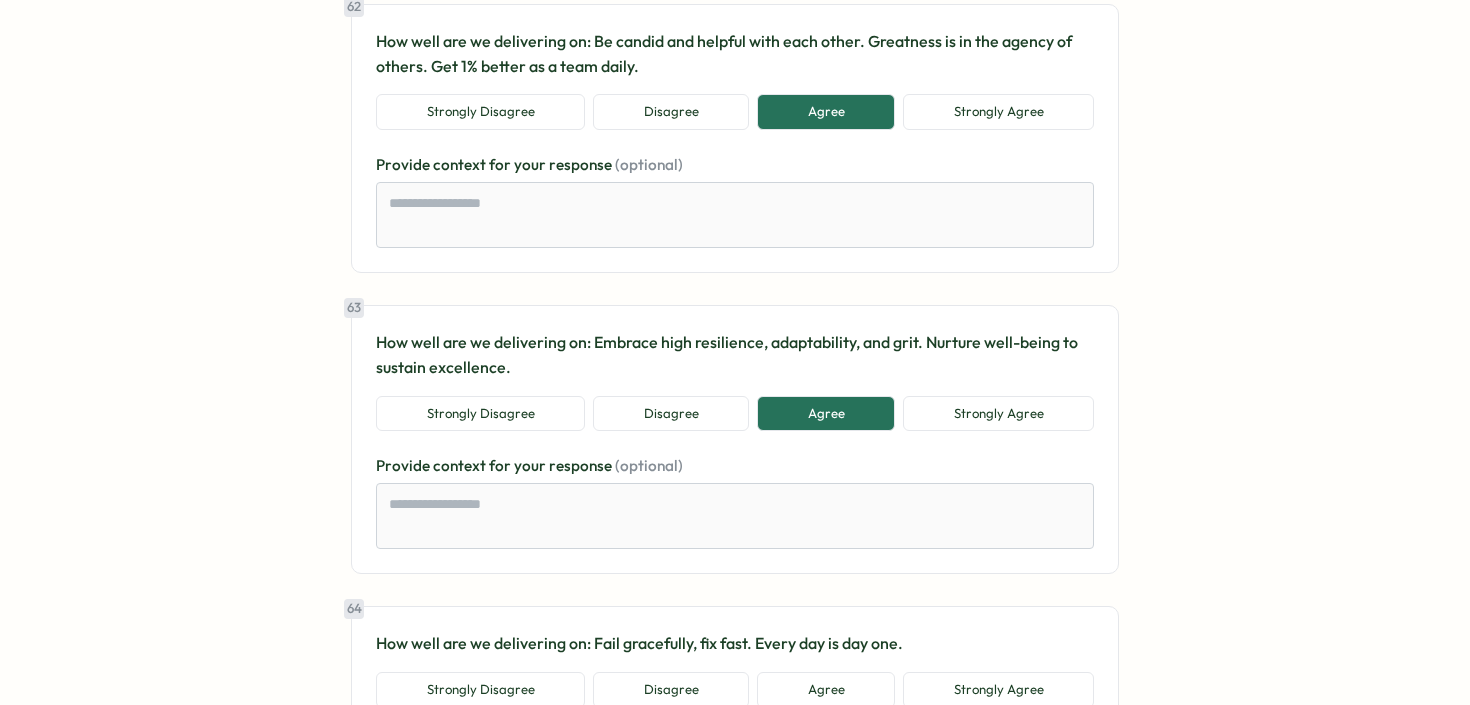 scroll, scrollTop: 17103, scrollLeft: 0, axis: vertical 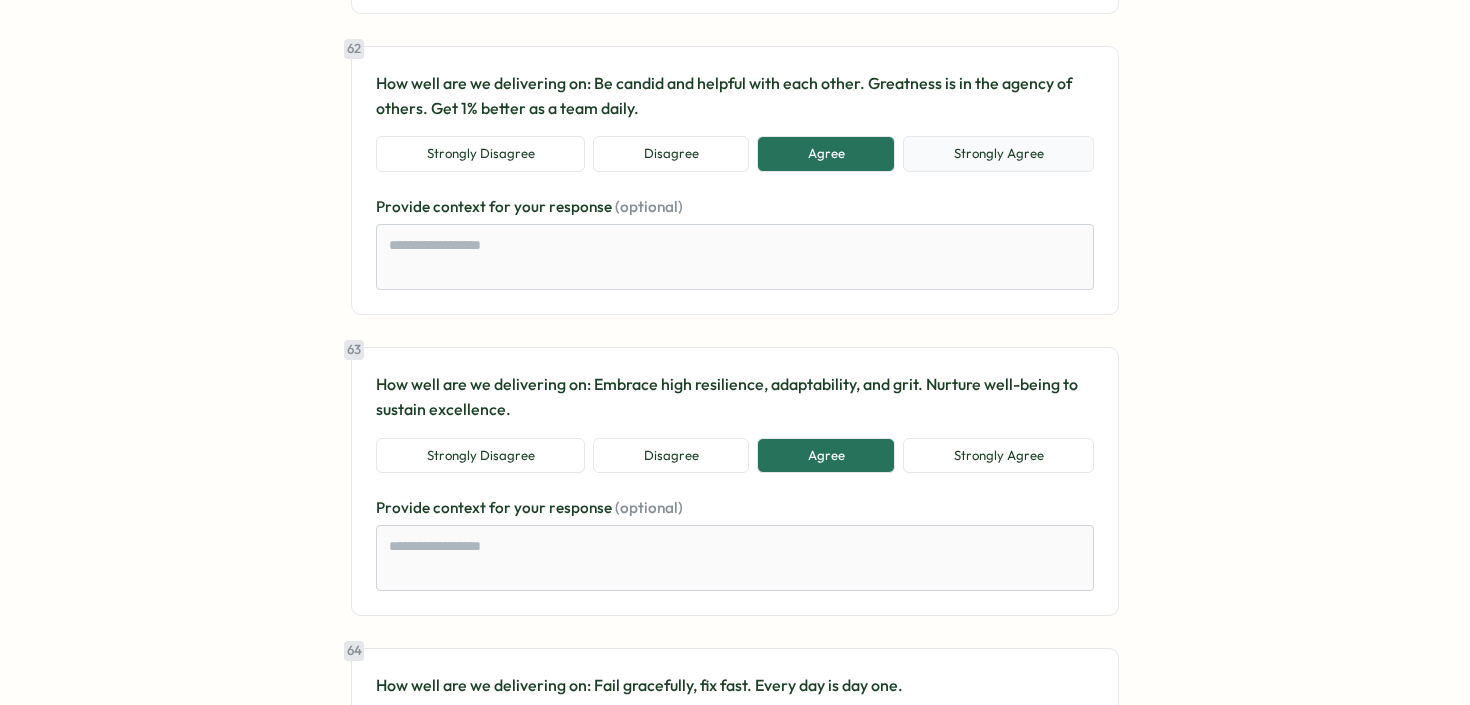 click on "Strongly Agree" at bounding box center [998, 154] 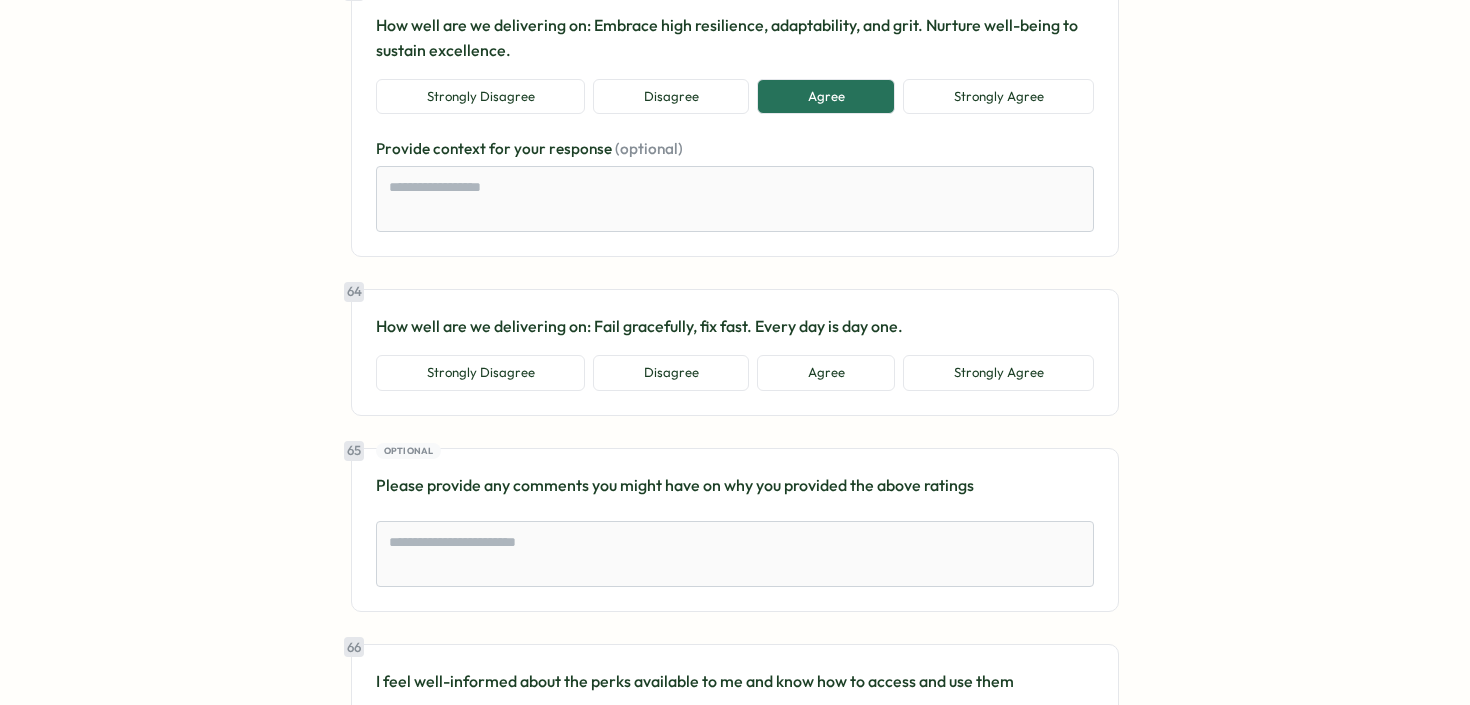 scroll, scrollTop: 17655, scrollLeft: 0, axis: vertical 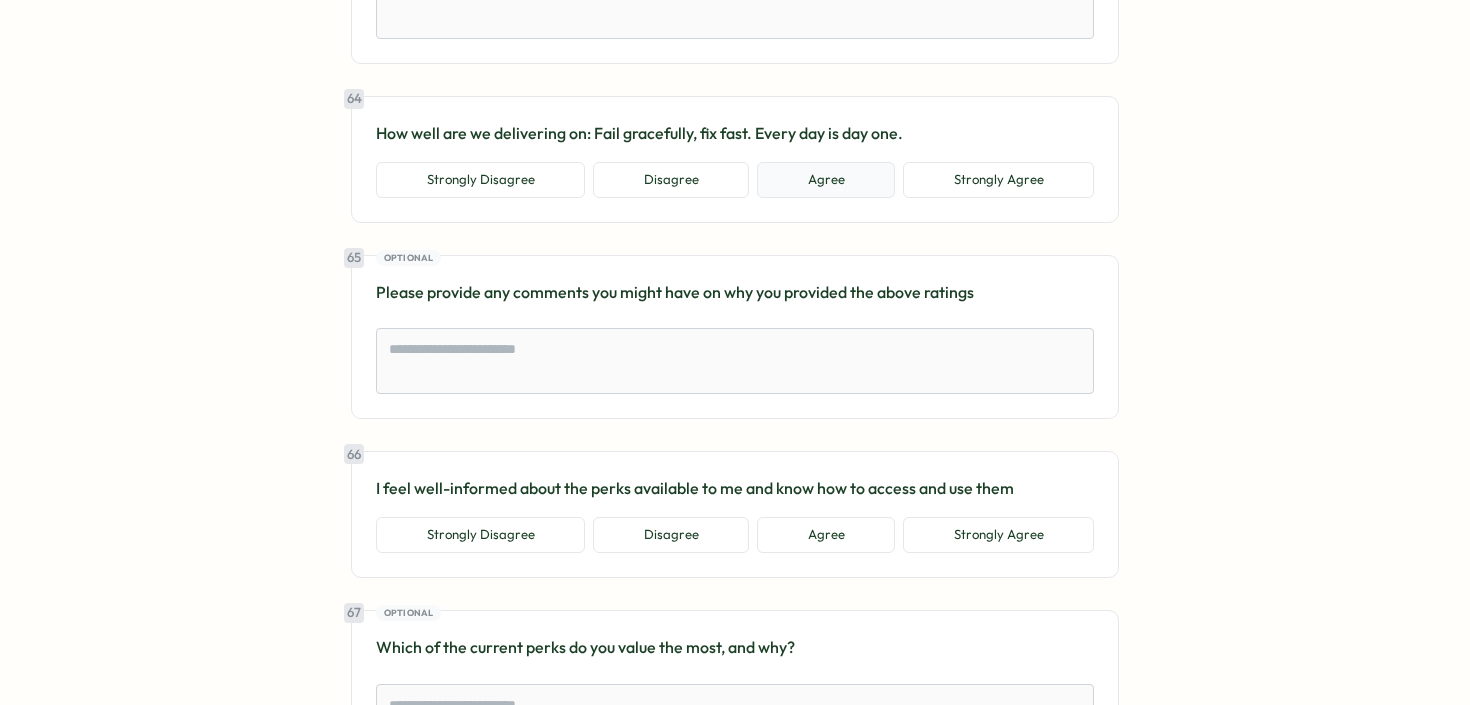 click on "Agree" at bounding box center [826, 180] 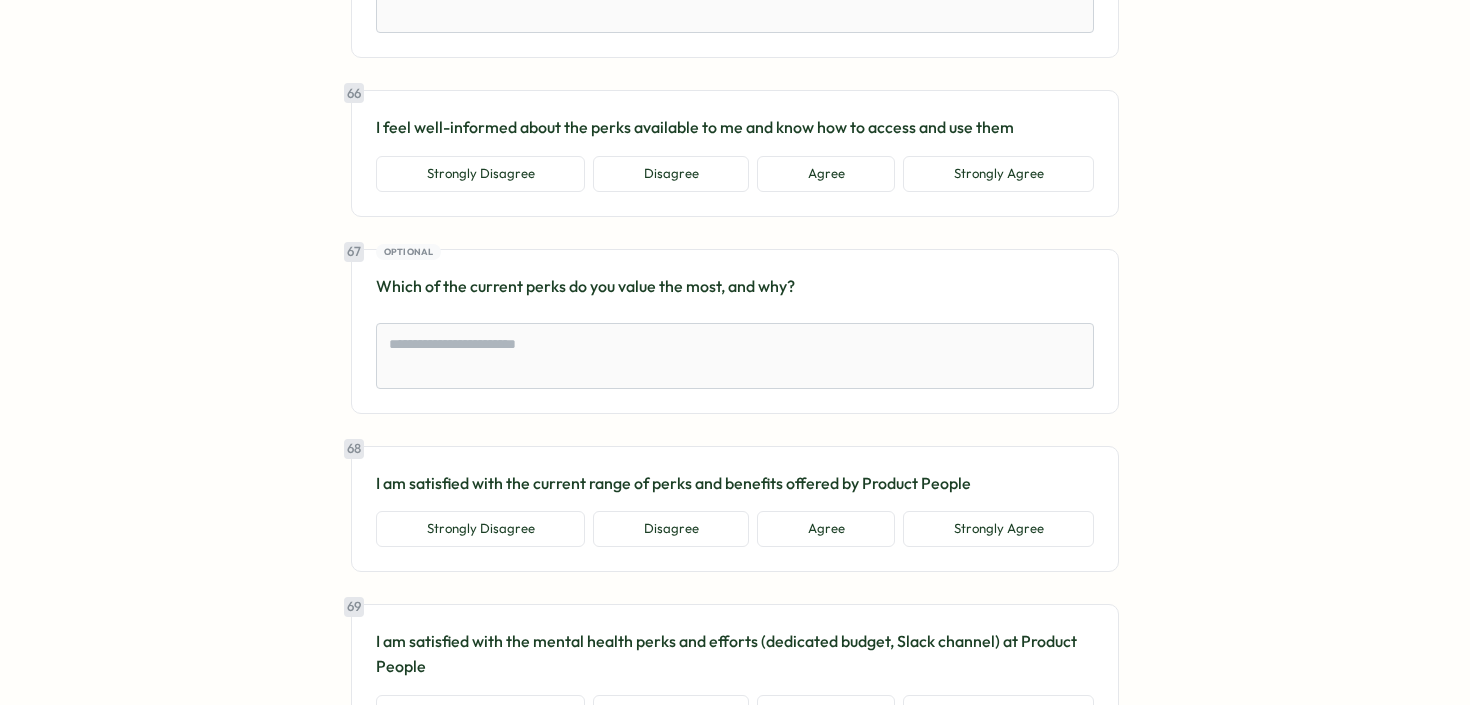 scroll, scrollTop: 18135, scrollLeft: 0, axis: vertical 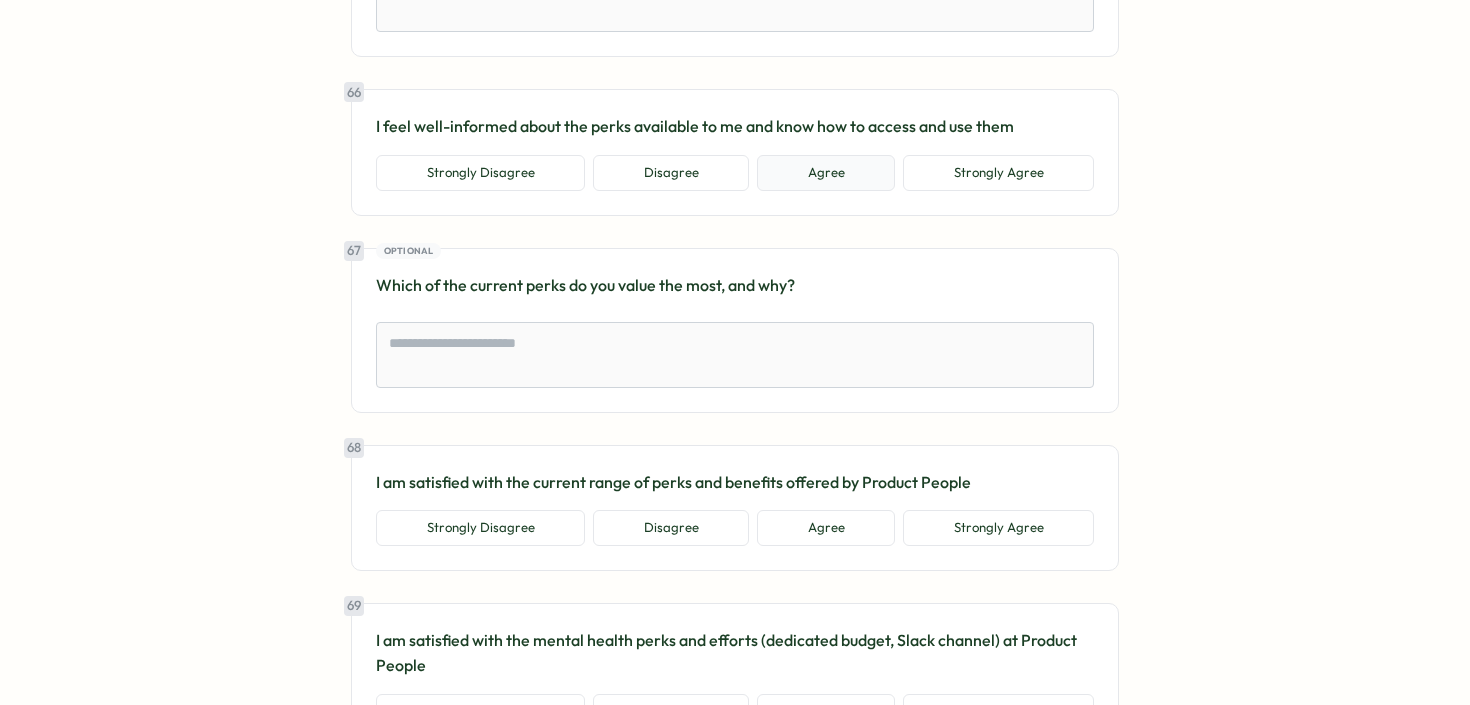 click on "Agree" at bounding box center [826, 173] 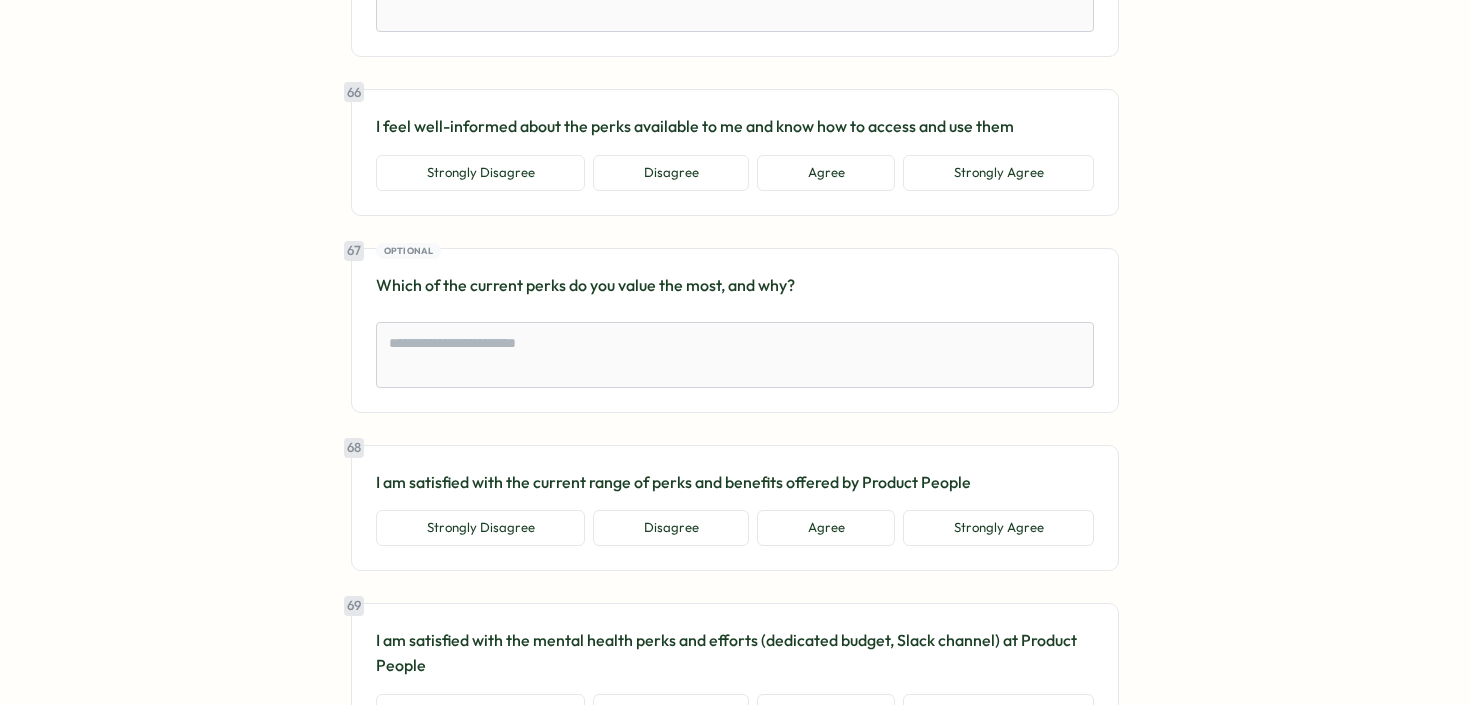 type on "*" 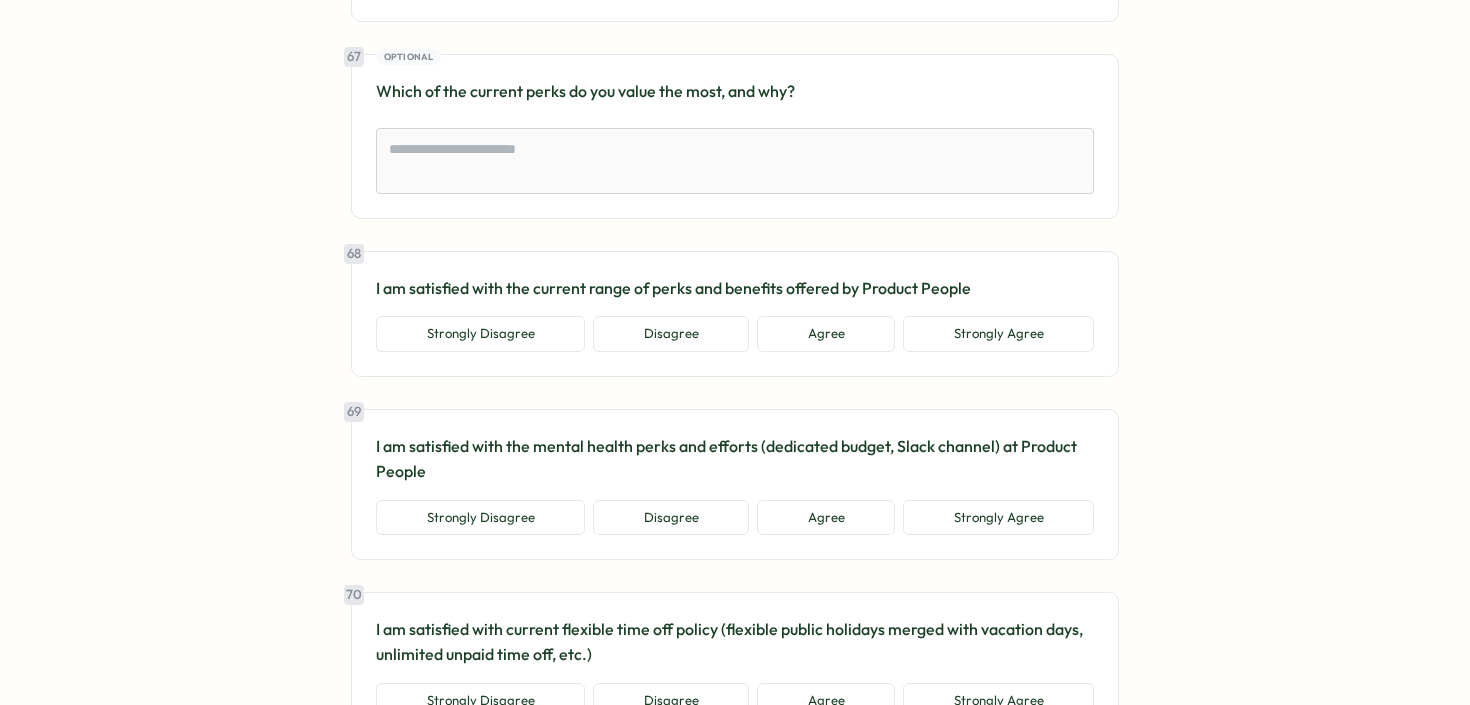 scroll, scrollTop: 18446, scrollLeft: 0, axis: vertical 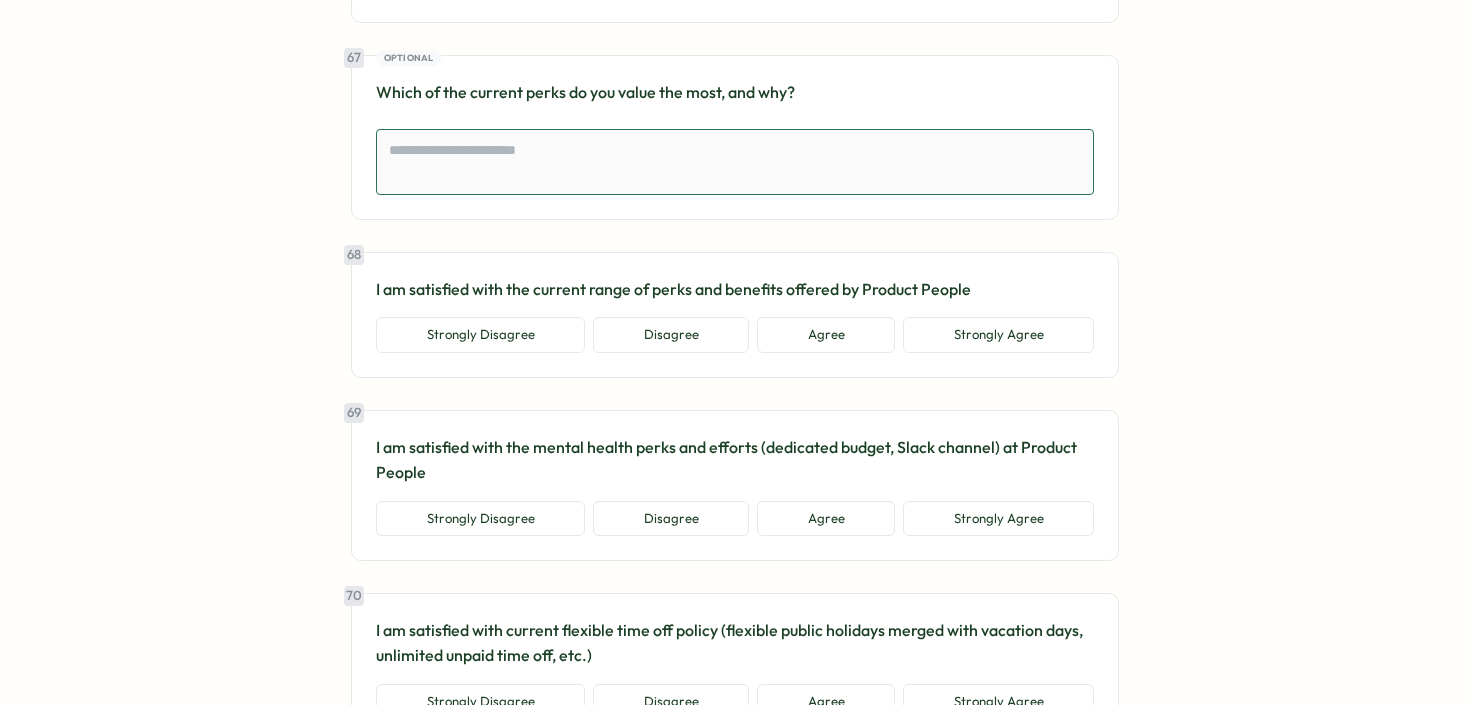 click at bounding box center [735, 162] 